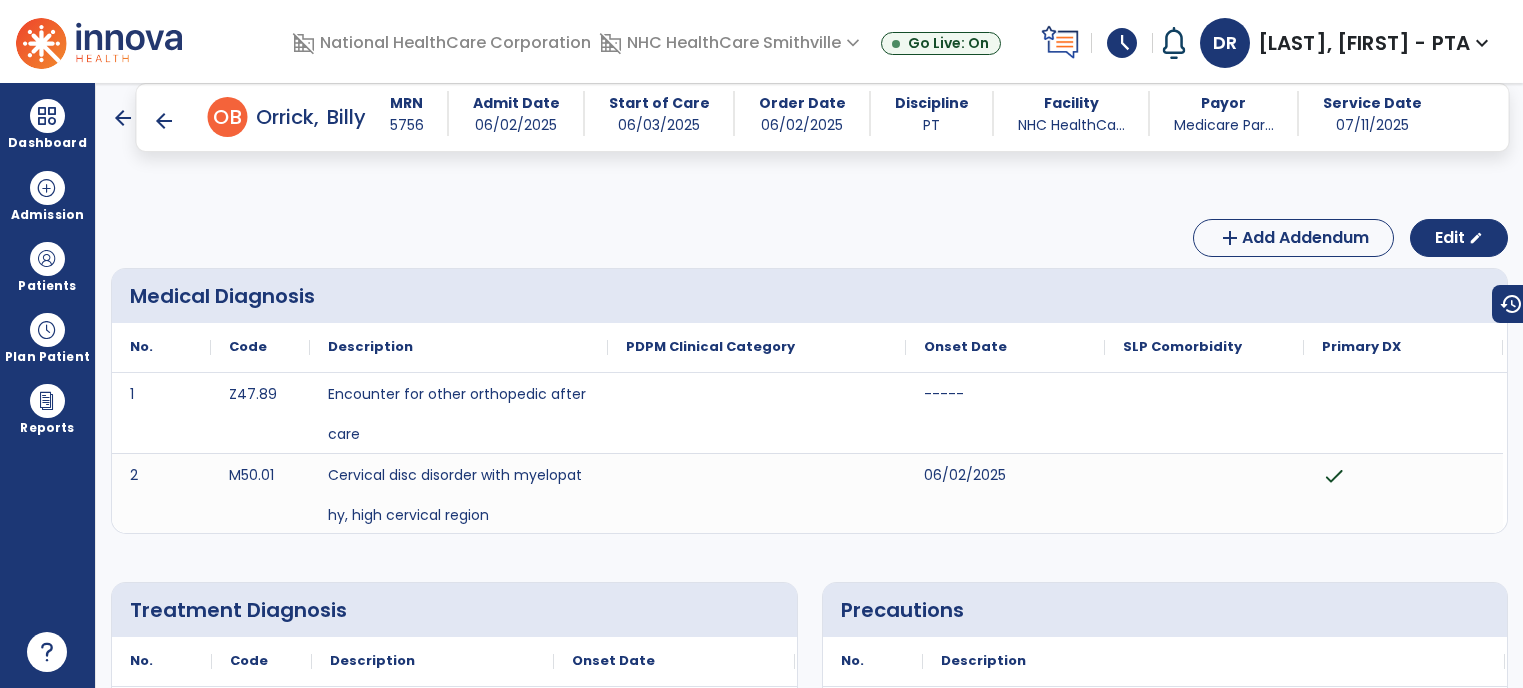 scroll, scrollTop: 0, scrollLeft: 0, axis: both 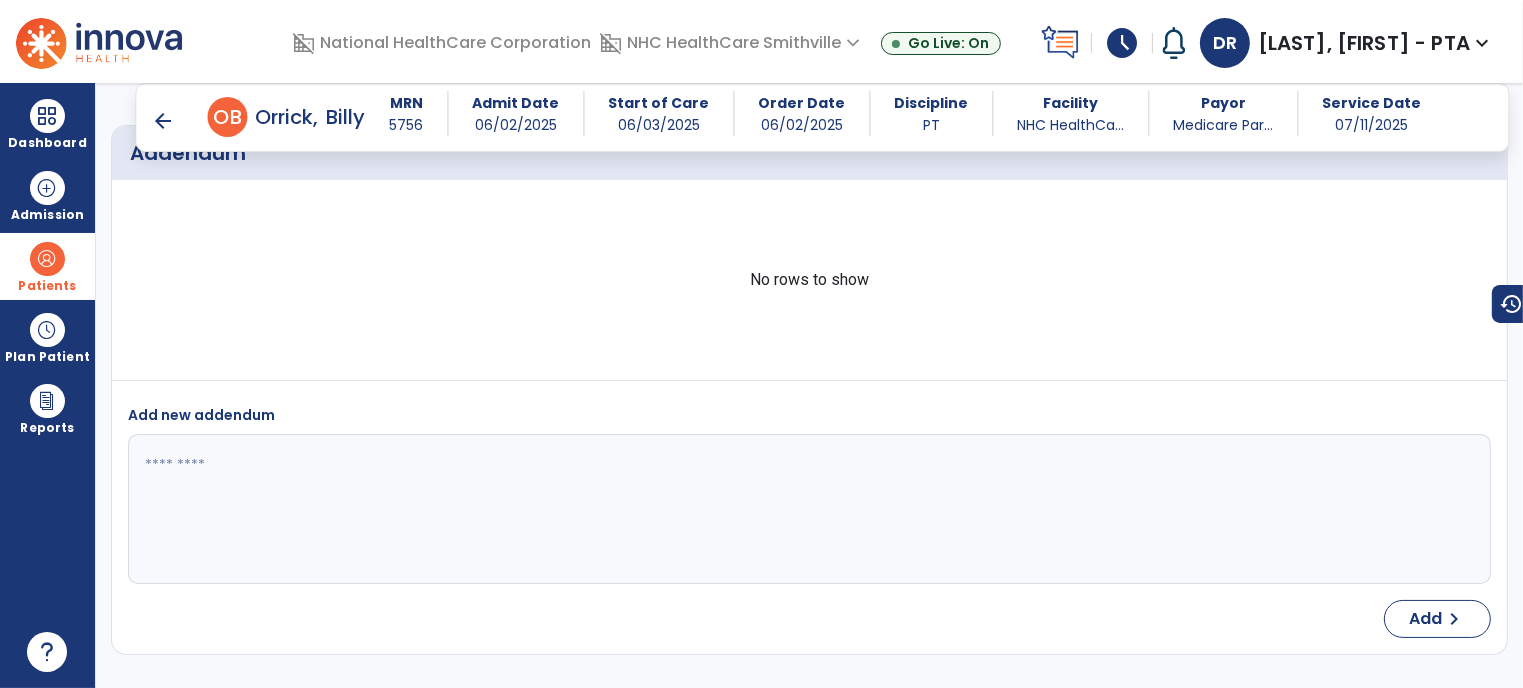 click at bounding box center [47, 259] 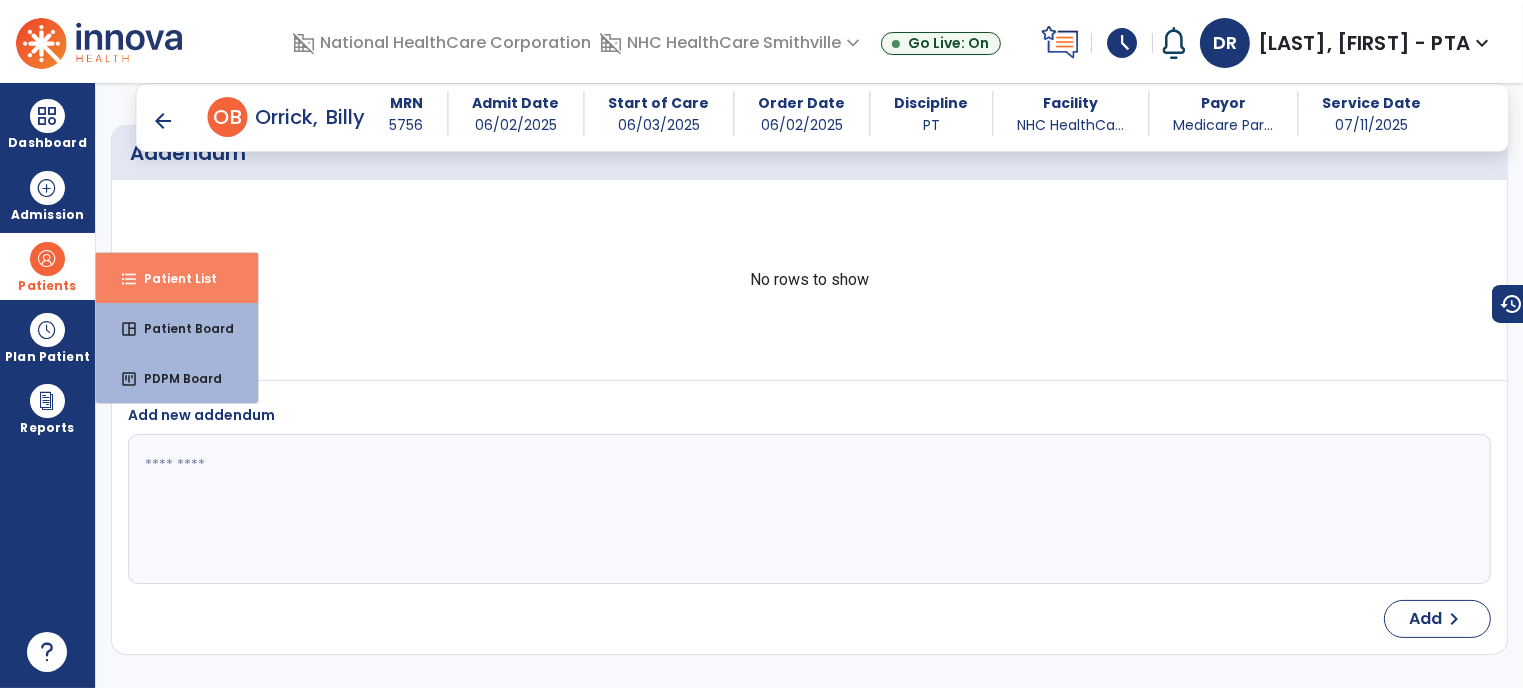 click on "format_list_bulleted" at bounding box center (129, 279) 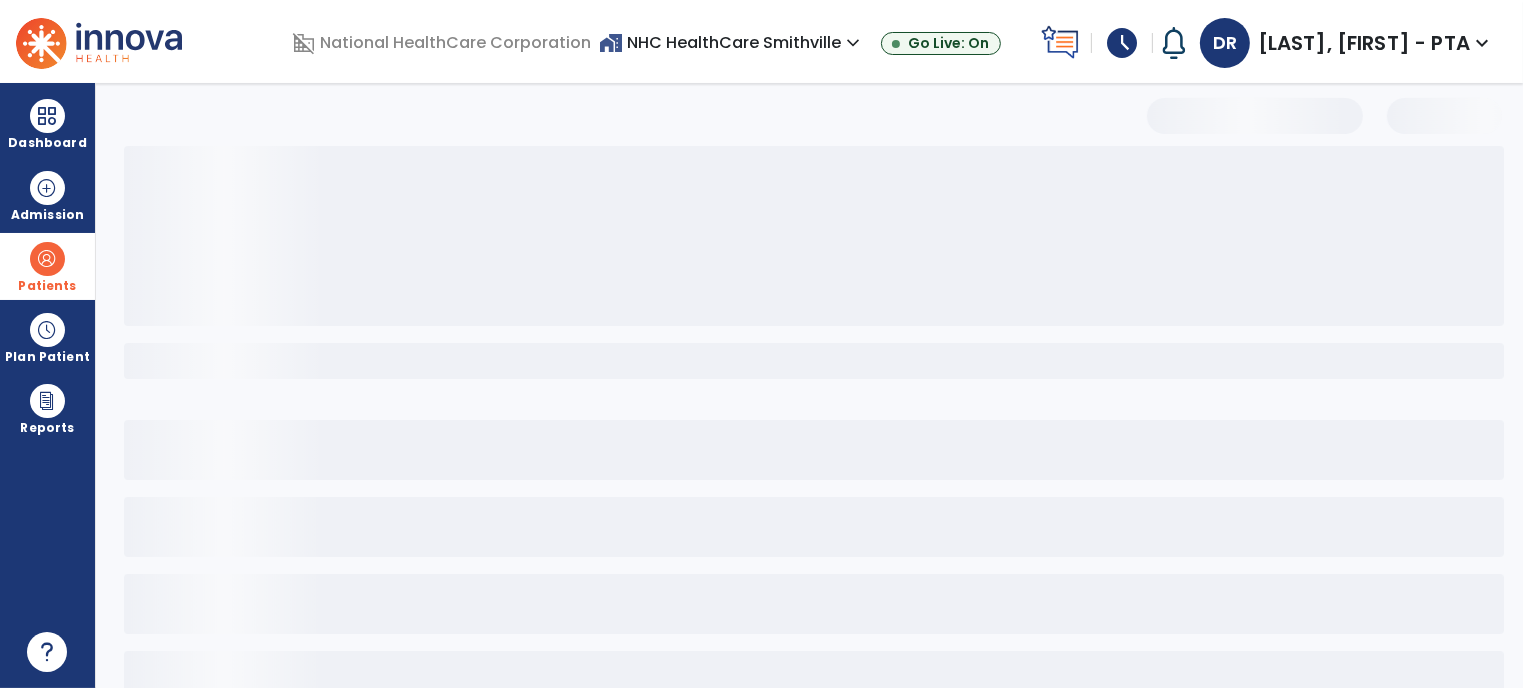 scroll, scrollTop: 53, scrollLeft: 0, axis: vertical 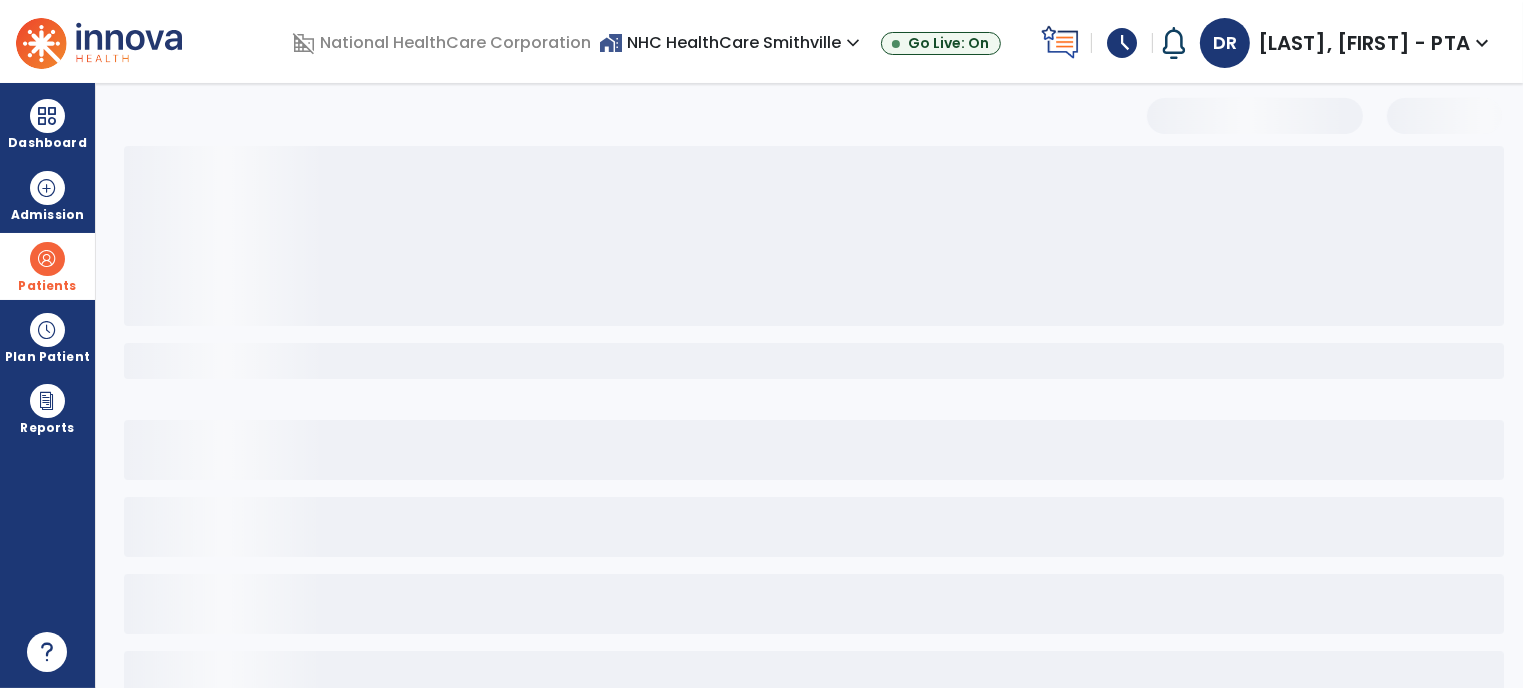 select on "***" 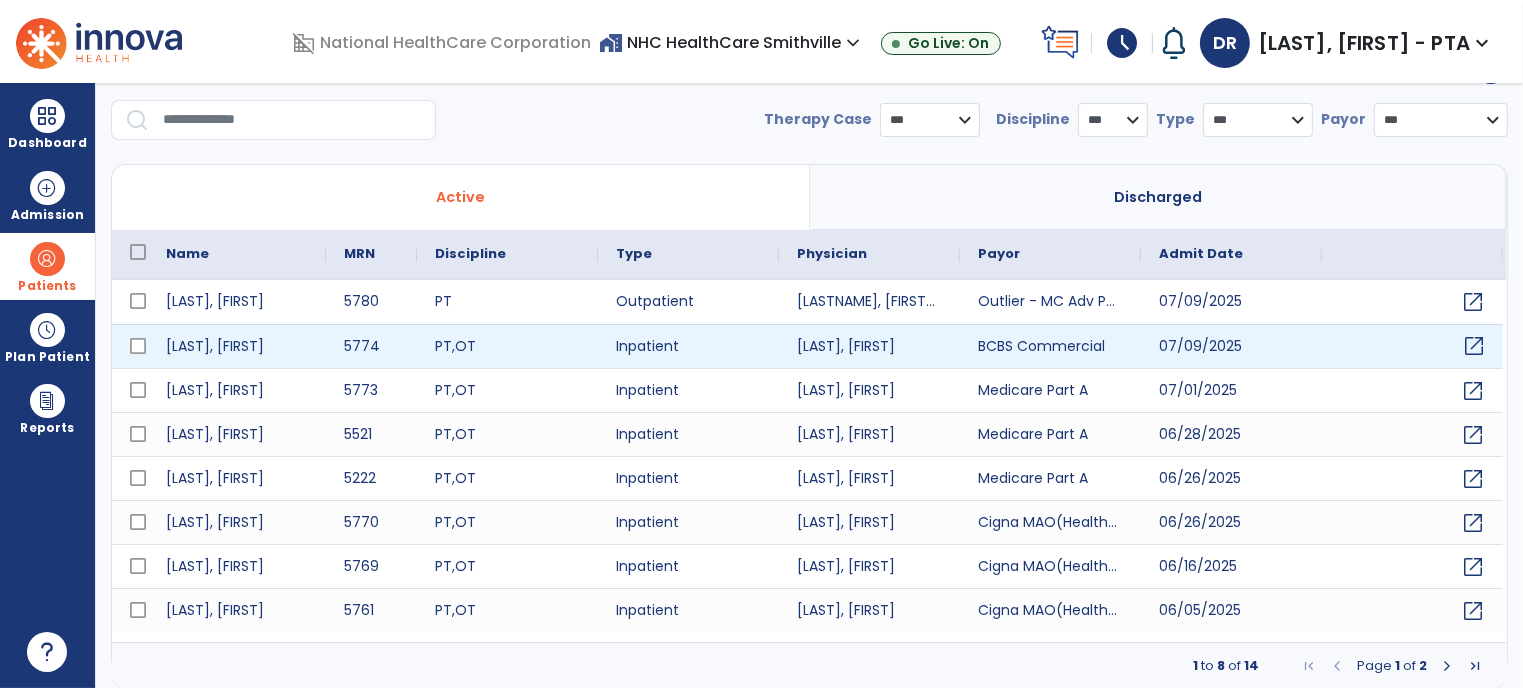 click on "open_in_new" at bounding box center (1474, 346) 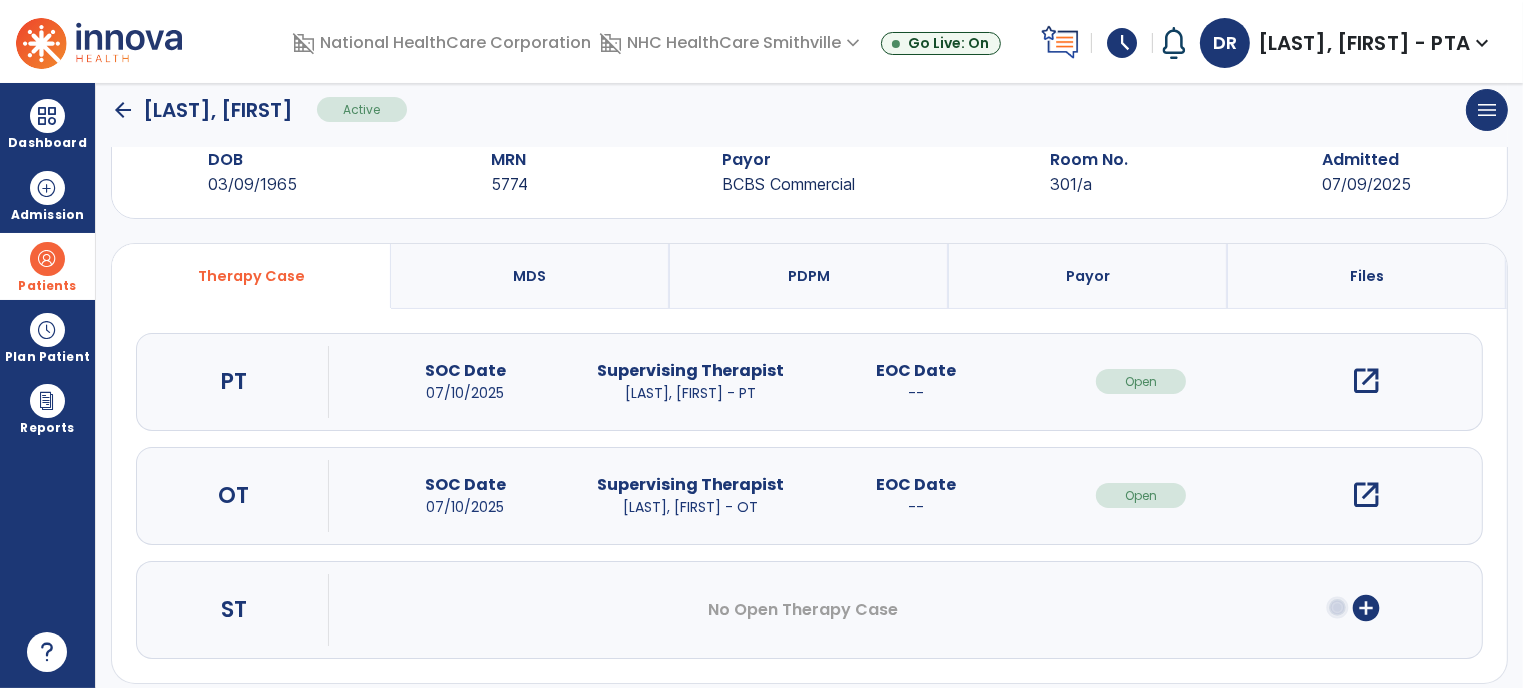 click on "open_in_new" at bounding box center (1366, 381) 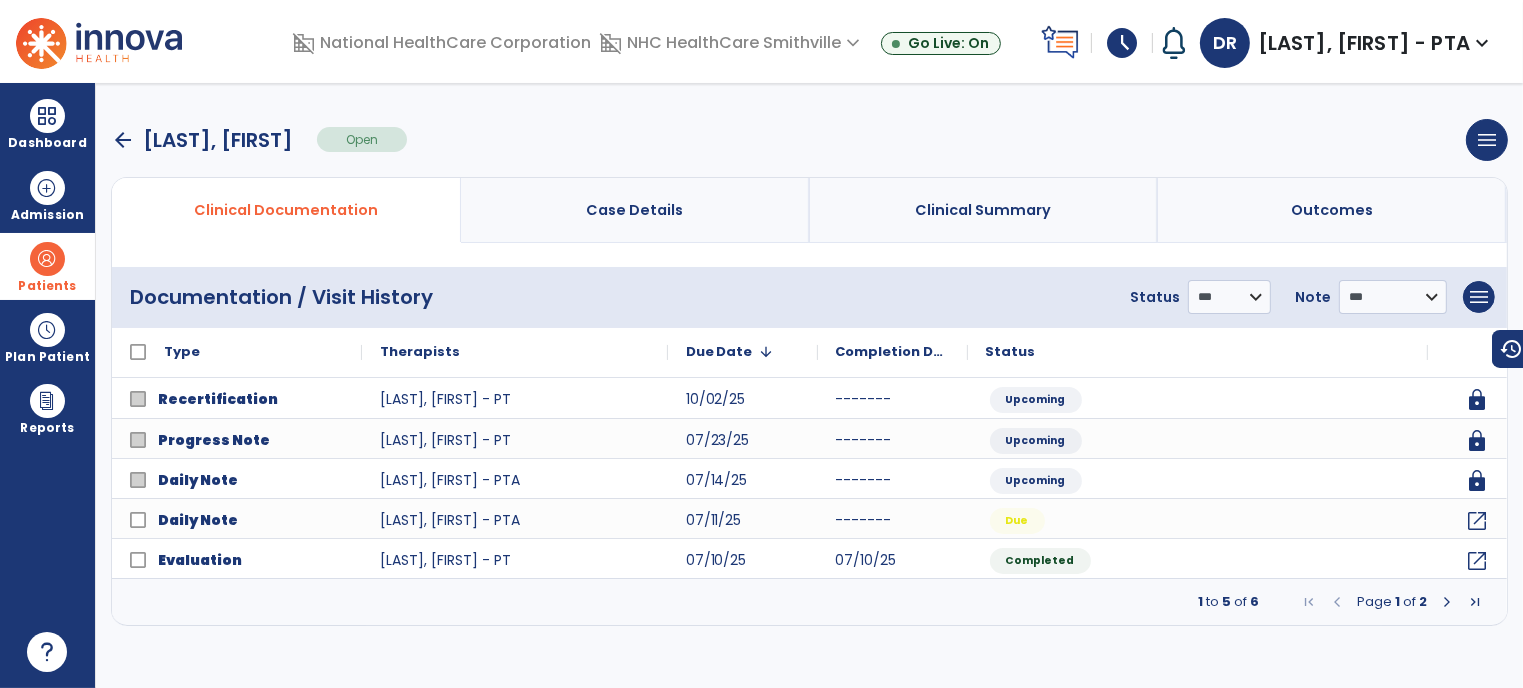 scroll, scrollTop: 0, scrollLeft: 0, axis: both 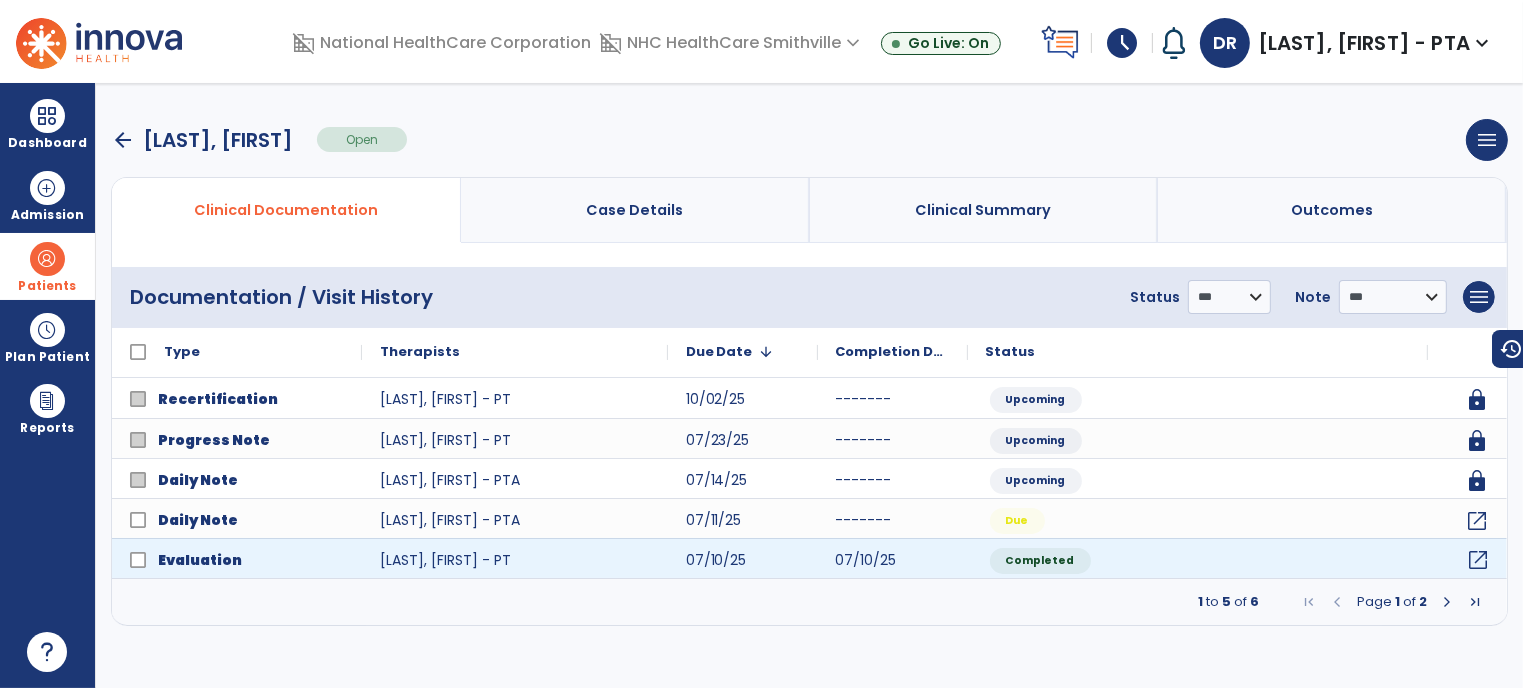 click on "open_in_new" 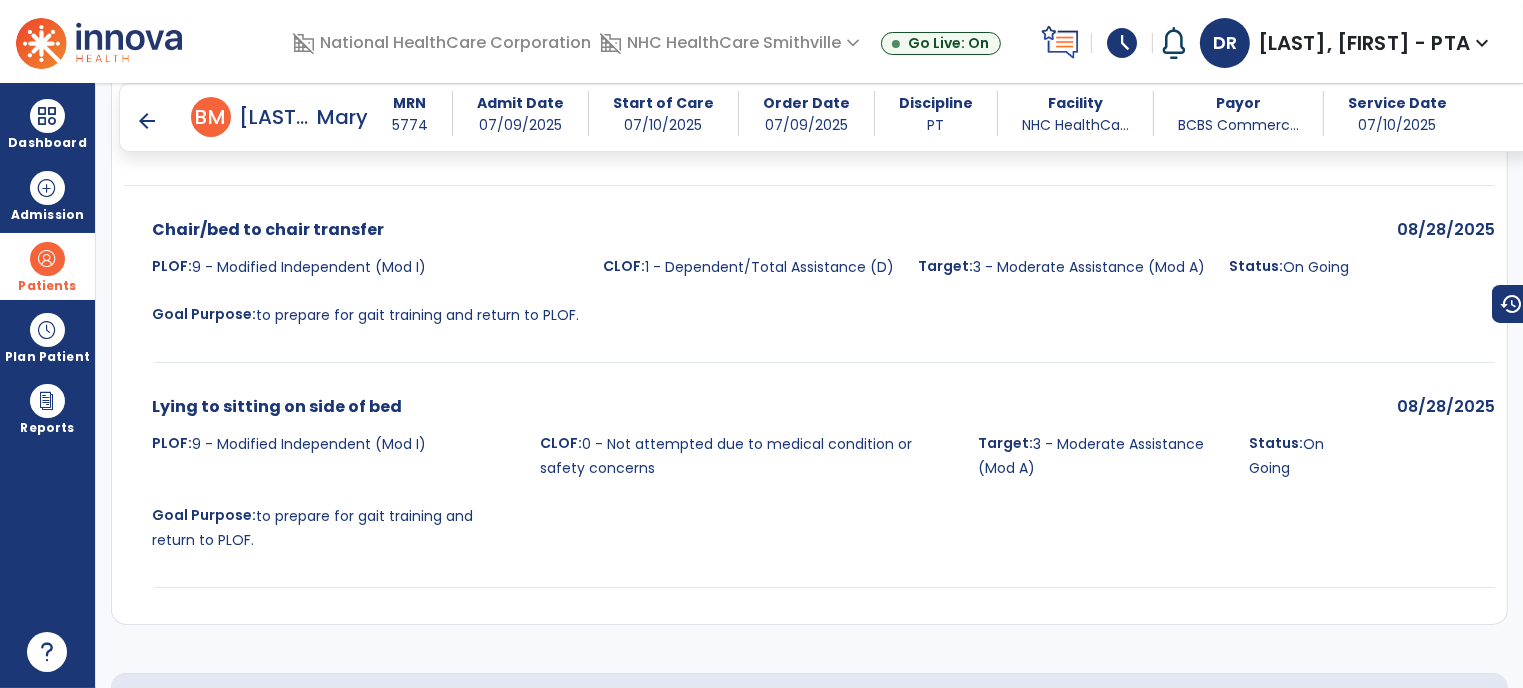 scroll, scrollTop: 5178, scrollLeft: 0, axis: vertical 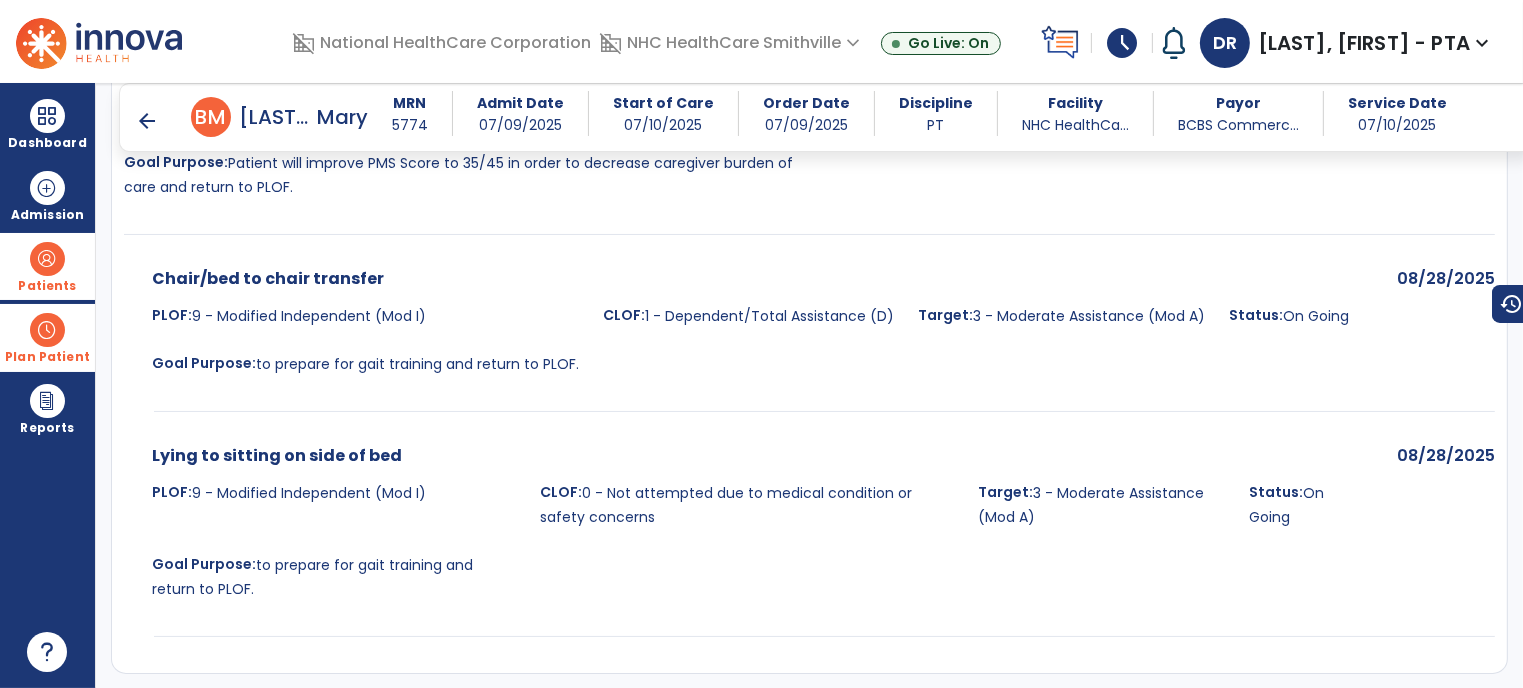 click on "Plan Patient" at bounding box center [47, 266] 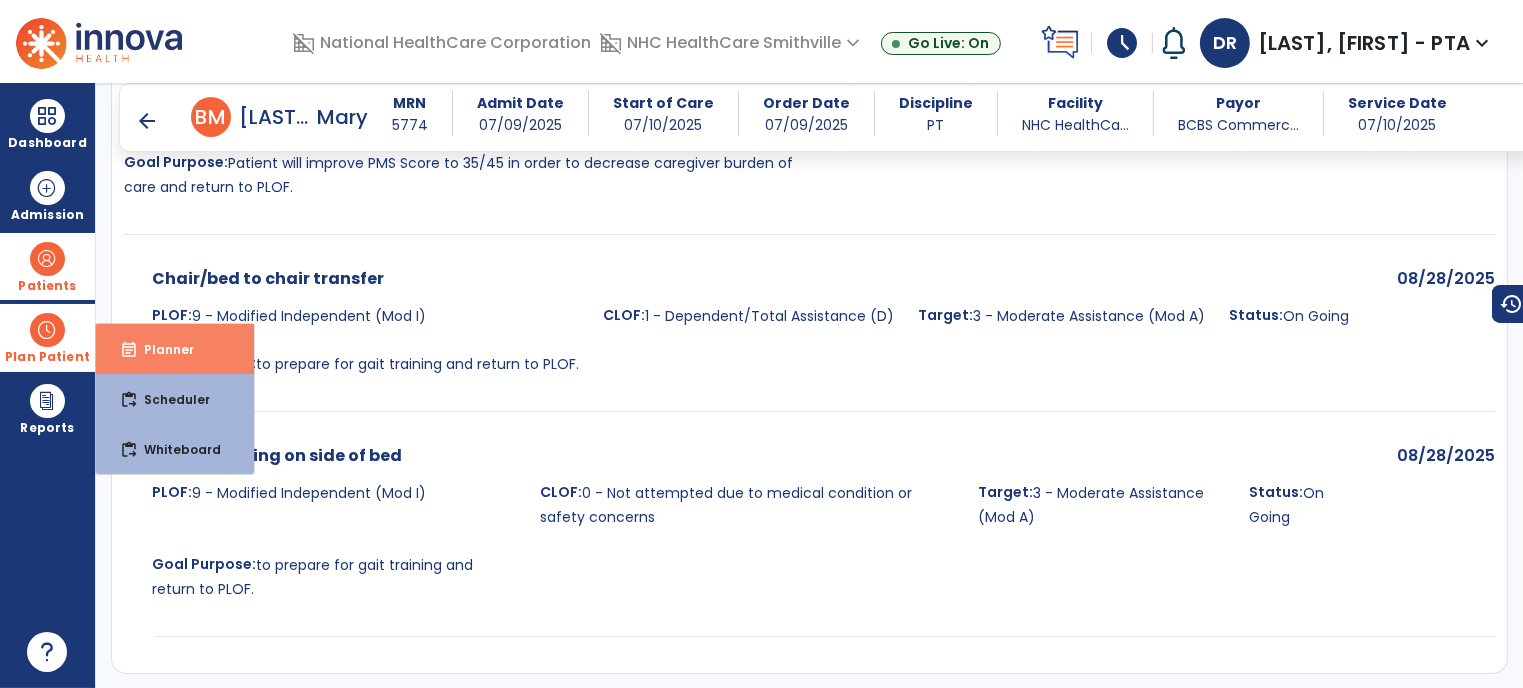 click on "Planner" at bounding box center (161, 349) 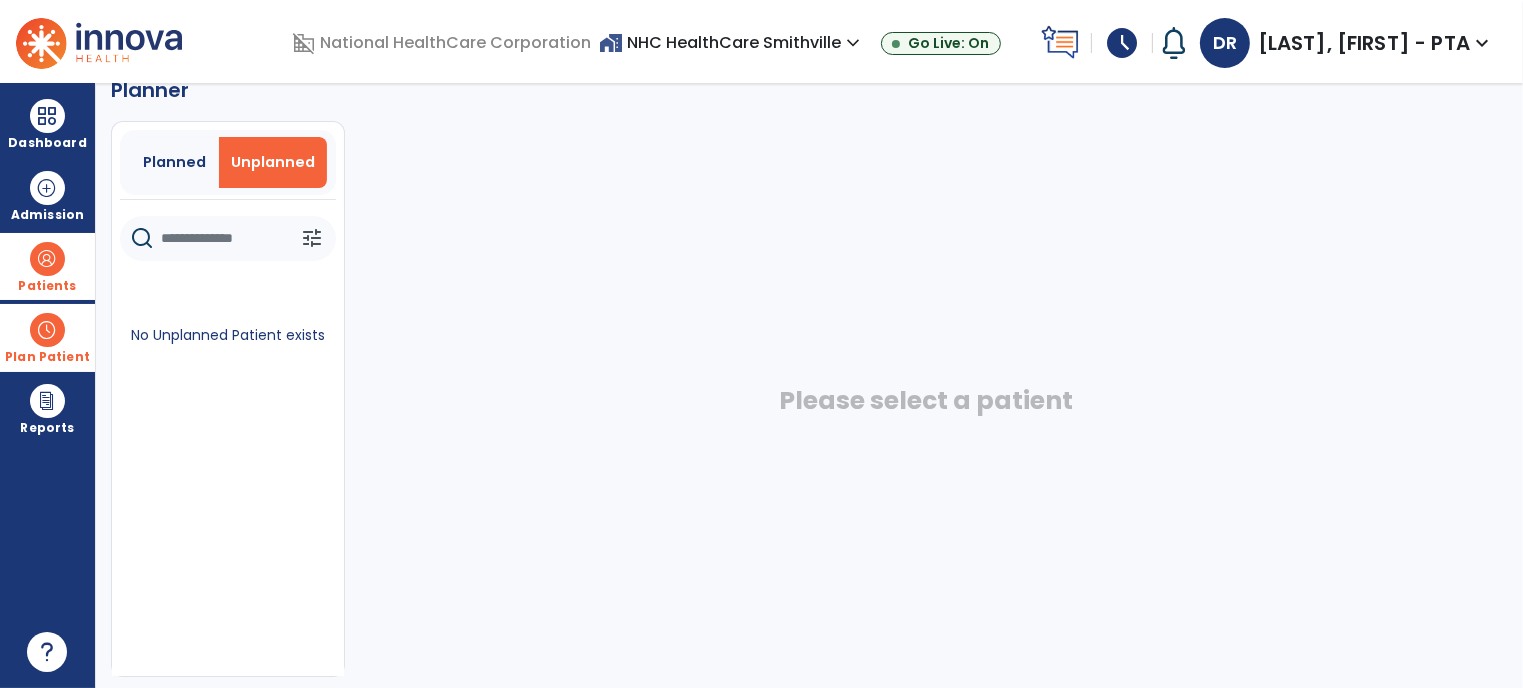 click 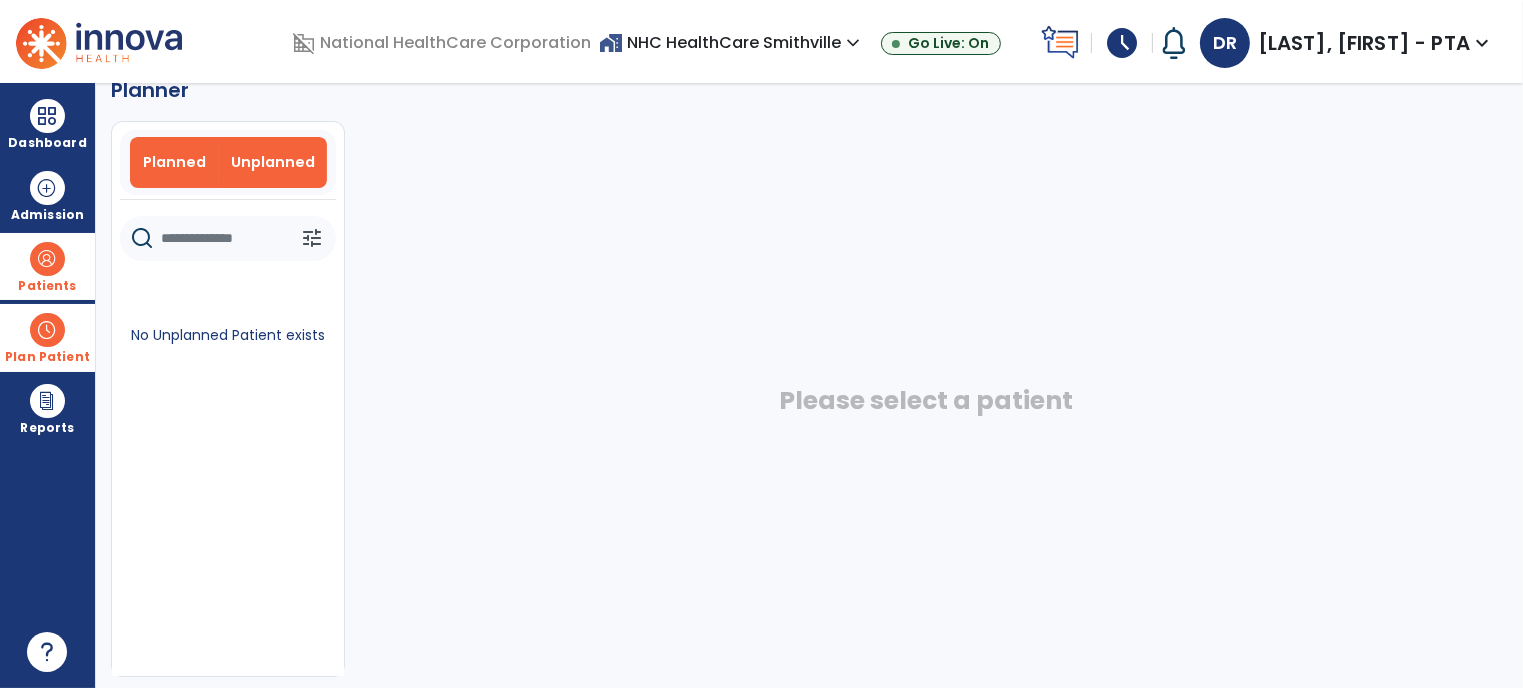 click on "Planned" at bounding box center [174, 162] 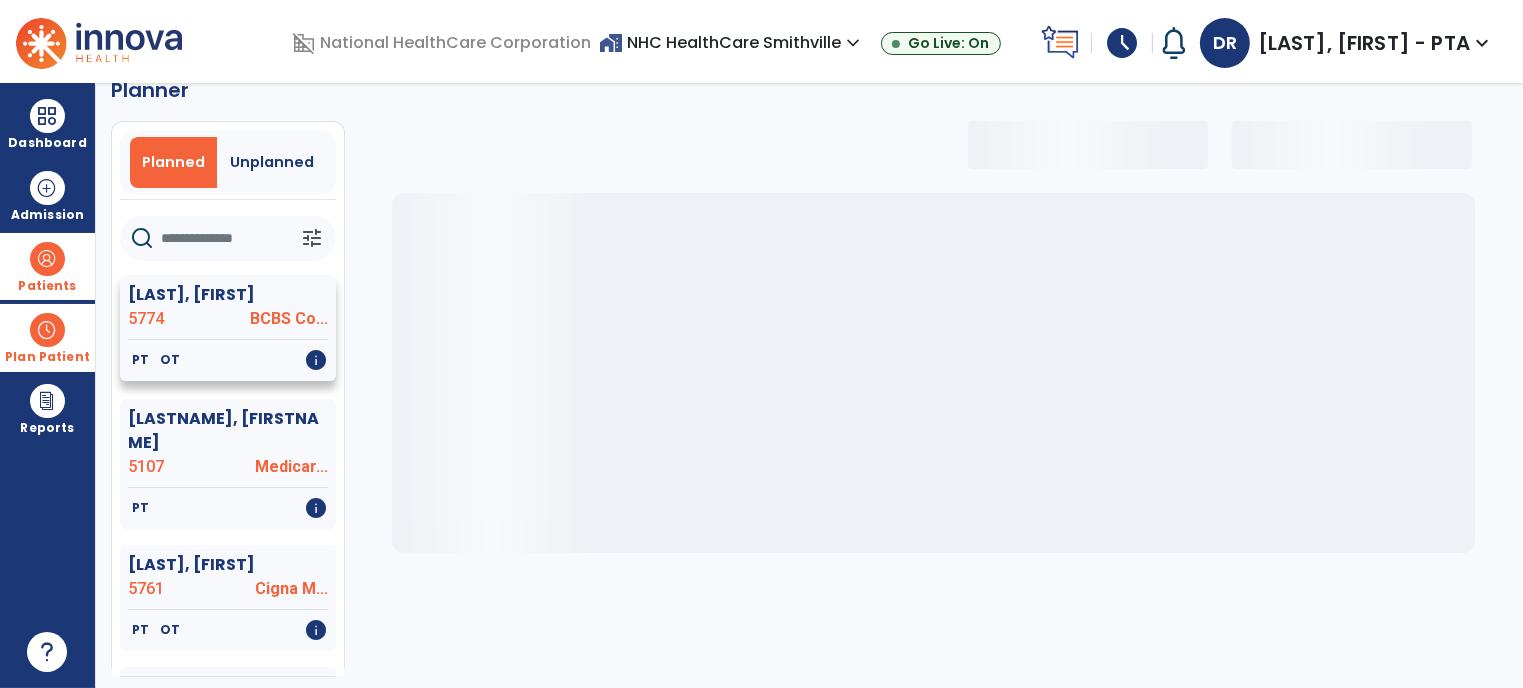 select on "***" 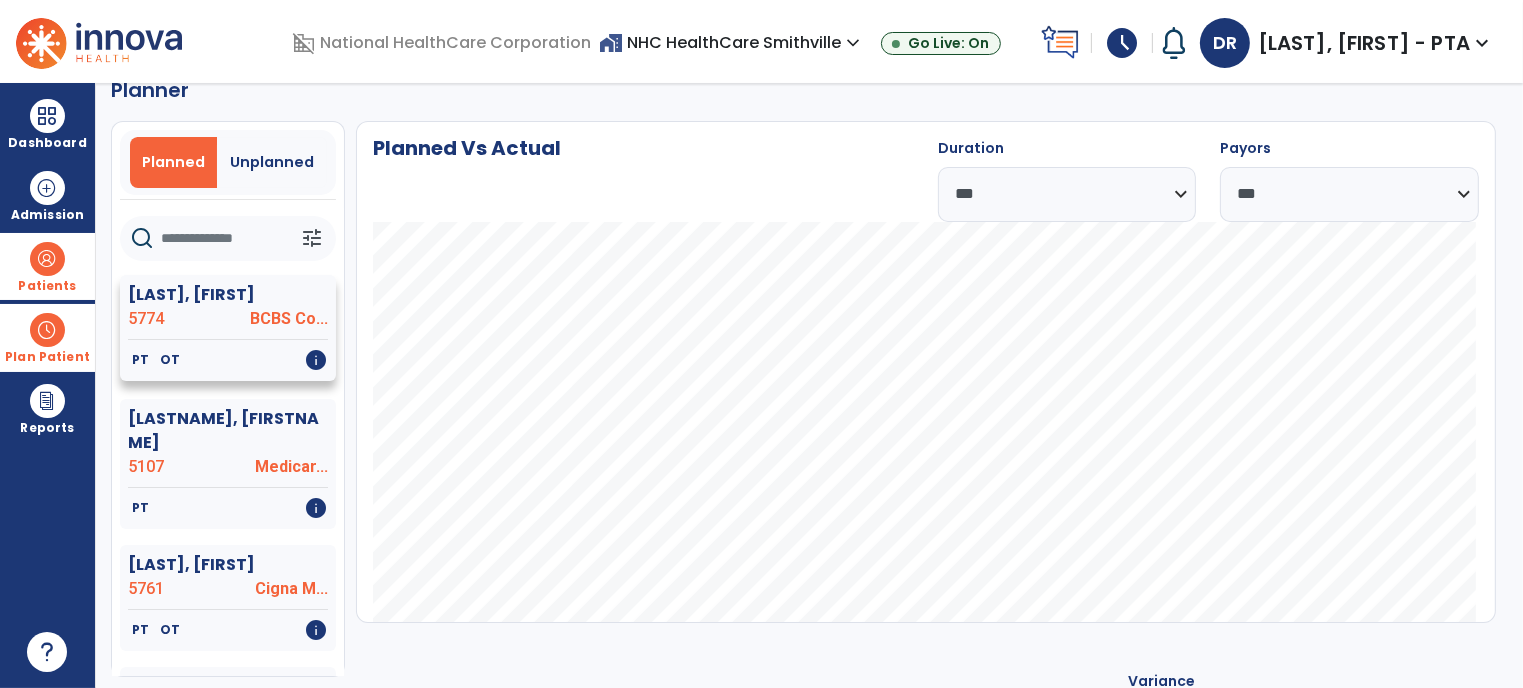 click on "5774" 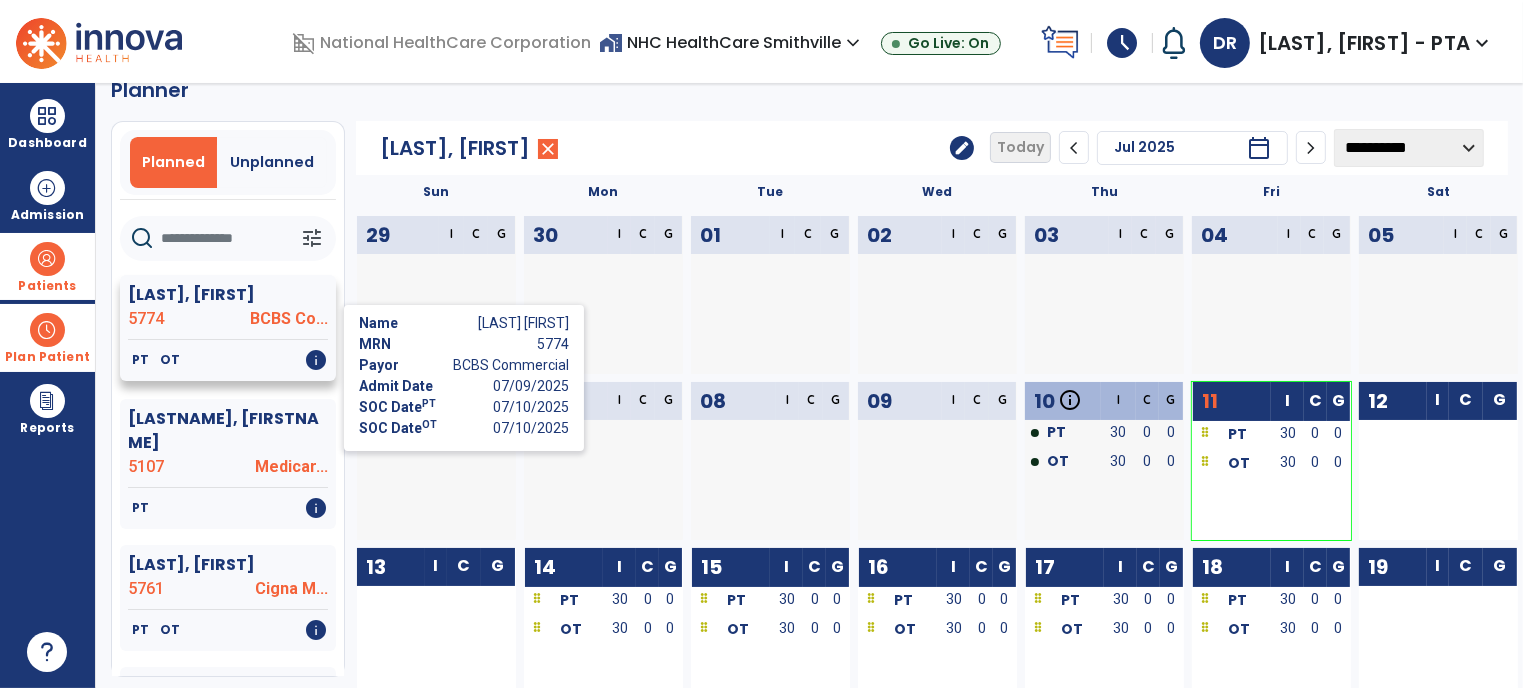 click on "info" 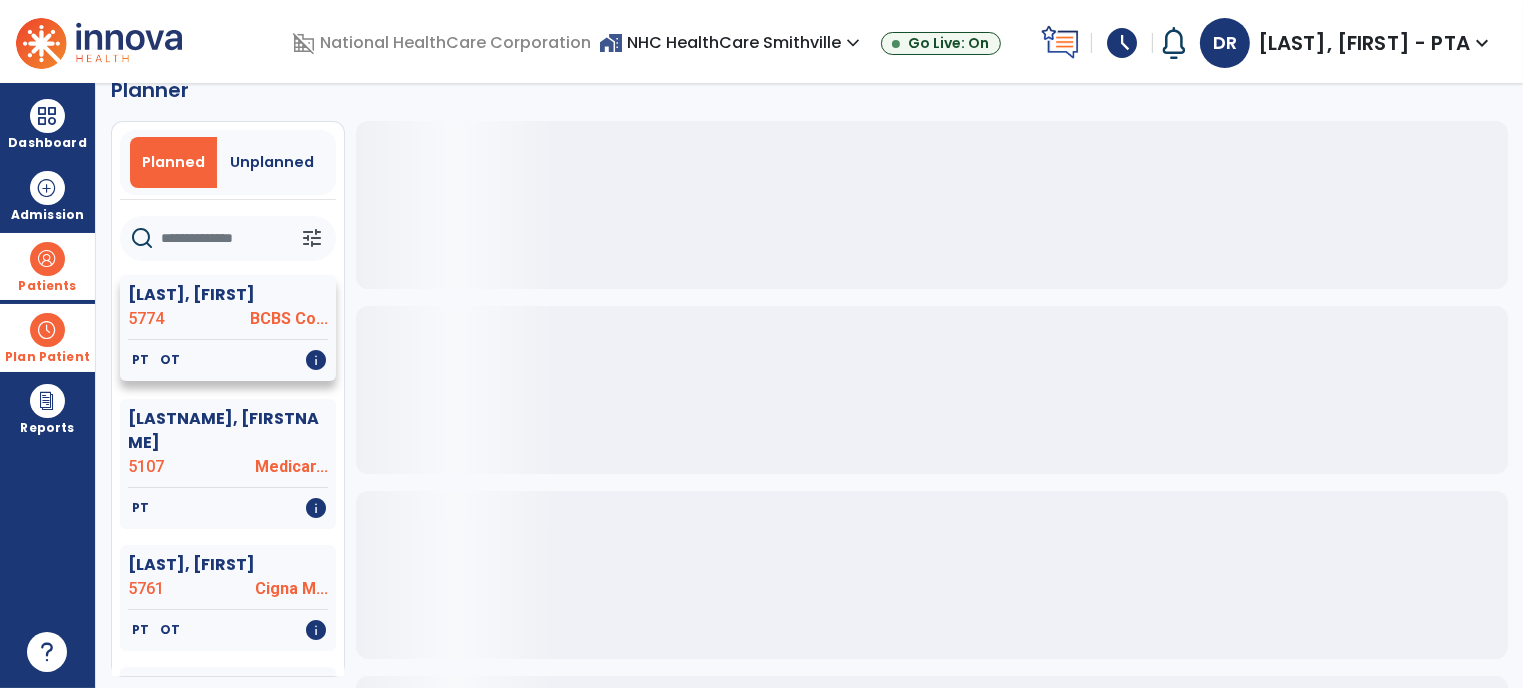click on "OT" 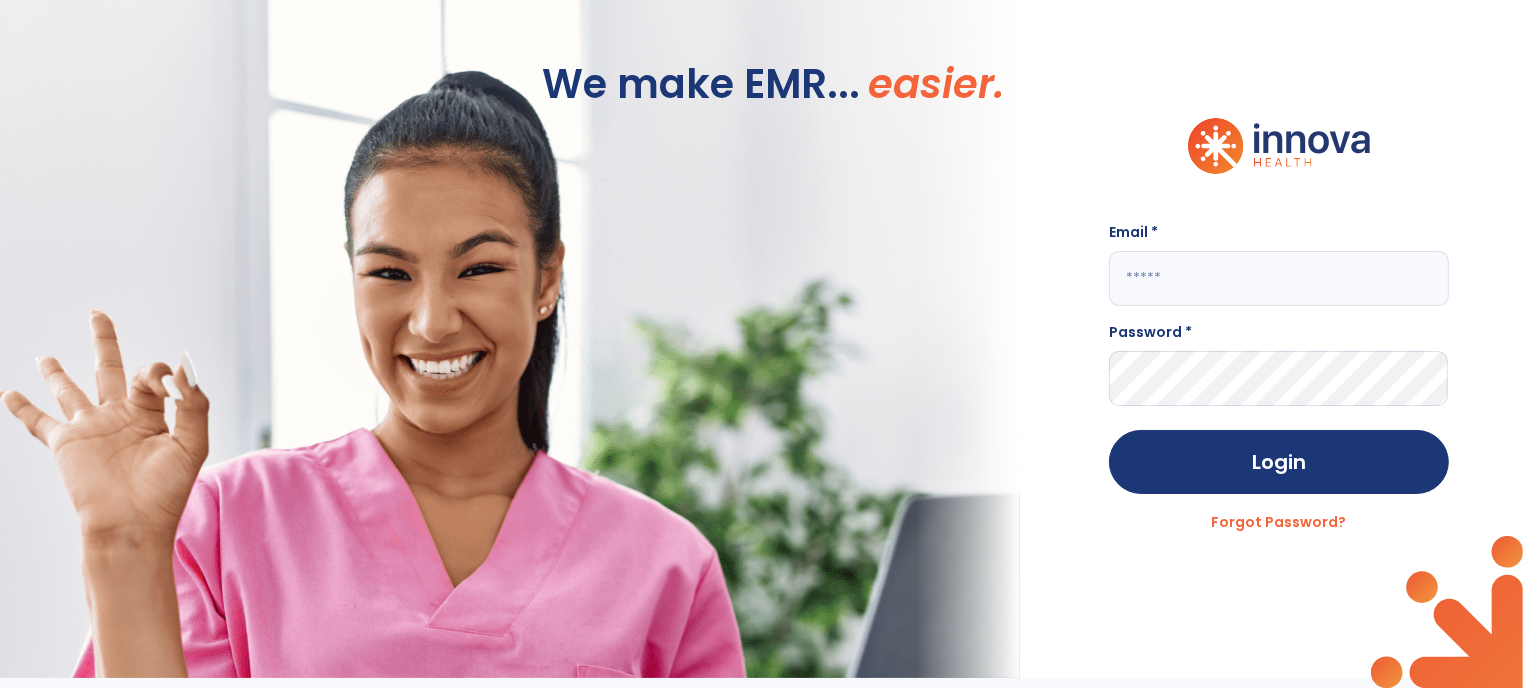type on "**********" 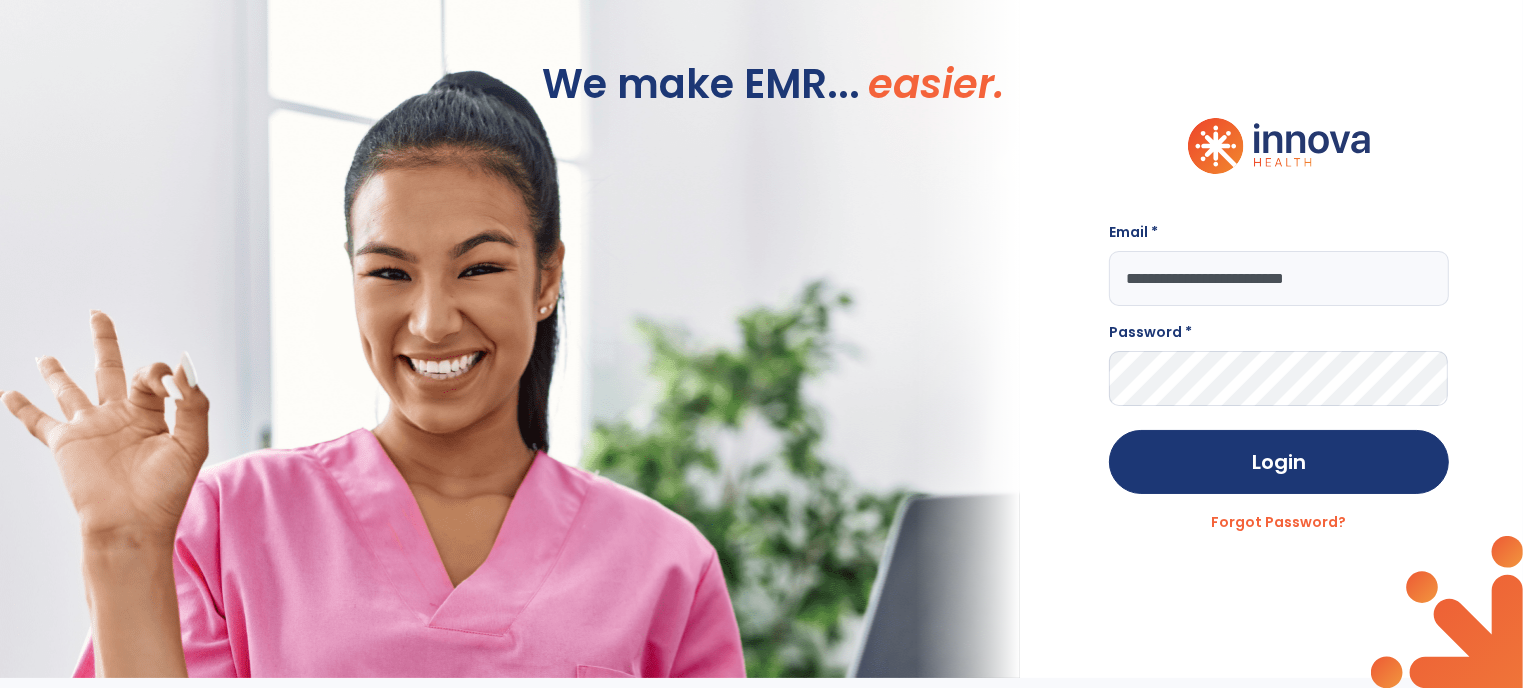 scroll, scrollTop: 0, scrollLeft: 0, axis: both 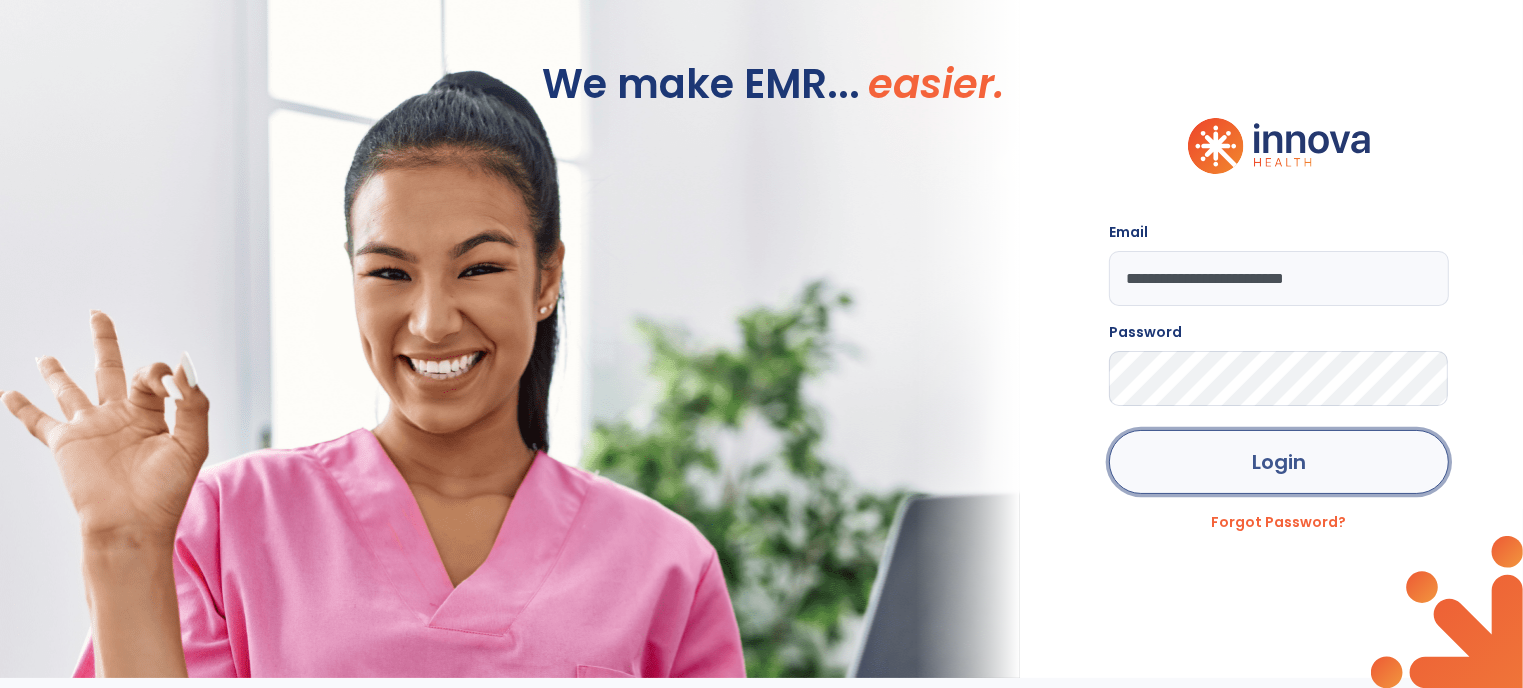 click on "Login" 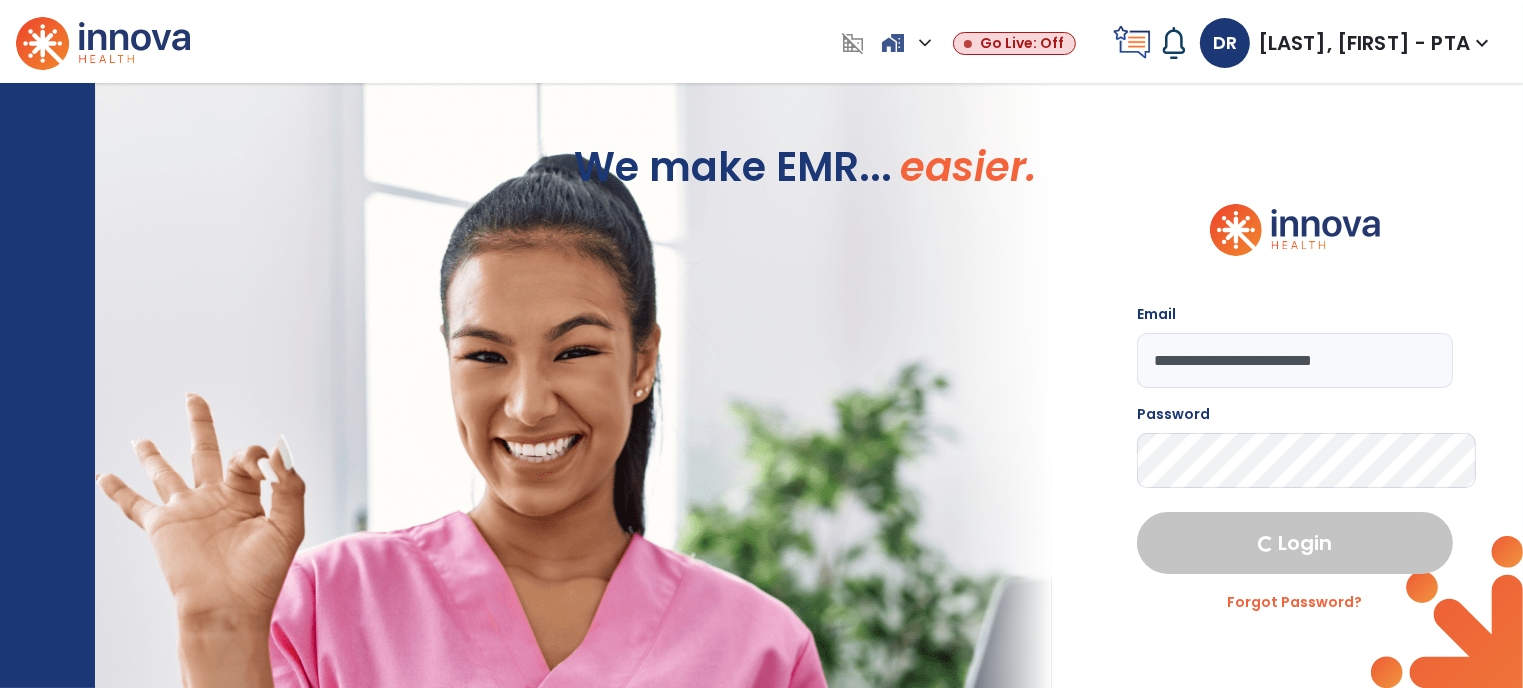 select on "****" 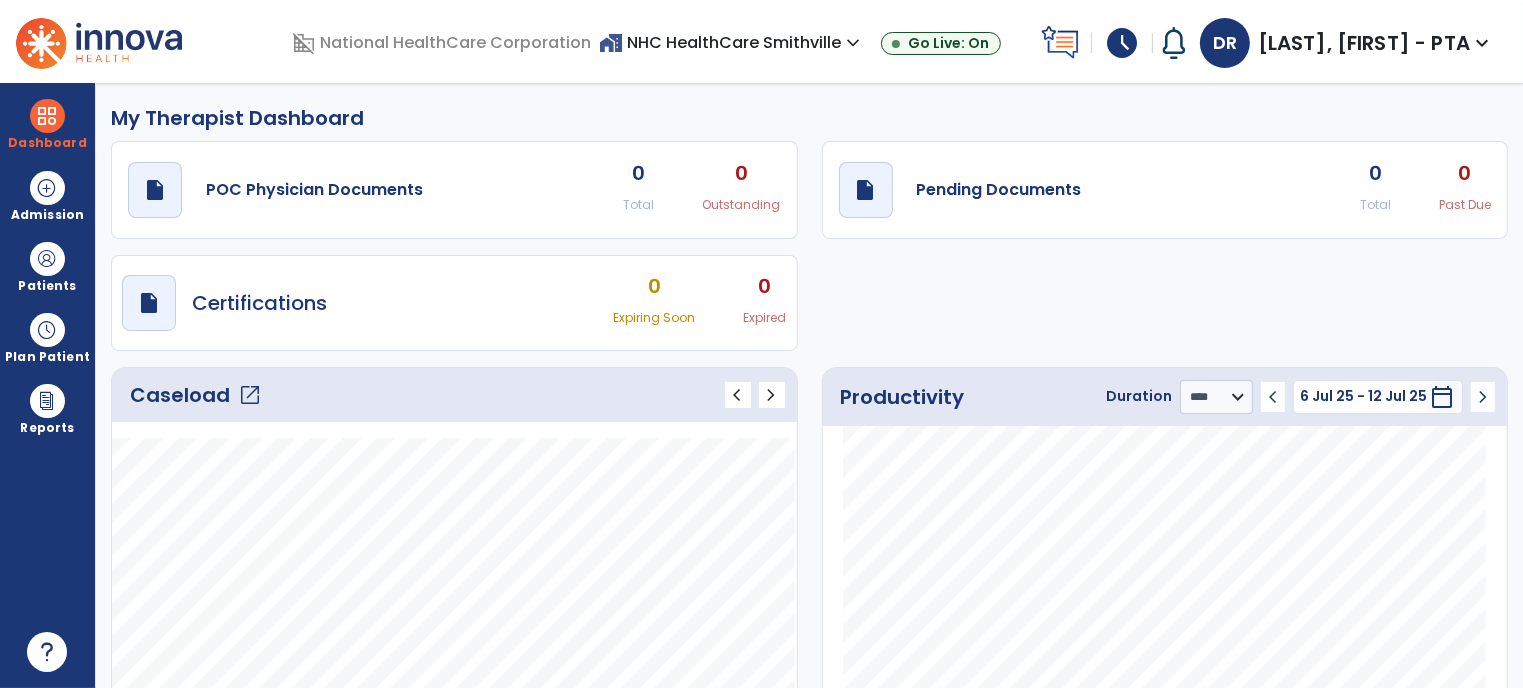 click on "open_in_new" 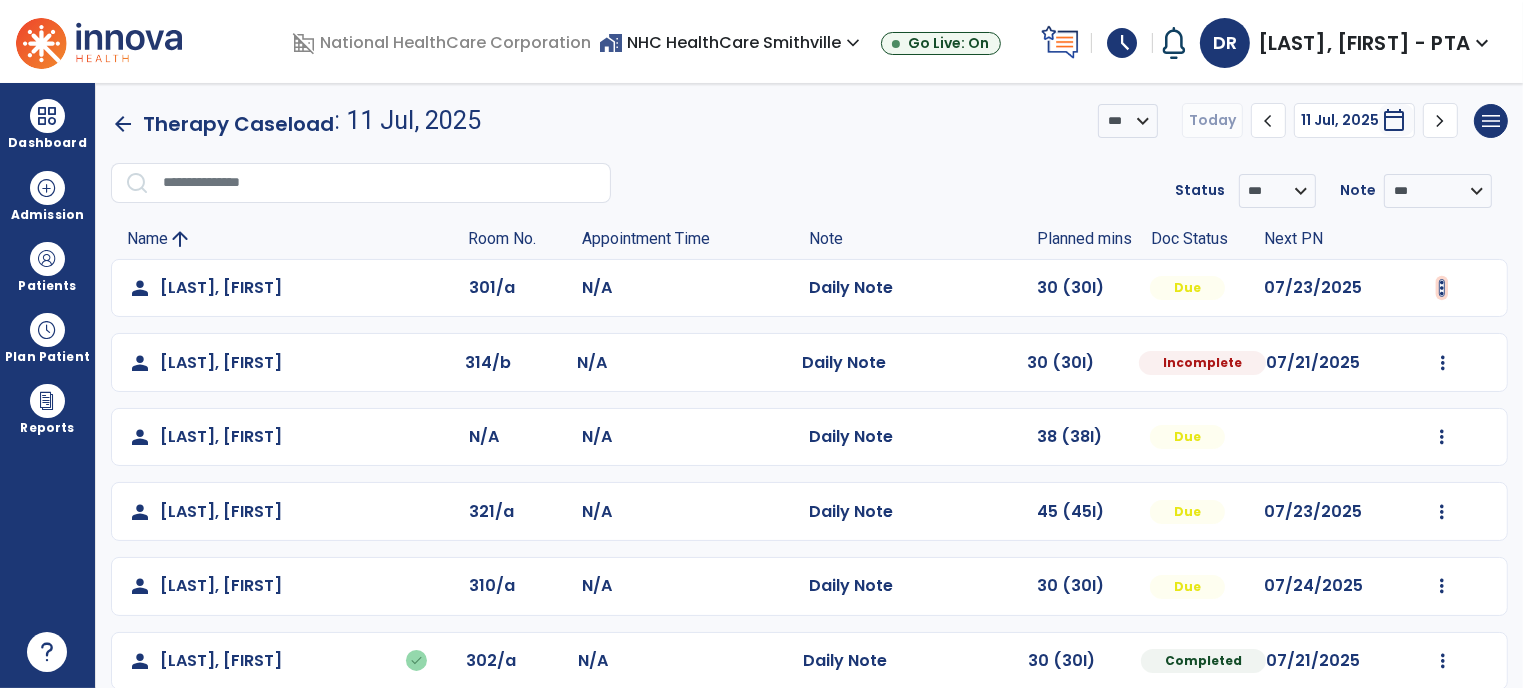 click at bounding box center (1442, 288) 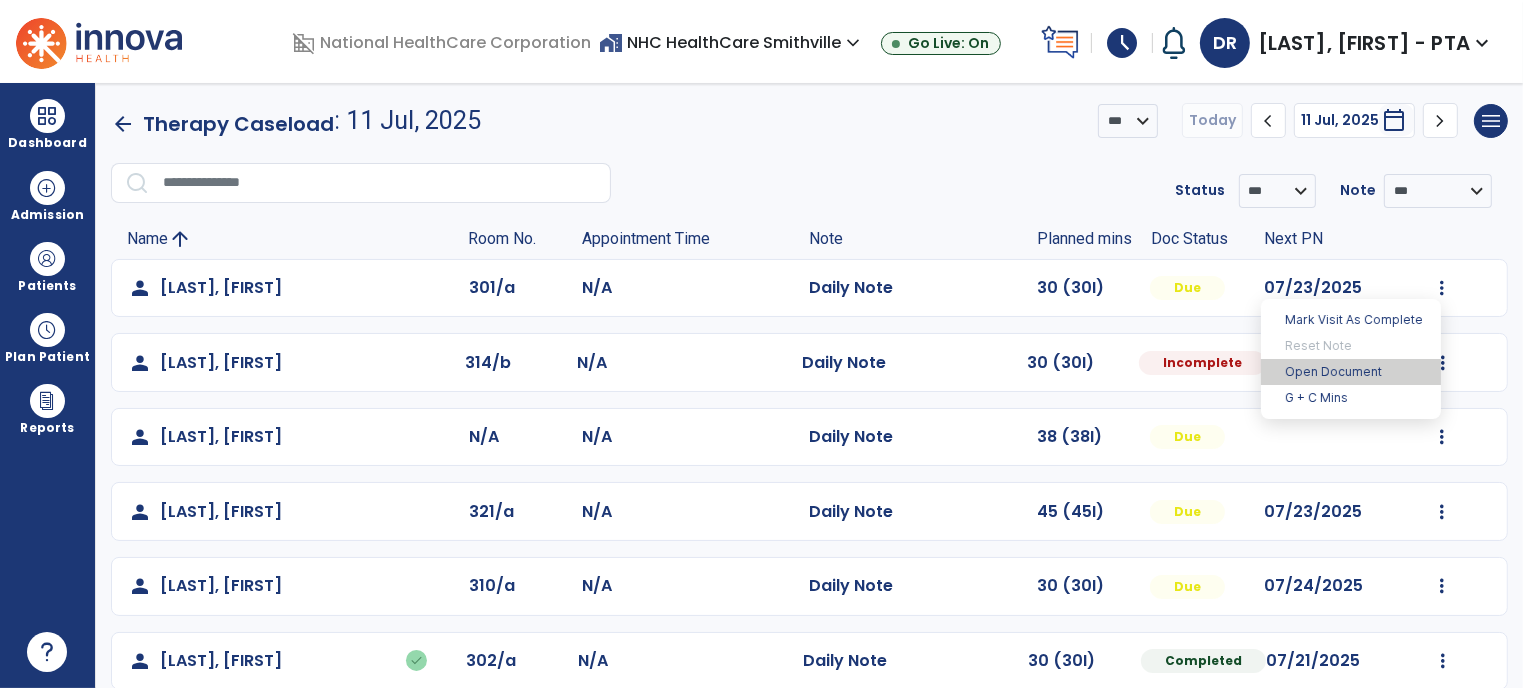click on "Open Document" at bounding box center (1351, 372) 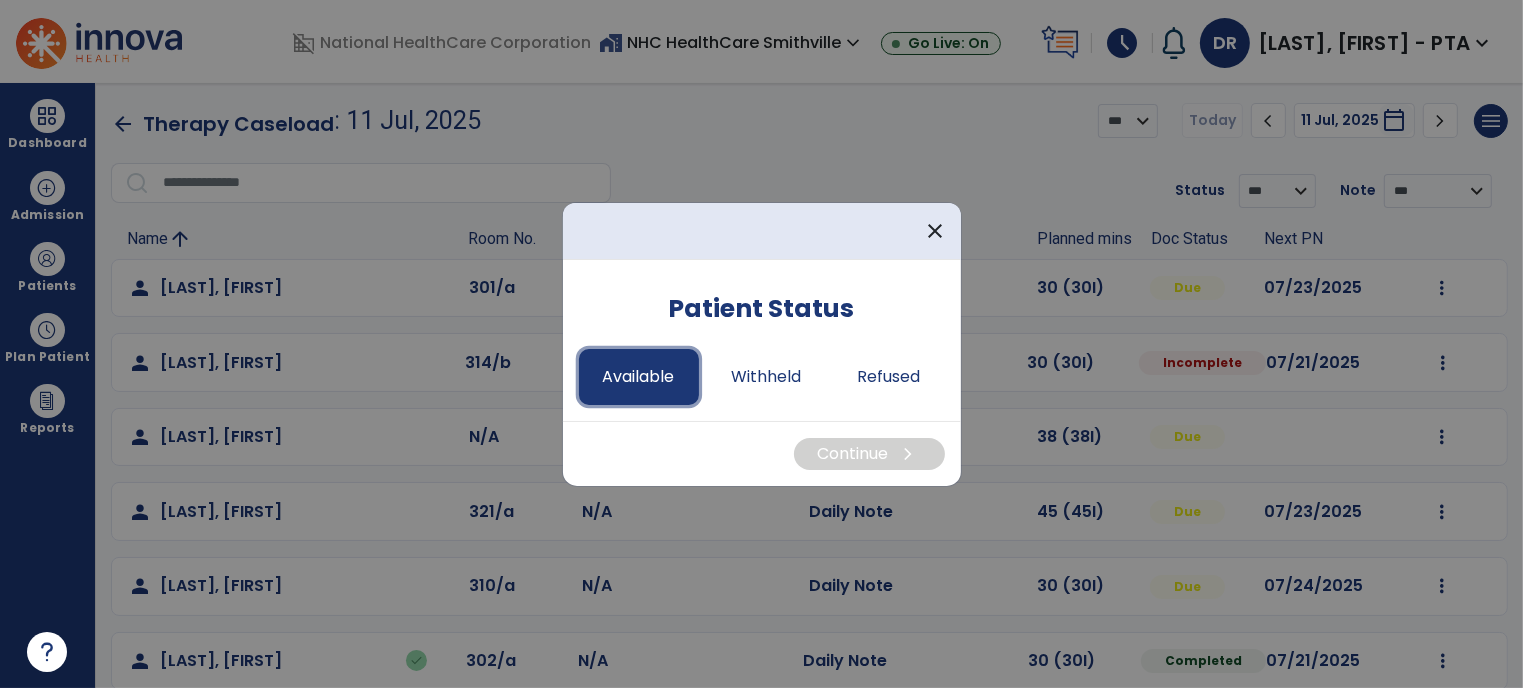 click on "Available" at bounding box center (639, 377) 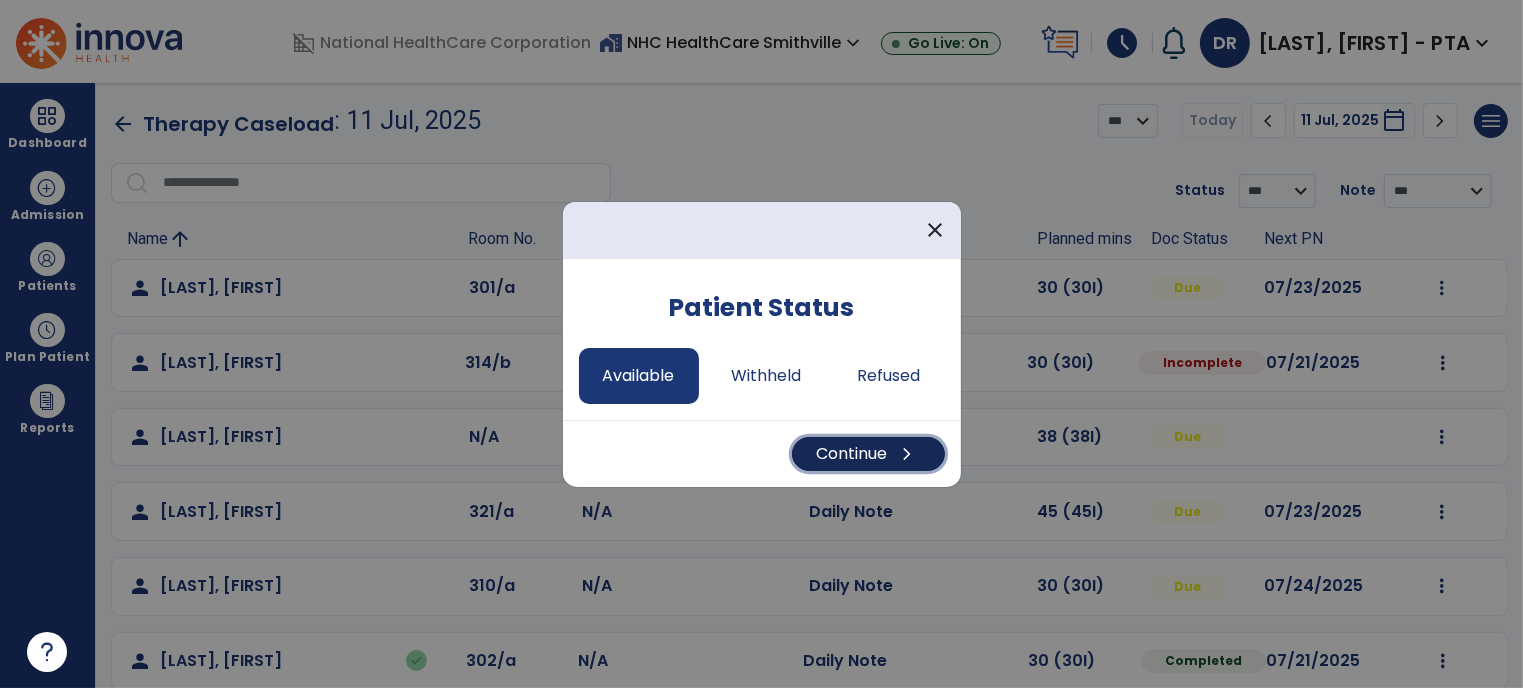 click on "Continue   chevron_right" at bounding box center (868, 454) 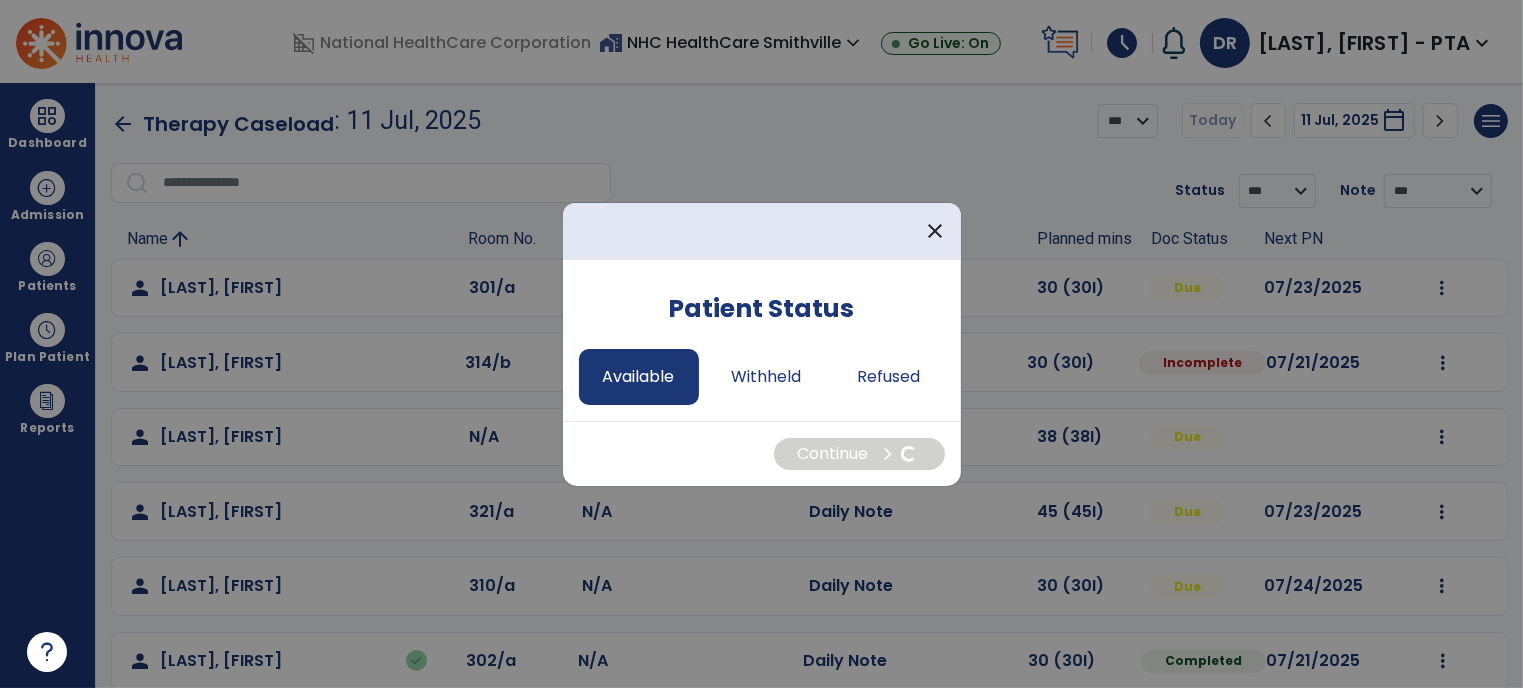 select on "*" 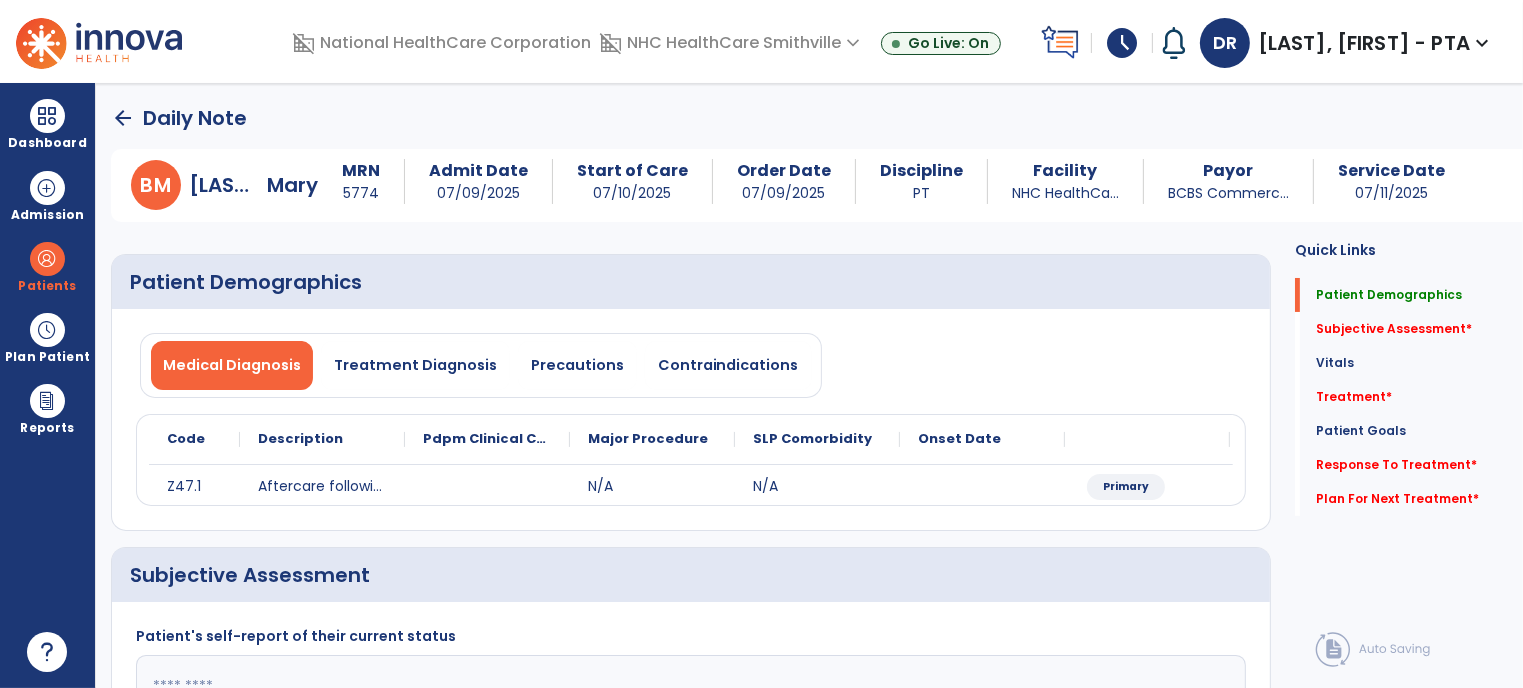 click 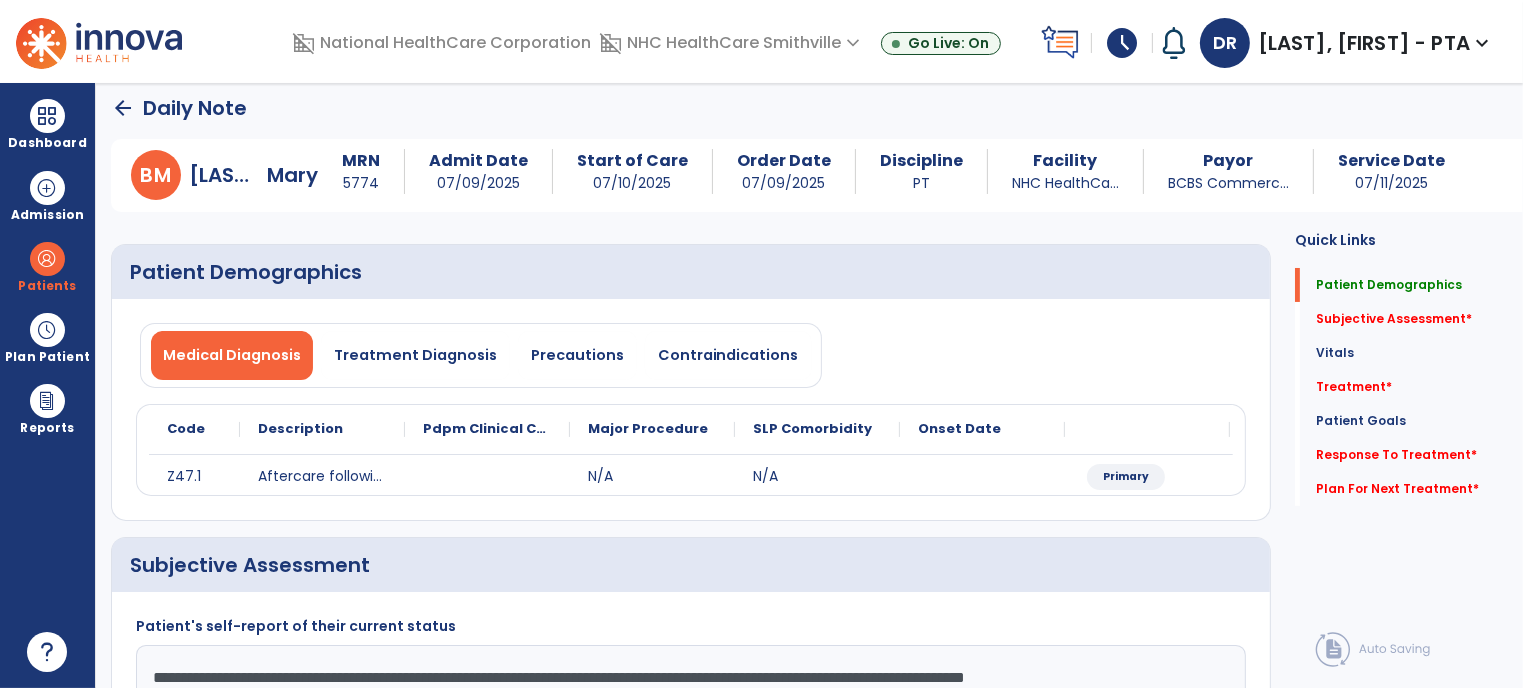 scroll, scrollTop: 34, scrollLeft: 0, axis: vertical 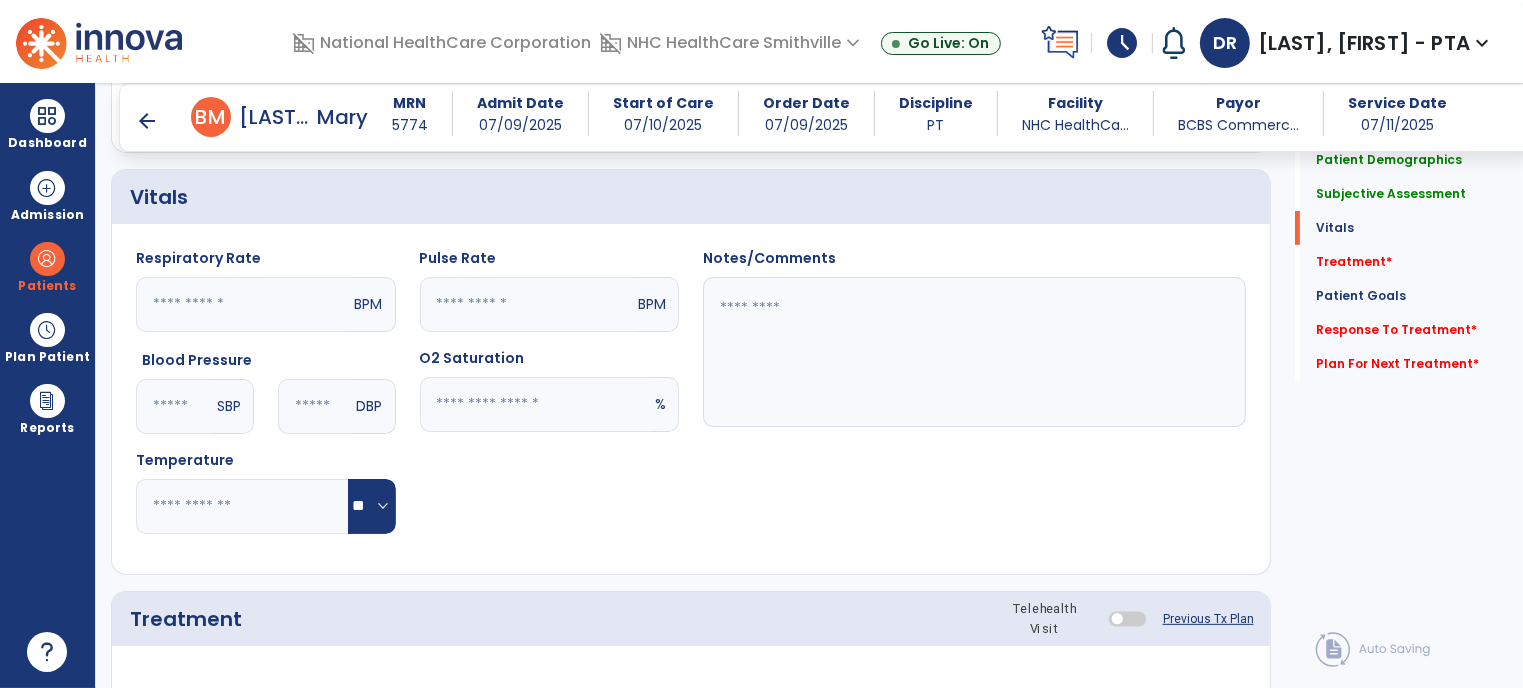 type on "**********" 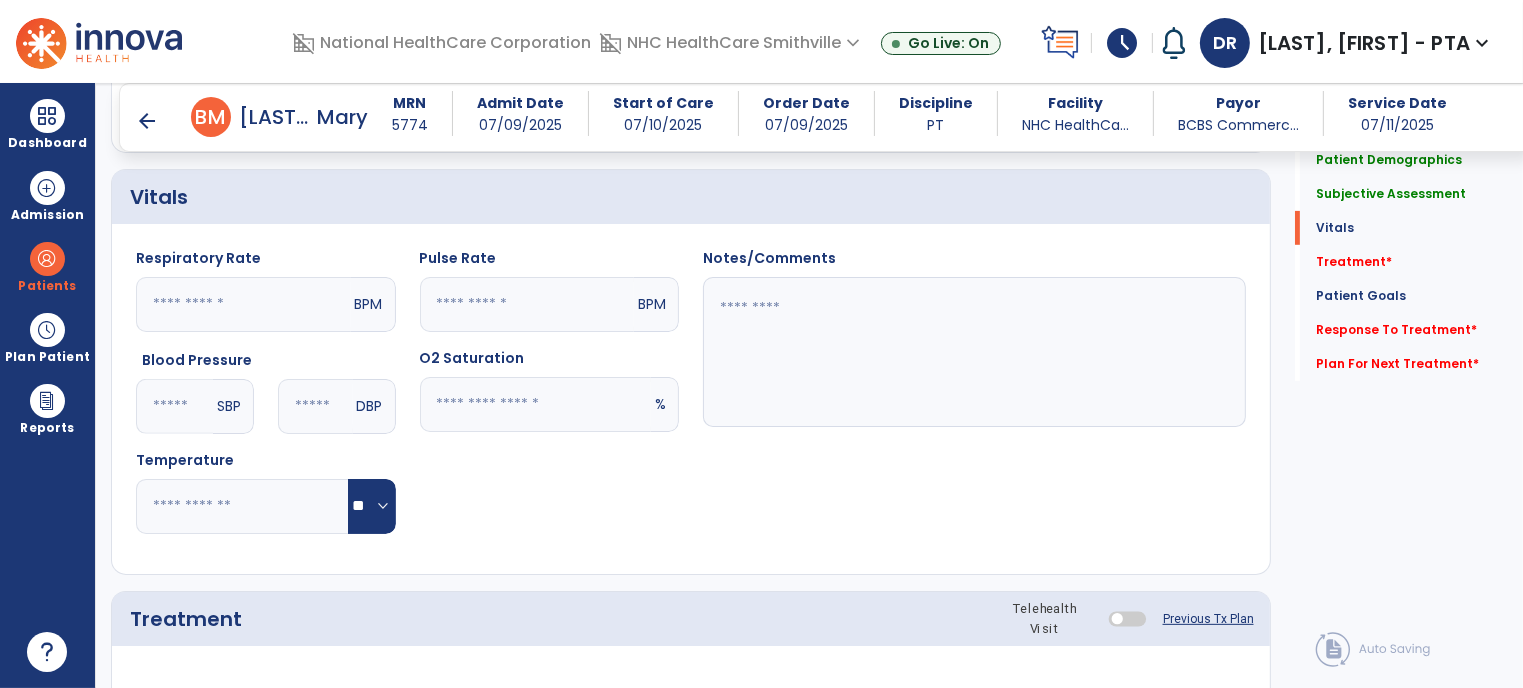 click 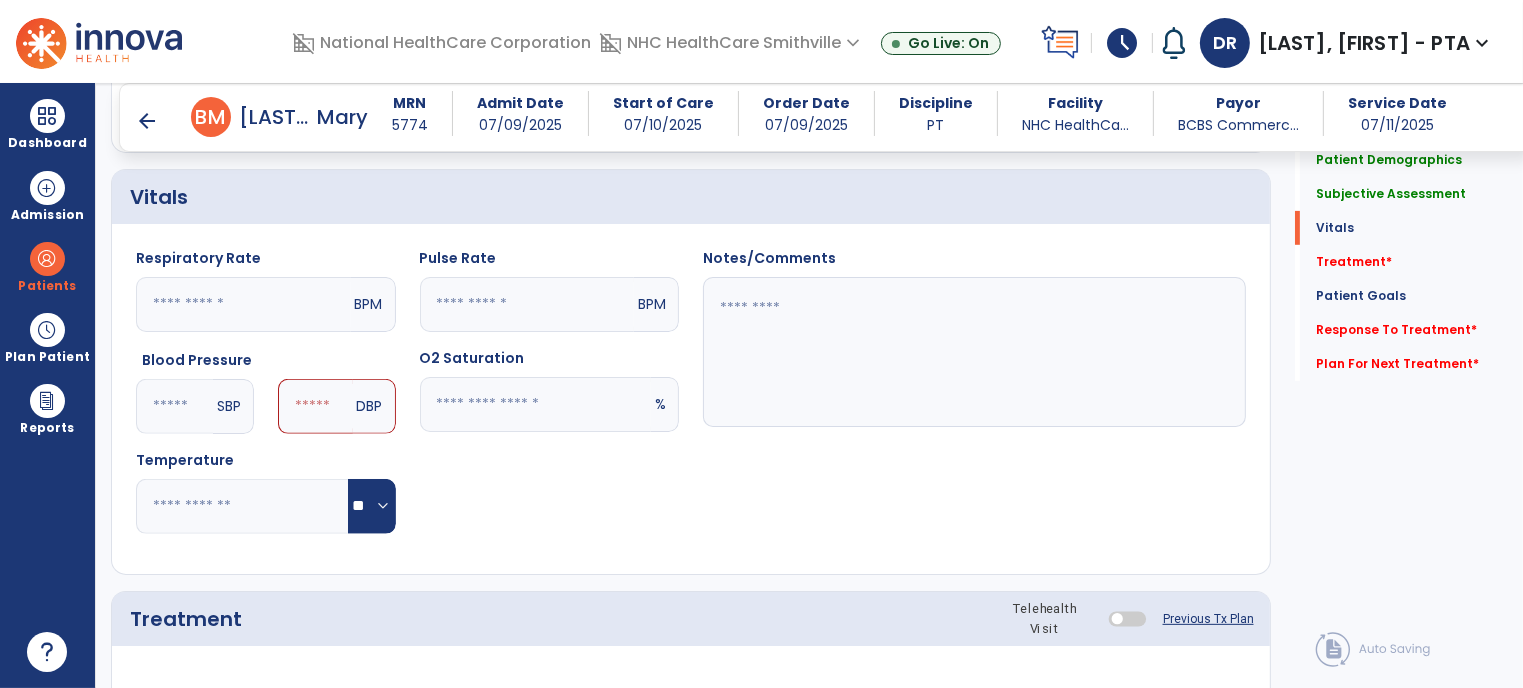 type on "***" 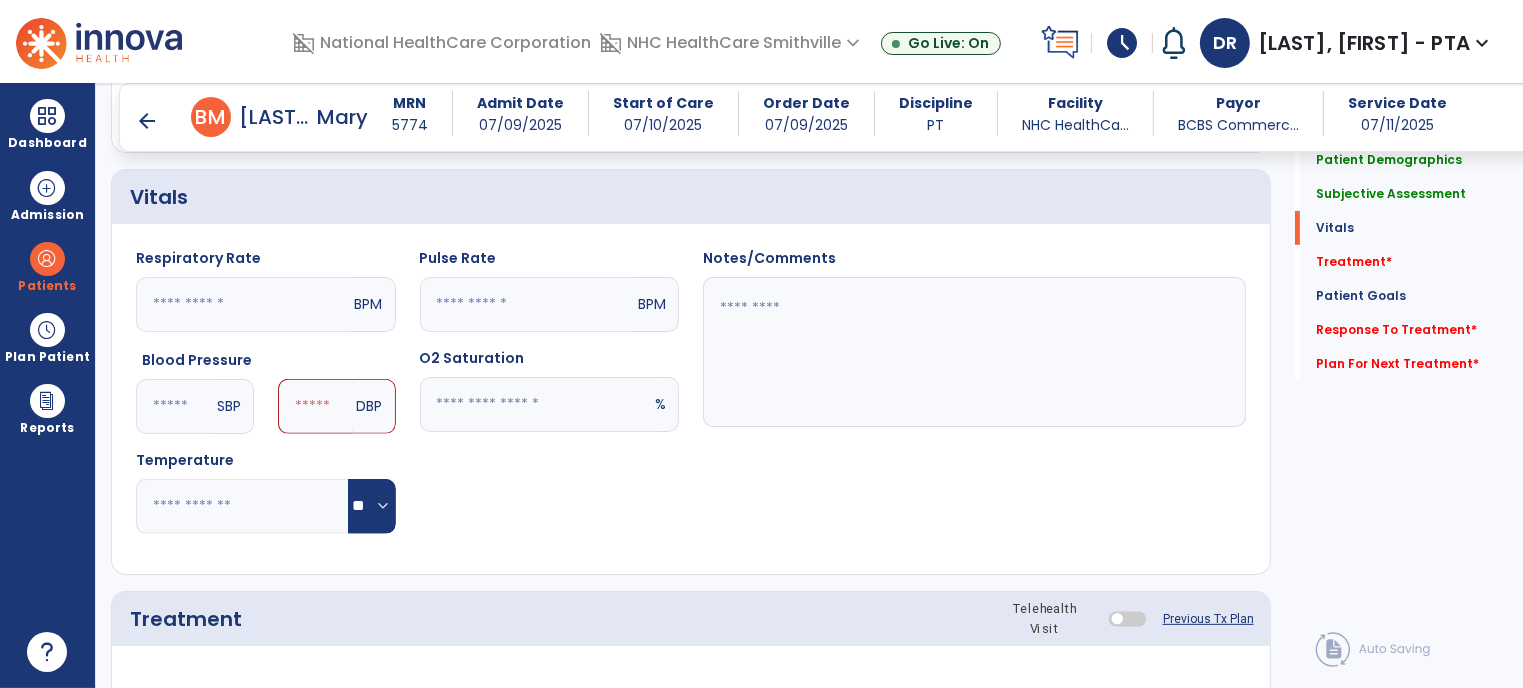 click 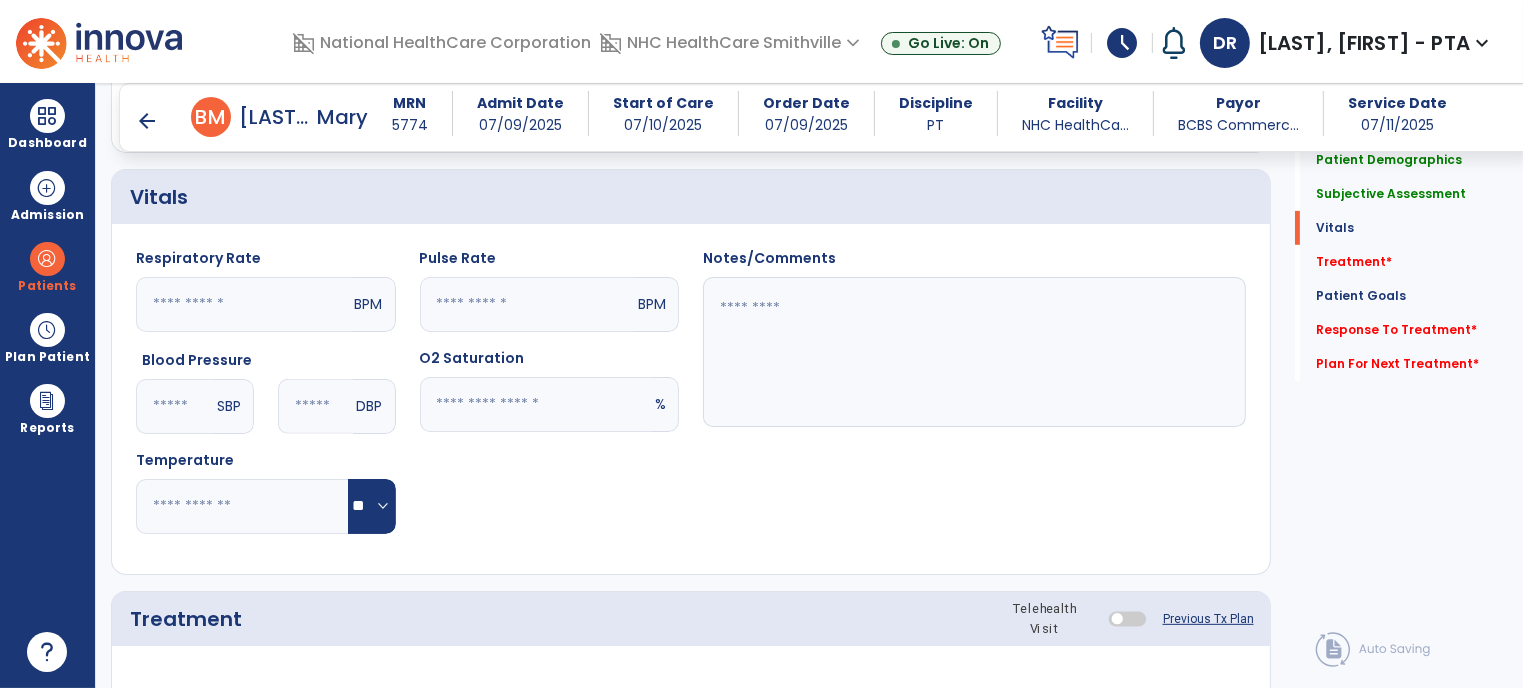 type on "**" 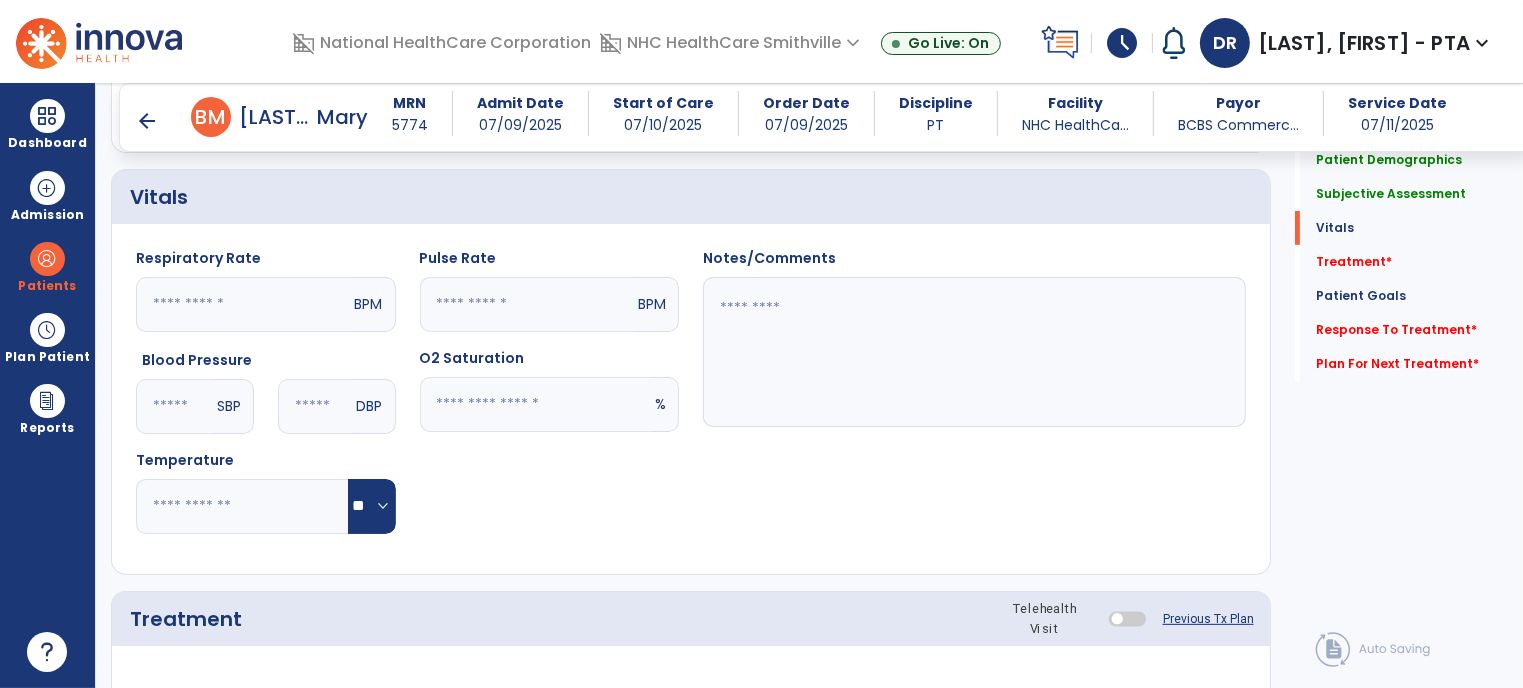 click 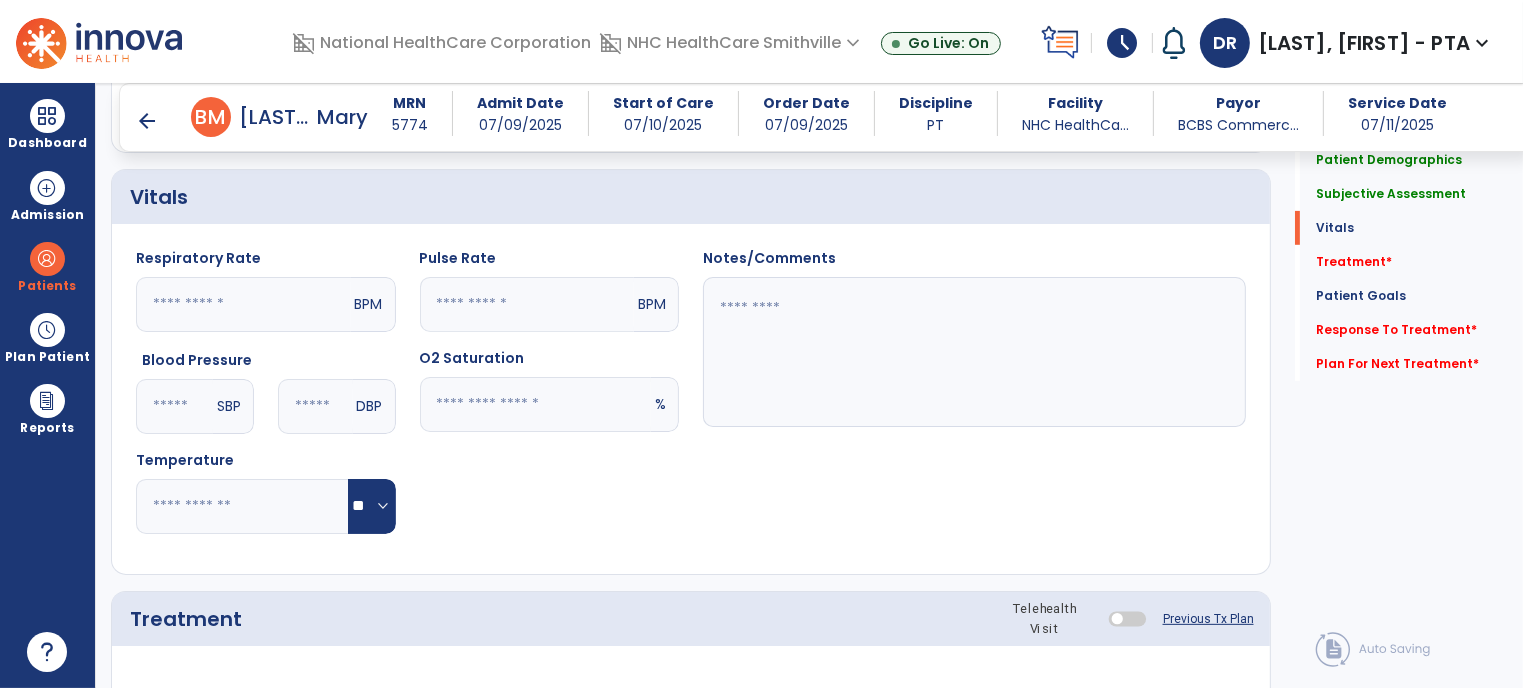 type on "**" 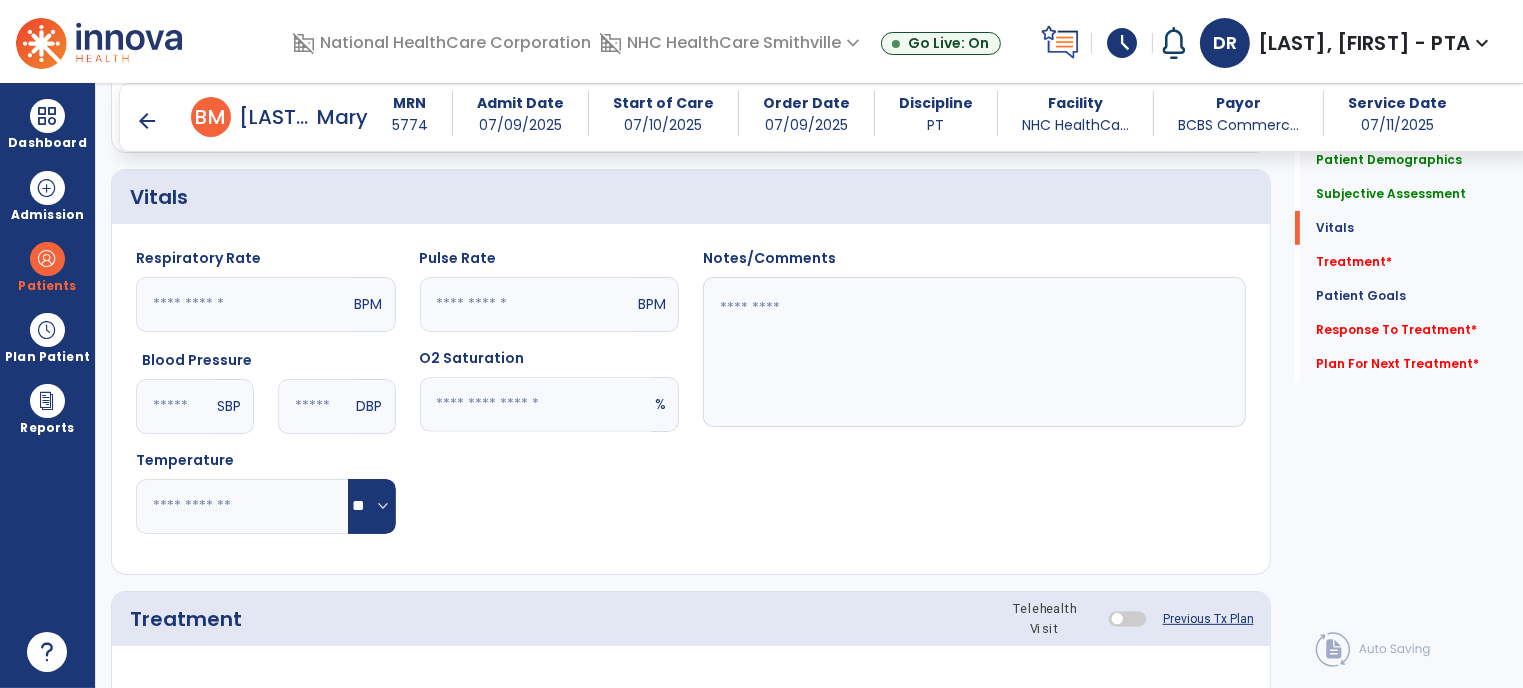 click 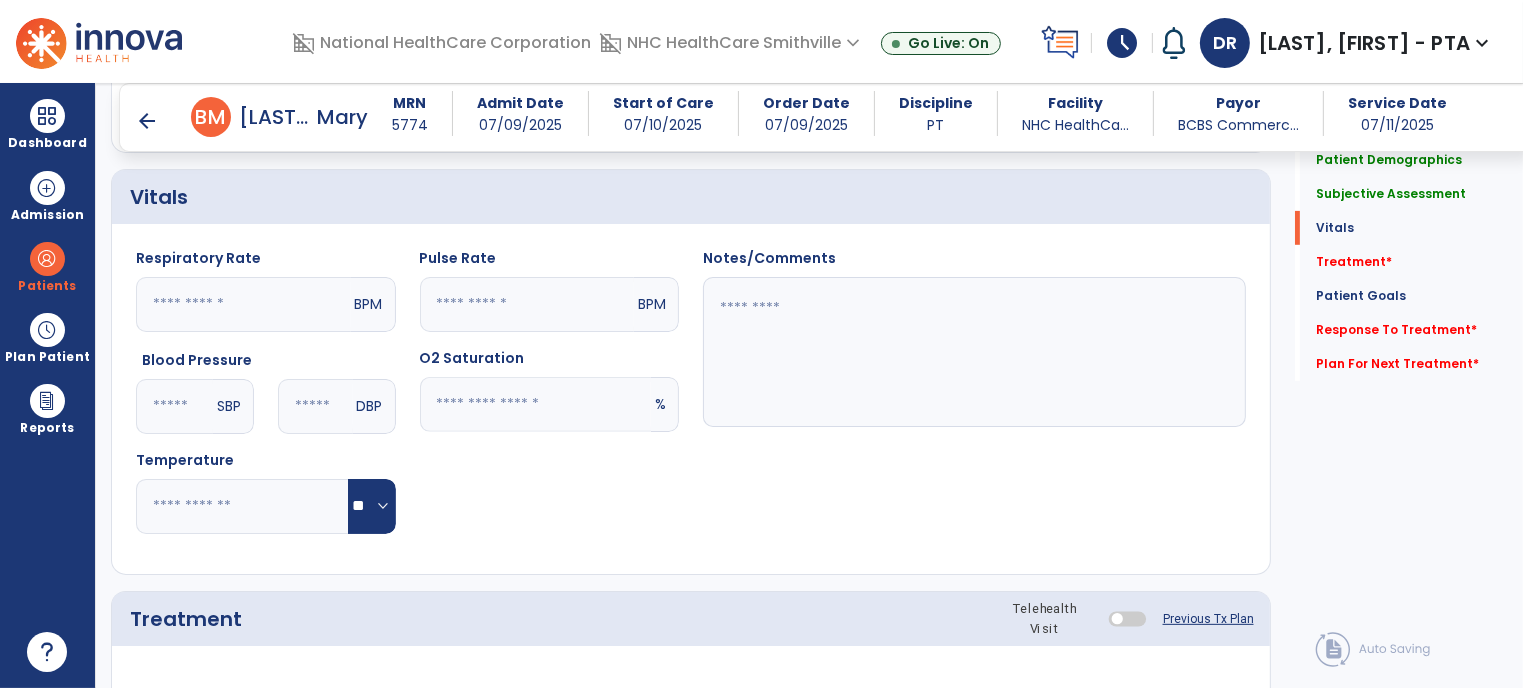 type on "**" 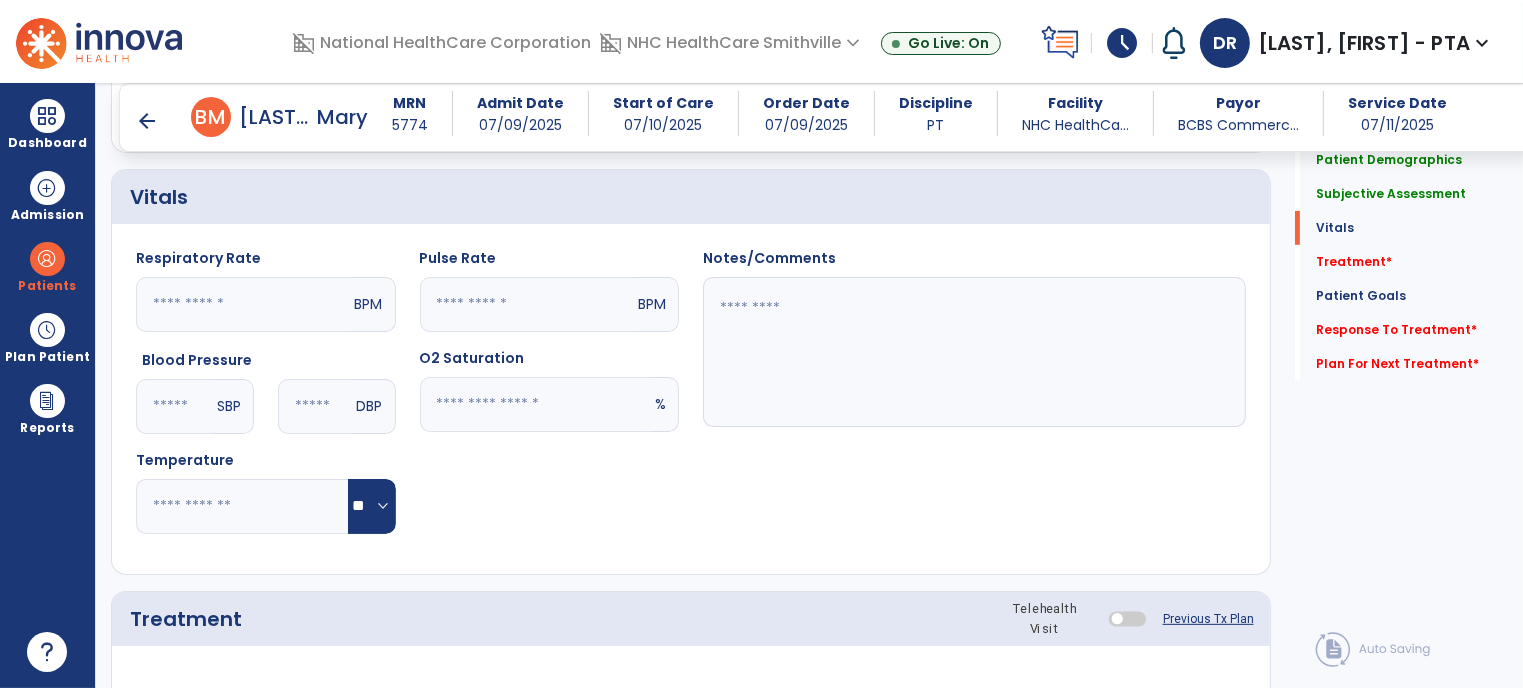 click 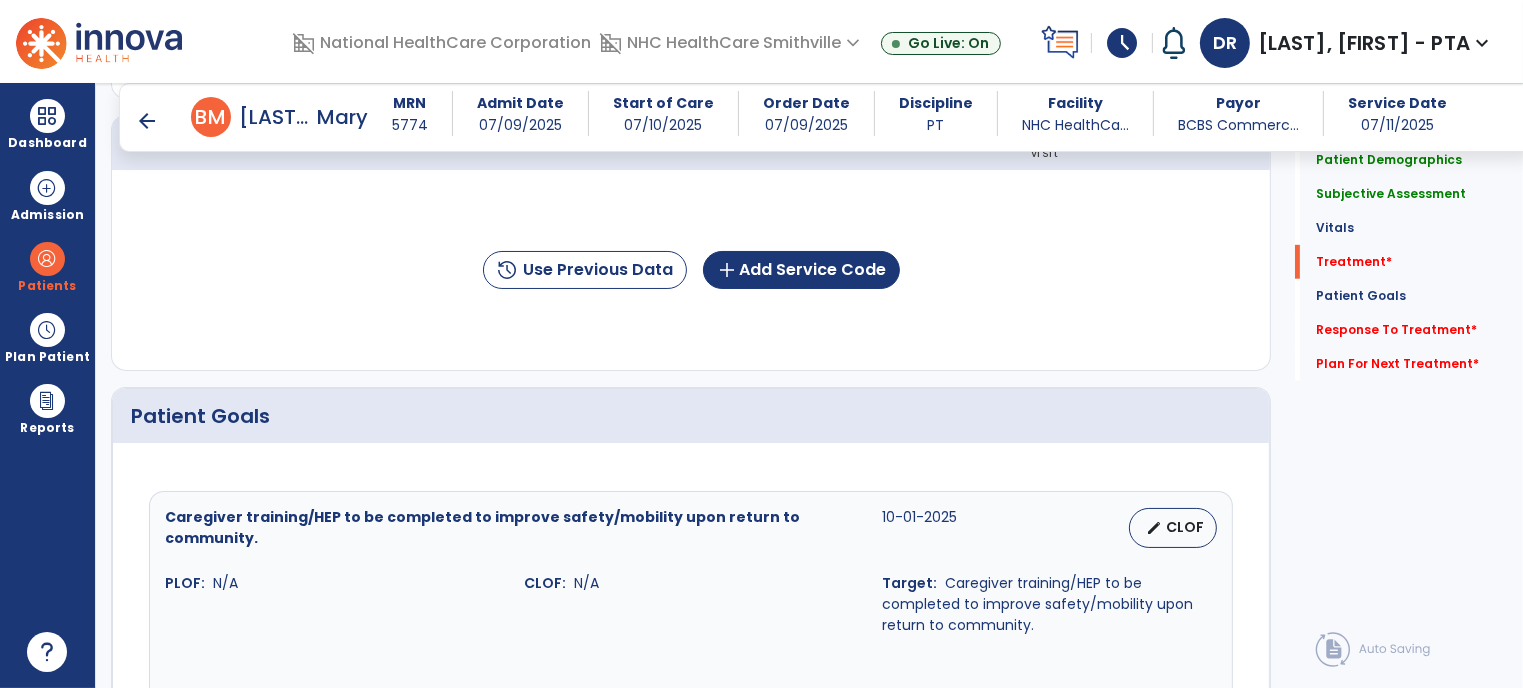 scroll, scrollTop: 1112, scrollLeft: 0, axis: vertical 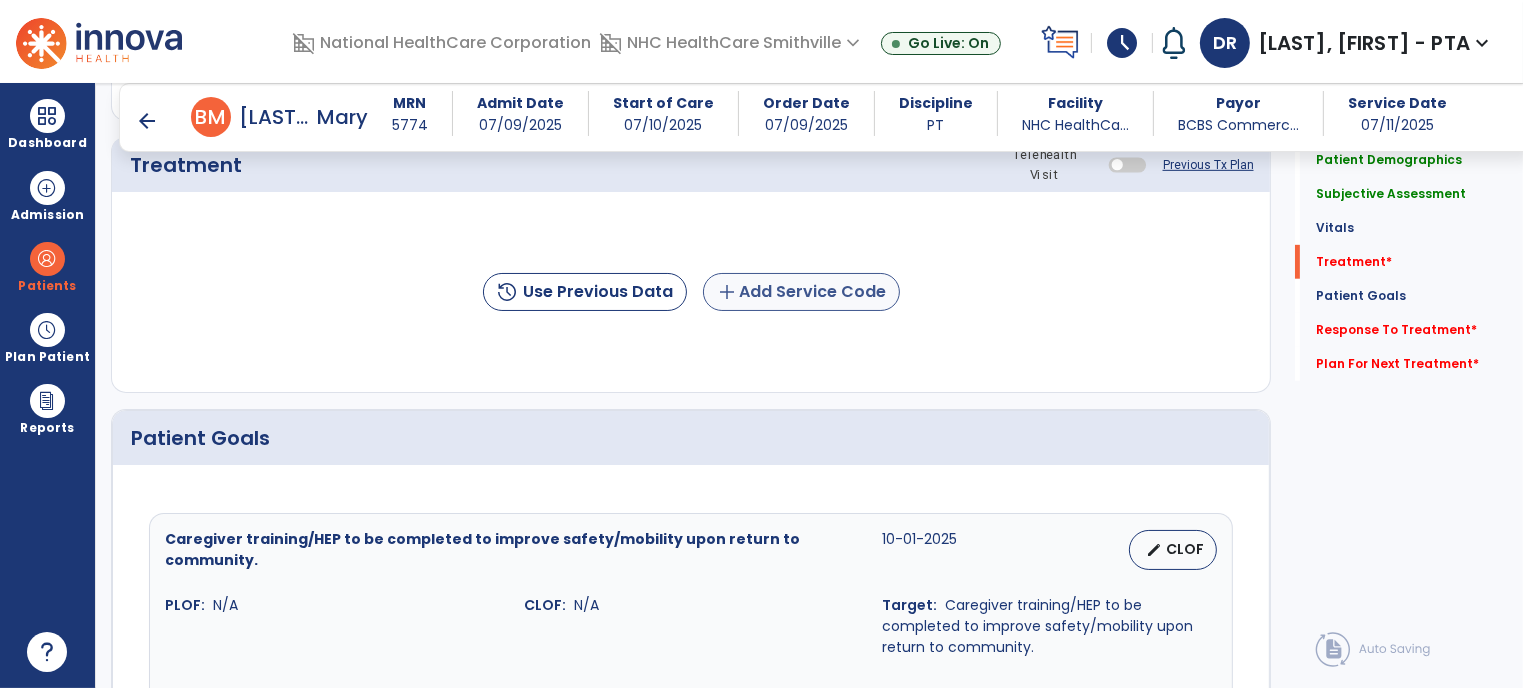 type on "**********" 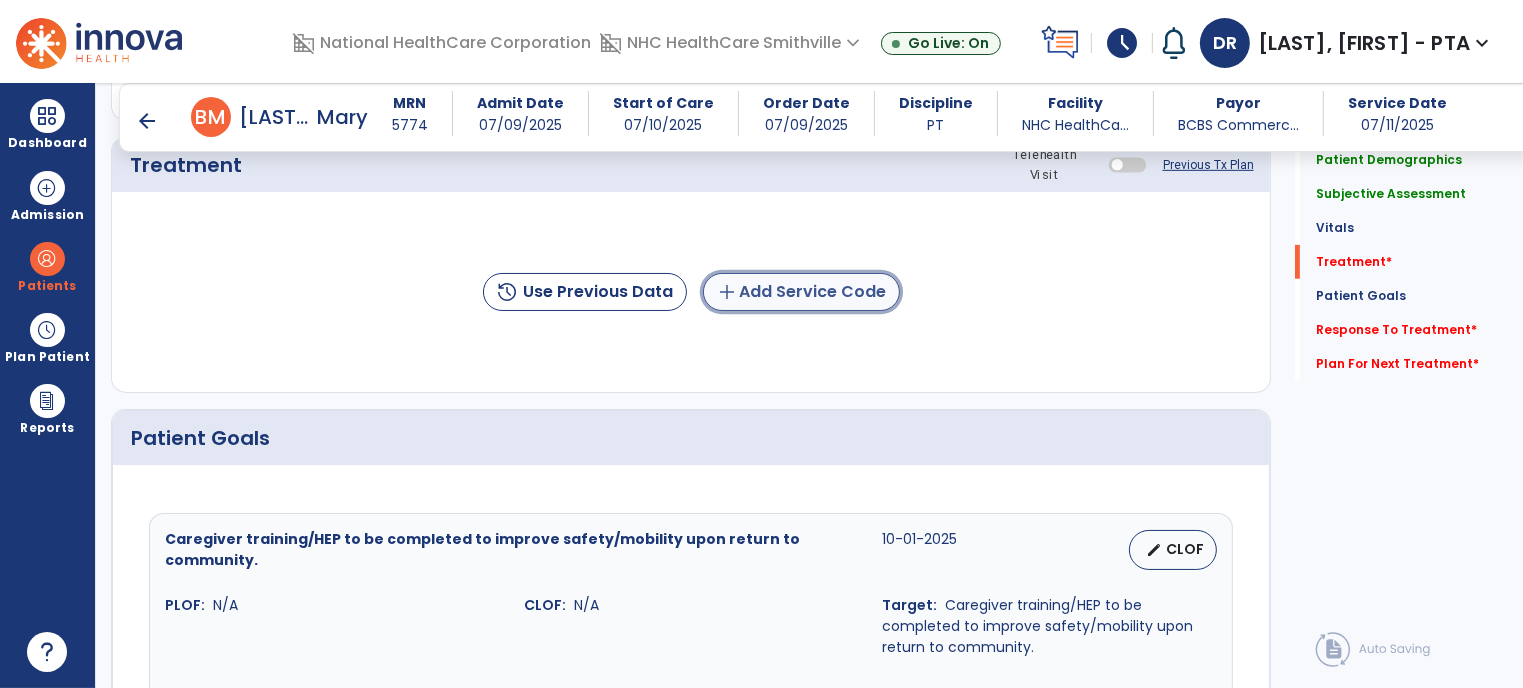 click on "add  Add Service Code" 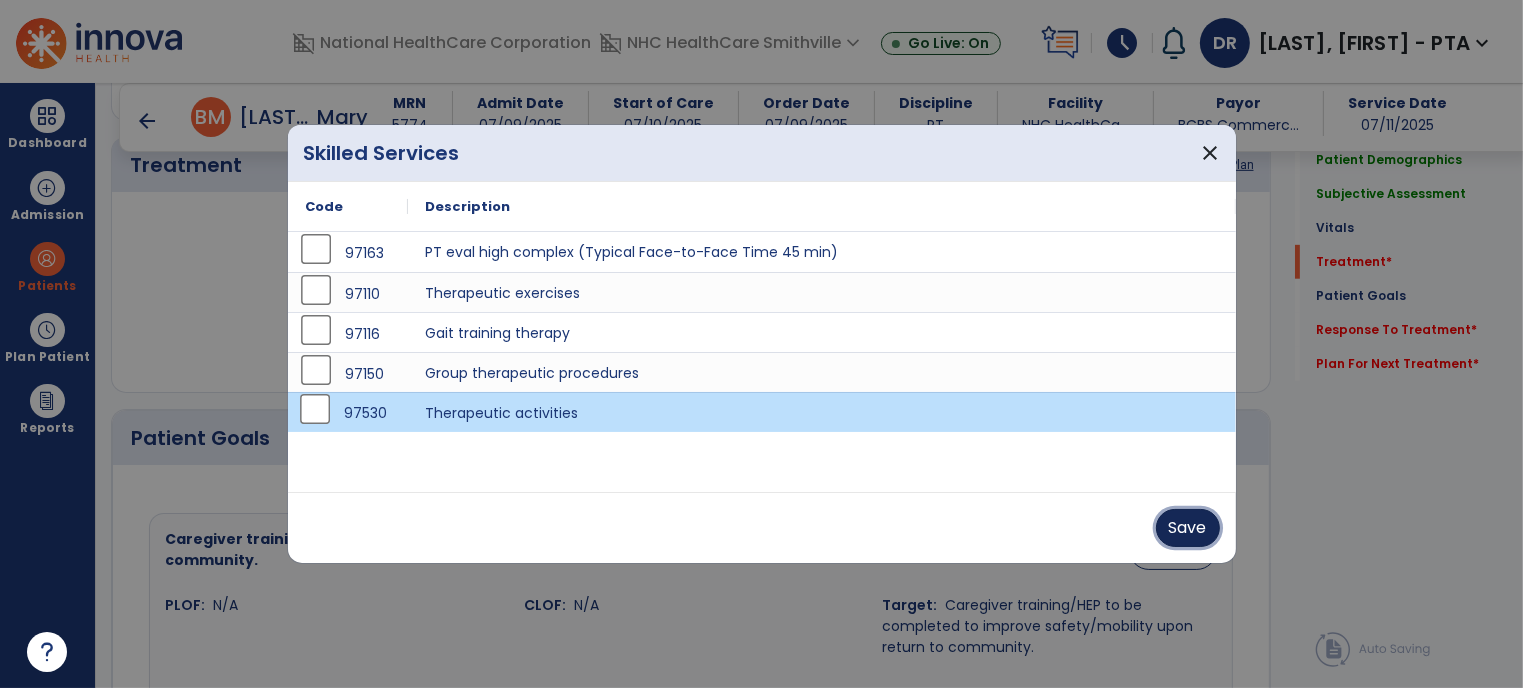 click on "Save" at bounding box center [1188, 528] 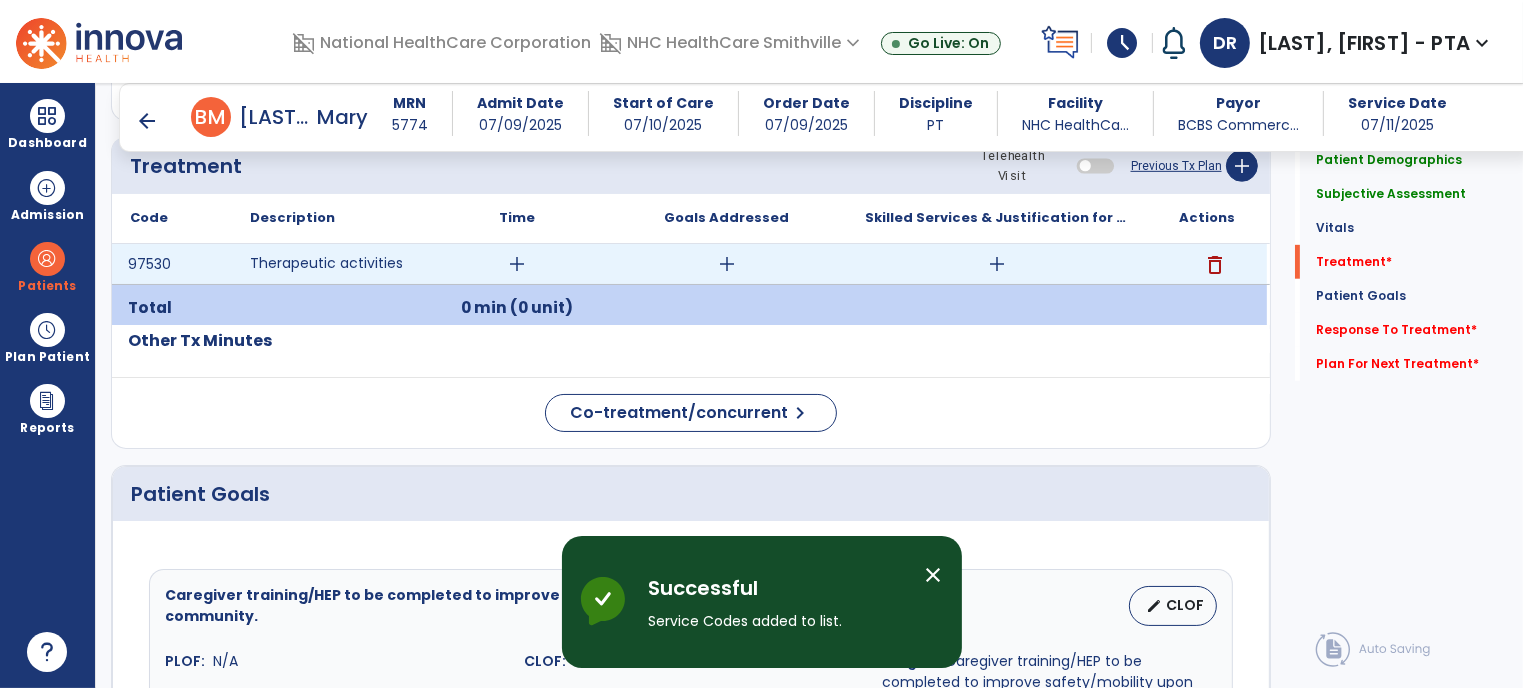 click on "add" at bounding box center [517, 264] 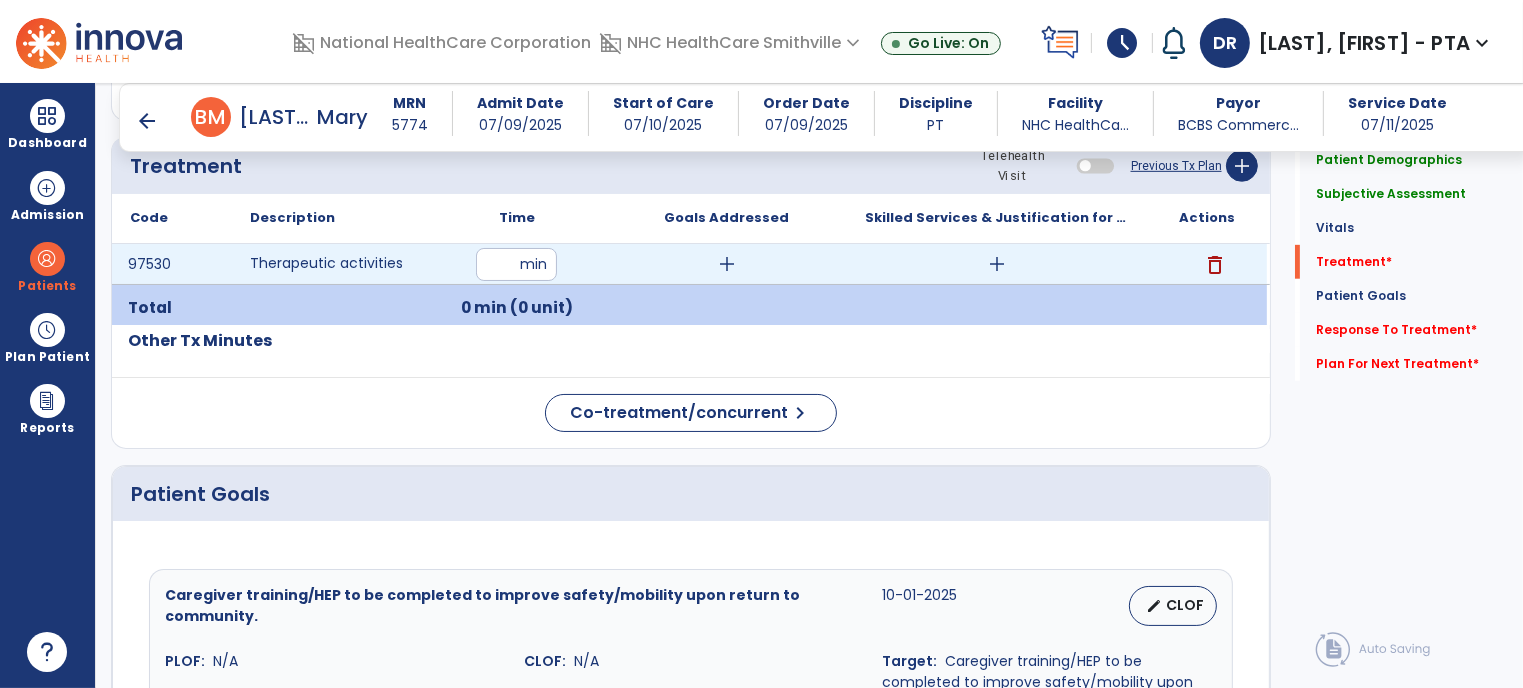 type on "**" 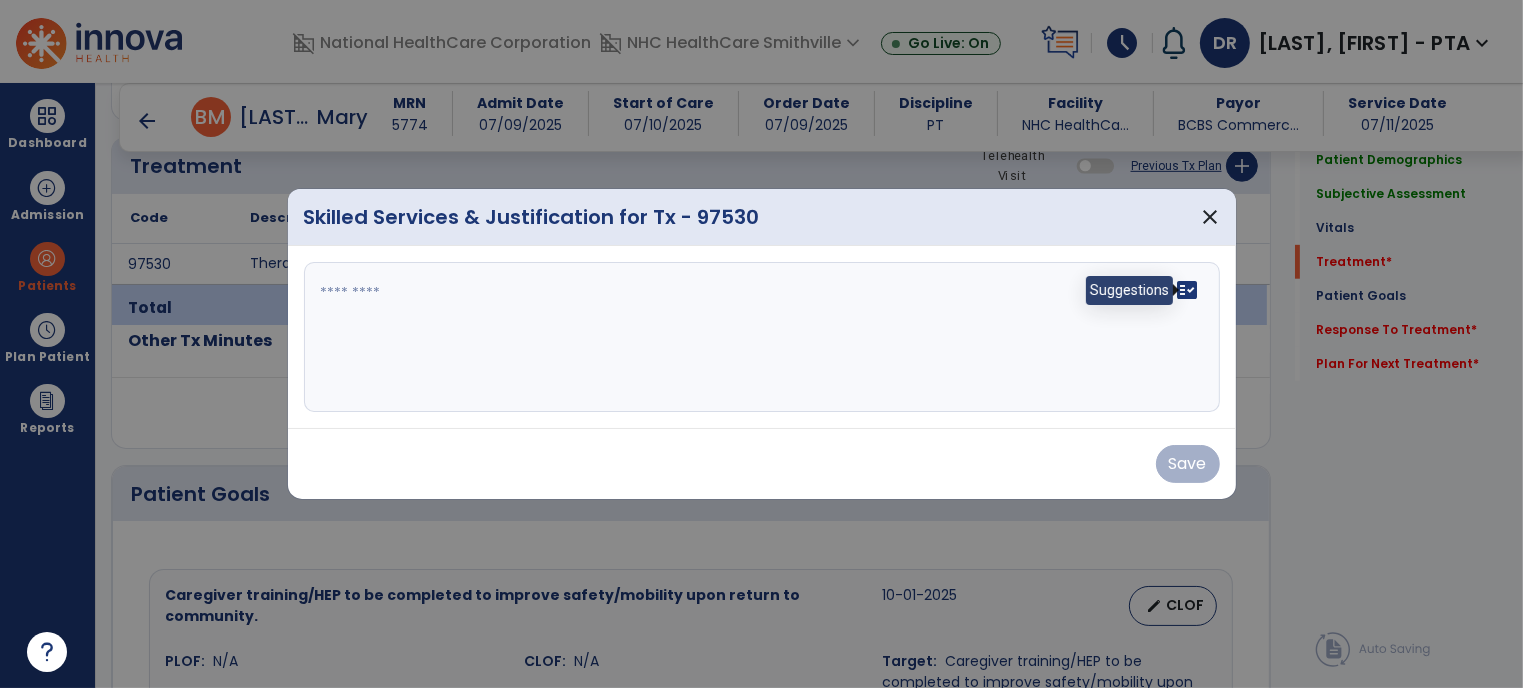 click on "fact_check" at bounding box center (1188, 290) 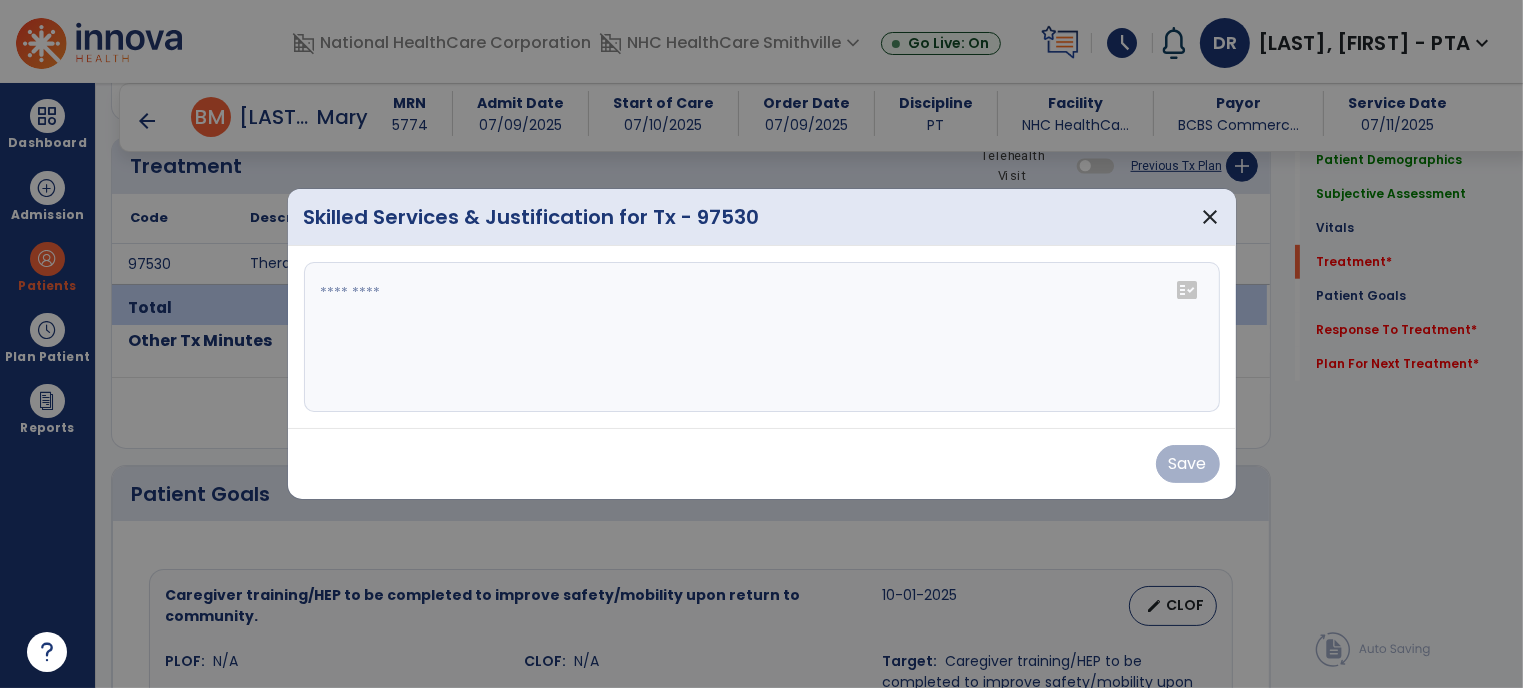 click on "fact_check" at bounding box center [1188, 290] 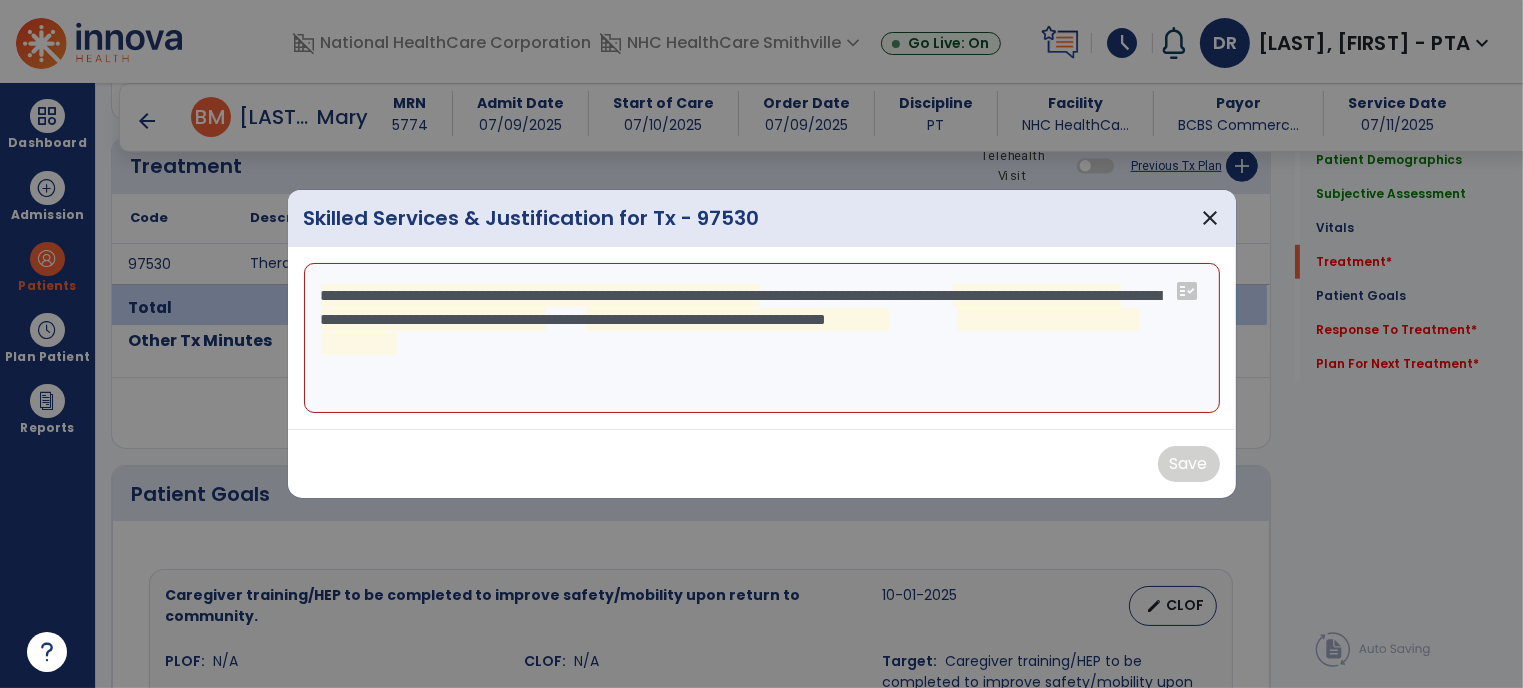 click on "**********" at bounding box center (762, 338) 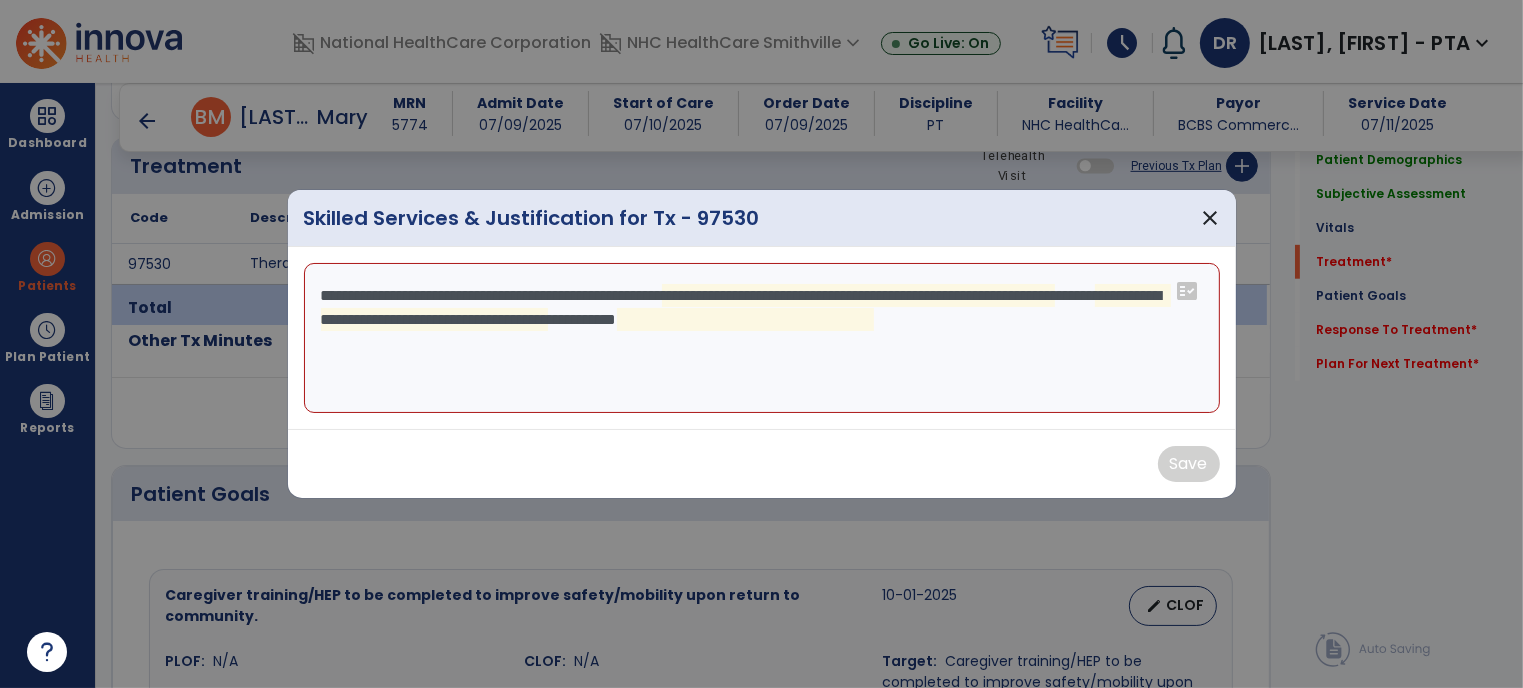 click on "**********" at bounding box center (762, 338) 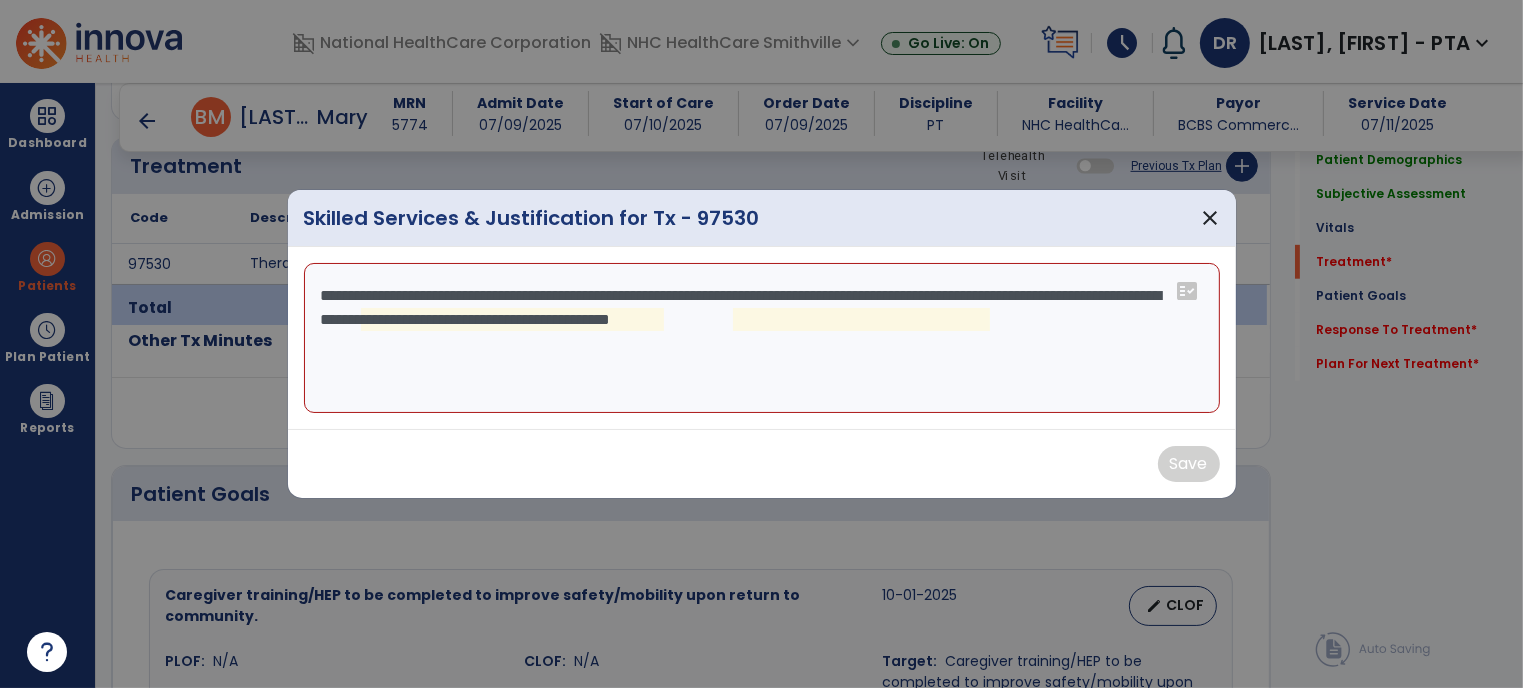 click on "**********" at bounding box center [762, 338] 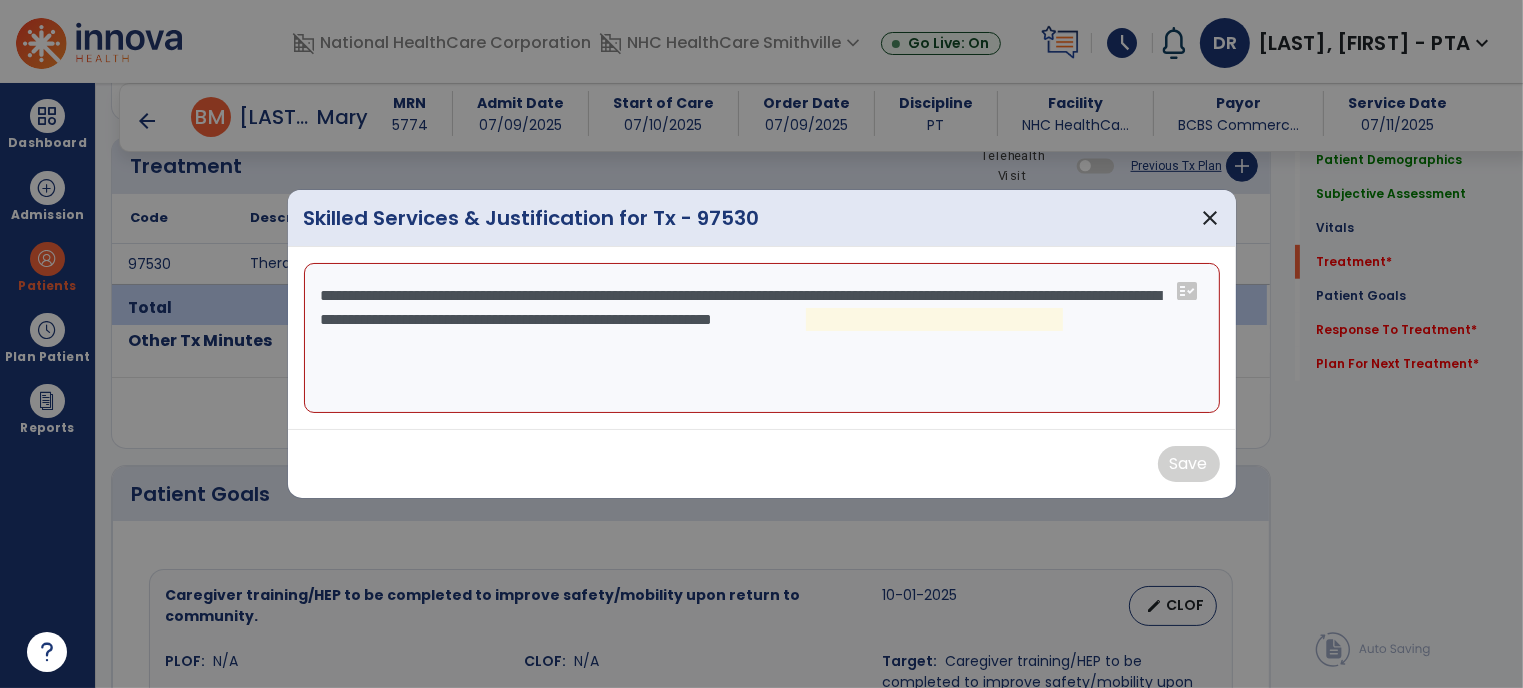 click on "**********" at bounding box center [762, 338] 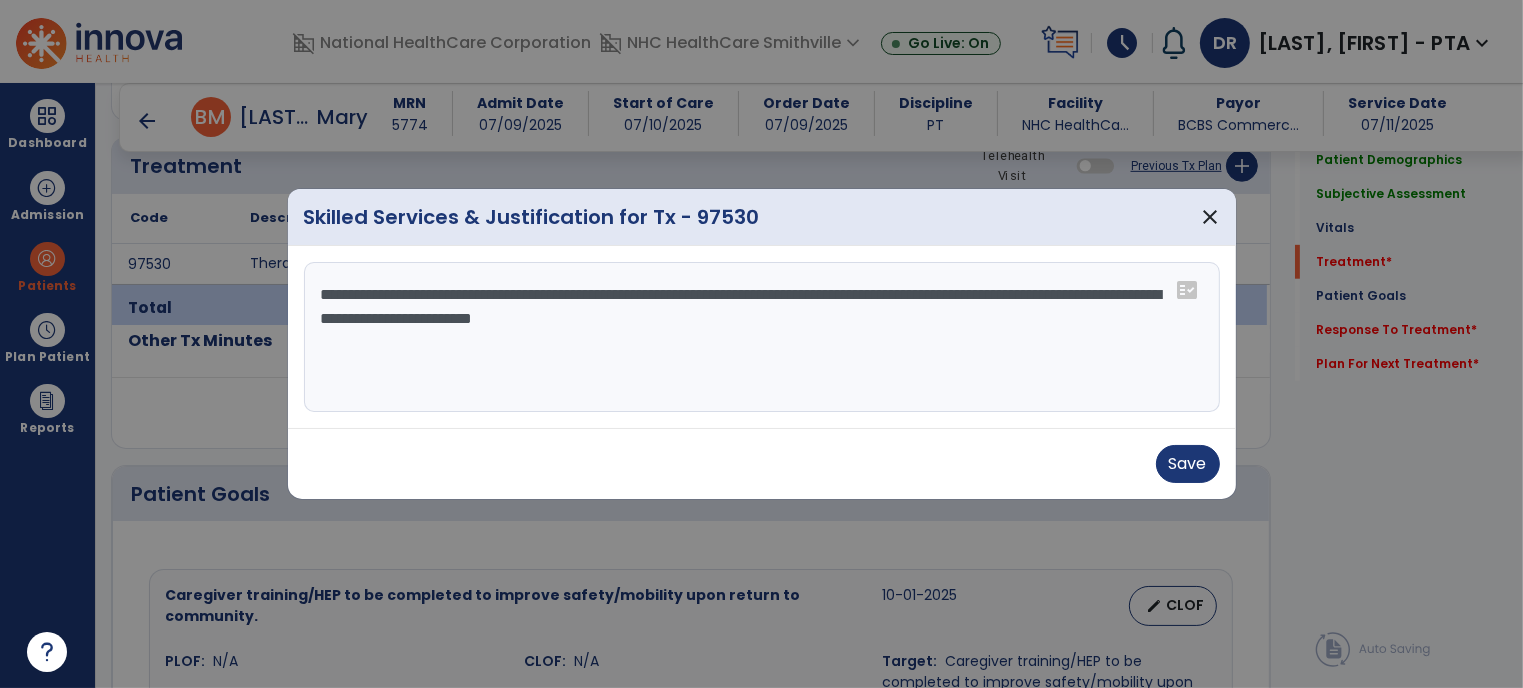 type on "**********" 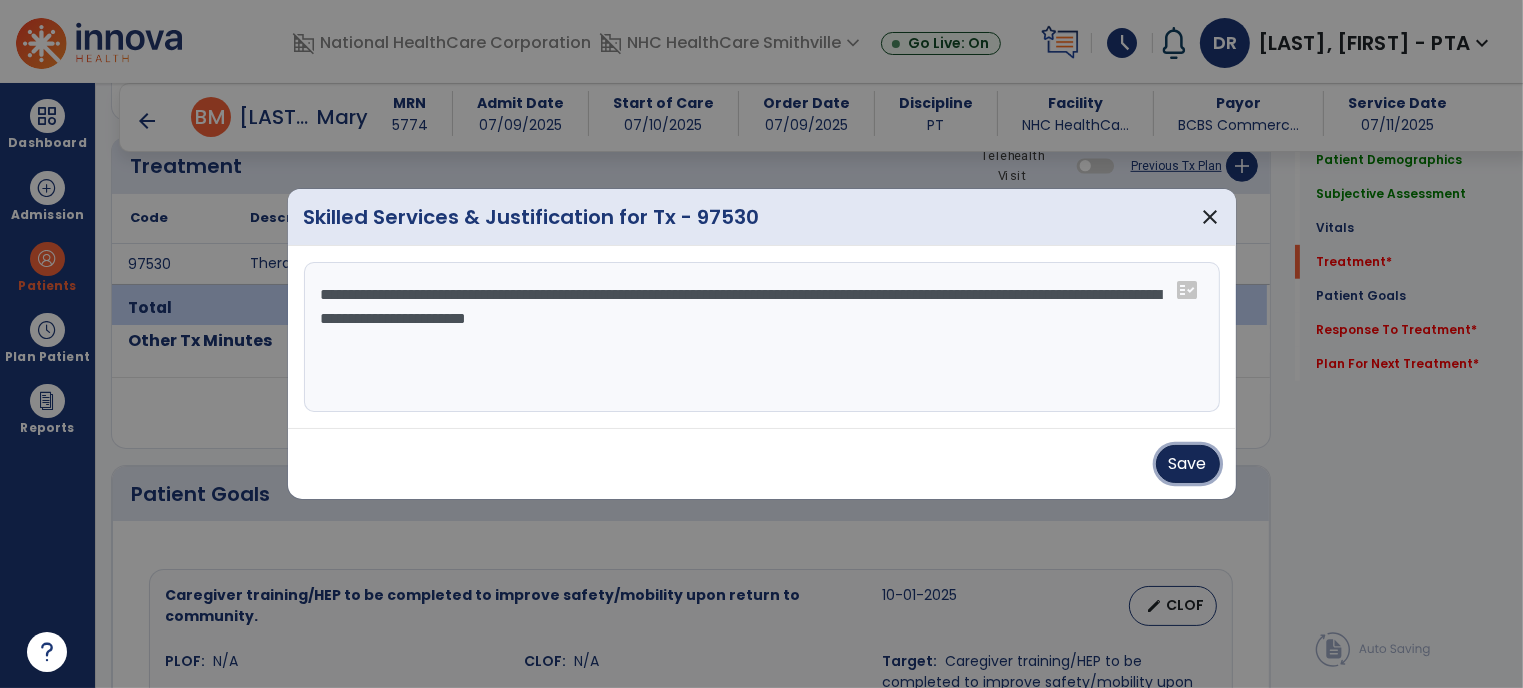 click on "Save" at bounding box center [1188, 464] 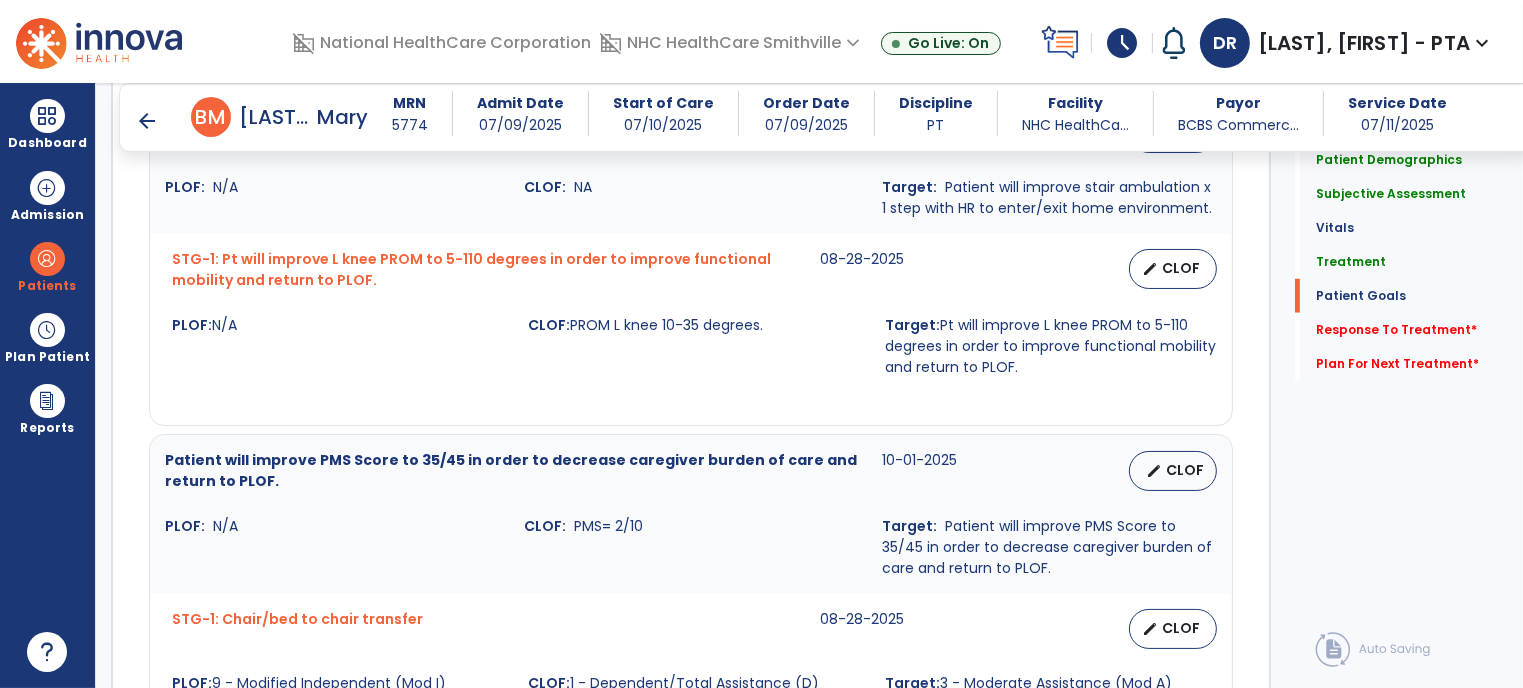 scroll, scrollTop: 1842, scrollLeft: 0, axis: vertical 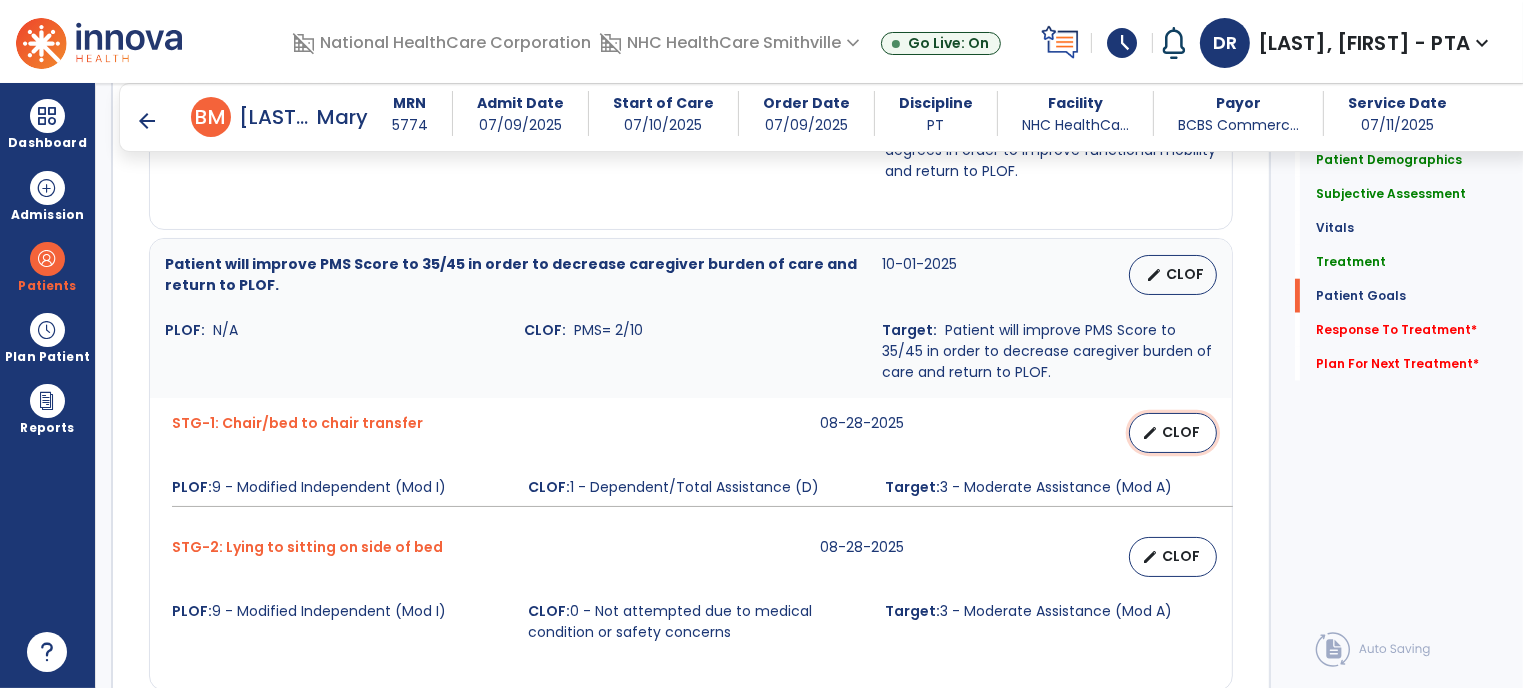 click on "CLOF" at bounding box center (1181, 432) 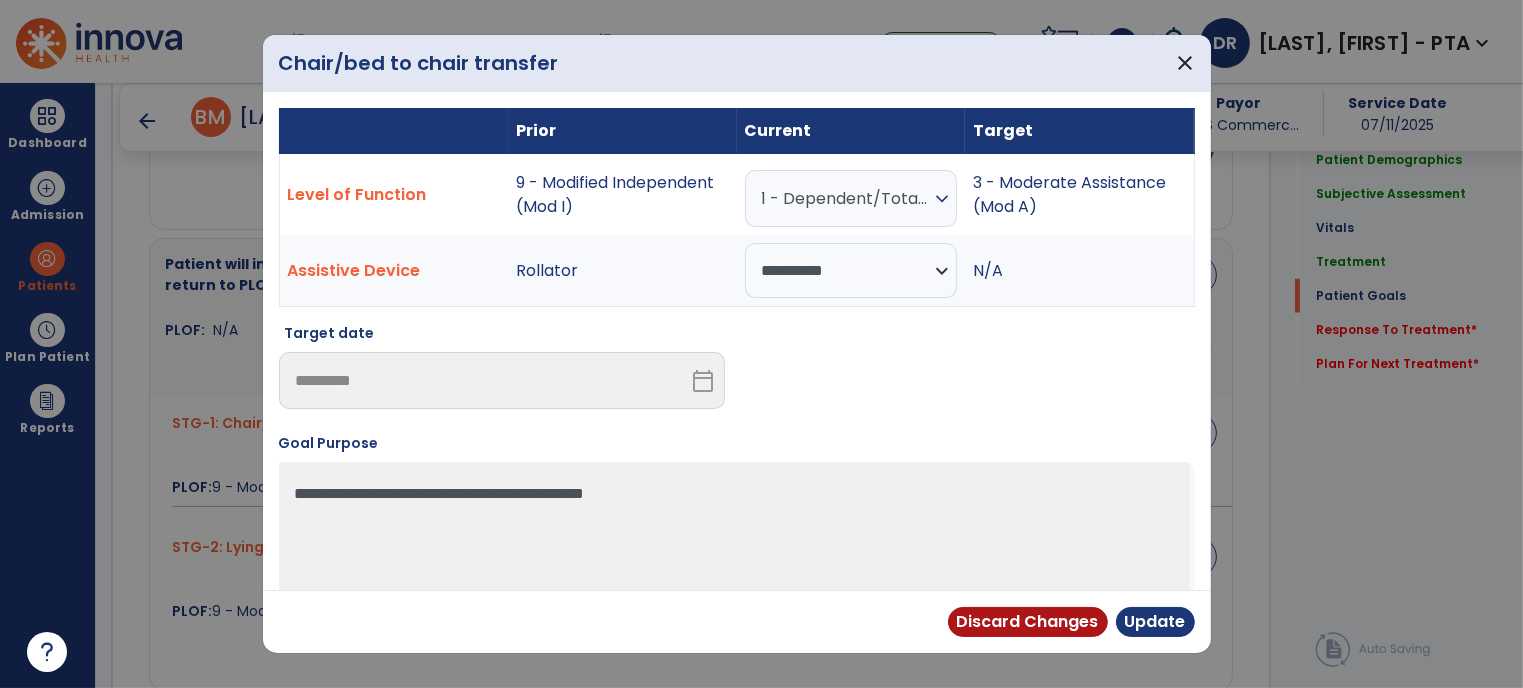 click on "expand_more" at bounding box center (942, 199) 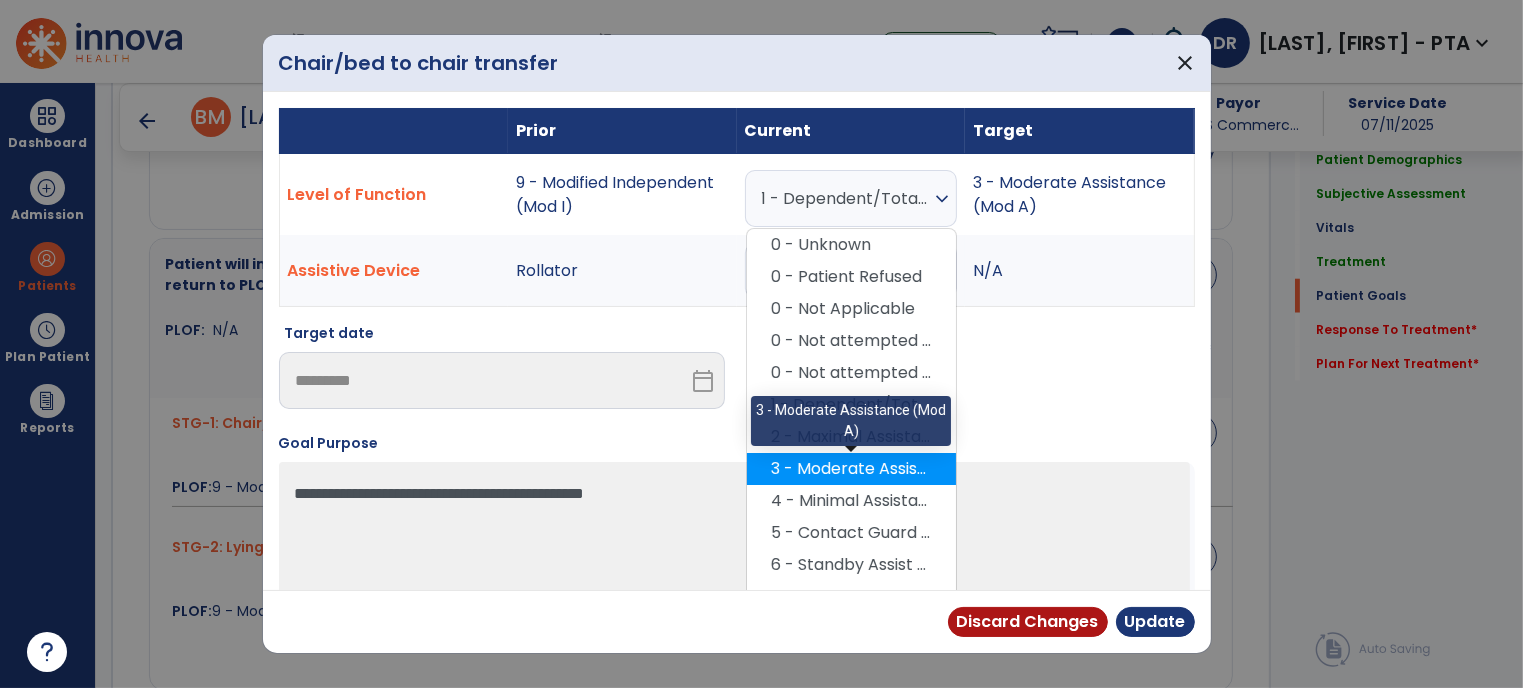 click on "3 - Moderate Assistance (Mod A)" at bounding box center [851, 469] 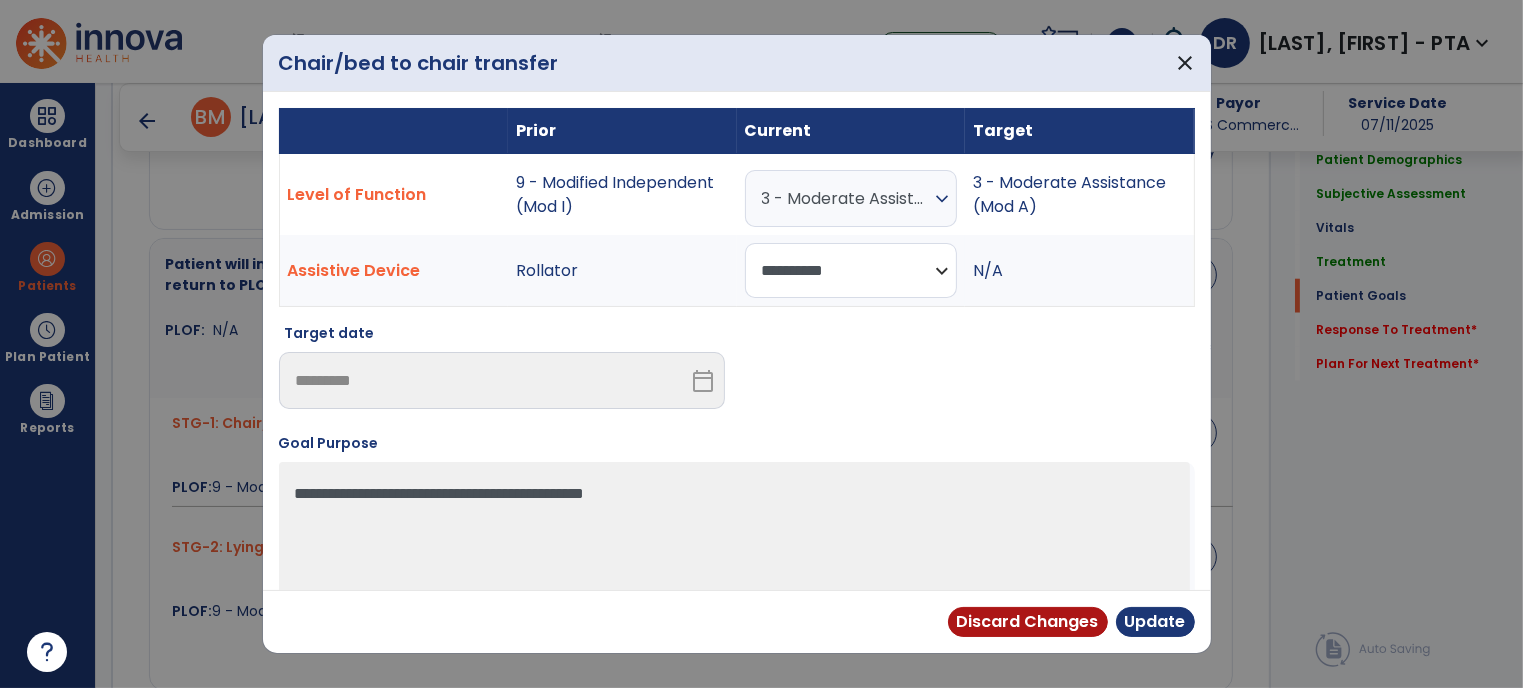 click on "**********" at bounding box center [851, 270] 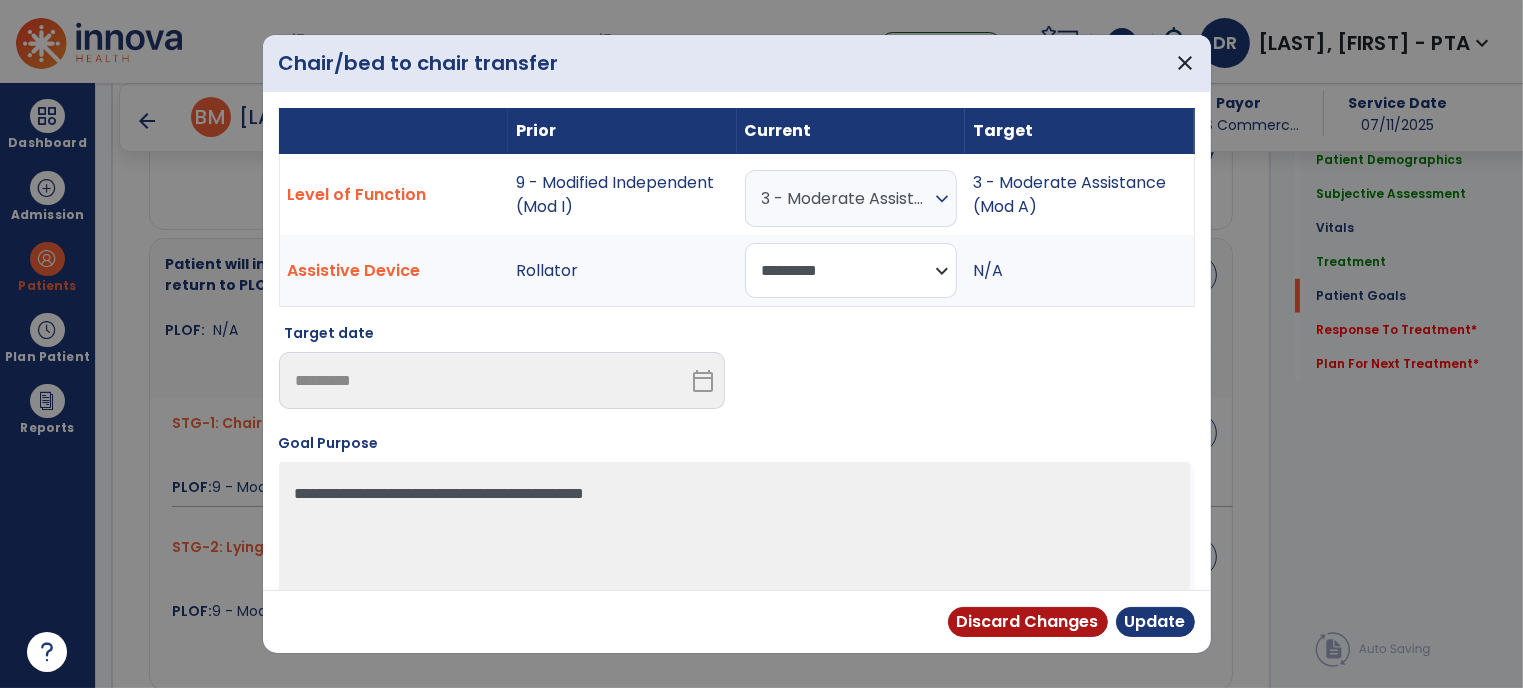 scroll, scrollTop: 34, scrollLeft: 0, axis: vertical 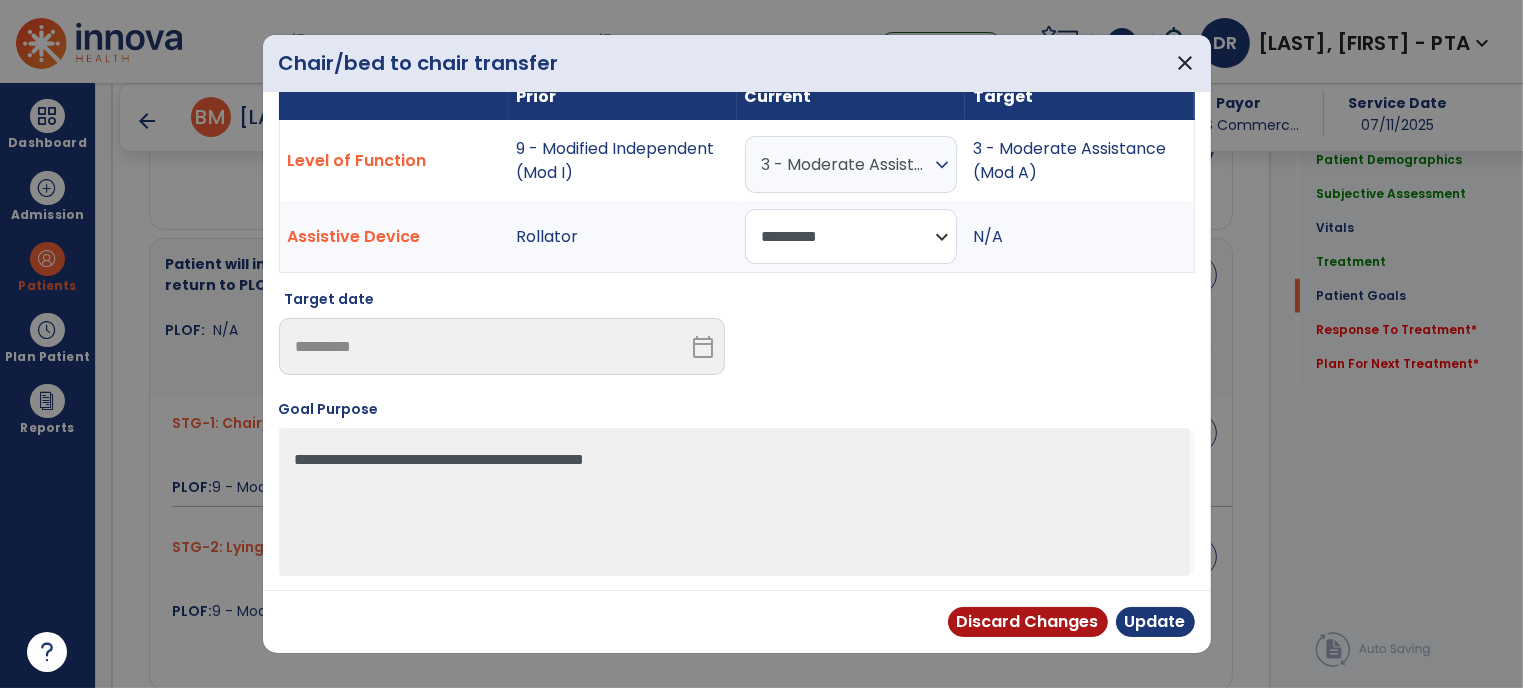 click on "**********" at bounding box center (851, 236) 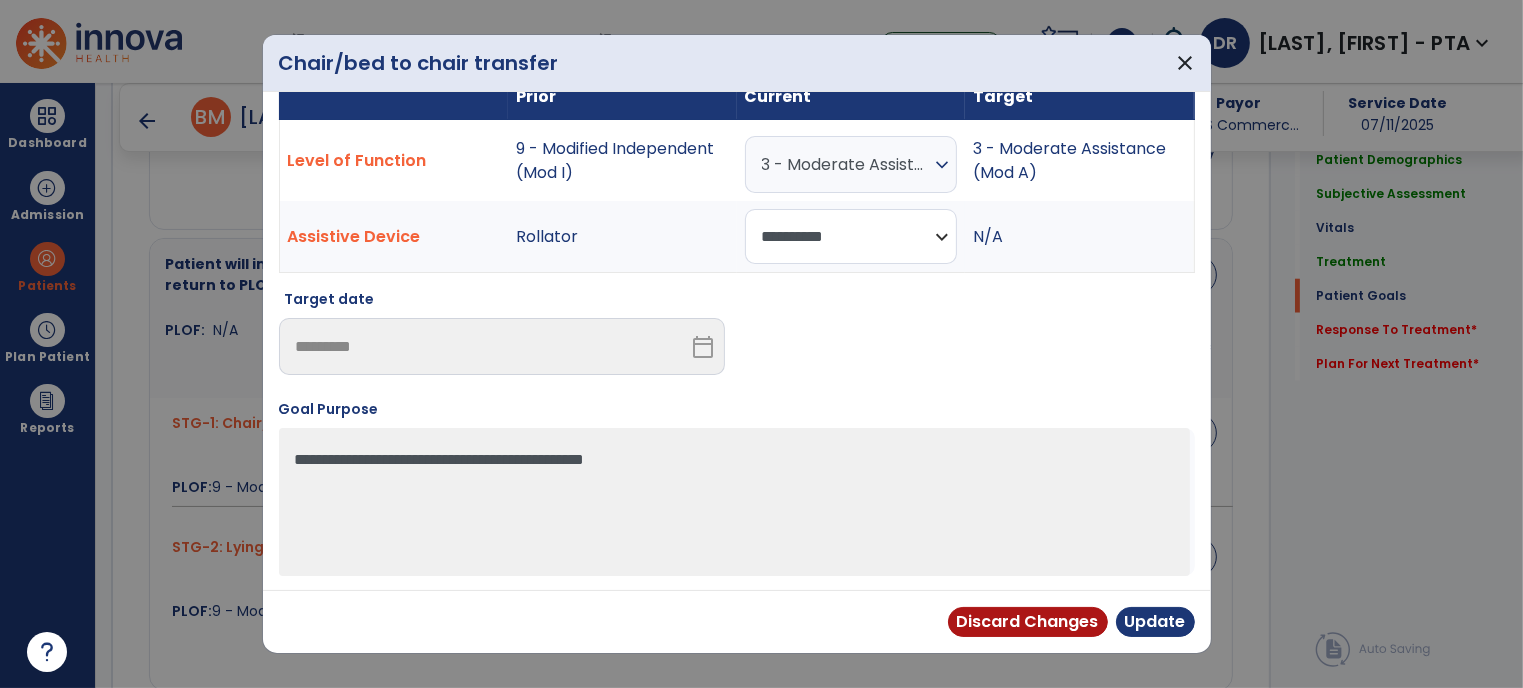 click on "**********" at bounding box center (851, 236) 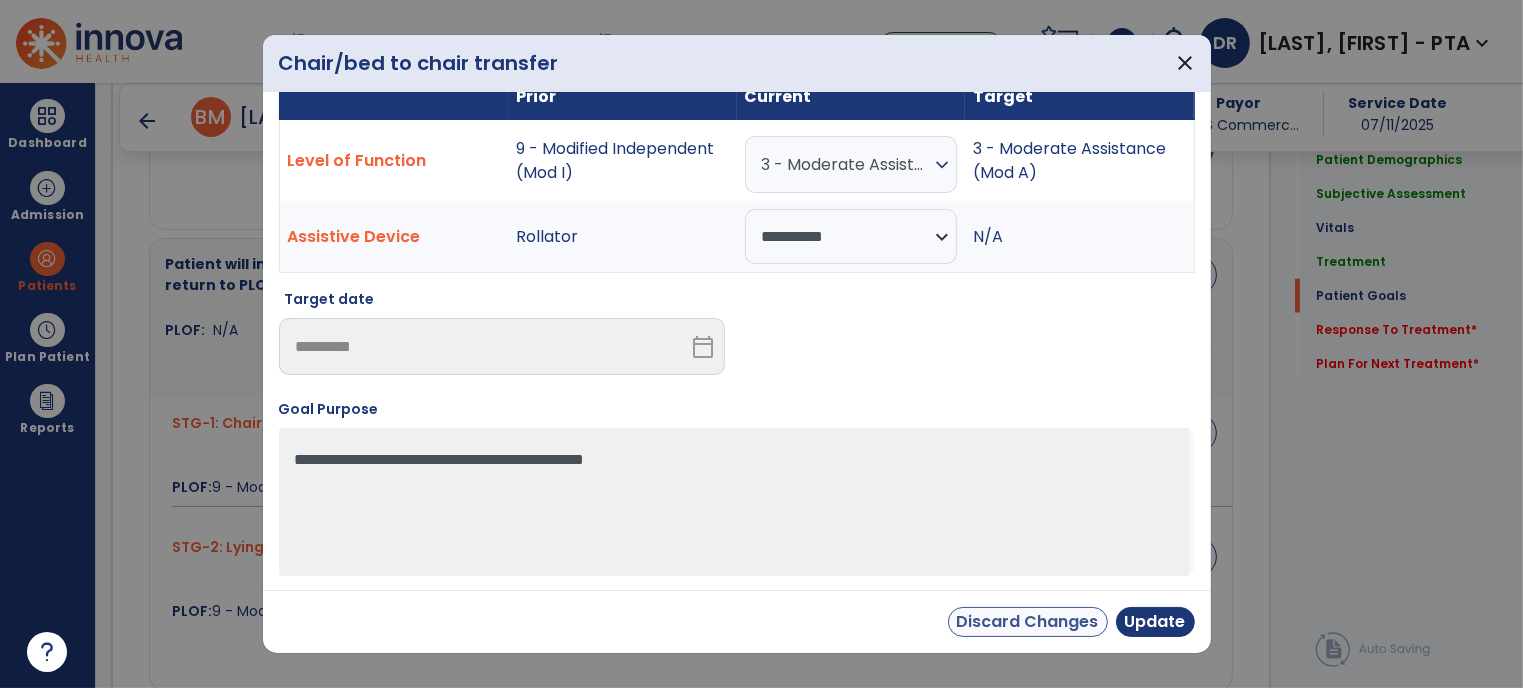 click on "**********" at bounding box center (737, 343) 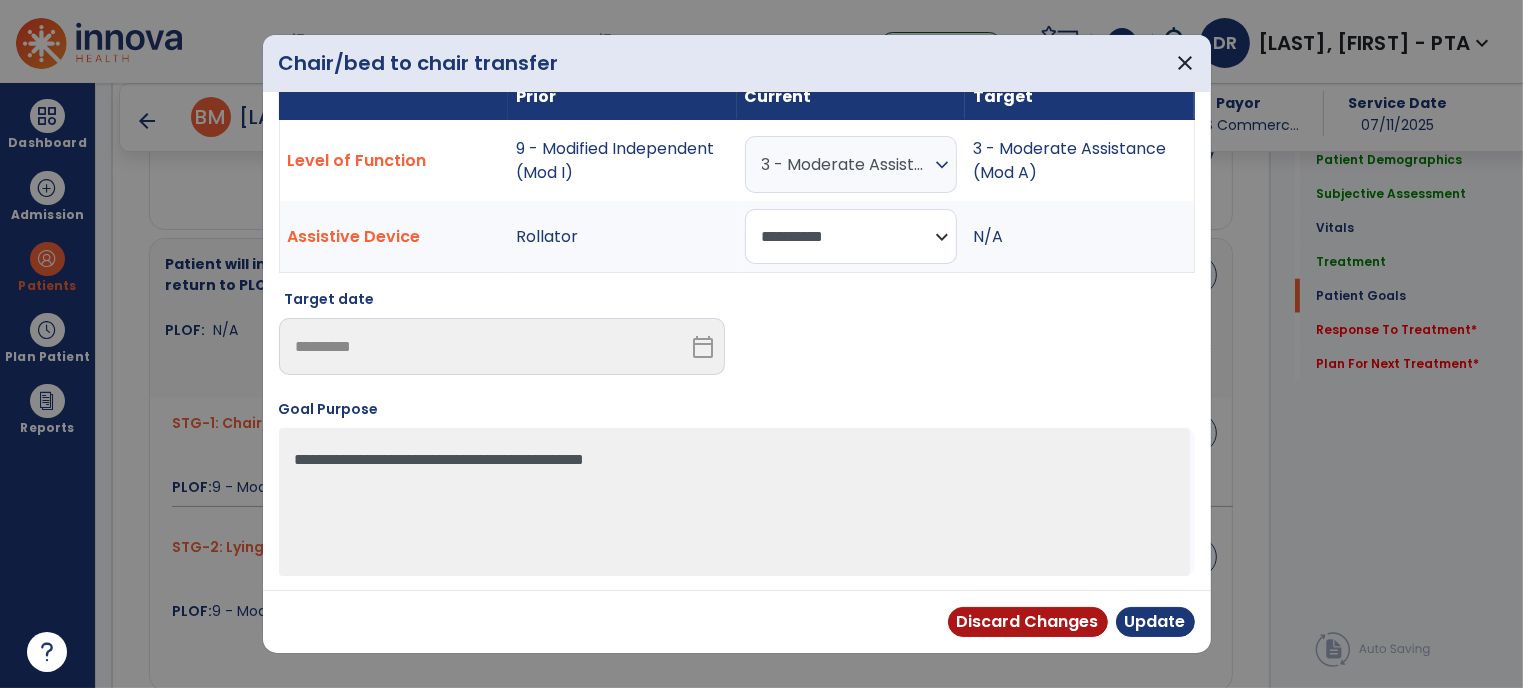 click on "**********" at bounding box center (851, 236) 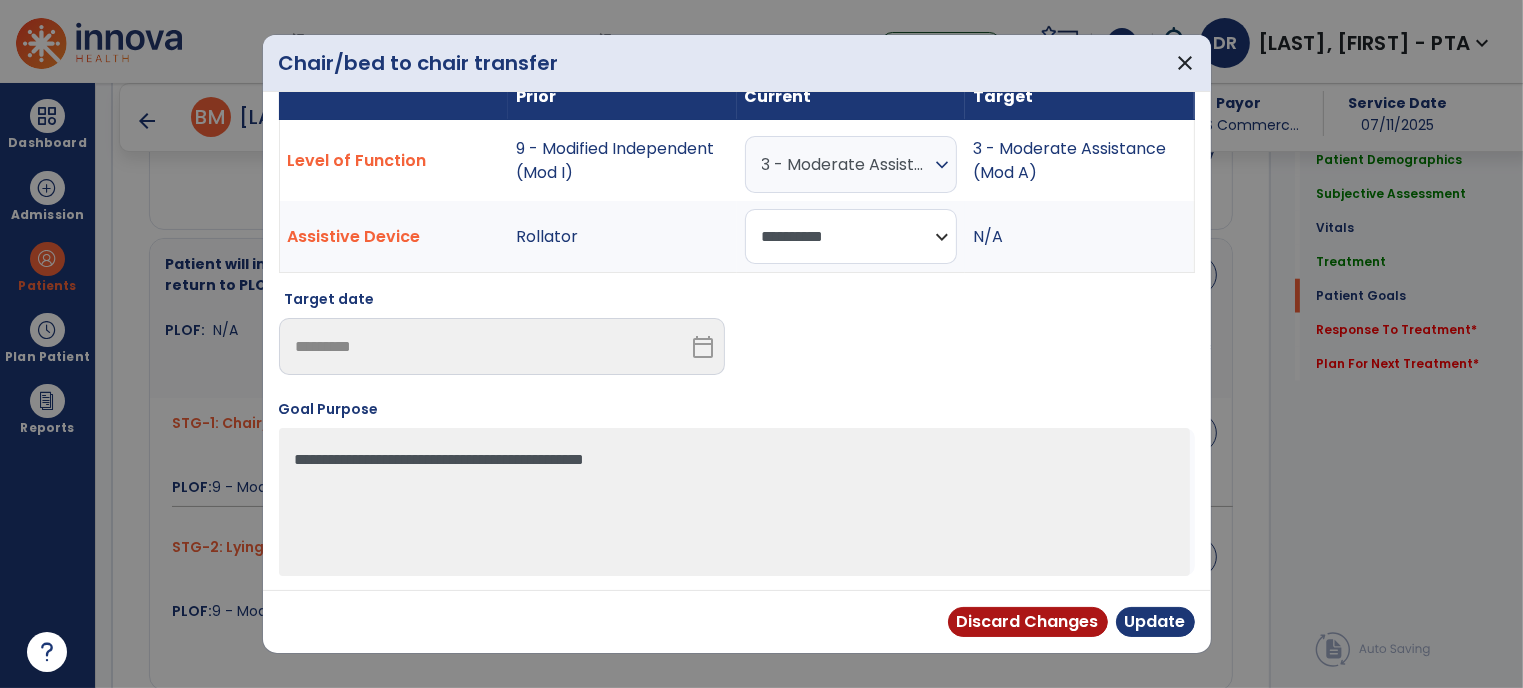 select on "**********" 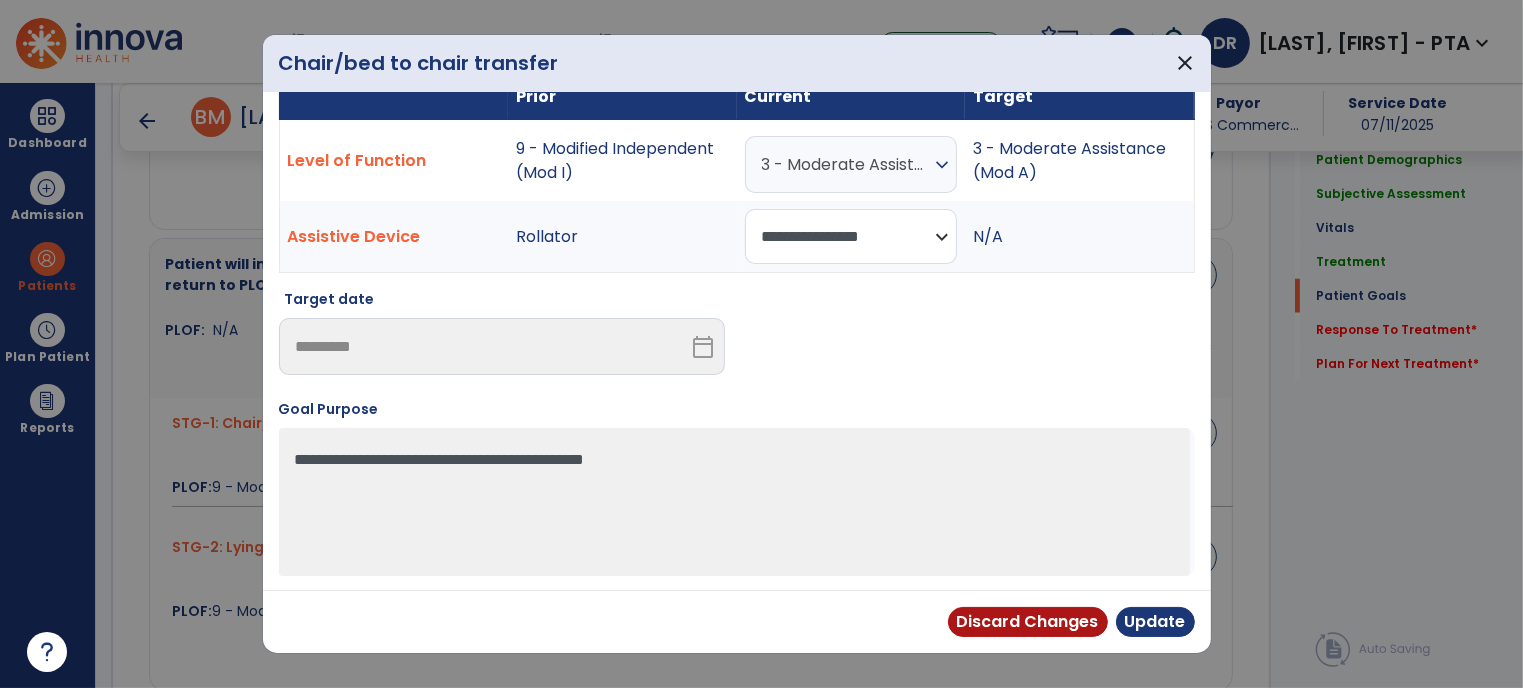 click on "**********" at bounding box center [851, 236] 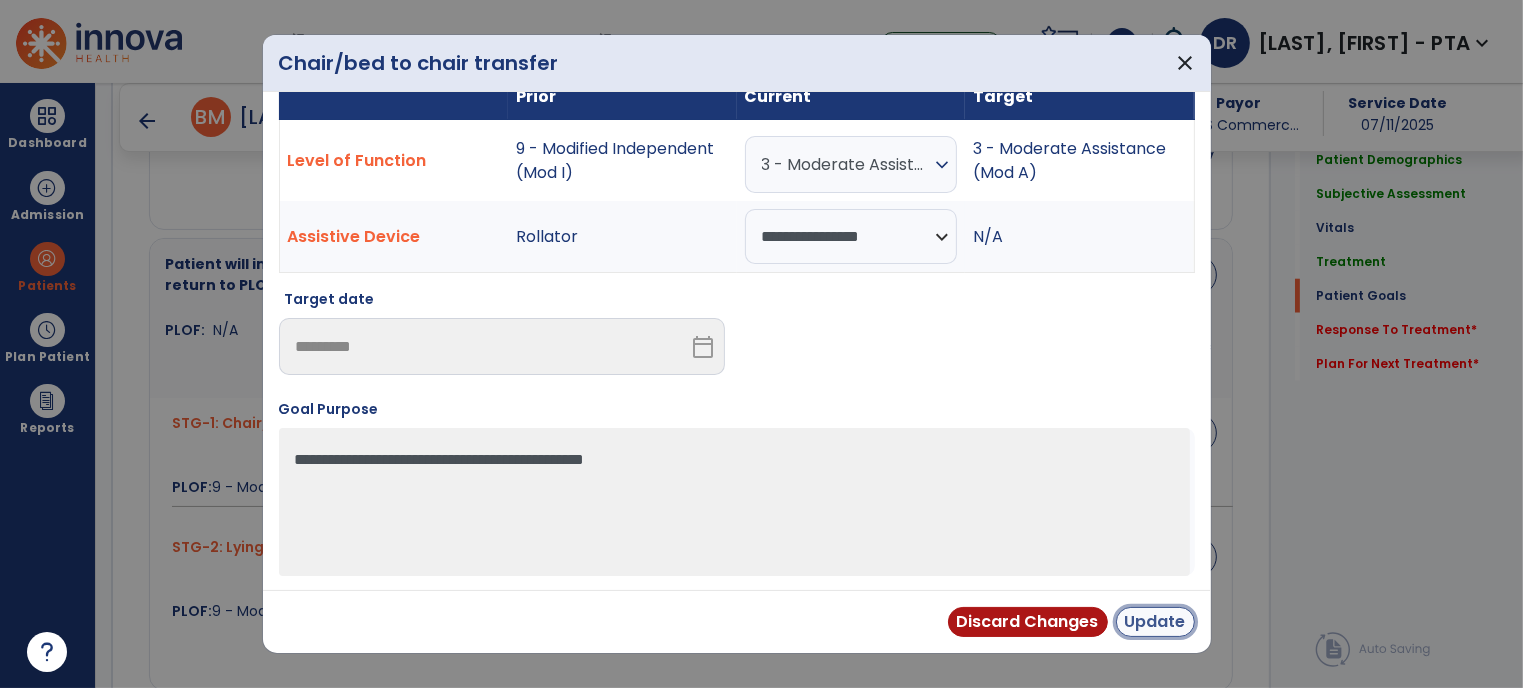 click on "Update" at bounding box center [1155, 622] 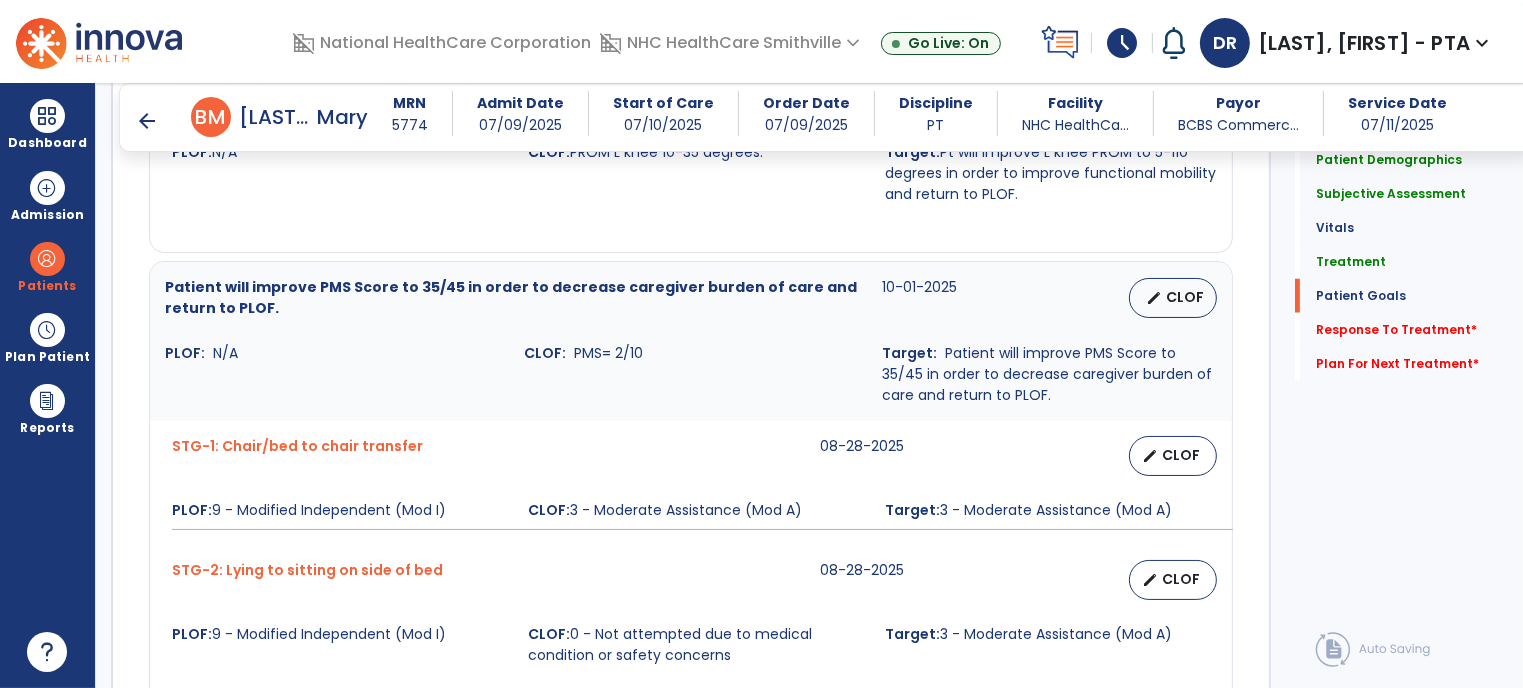 scroll, scrollTop: 2029, scrollLeft: 0, axis: vertical 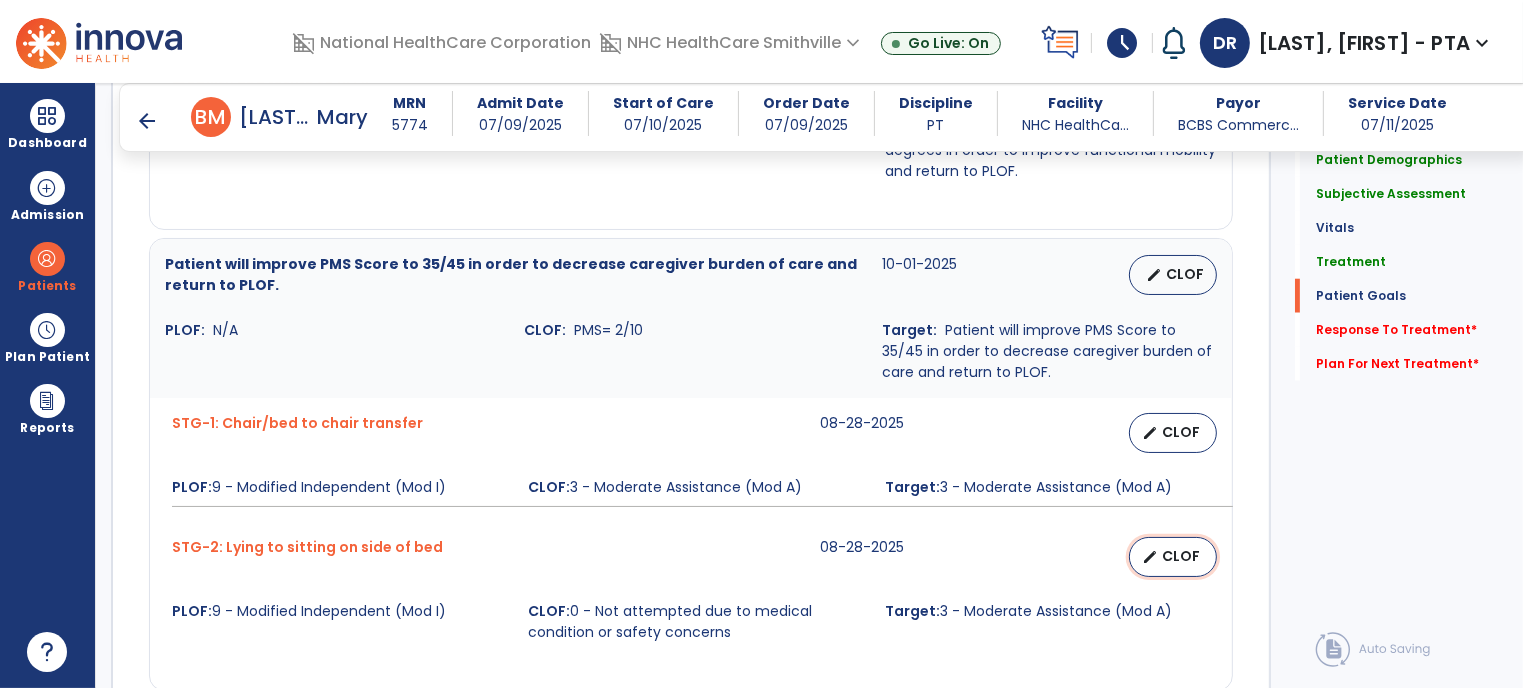 click on "CLOF" at bounding box center (1181, 556) 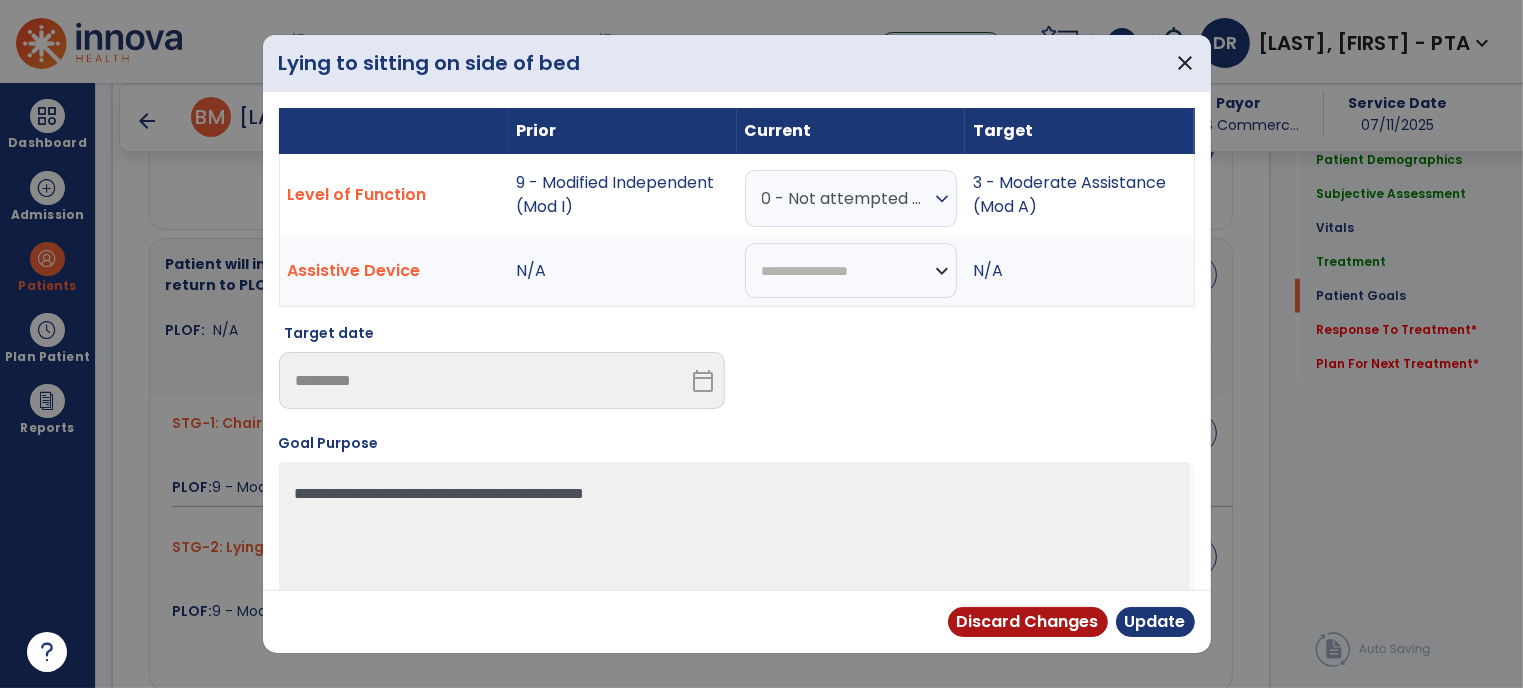 click on "expand_more" at bounding box center [942, 199] 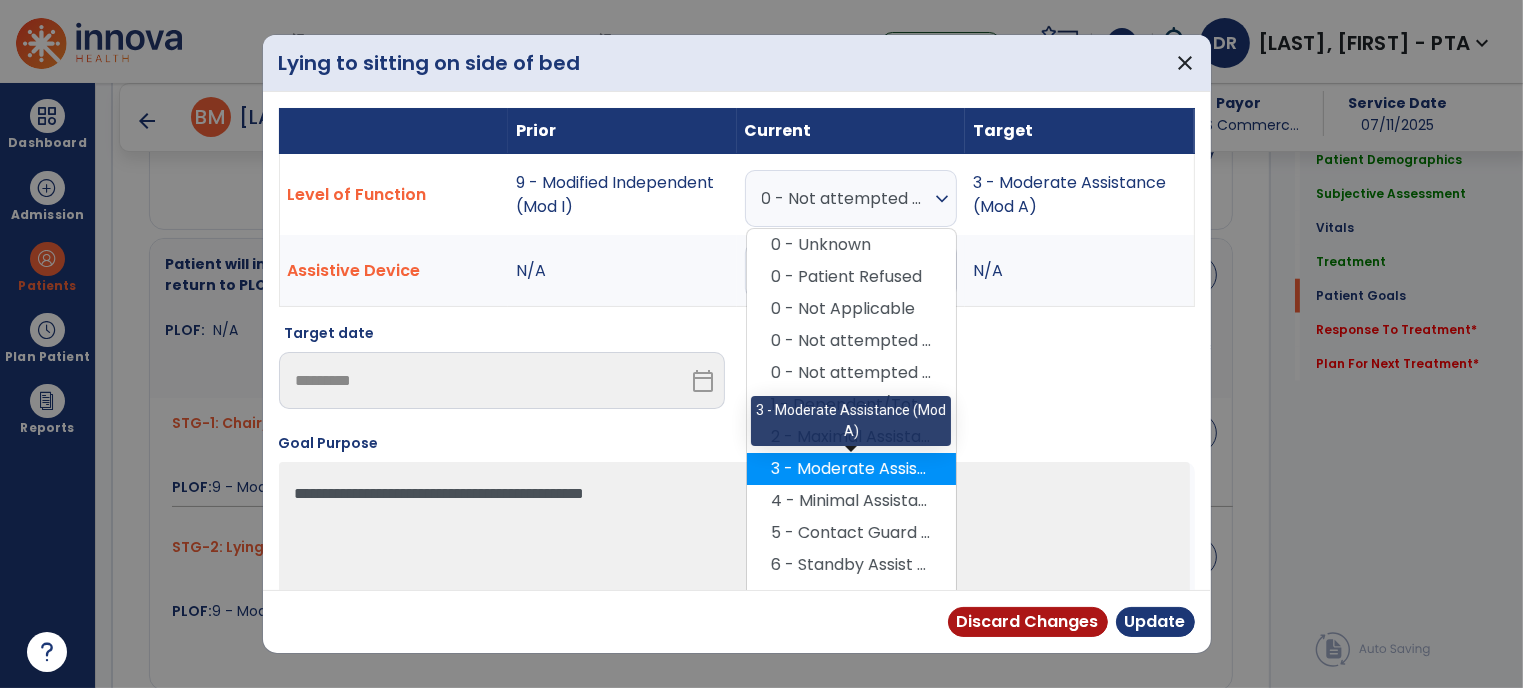 click on "3 - Moderate Assistance (Mod A)" at bounding box center (851, 469) 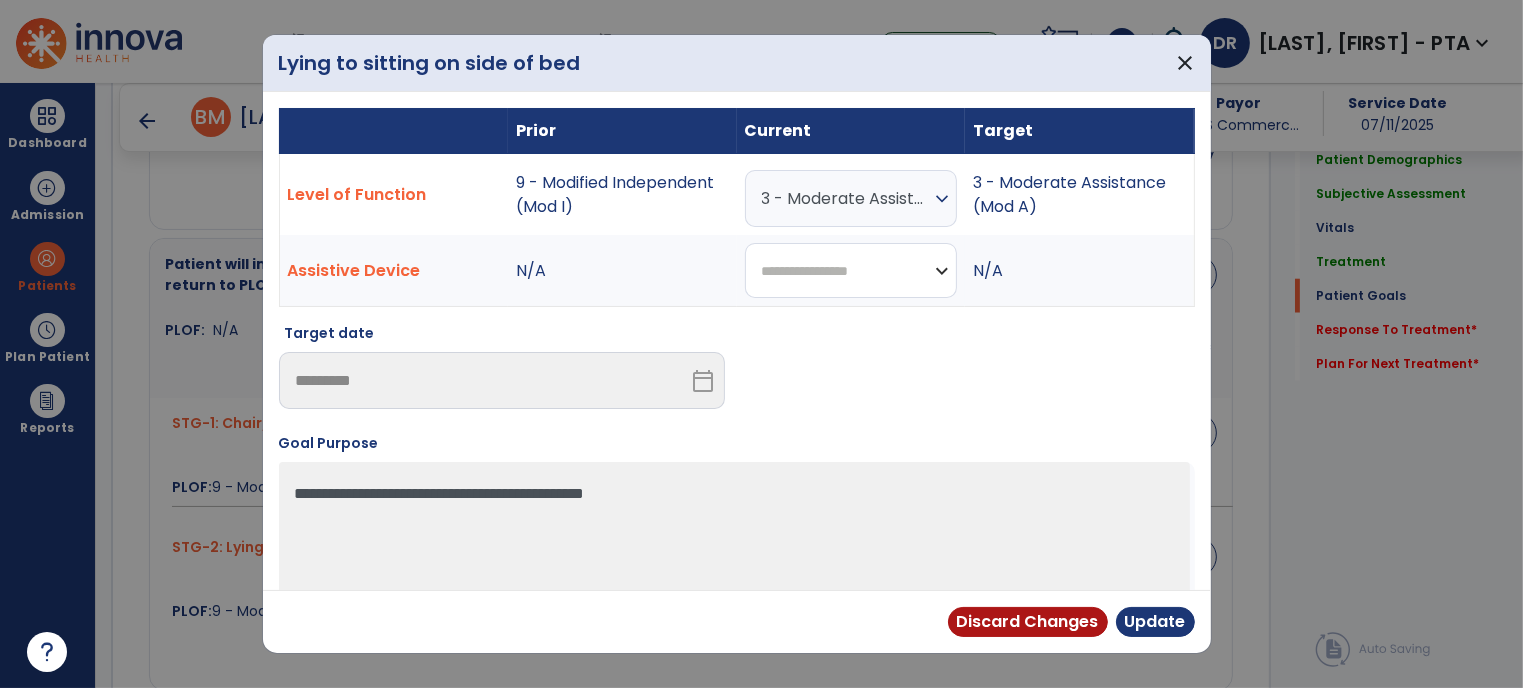 click on "**********" at bounding box center [851, 270] 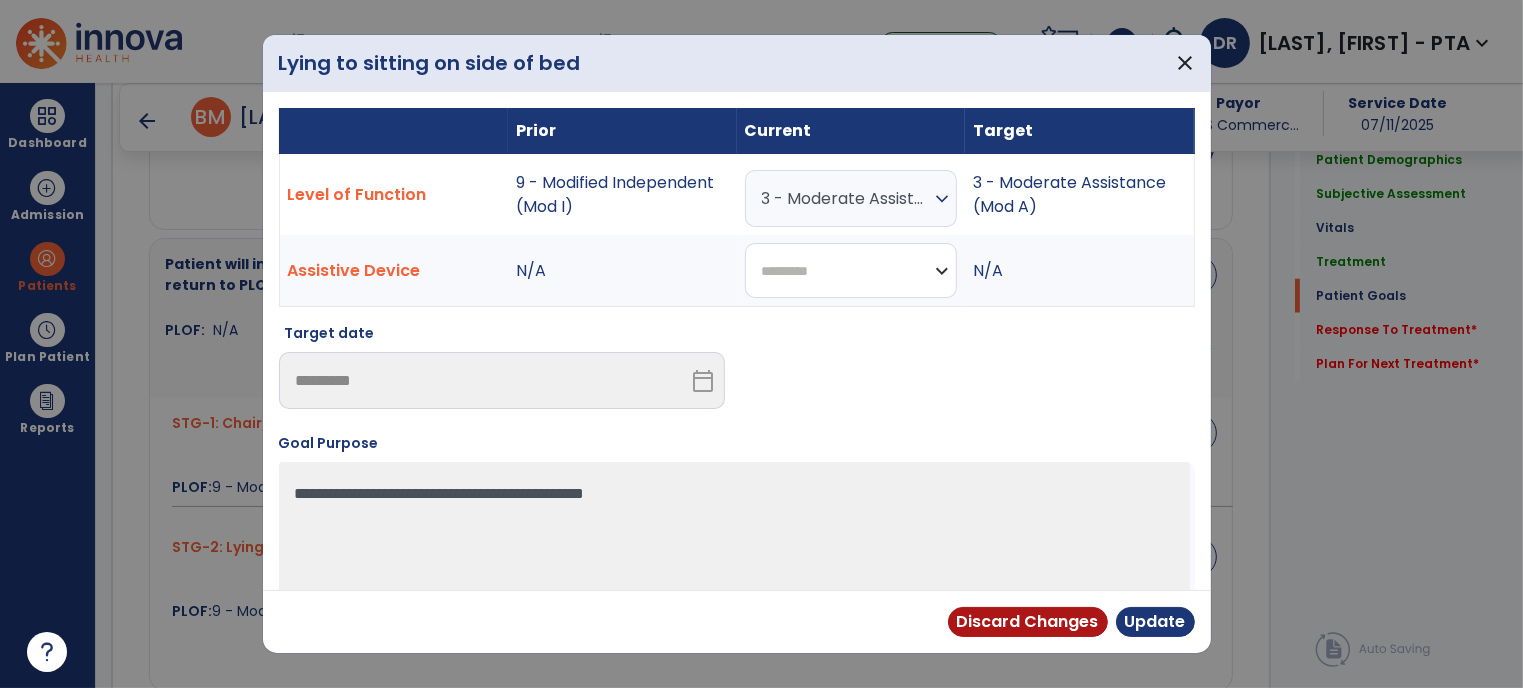 click on "**********" at bounding box center (851, 270) 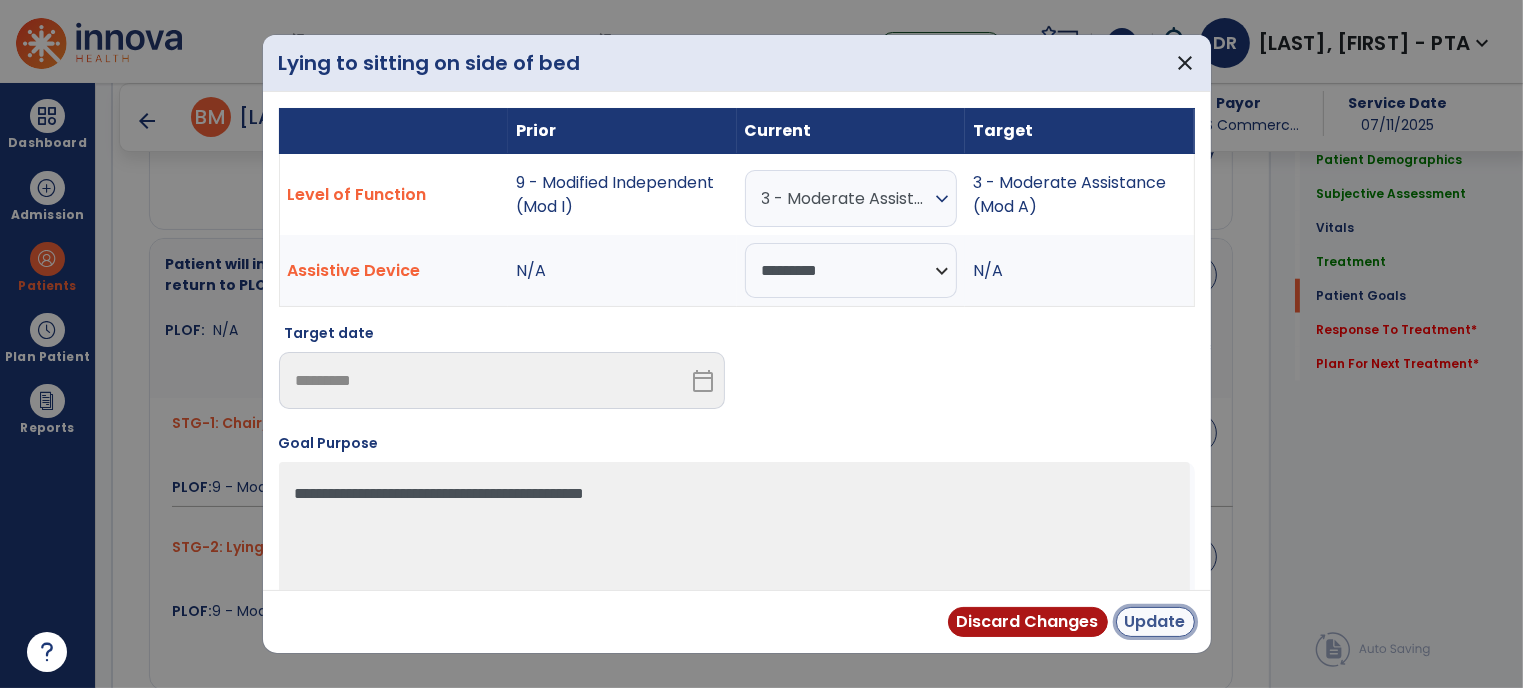 click on "Update" at bounding box center [1155, 622] 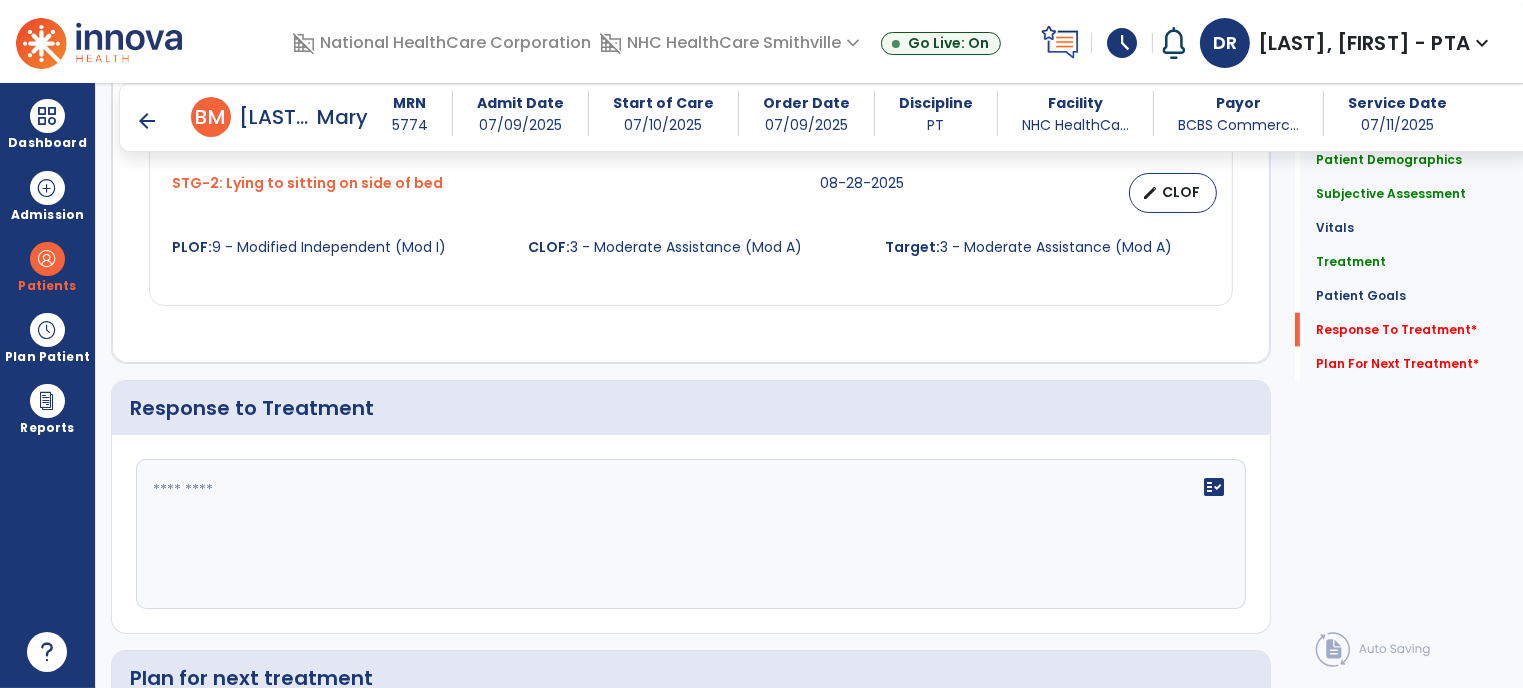 scroll, scrollTop: 2502, scrollLeft: 0, axis: vertical 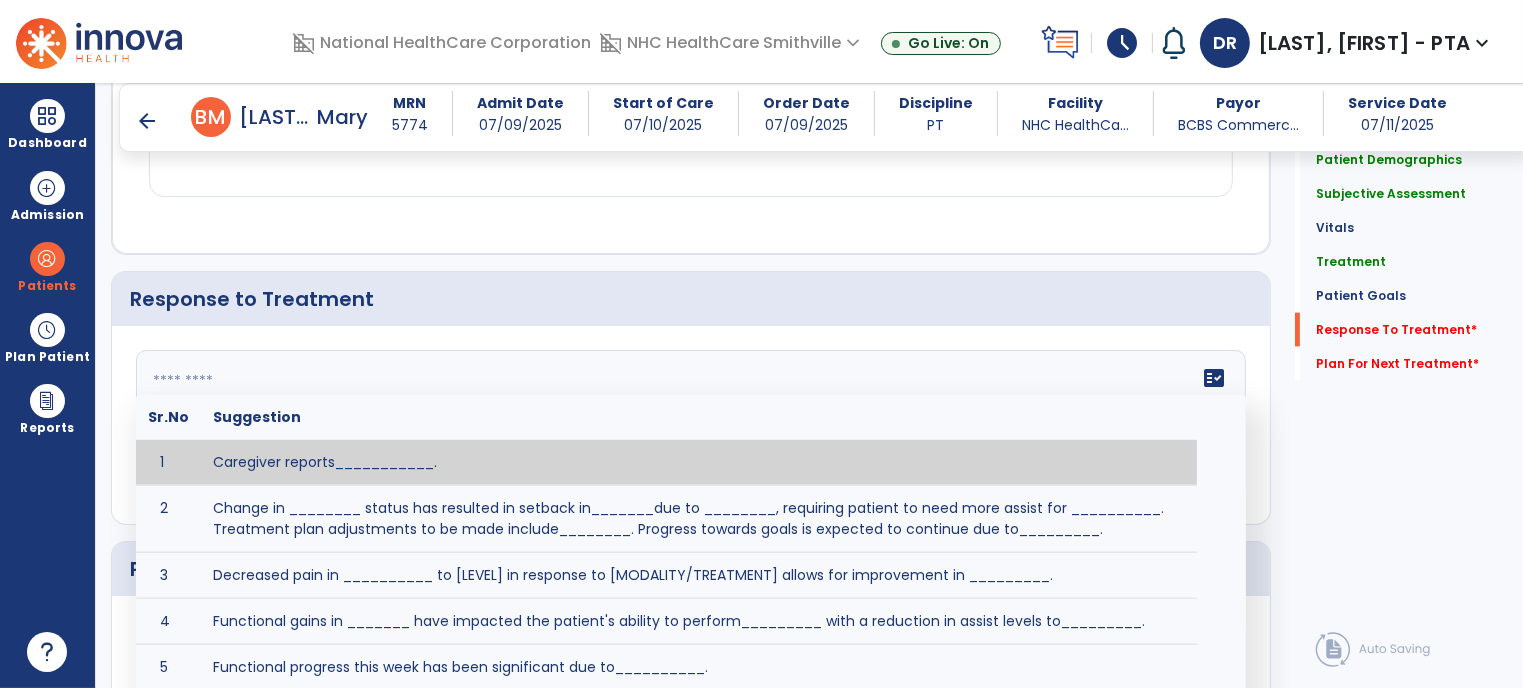 click on "fact_check  Sr.No Suggestion 1 Caregiver reports___________. 2 Change in ________ status has resulted in setback in_______due to ________, requiring patient to need more assist for __________.   Treatment plan adjustments to be made include________.  Progress towards goals is expected to continue due to_________. 3 Decreased pain in __________ to [LEVEL] in response to [MODALITY/TREATMENT] allows for improvement in _________. 4 Functional gains in _______ have impacted the patient's ability to perform_________ with a reduction in assist levels to_________. 5 Functional progress this week has been significant due to__________. 6 Gains in ________ have improved the patient's ability to perform ______with decreased levels of assist to___________. 7 Improvement in ________allows patient to tolerate higher levels of challenges in_________. 8 Pain in [AREA] has decreased to [LEVEL] in response to [TREATMENT/MODALITY], allowing fore ease in completing__________. 9 10 11 12 13 14 15 16 17 18 19 20 21" 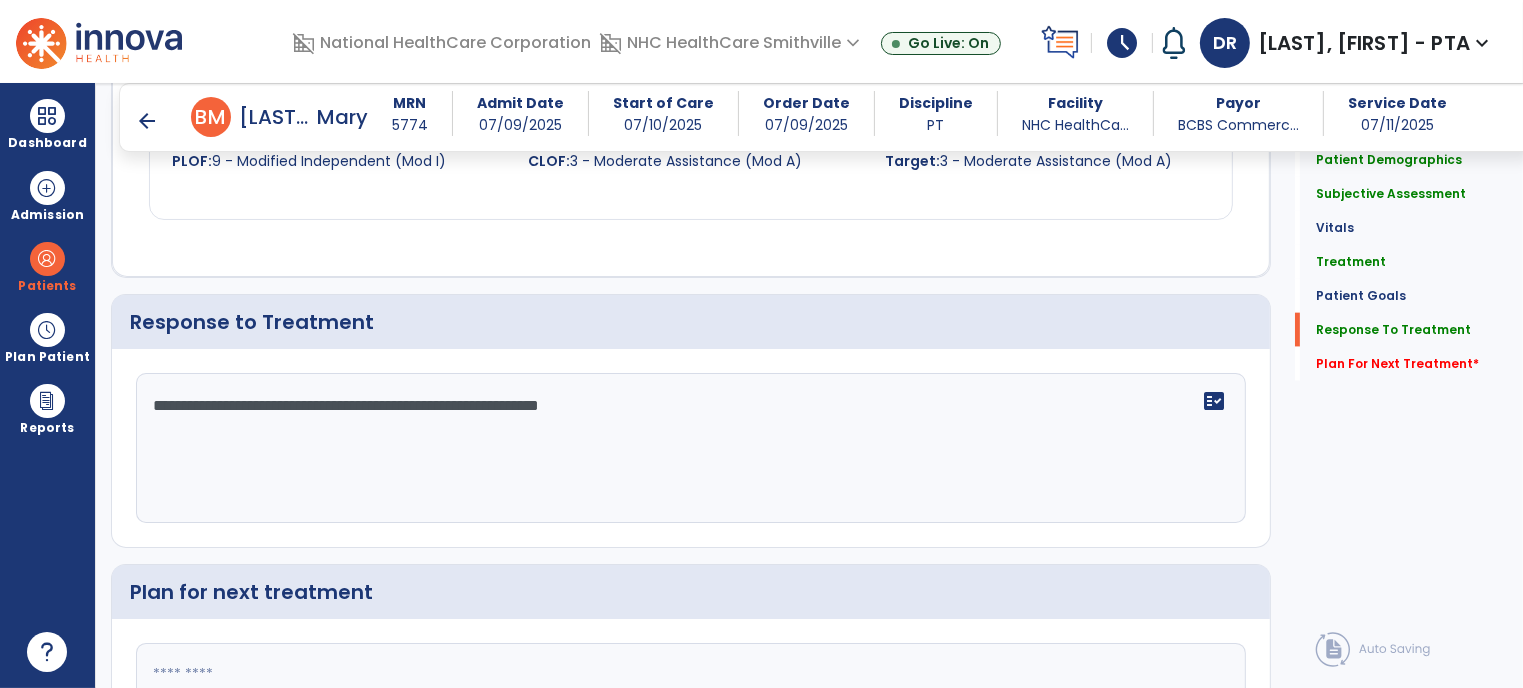 scroll, scrollTop: 2502, scrollLeft: 0, axis: vertical 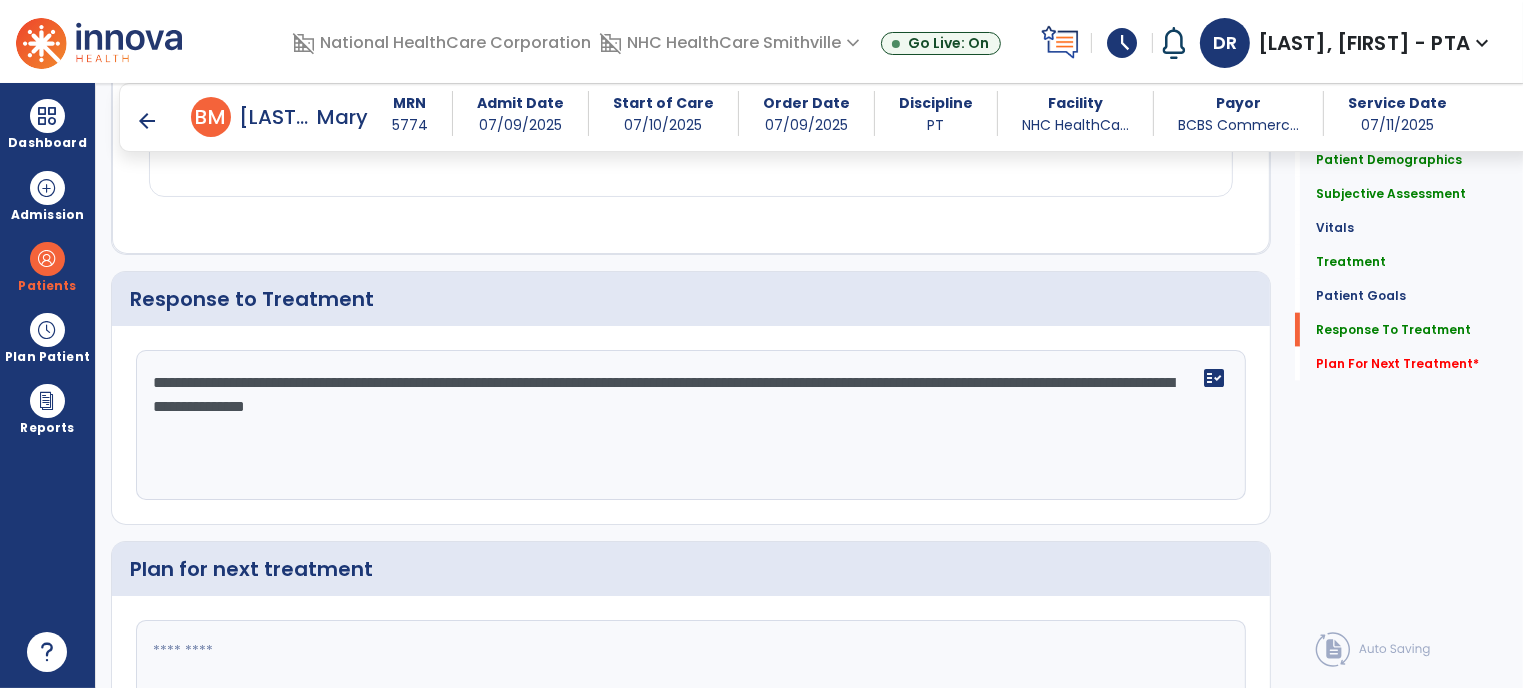 type on "**********" 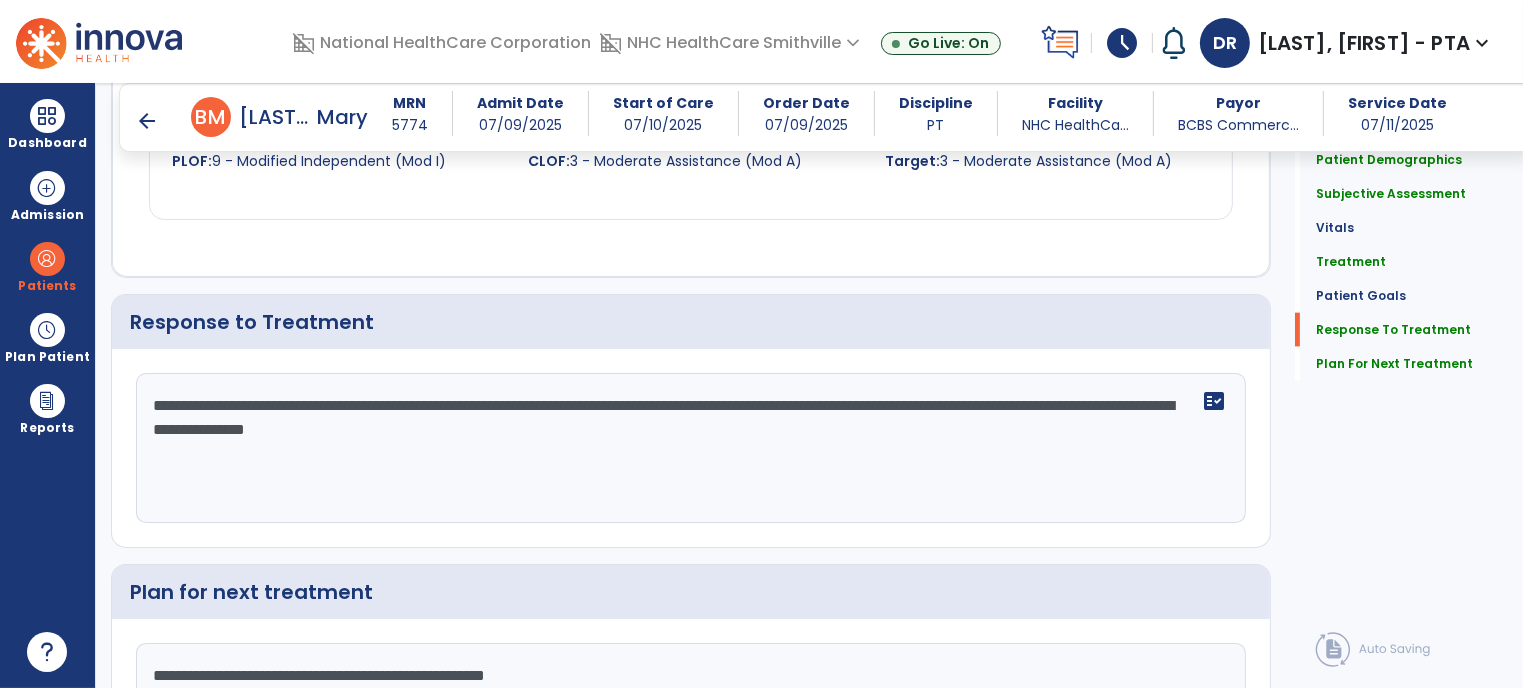 scroll, scrollTop: 2502, scrollLeft: 0, axis: vertical 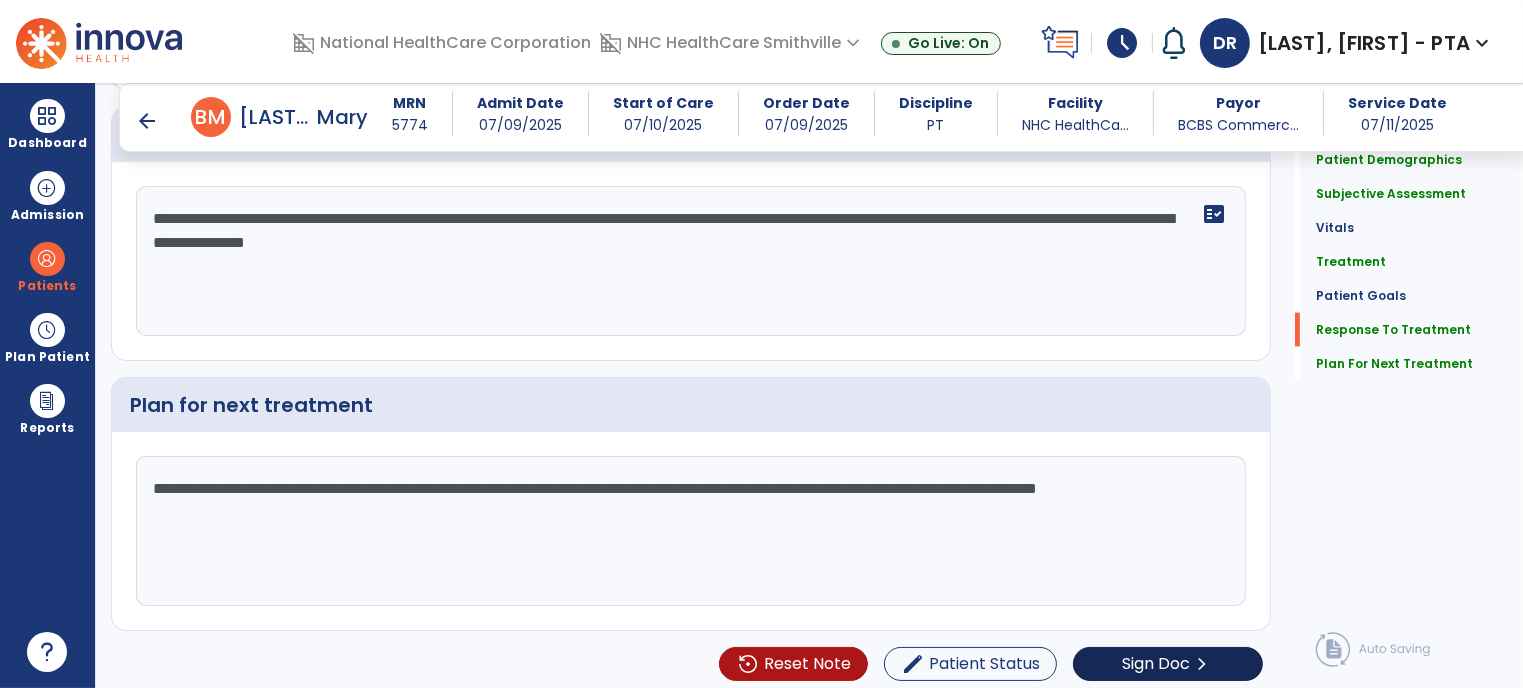 type on "**********" 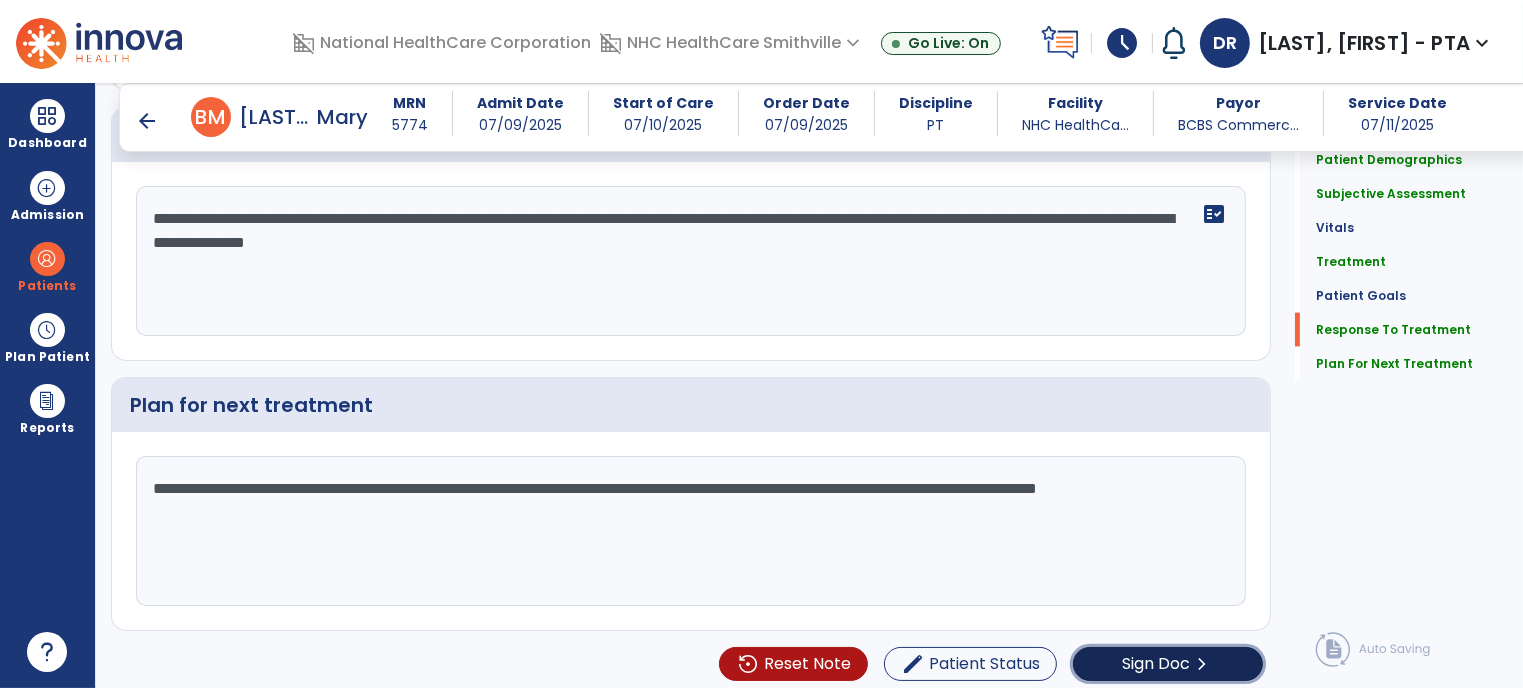 click on "Sign Doc" 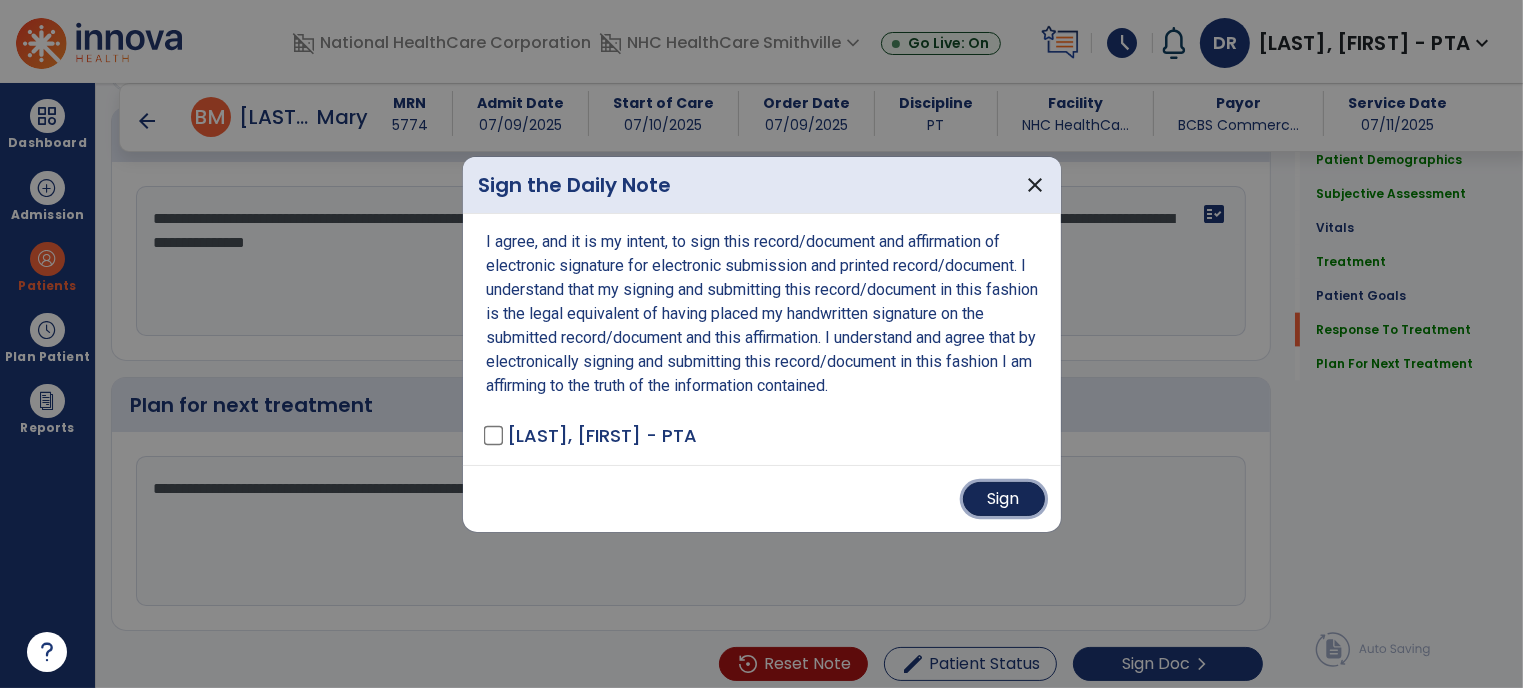 click on "Sign" at bounding box center (1004, 499) 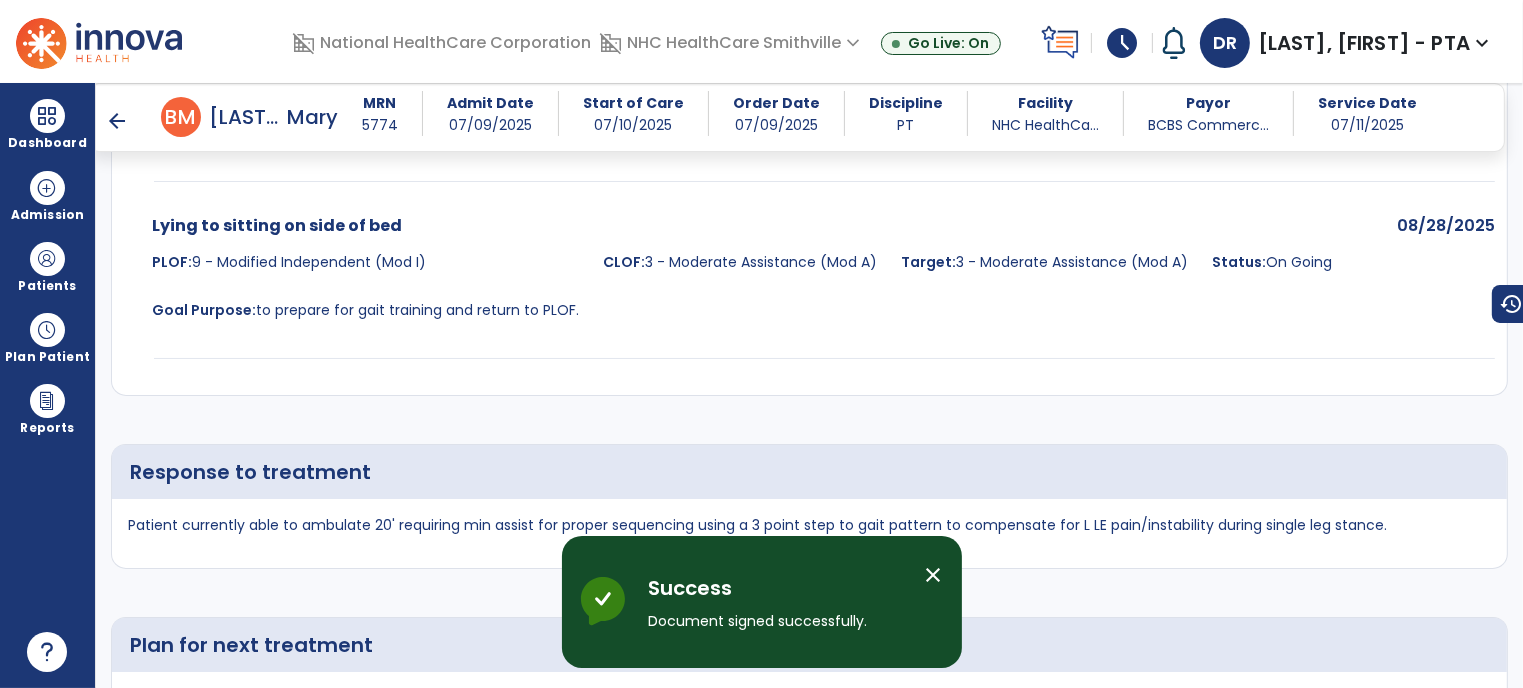 scroll, scrollTop: 3316, scrollLeft: 0, axis: vertical 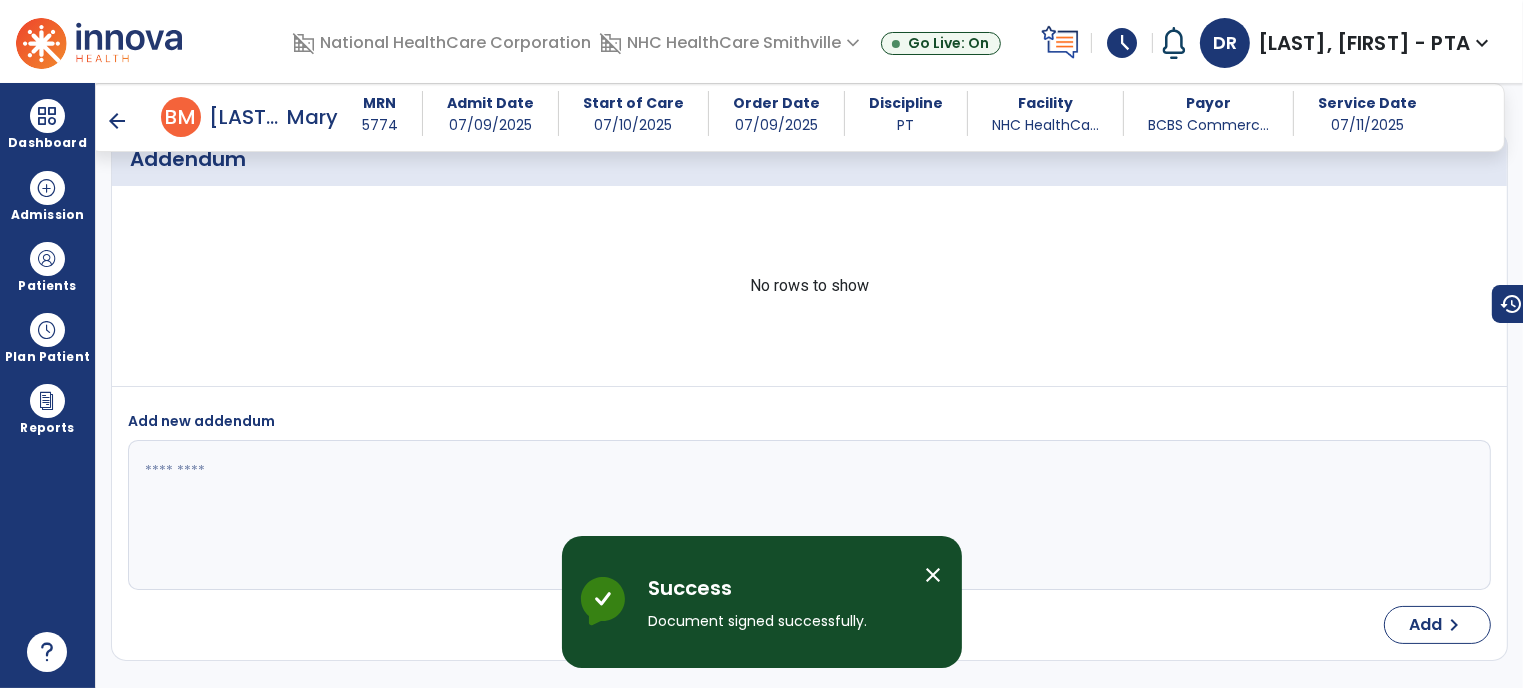 click on "arrow_back" at bounding box center (117, 121) 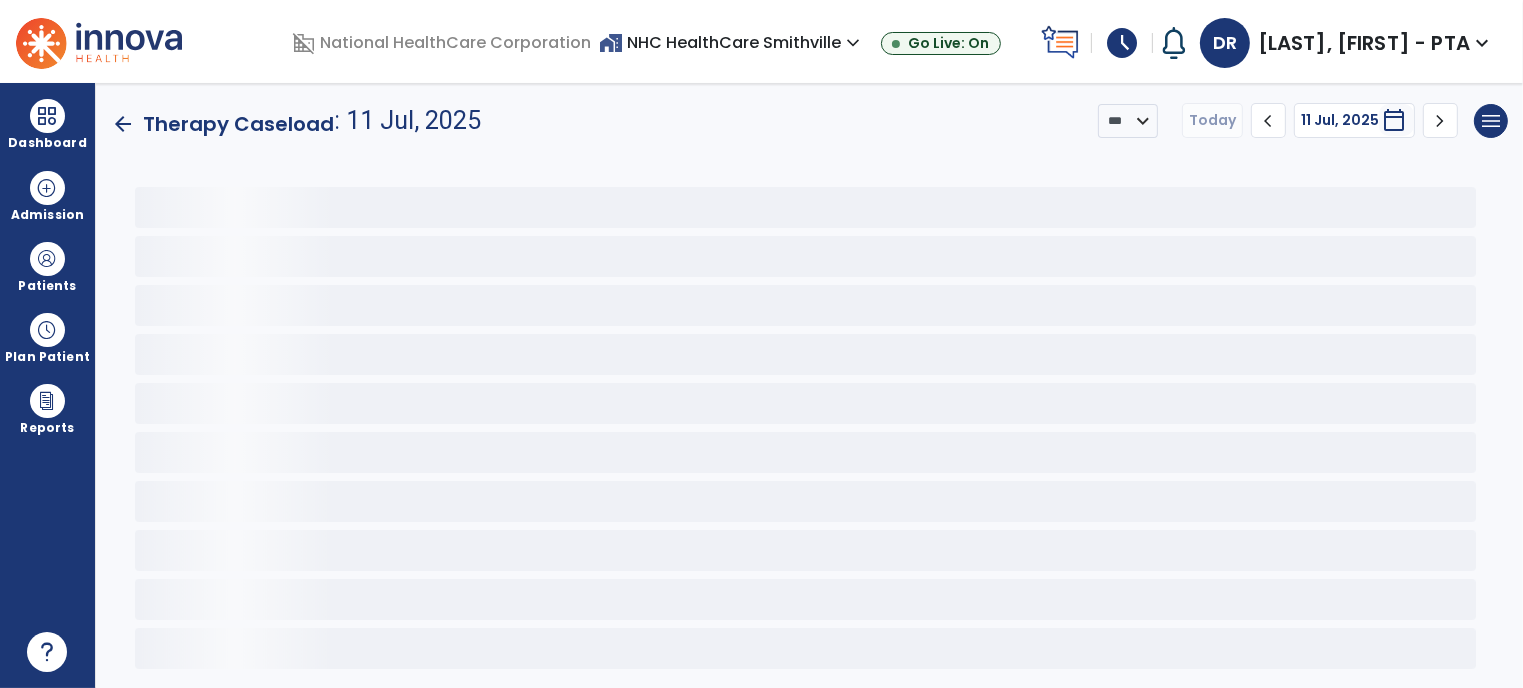 scroll, scrollTop: 0, scrollLeft: 0, axis: both 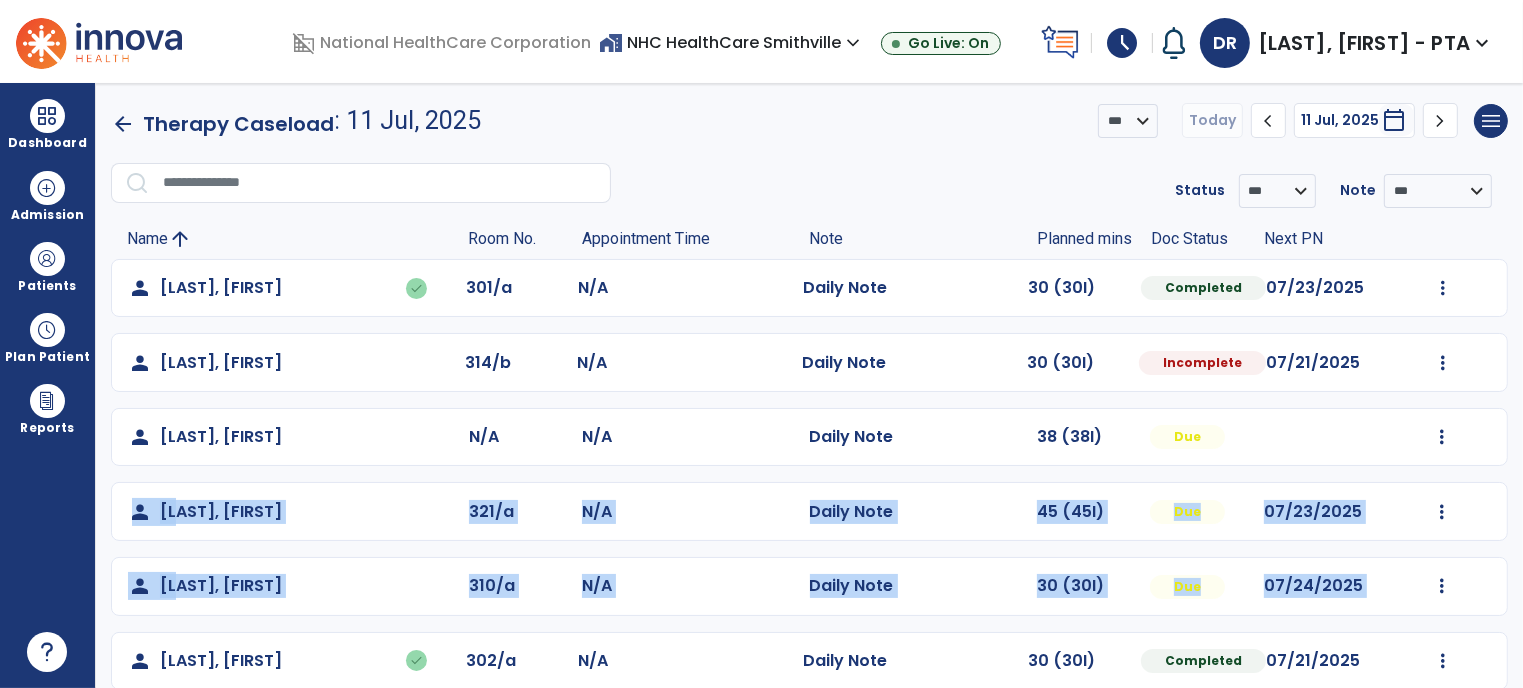 drag, startPoint x: 1517, startPoint y: 446, endPoint x: 1525, endPoint y: 543, distance: 97.32934 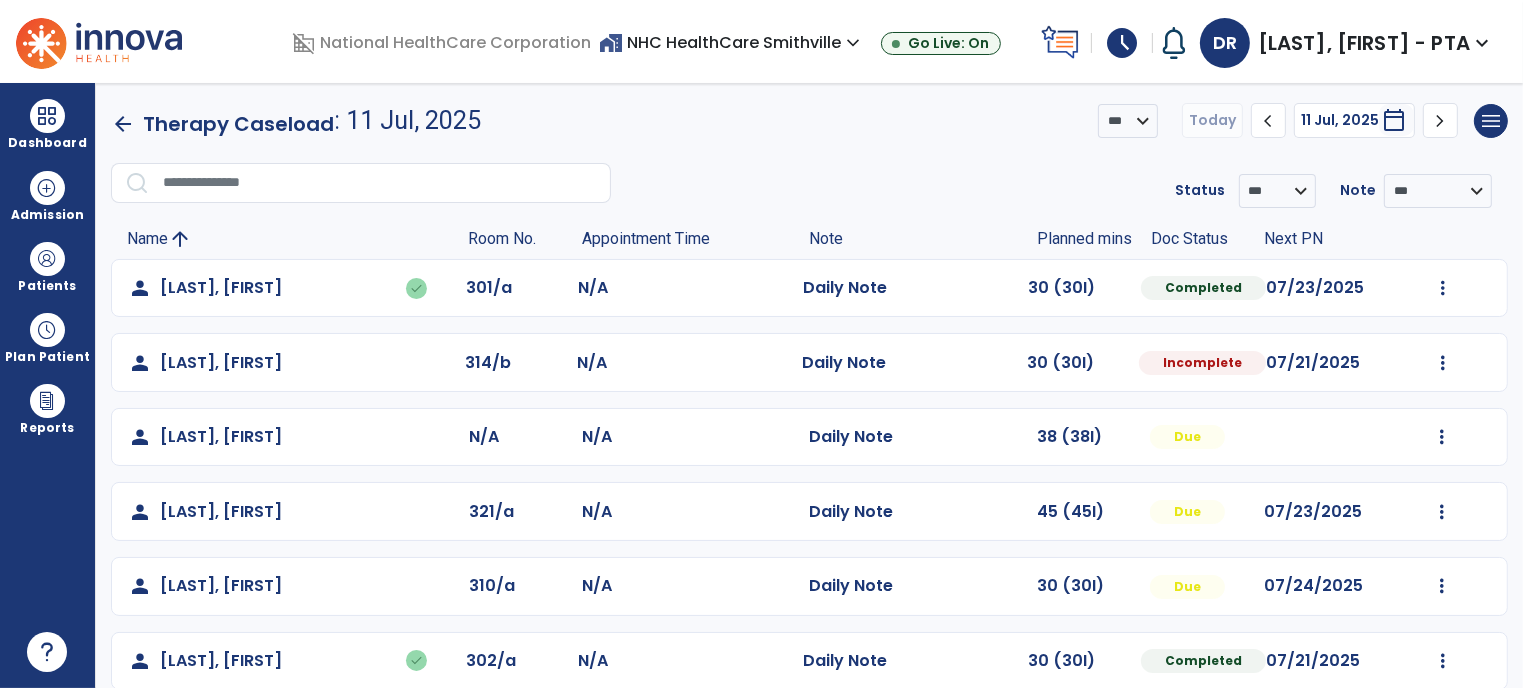 click on "person   [LAST], [FIRST]  N/A N/A  Daily Note   38 (38I)  Due  Mark Visit As Complete   Reset Note   Open Document   G + C Mins" 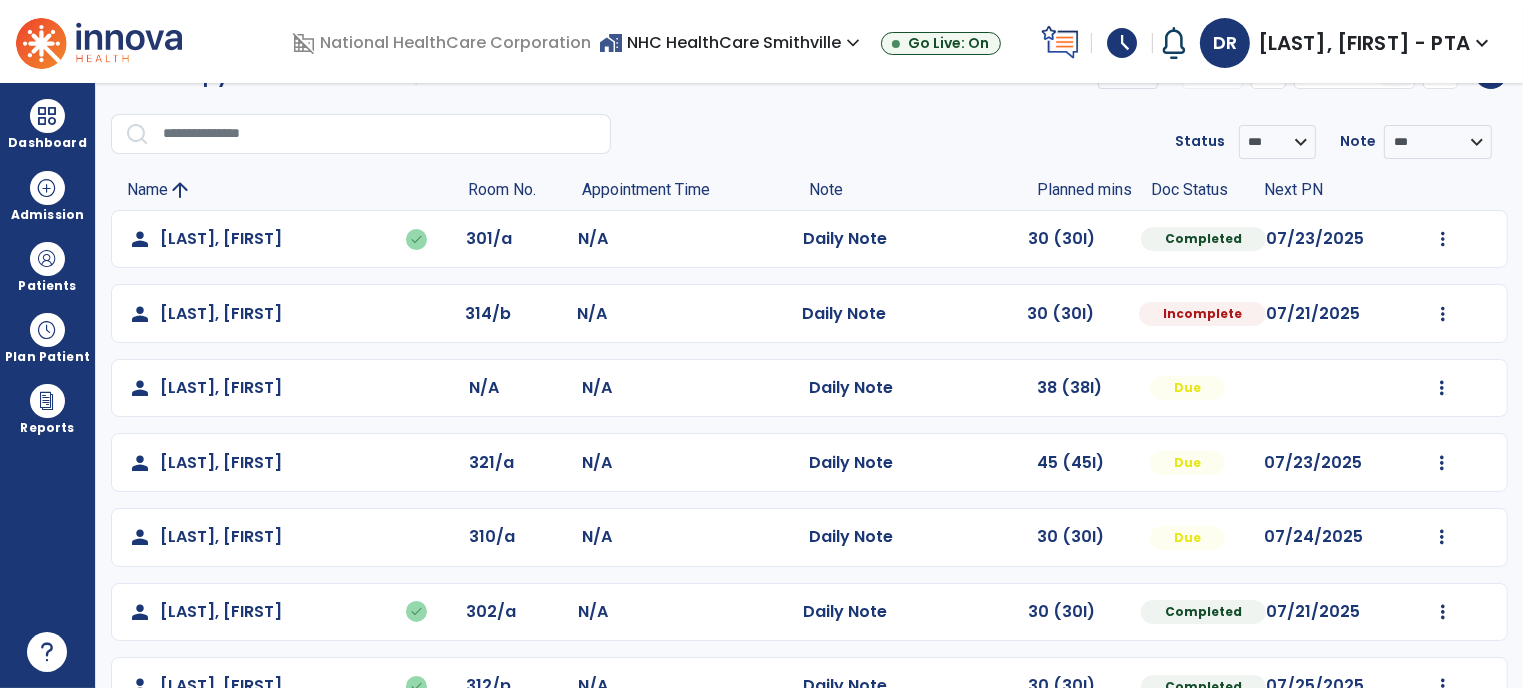 scroll, scrollTop: 70, scrollLeft: 0, axis: vertical 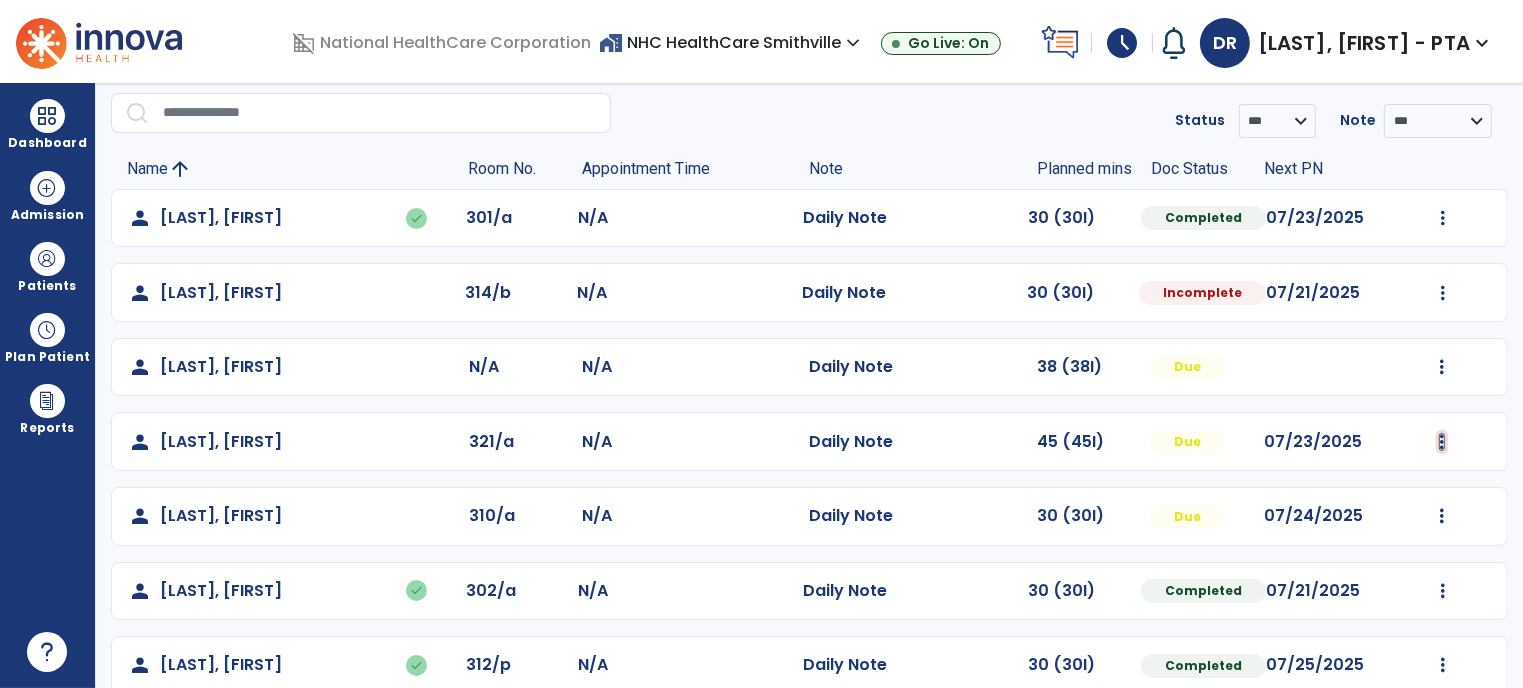 click at bounding box center [1443, 218] 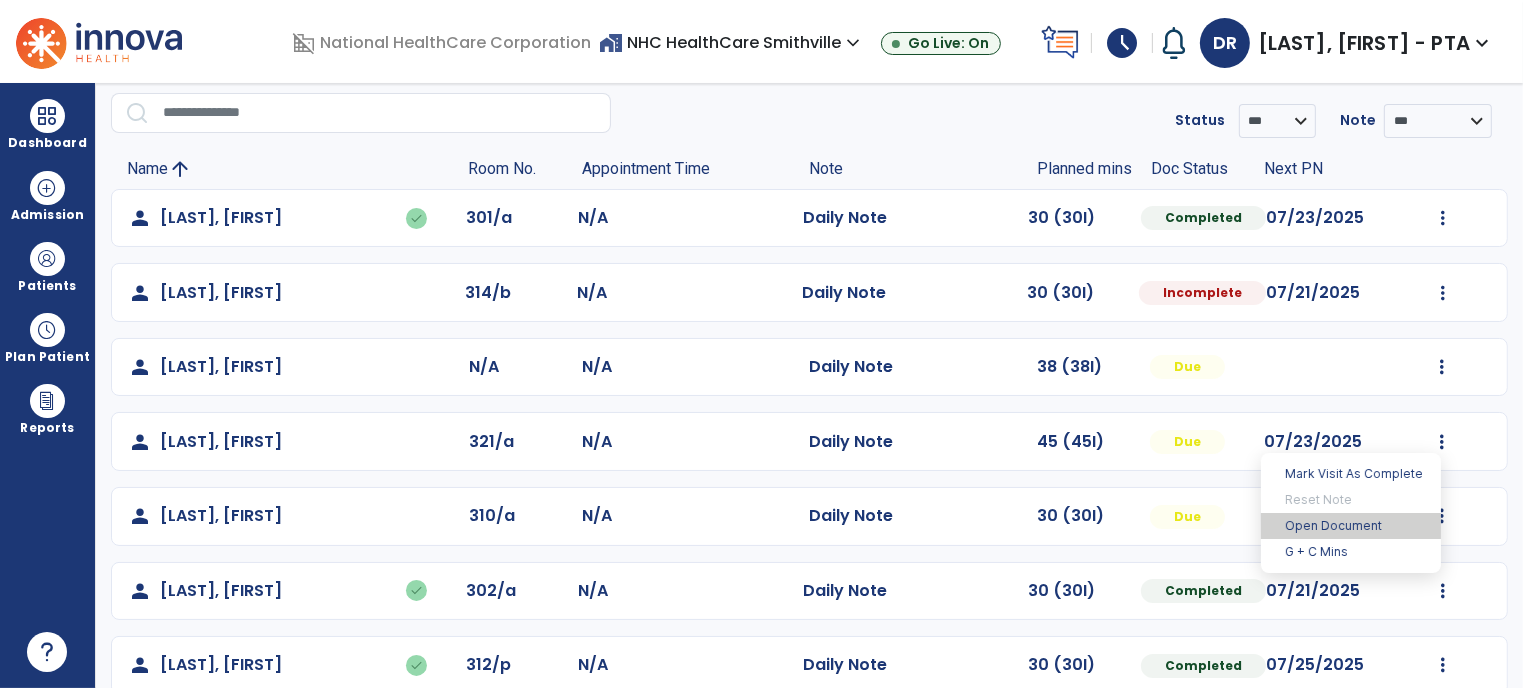 click on "Open Document" at bounding box center [1351, 526] 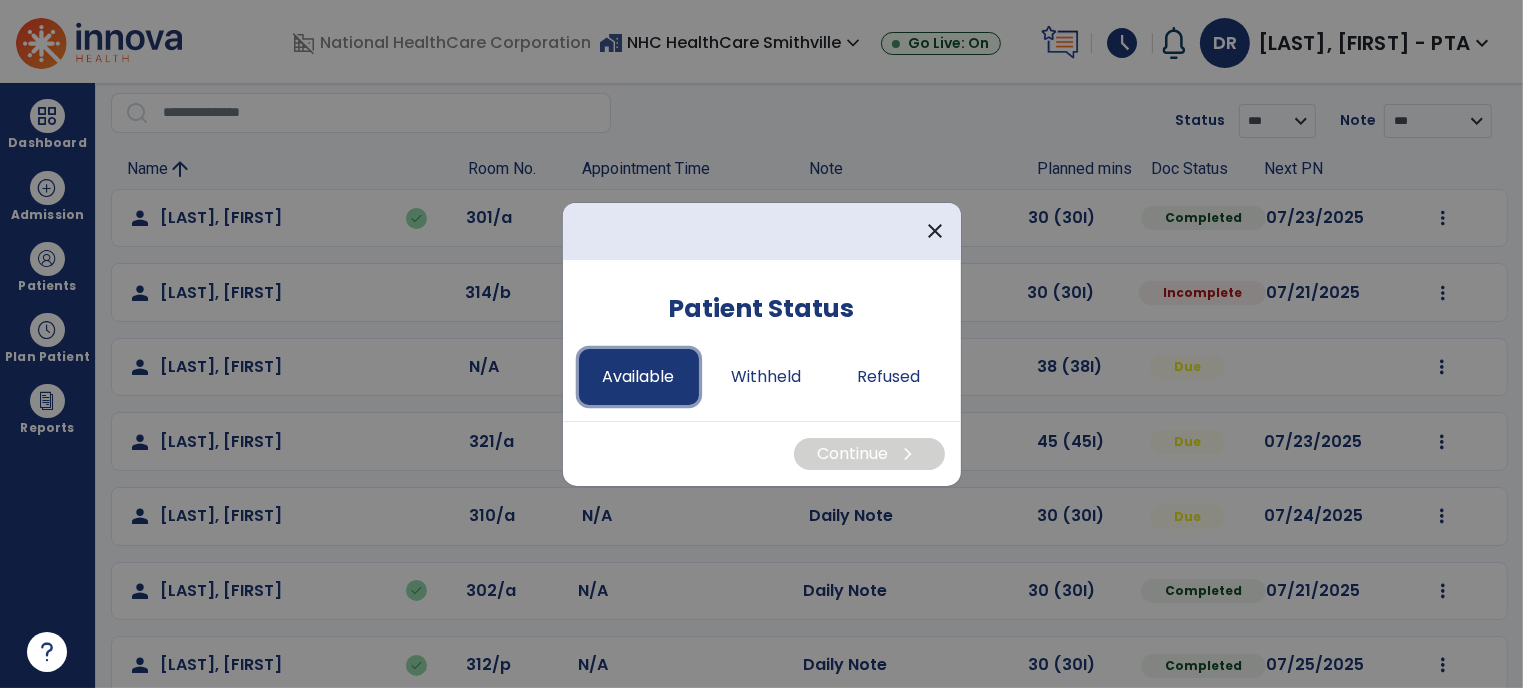click on "Available" at bounding box center [639, 377] 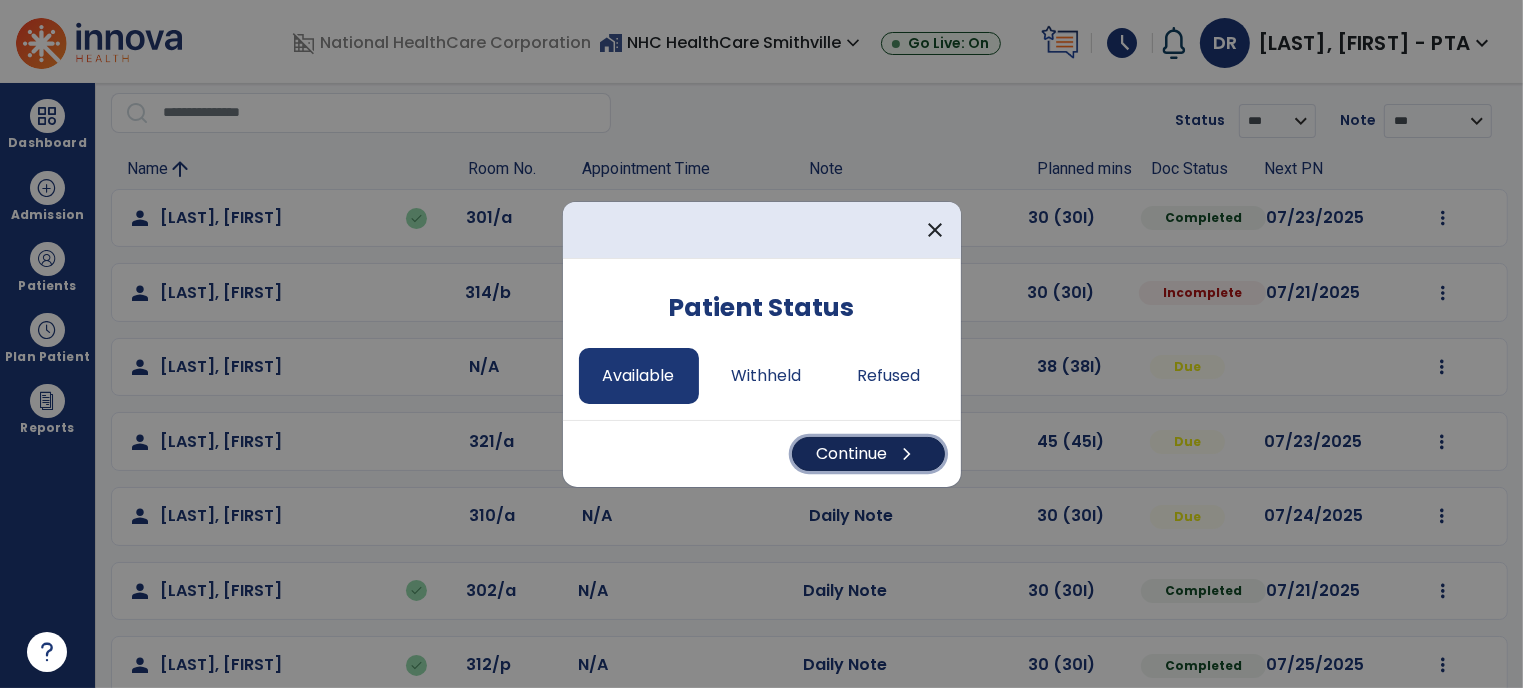 click on "Continue   chevron_right" at bounding box center (868, 454) 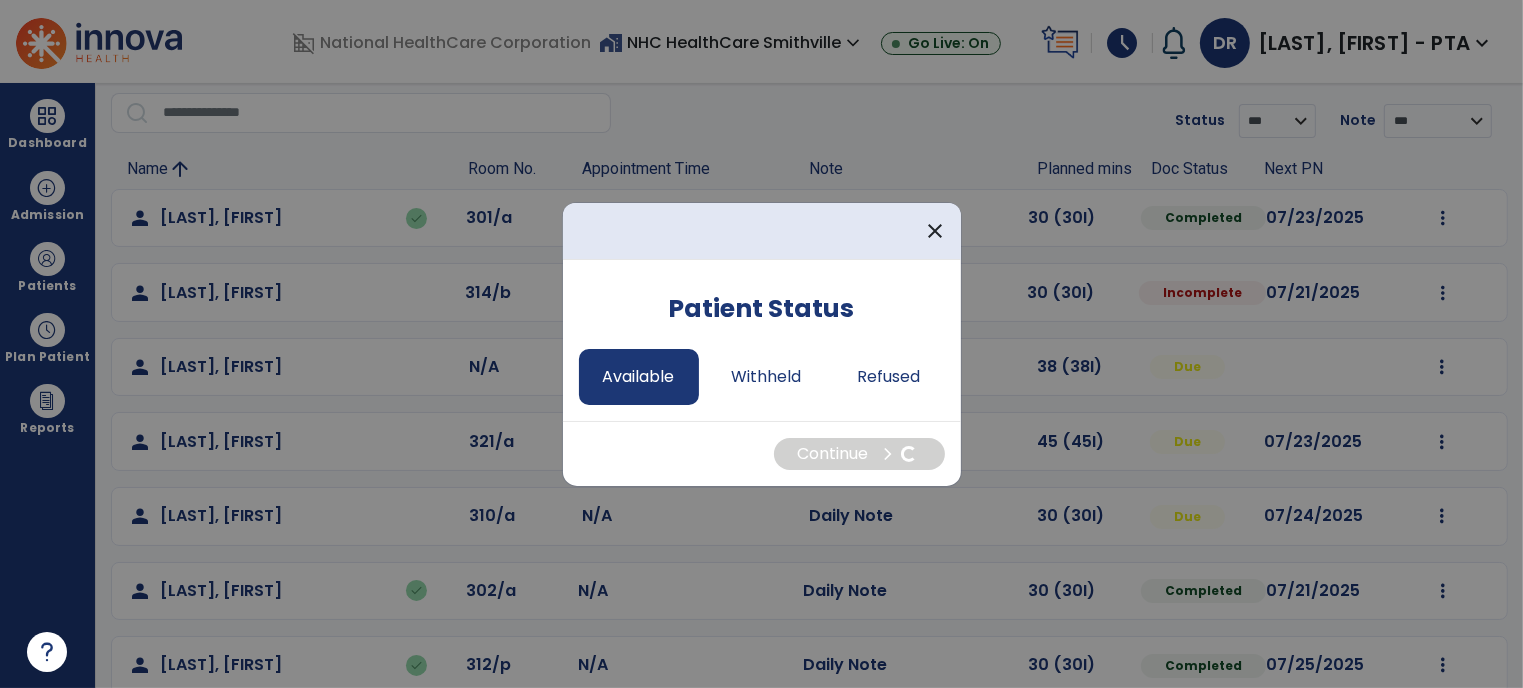 select on "*" 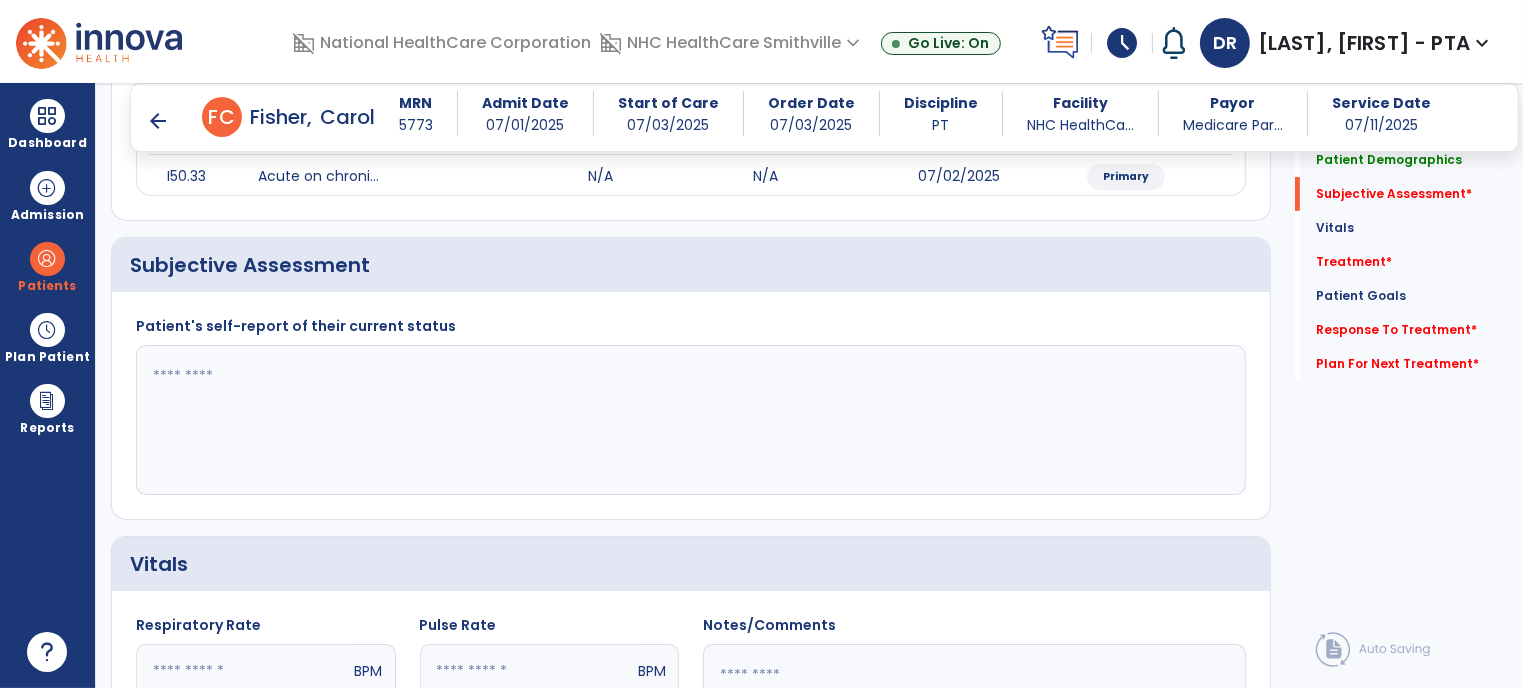 scroll, scrollTop: 331, scrollLeft: 0, axis: vertical 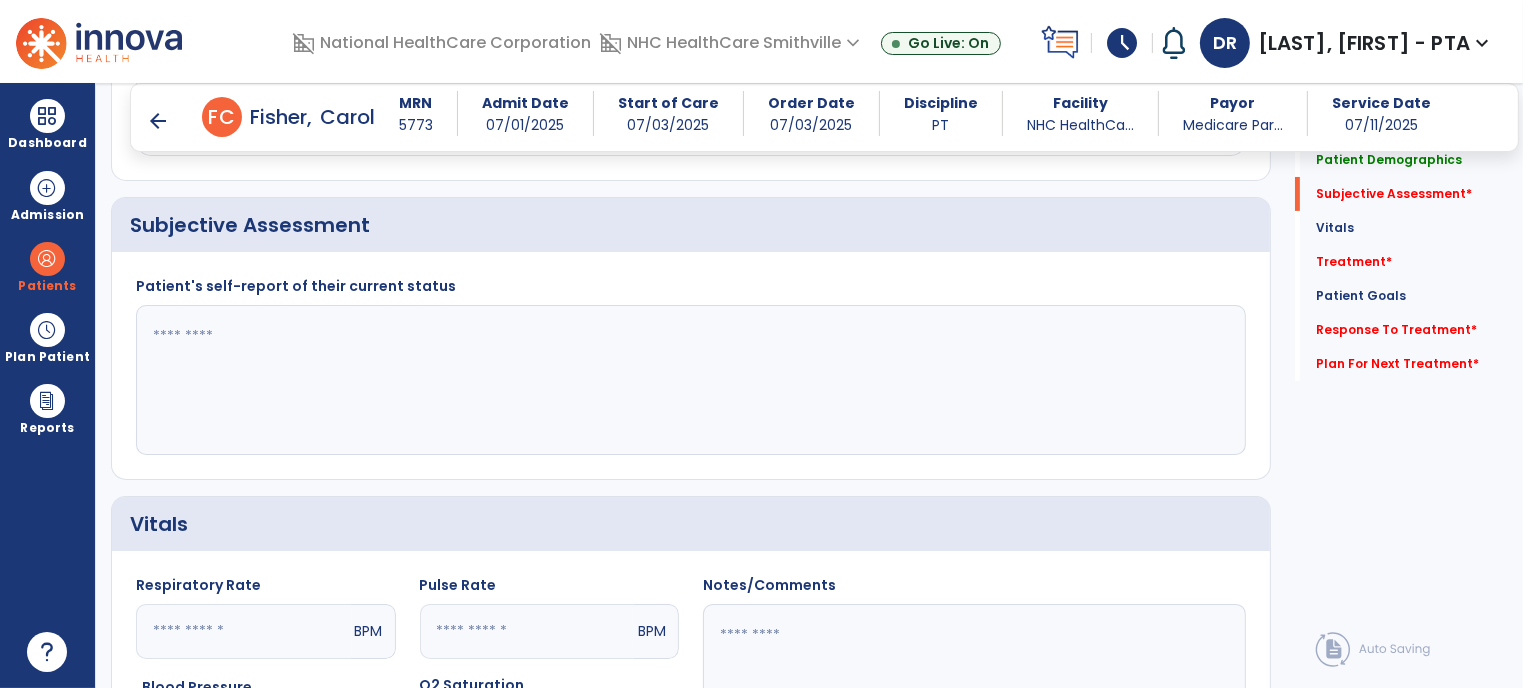 click 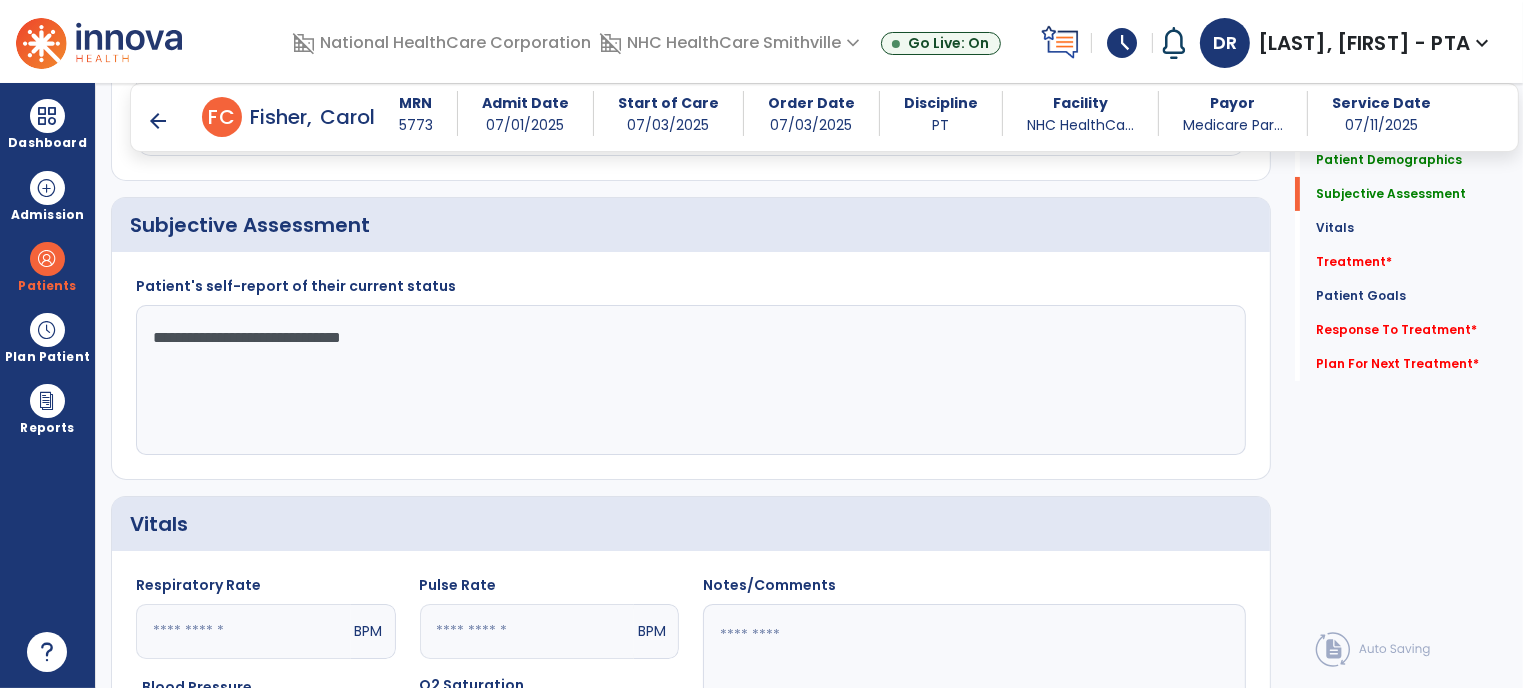 type on "**********" 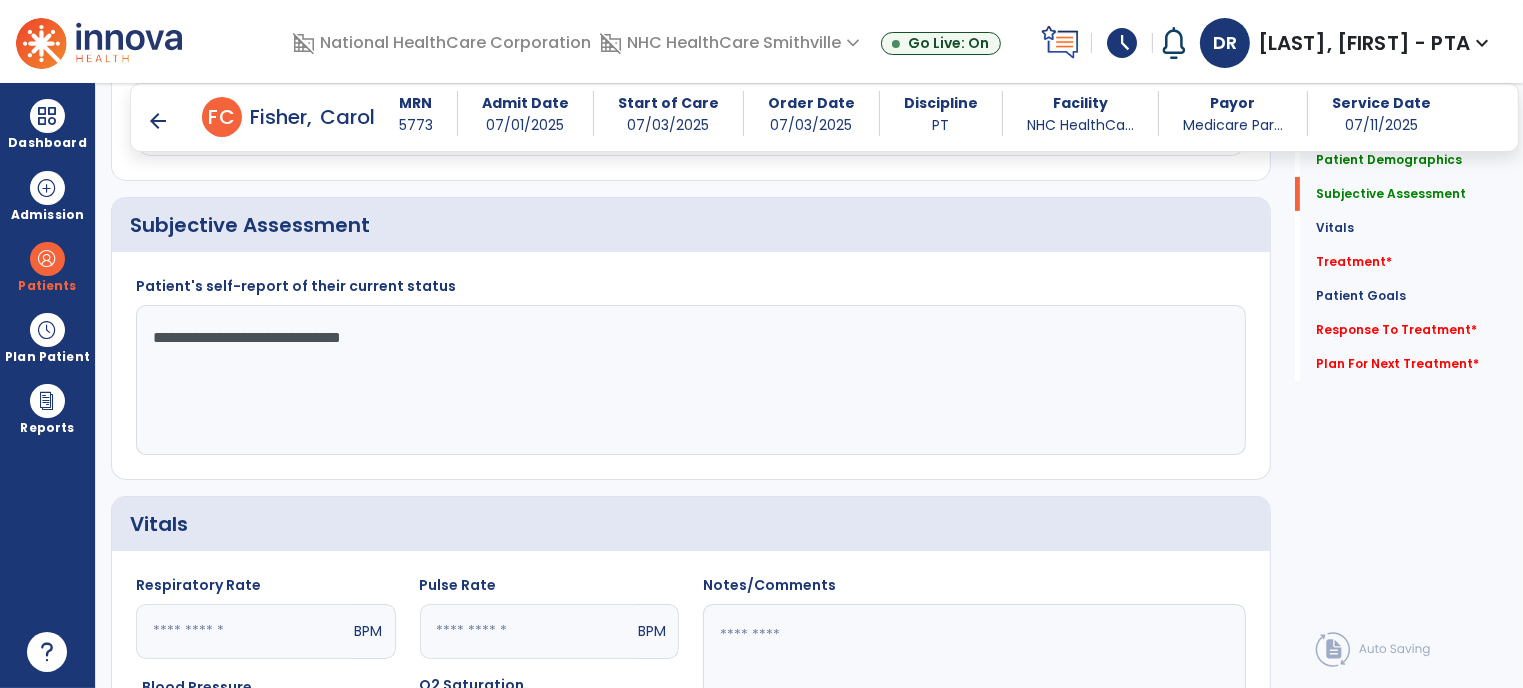 drag, startPoint x: 1517, startPoint y: 250, endPoint x: 1517, endPoint y: 302, distance: 52 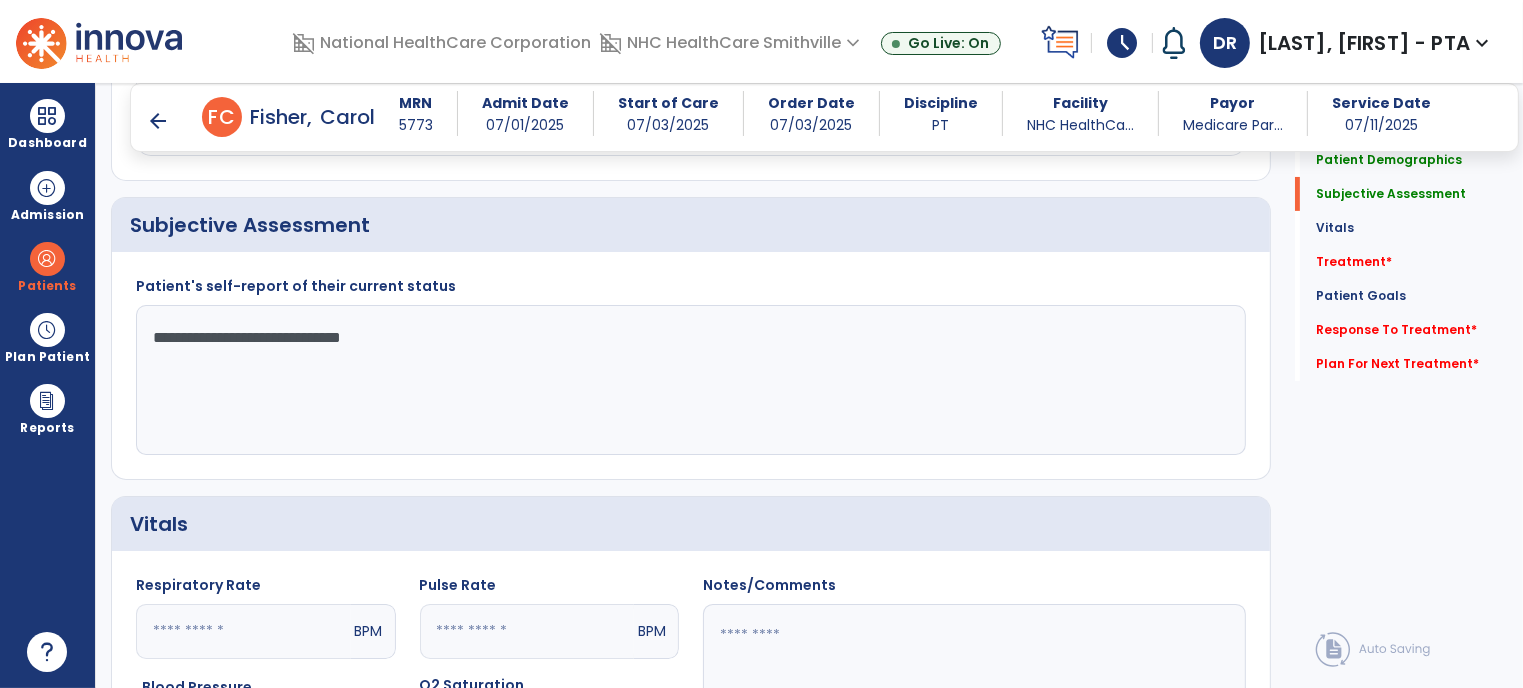 click on "arrow_back   Daily Note   arrow_back      F  C  [LAST],   [FIRST]  MRN 5773 Admit Date 07/01/2025 Start of Care 07/03/2025 Order Date 07/03/2025 Discipline PT Facility NHC HealthCa... Payor Medicare Par... Service Date 07/11/2025 Patient Demographics  Medical Diagnosis   Treatment Diagnosis   Precautions   Contraindications
Code
Description
to" at bounding box center (809, 385) 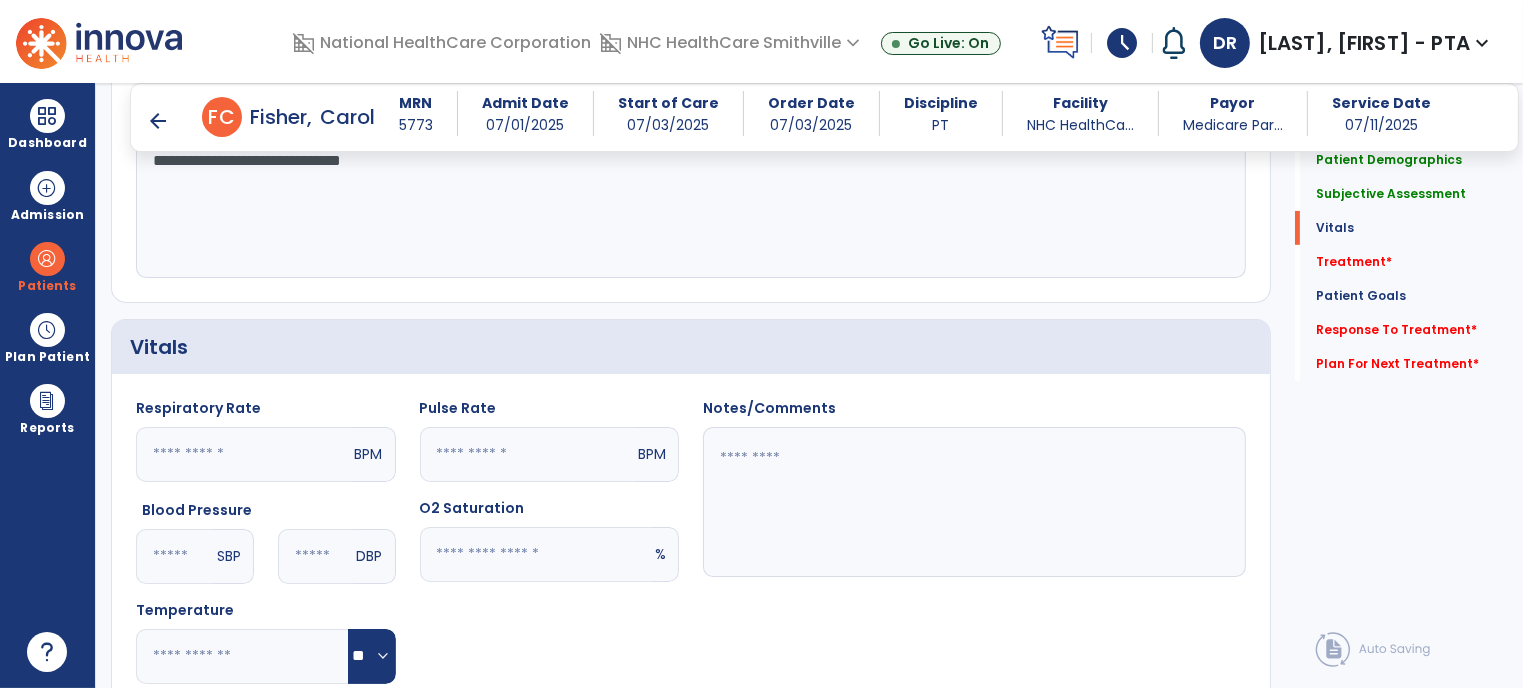 scroll, scrollTop: 511, scrollLeft: 0, axis: vertical 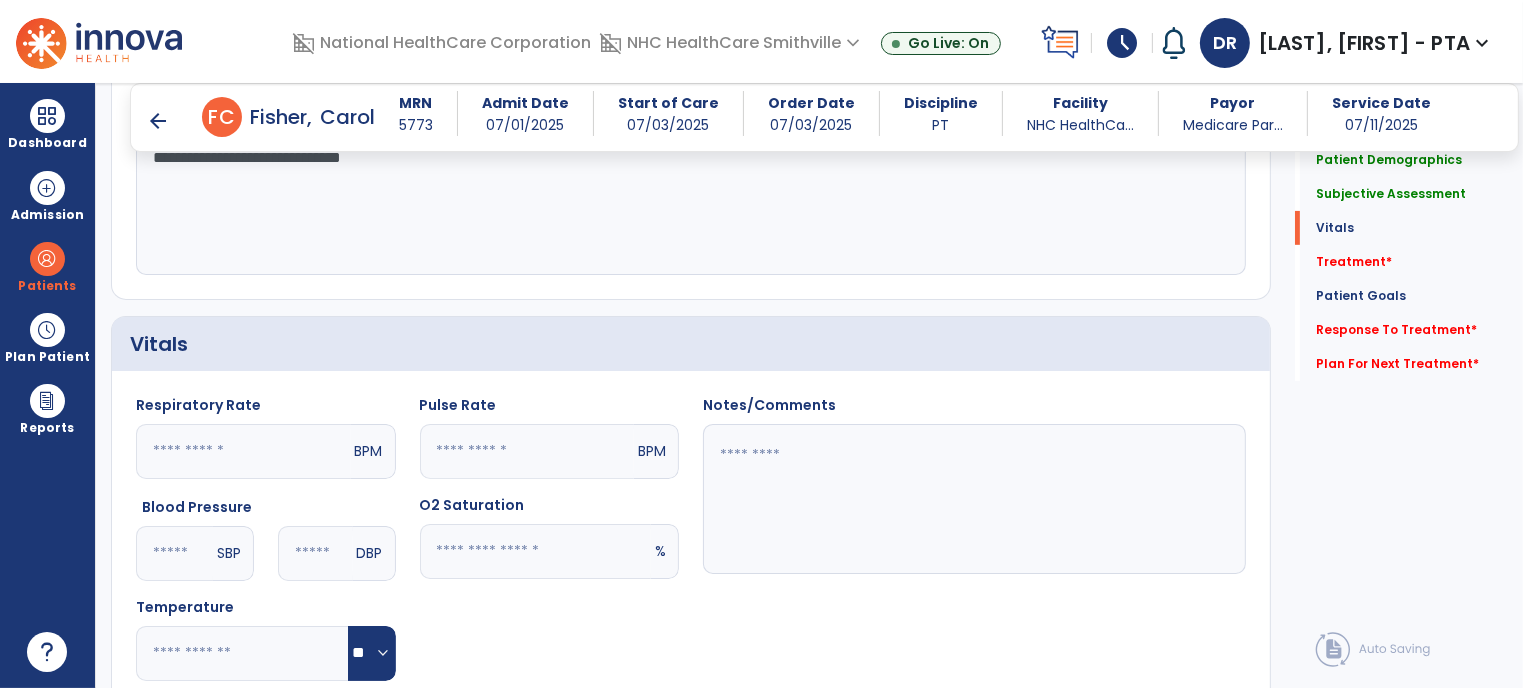 click 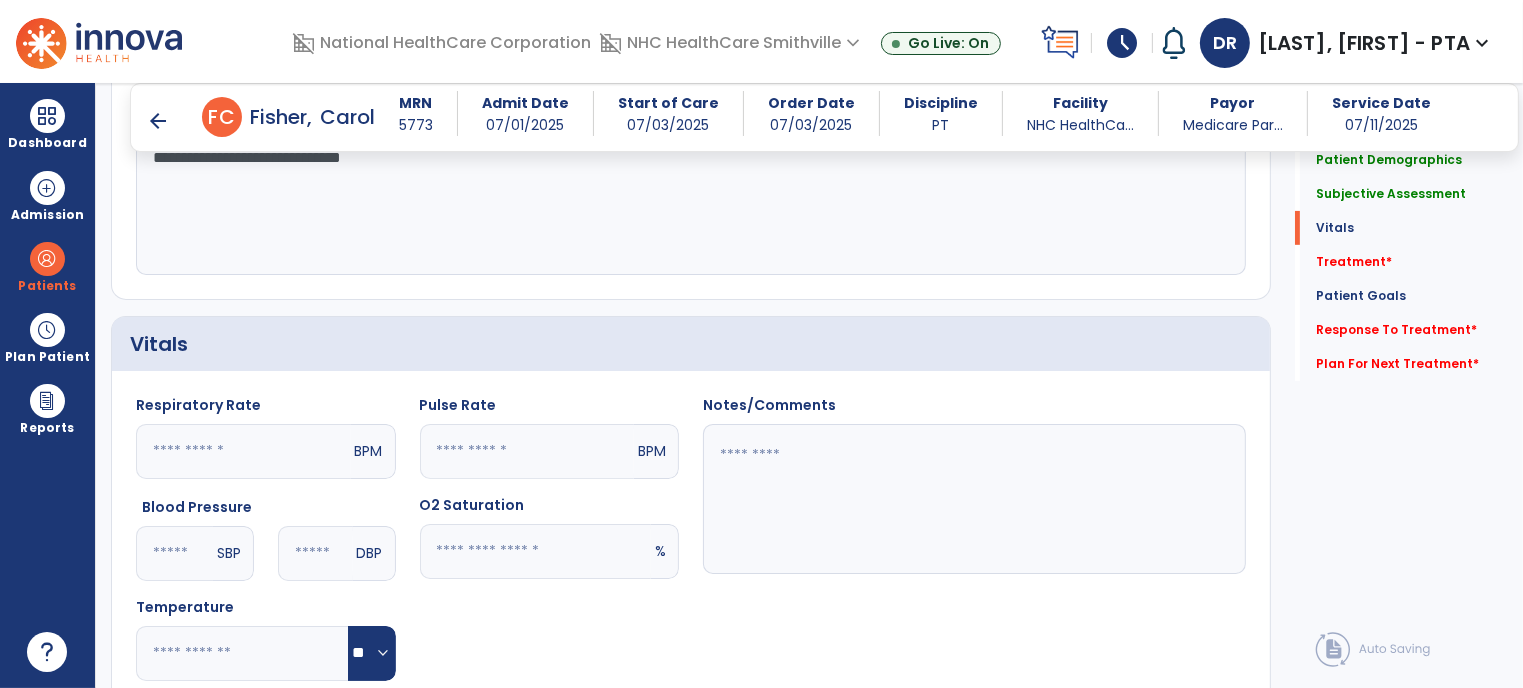 type on "**" 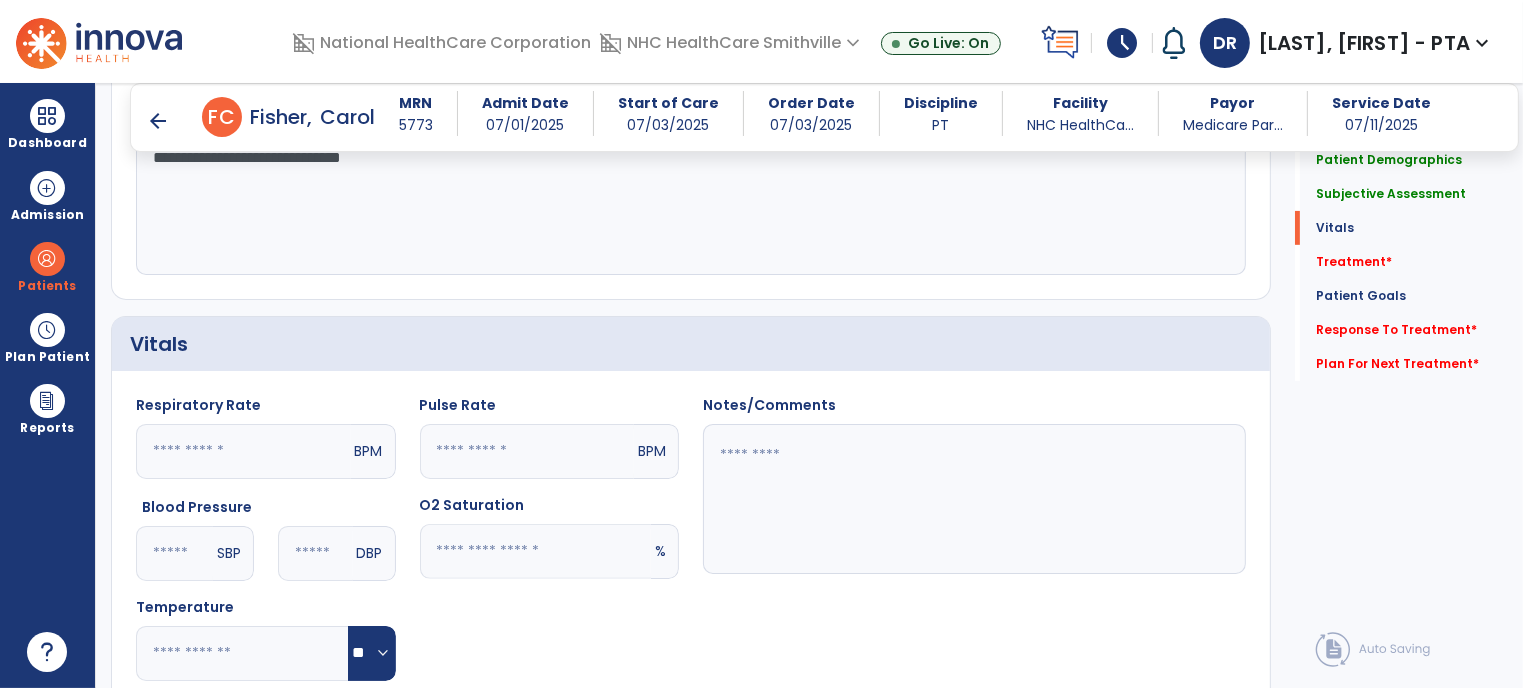 click 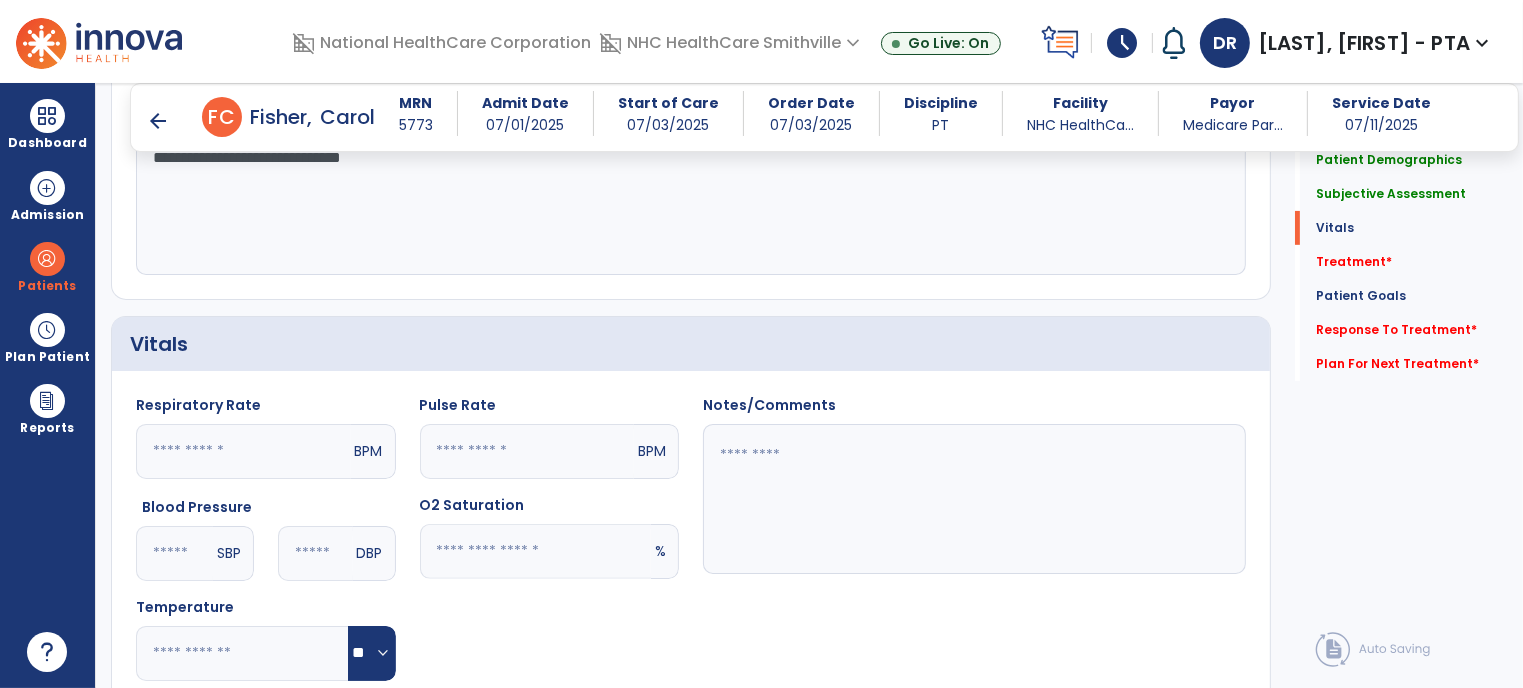 type on "**" 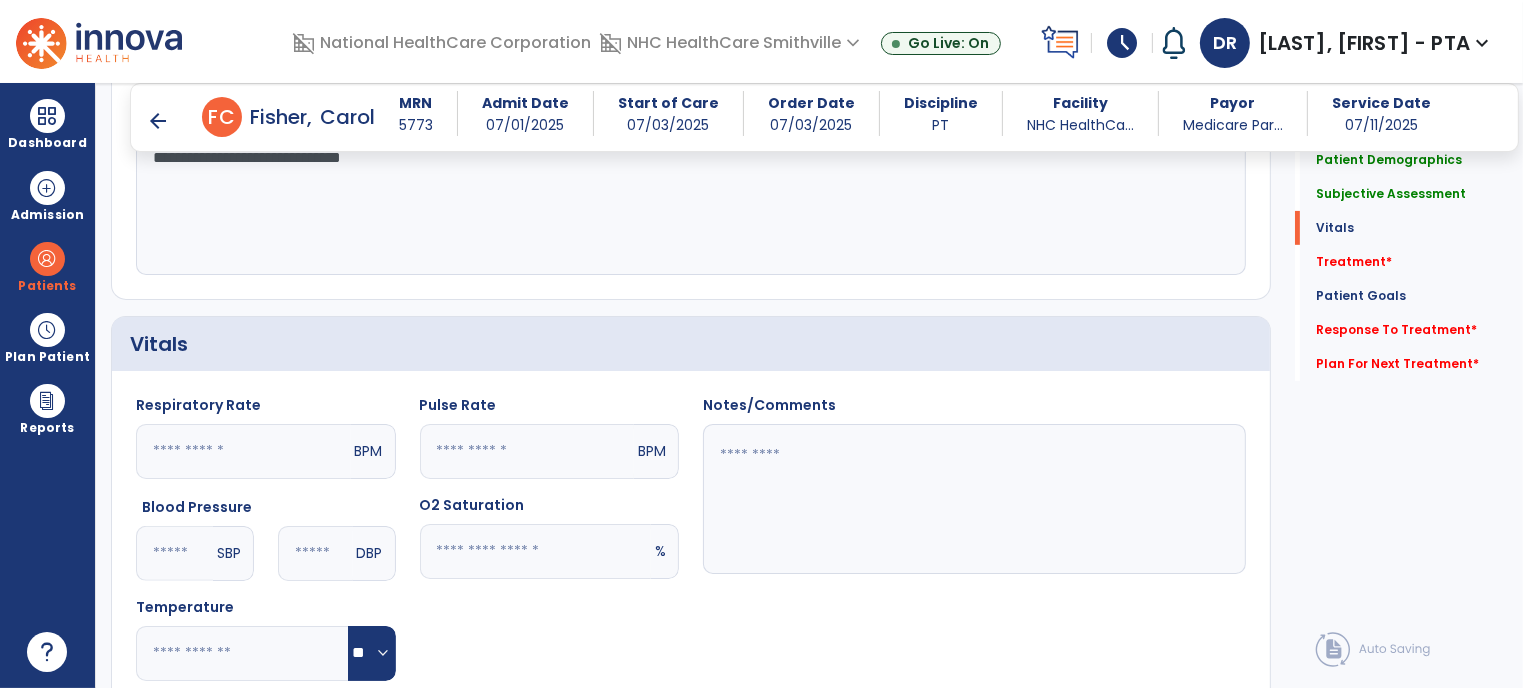 click 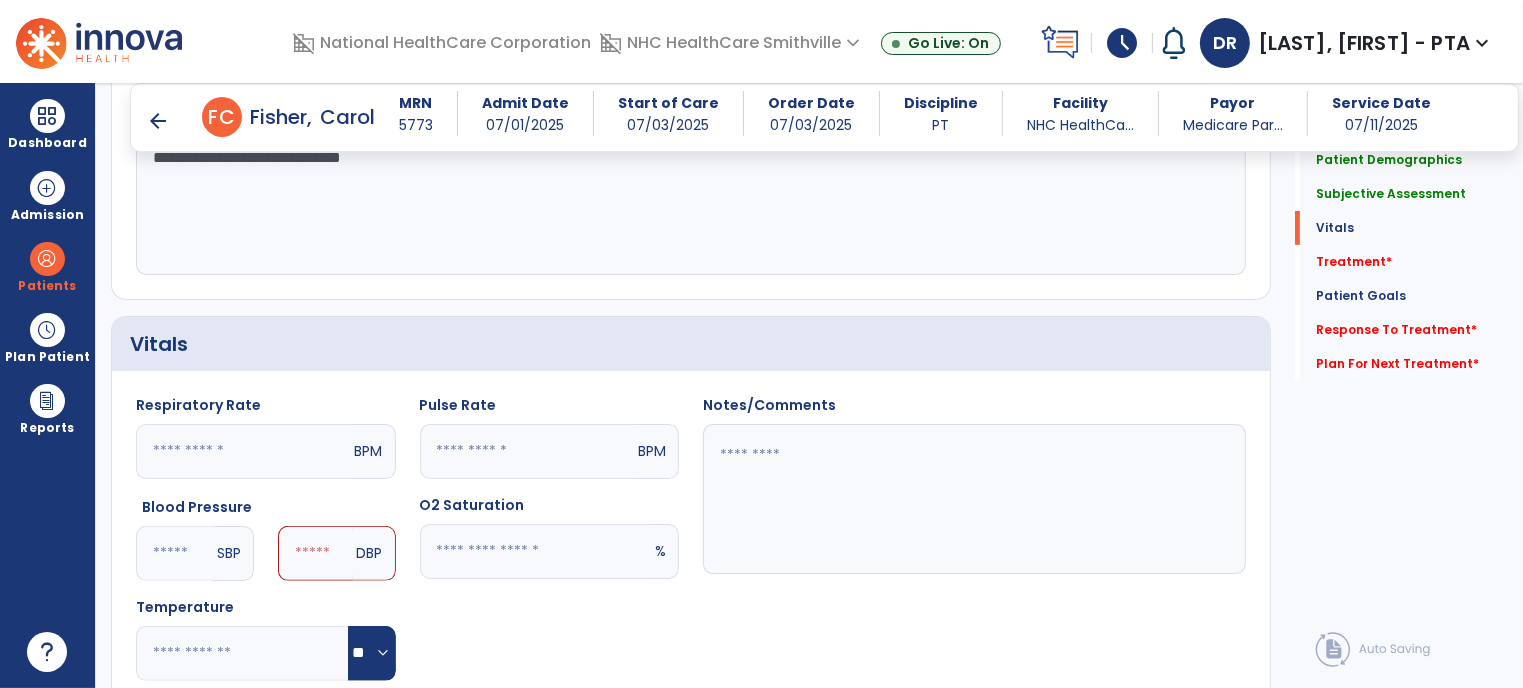 type on "***" 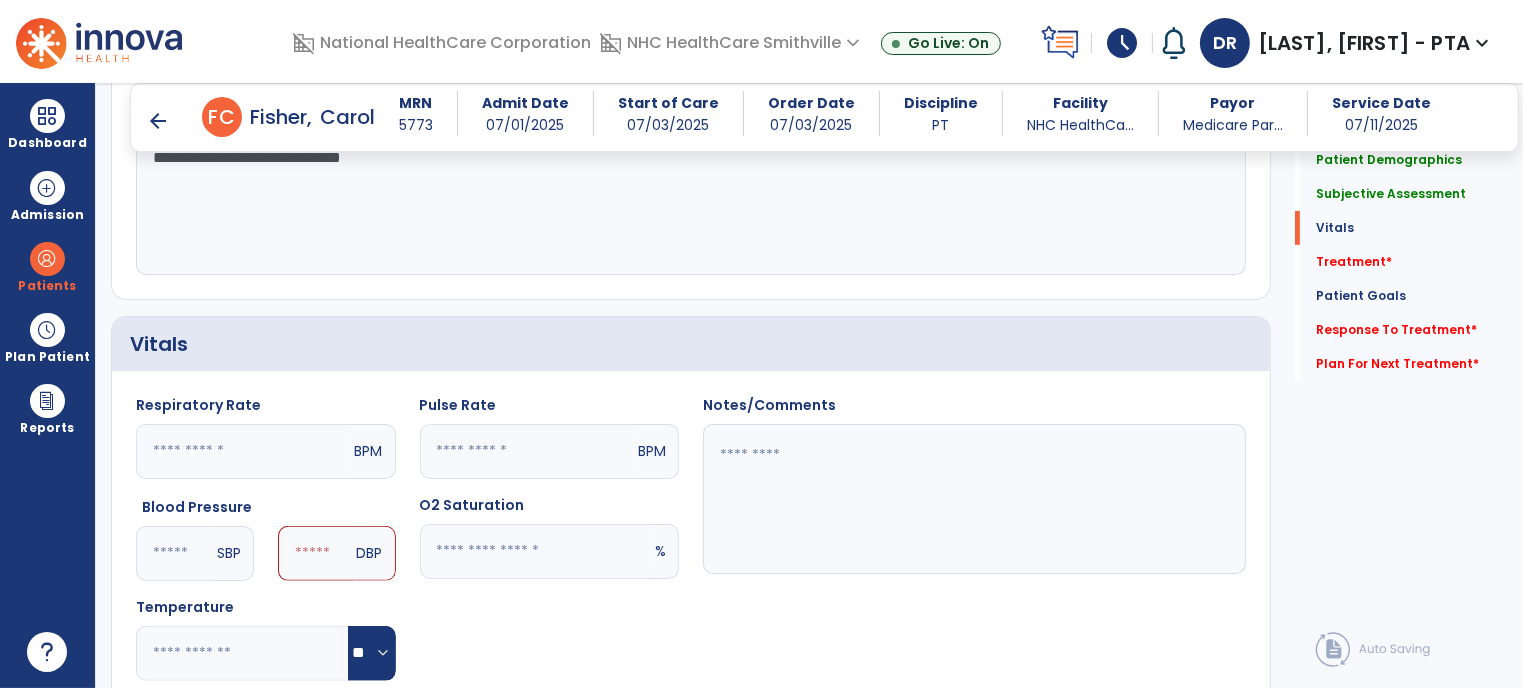 click 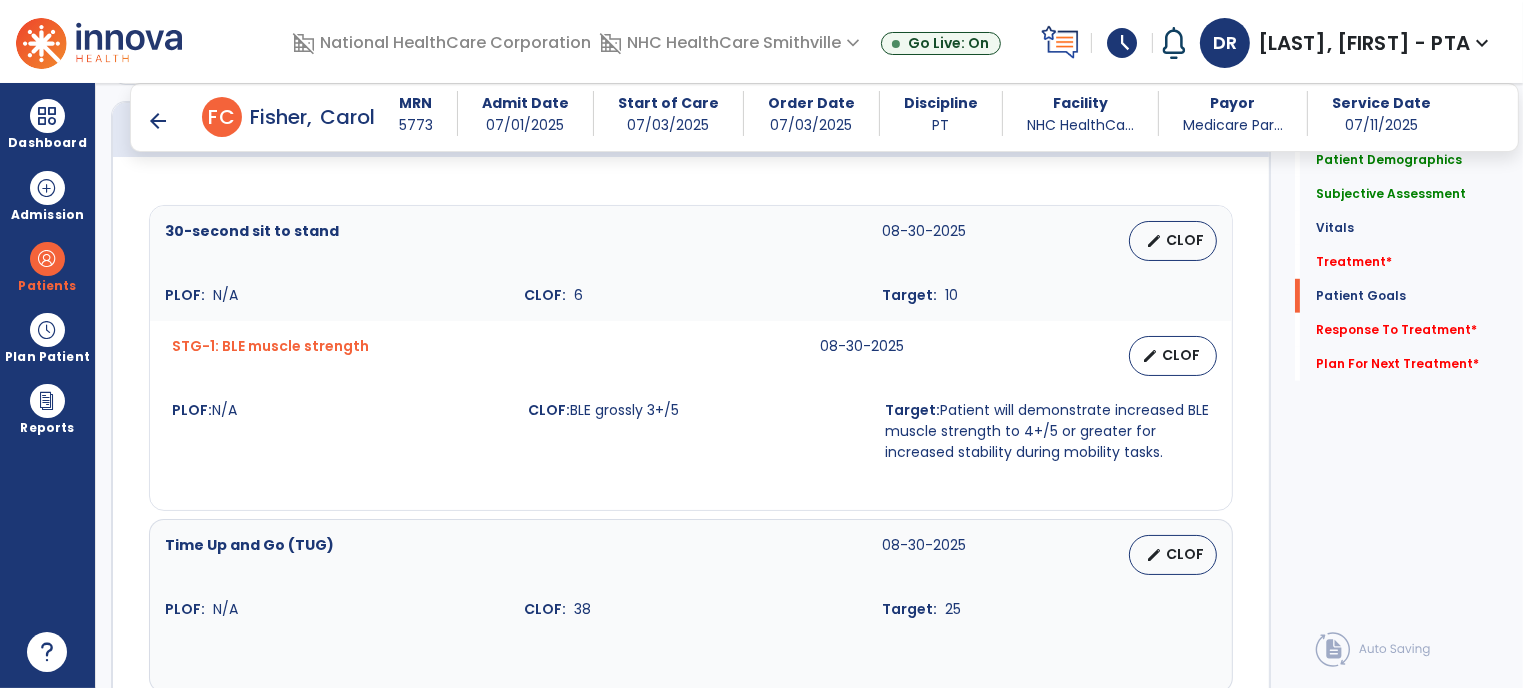 scroll, scrollTop: 1424, scrollLeft: 0, axis: vertical 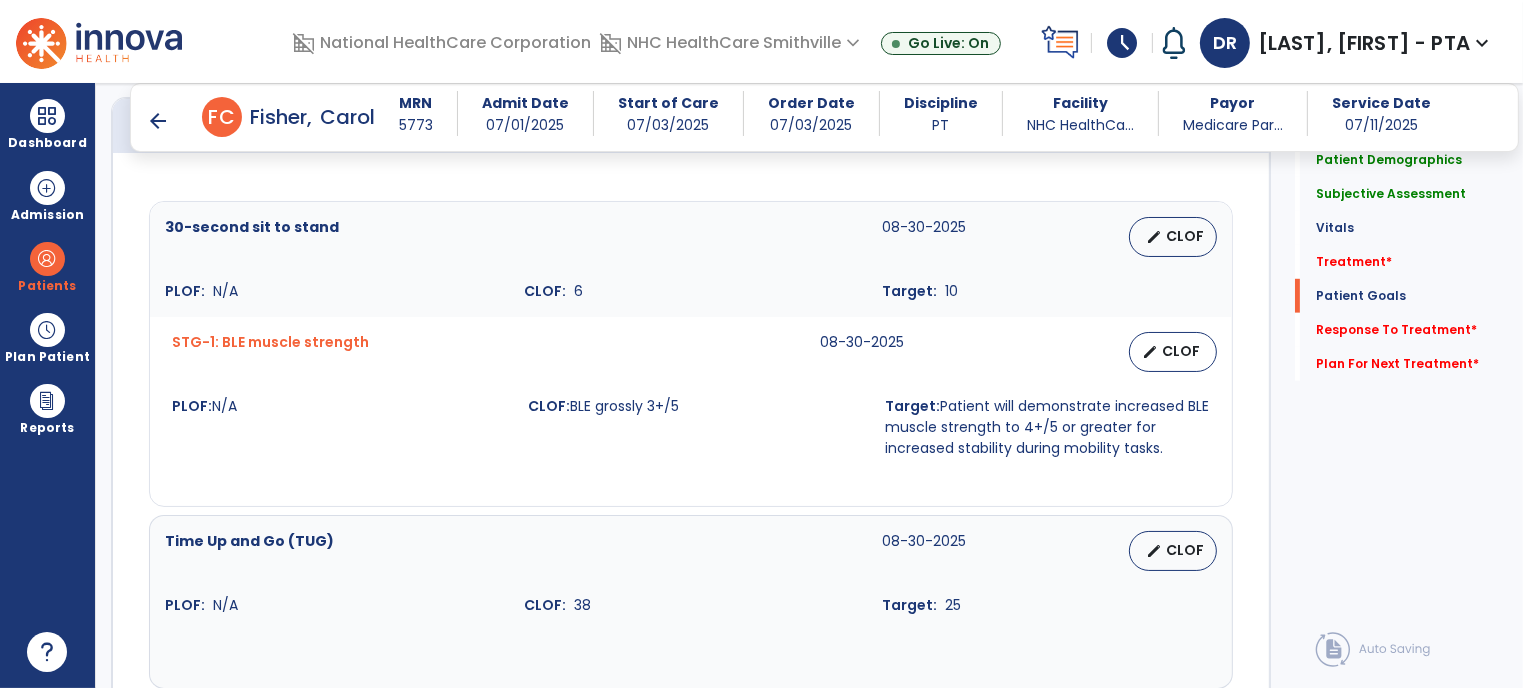 type on "**" 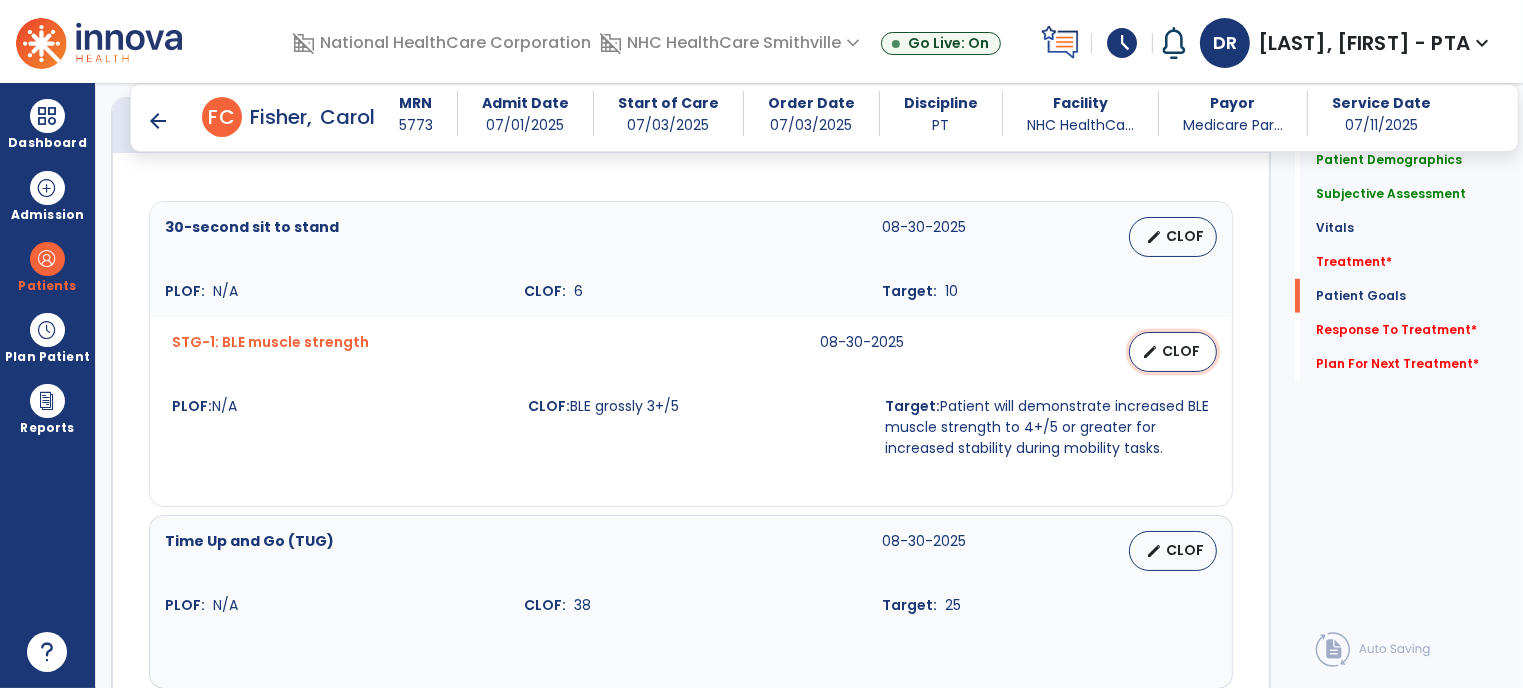 click on "edit   CLOF" at bounding box center [1173, 352] 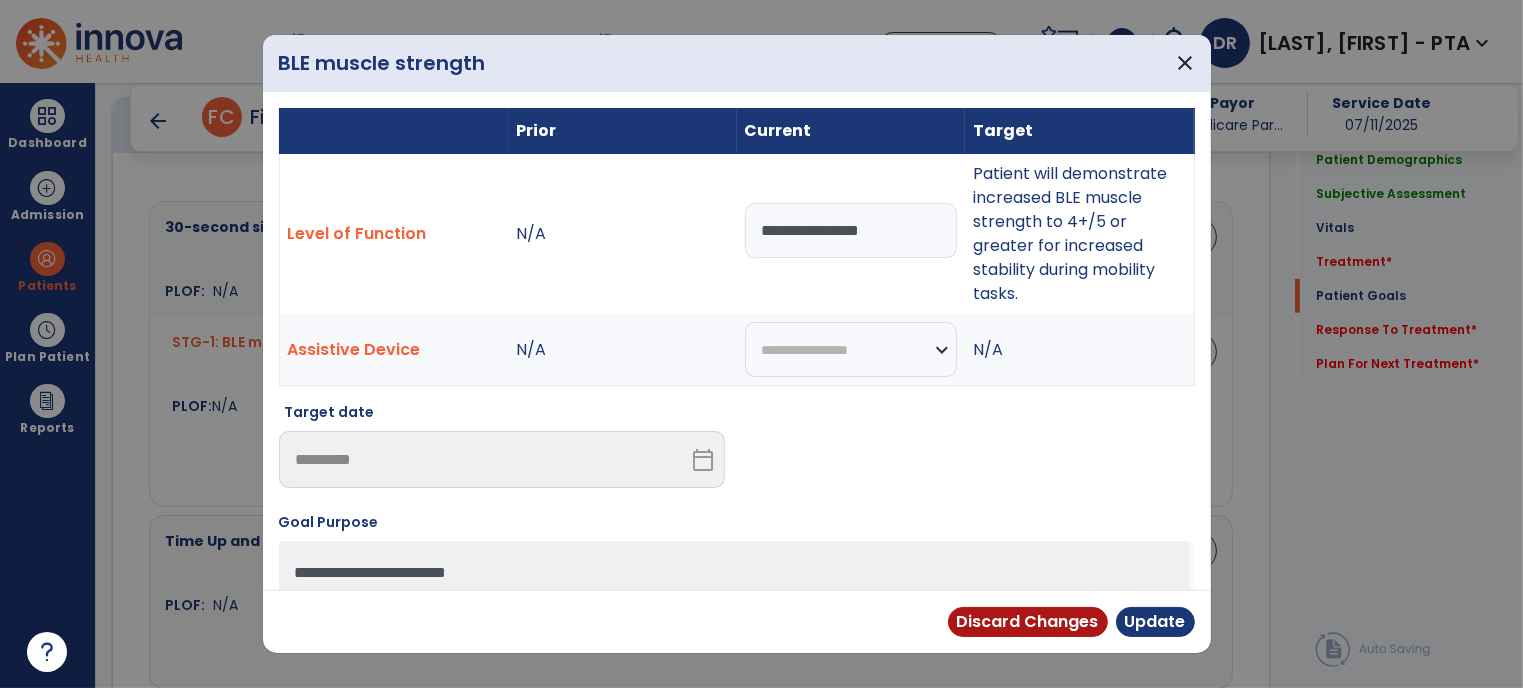 click on "**********" at bounding box center [851, 230] 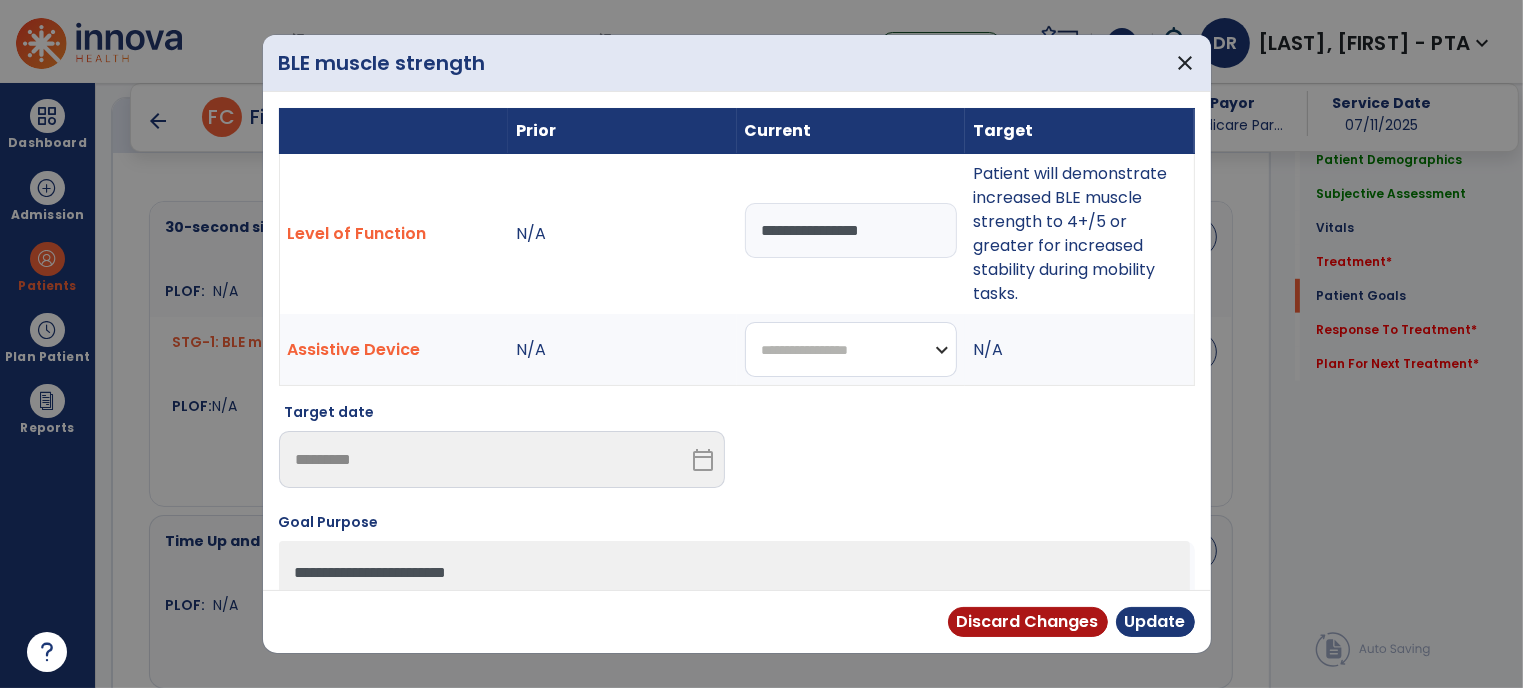 click on "**********" at bounding box center [851, 349] 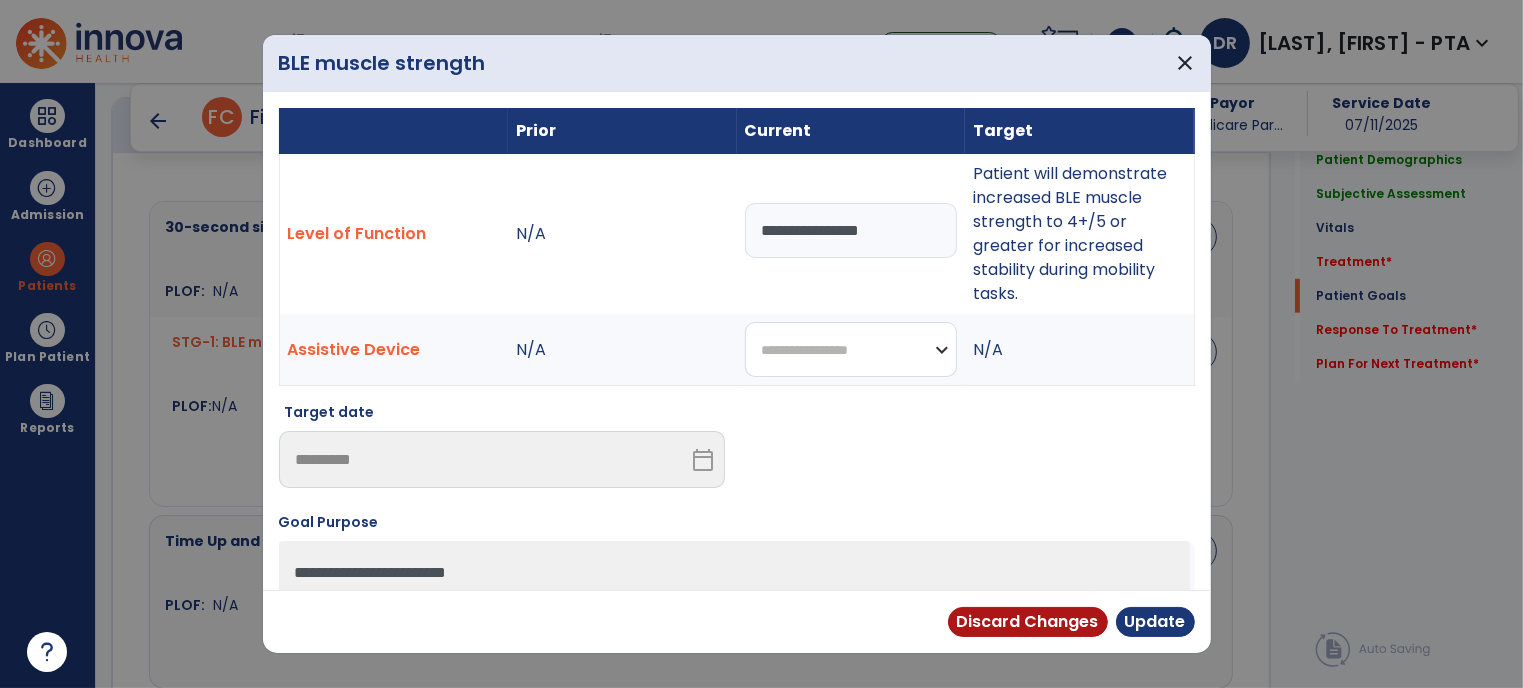 select on "****" 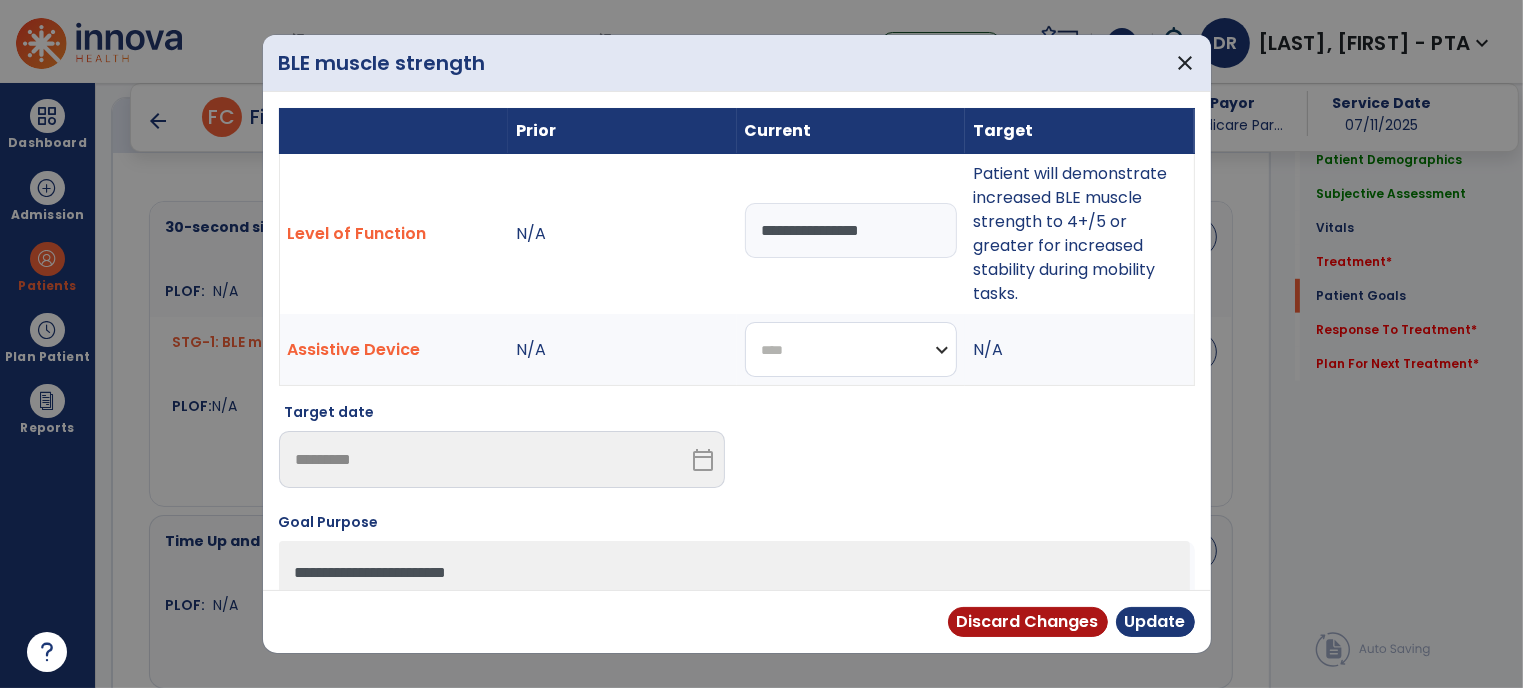 click on "**********" at bounding box center [851, 349] 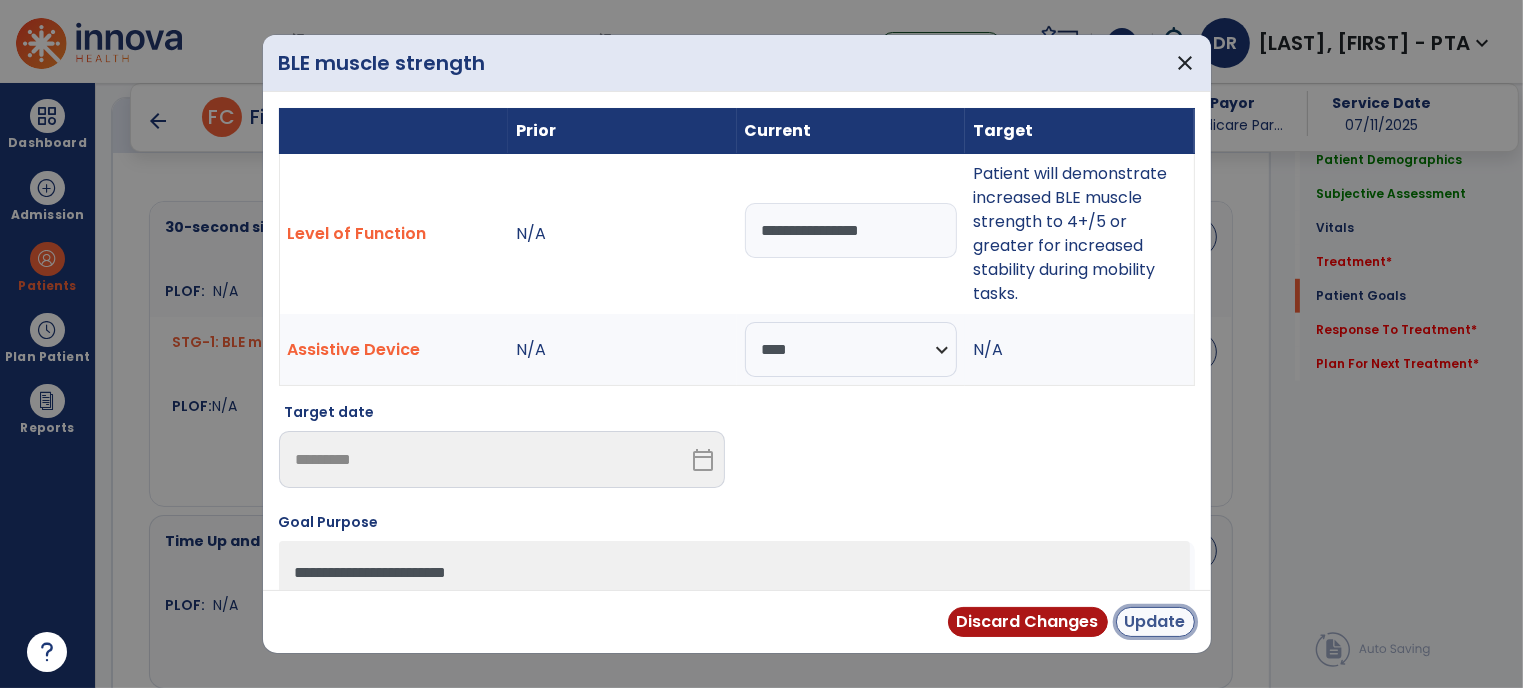 click on "Update" at bounding box center (1155, 622) 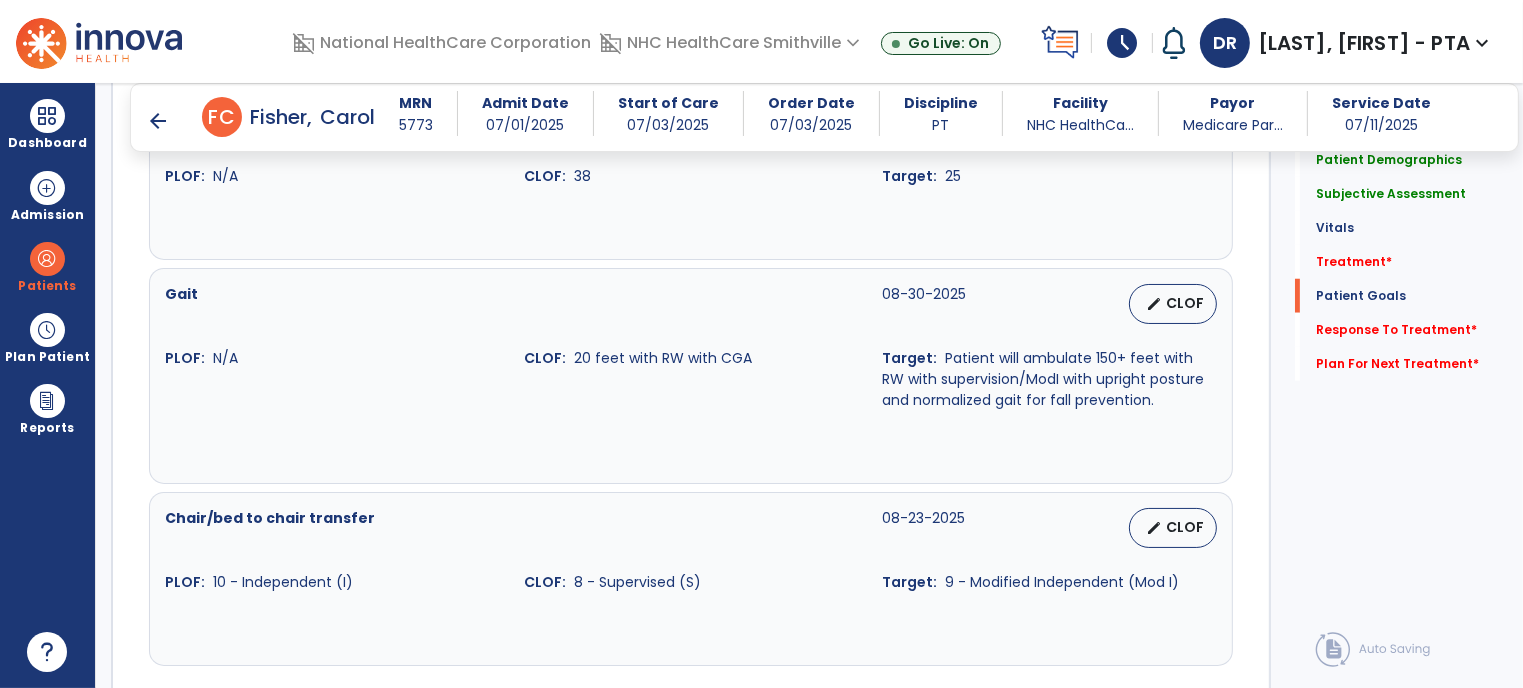 scroll, scrollTop: 1870, scrollLeft: 0, axis: vertical 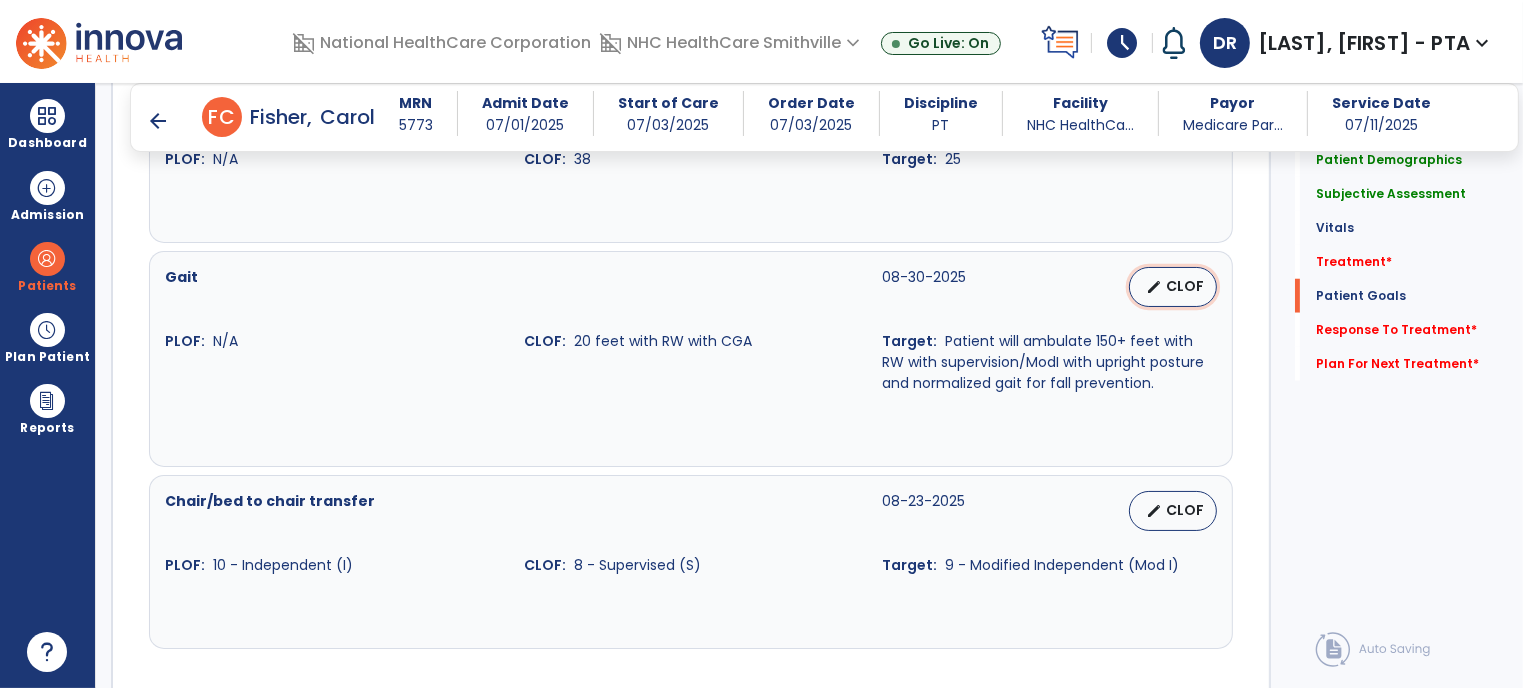 click on "CLOF" at bounding box center (1185, 286) 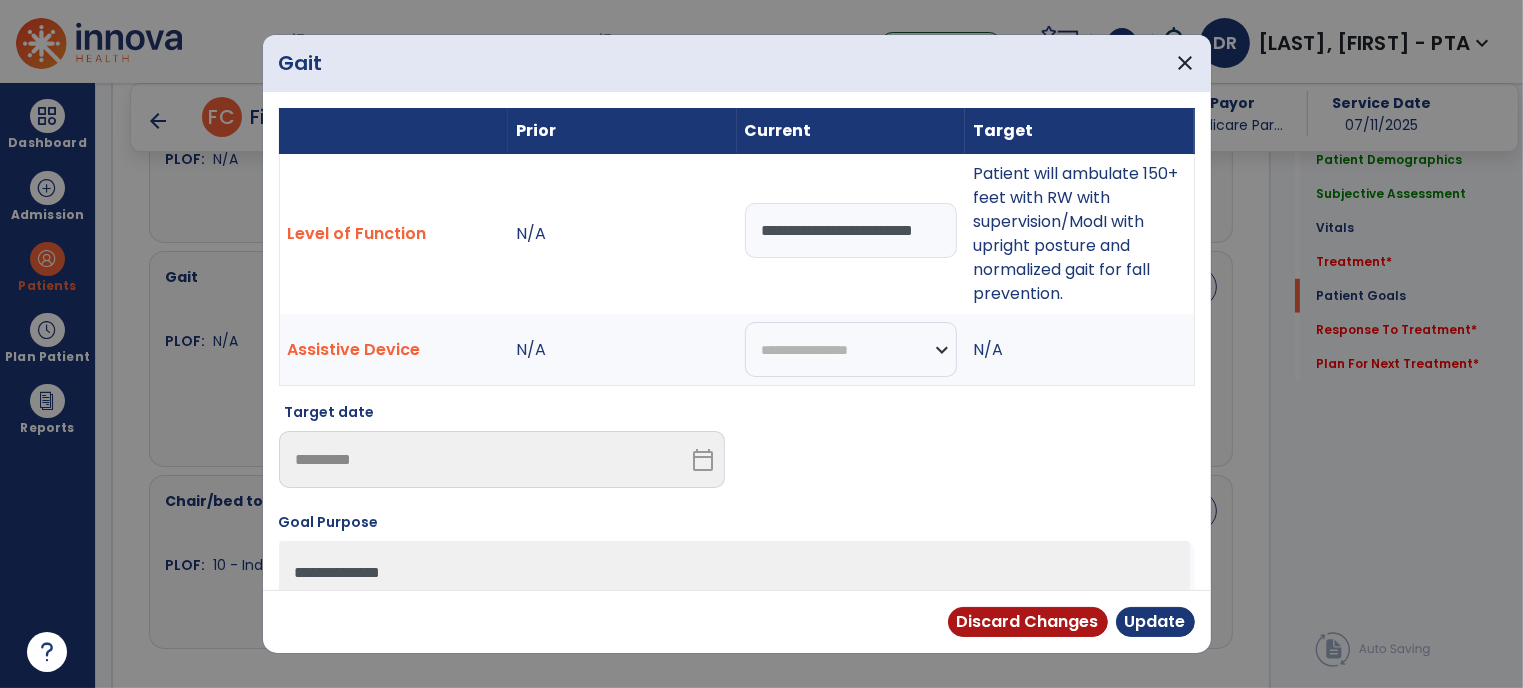 click on "**********" at bounding box center [851, 230] 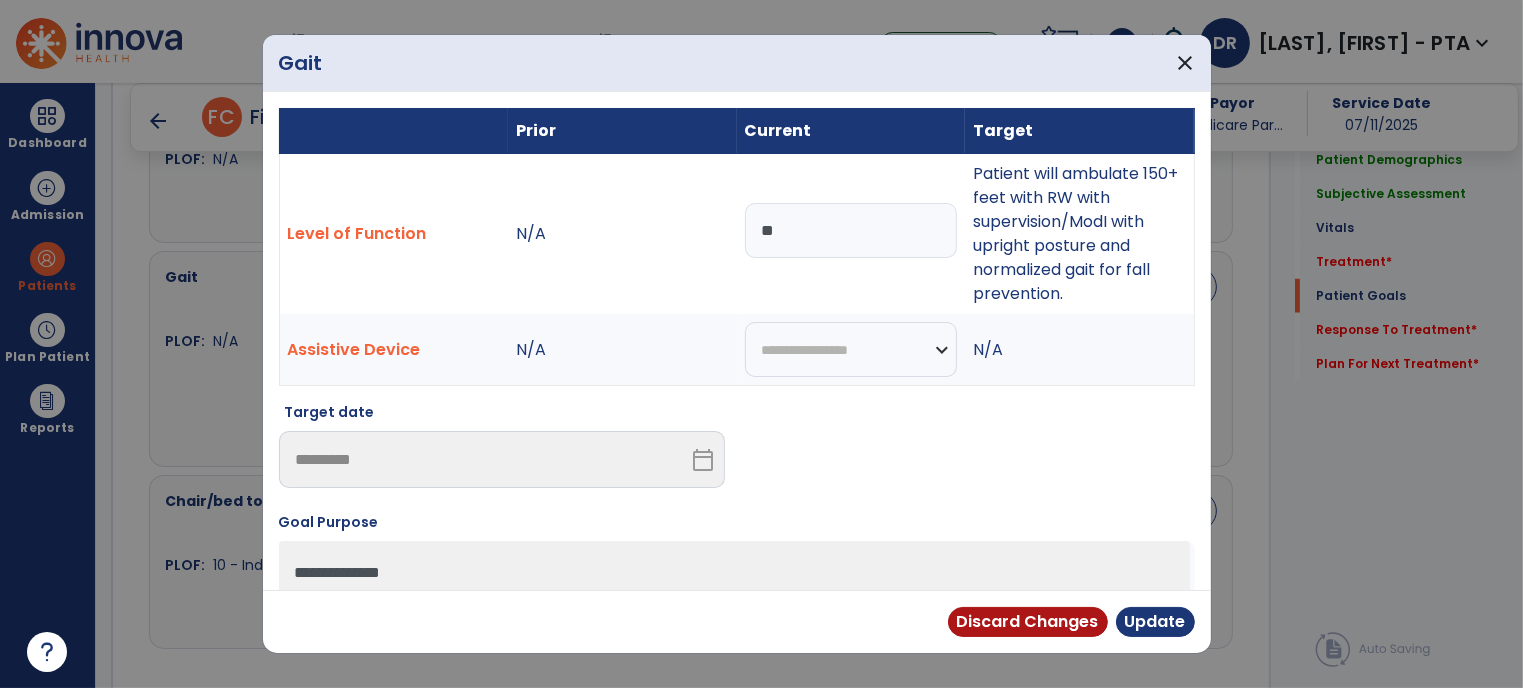 type on "*" 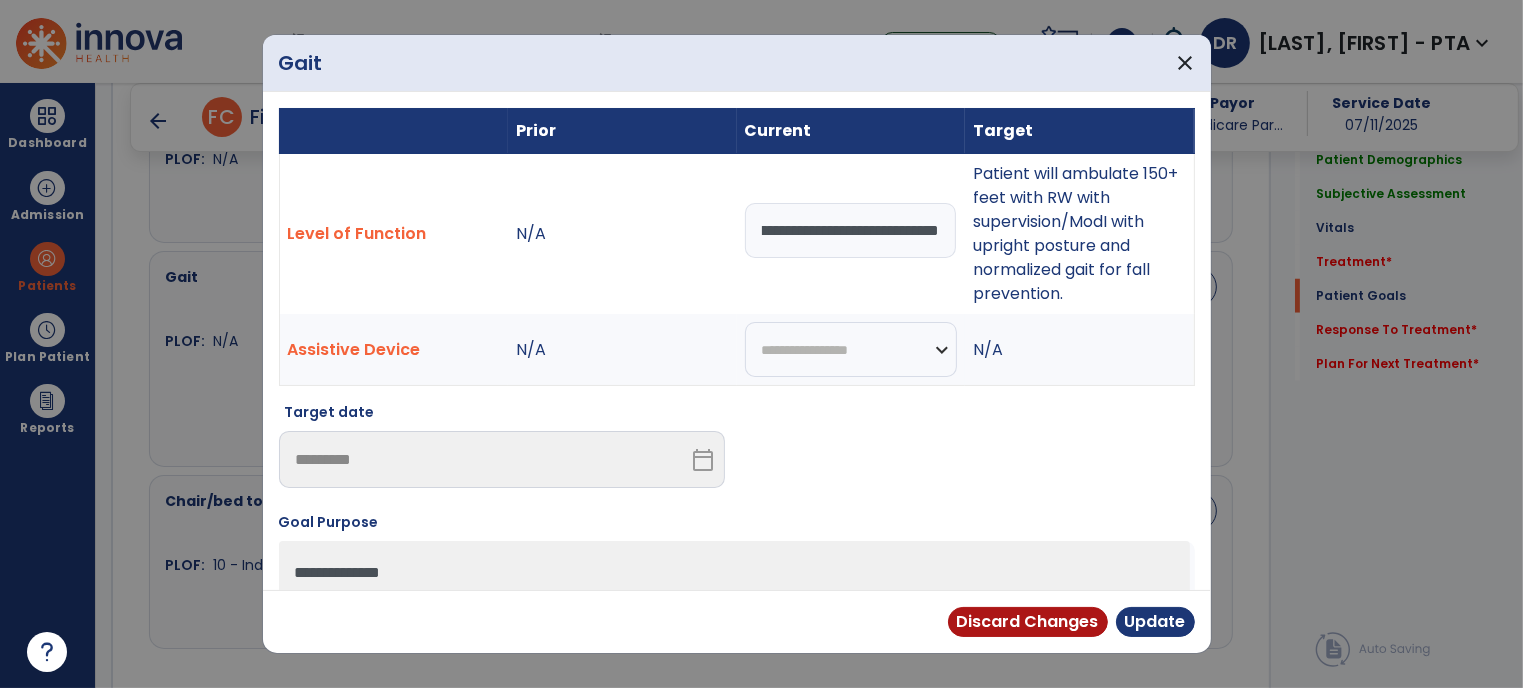 scroll, scrollTop: 0, scrollLeft: 303, axis: horizontal 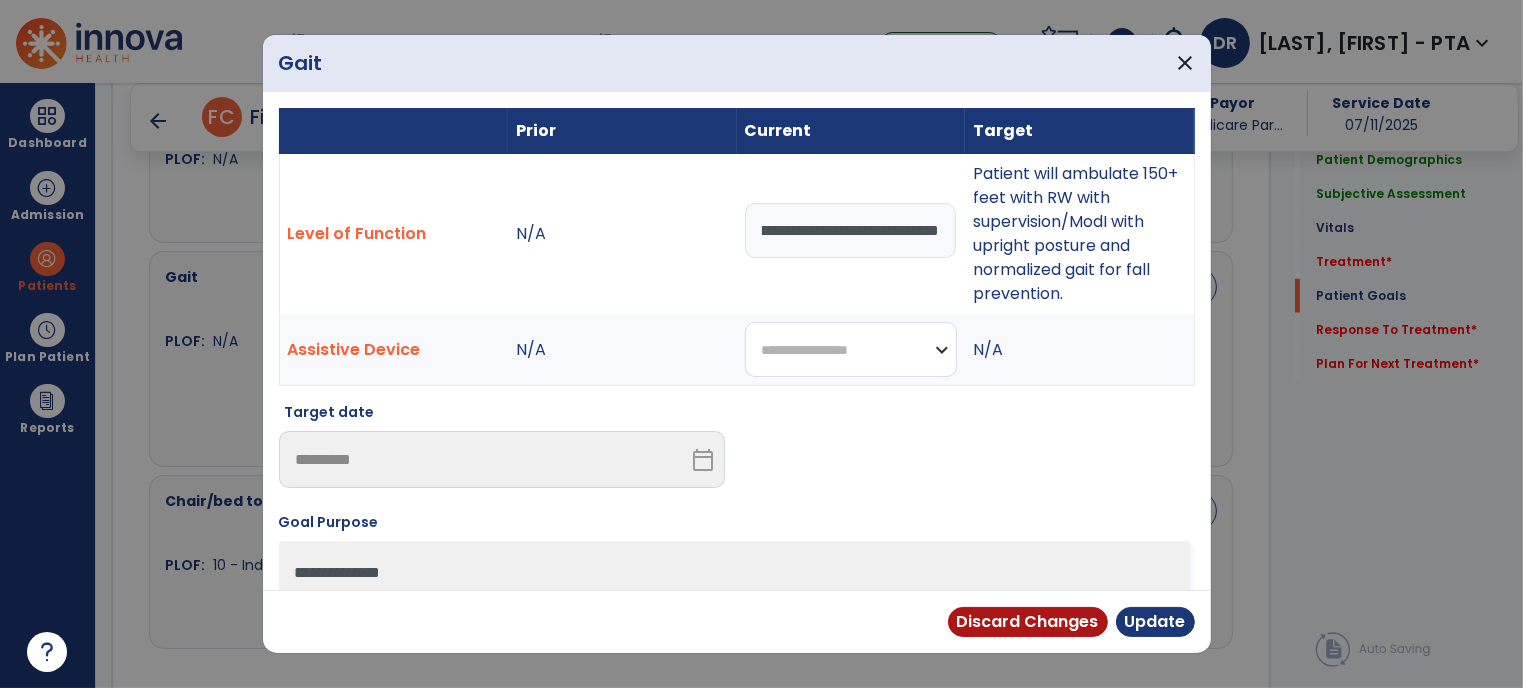 click on "**********" at bounding box center (851, 349) 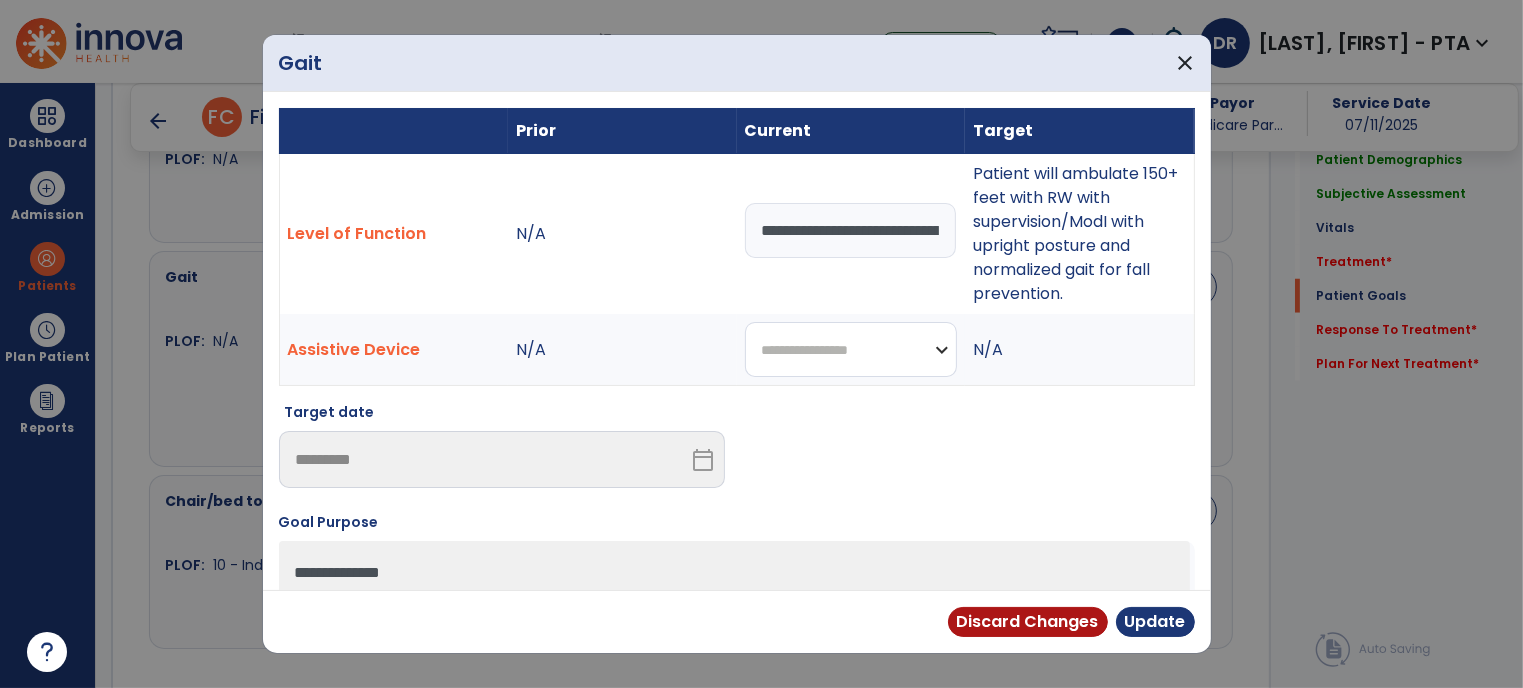 select on "**********" 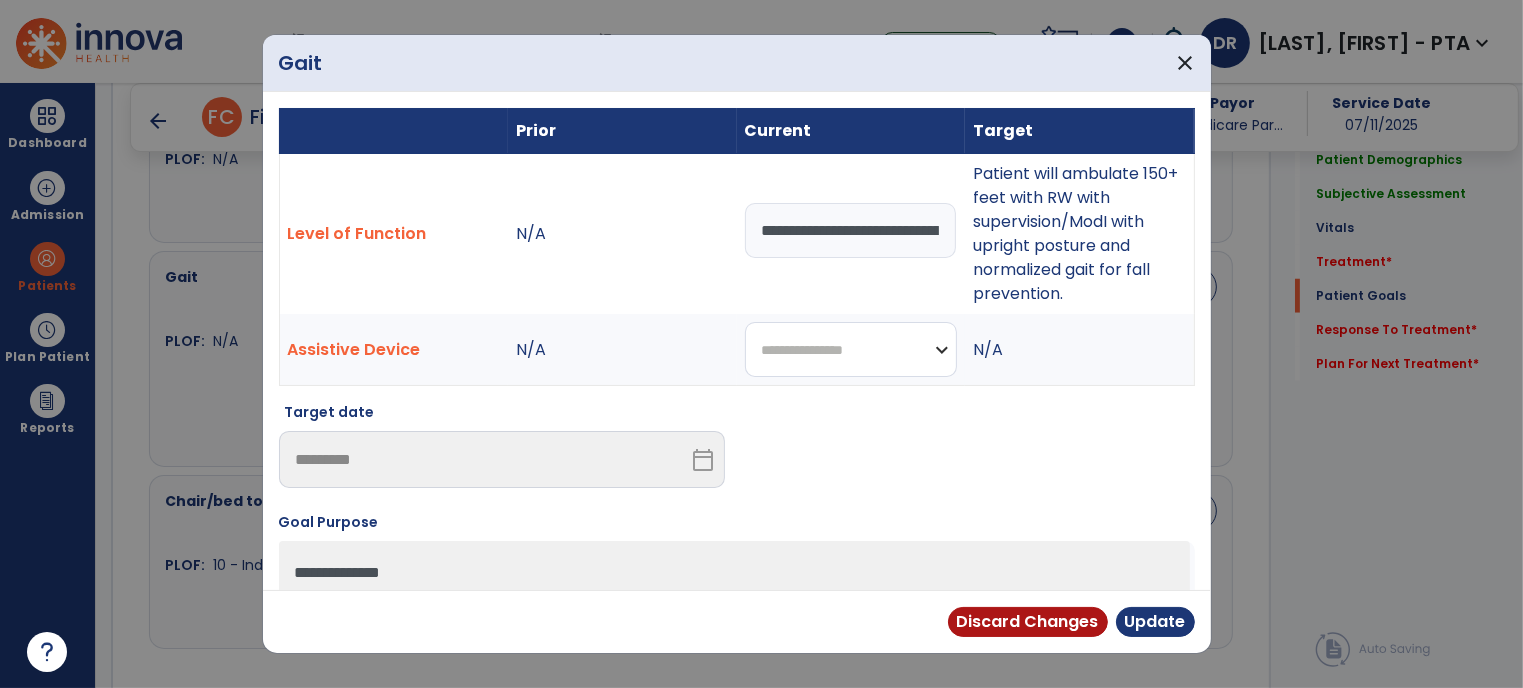 click on "**********" at bounding box center [851, 349] 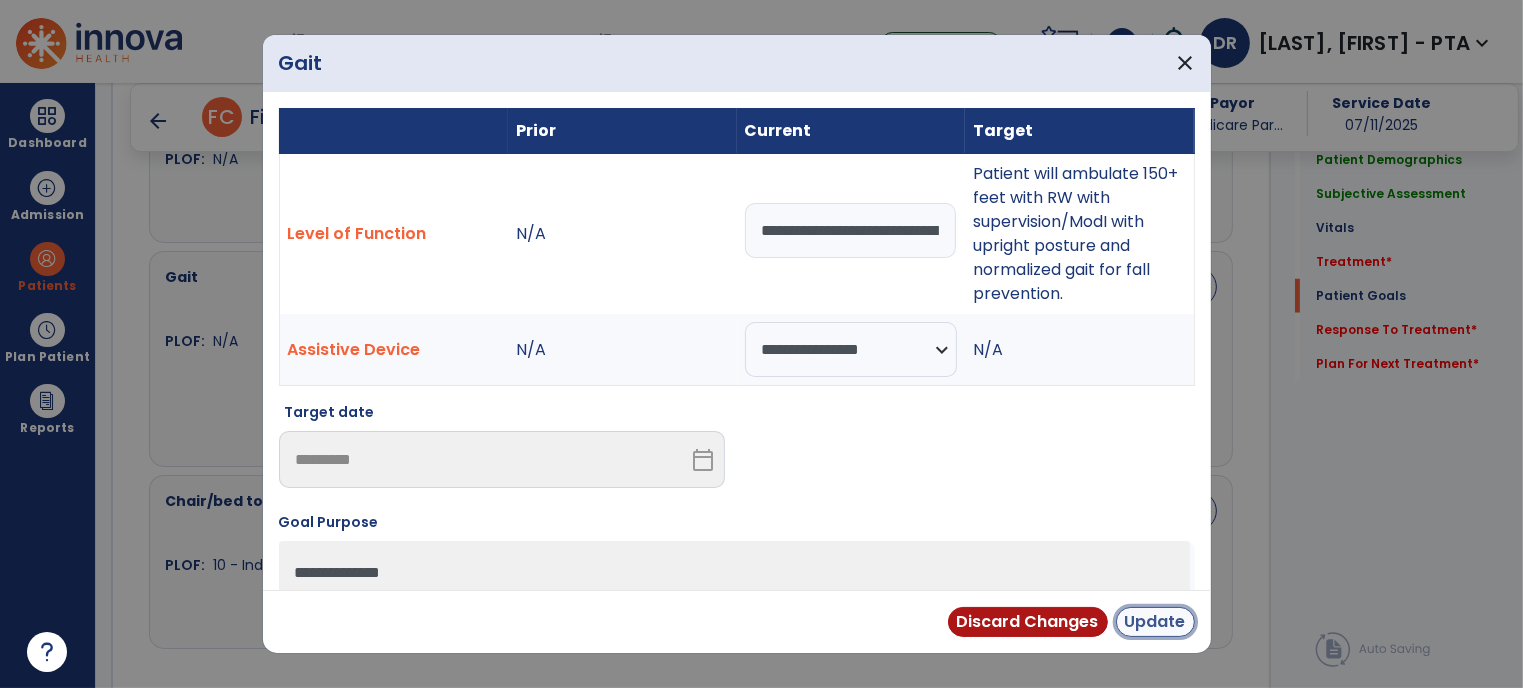 click on "Update" at bounding box center (1155, 622) 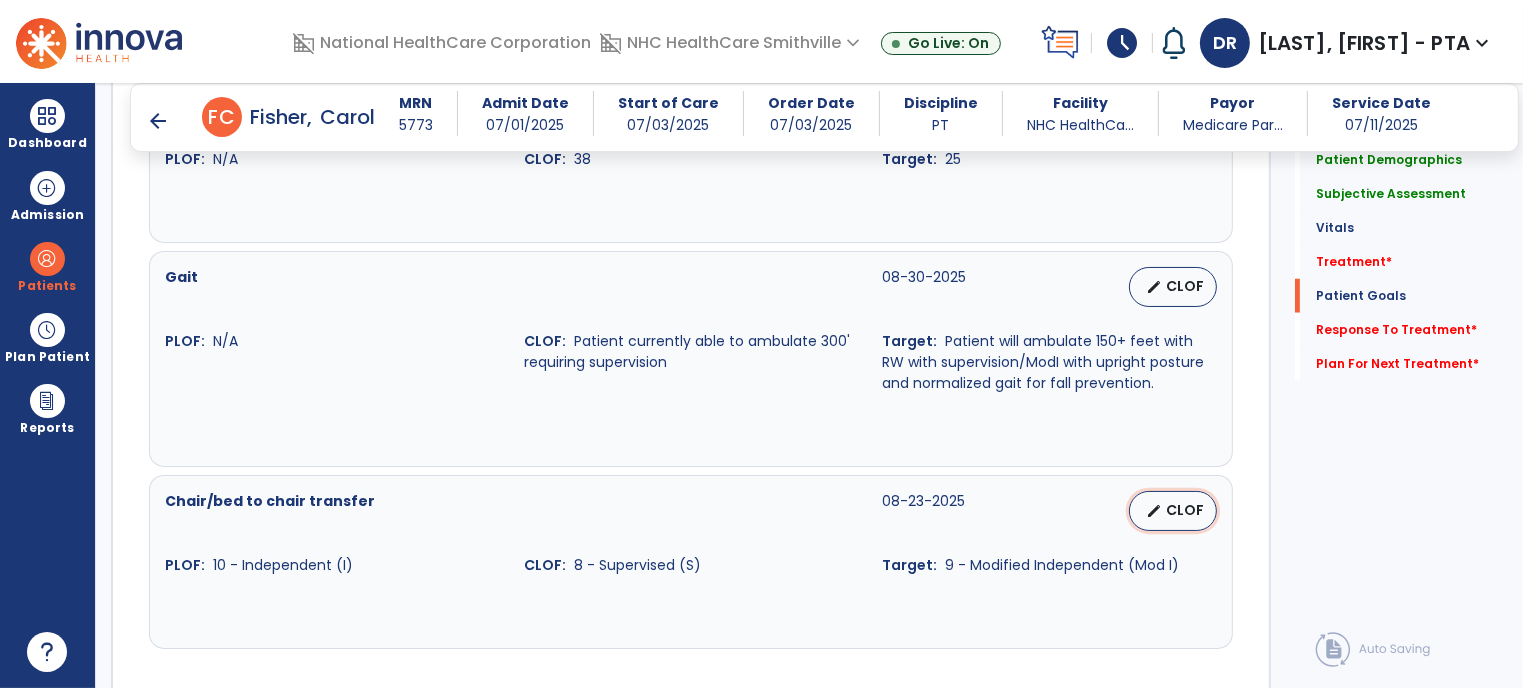 click on "CLOF" at bounding box center (1185, 510) 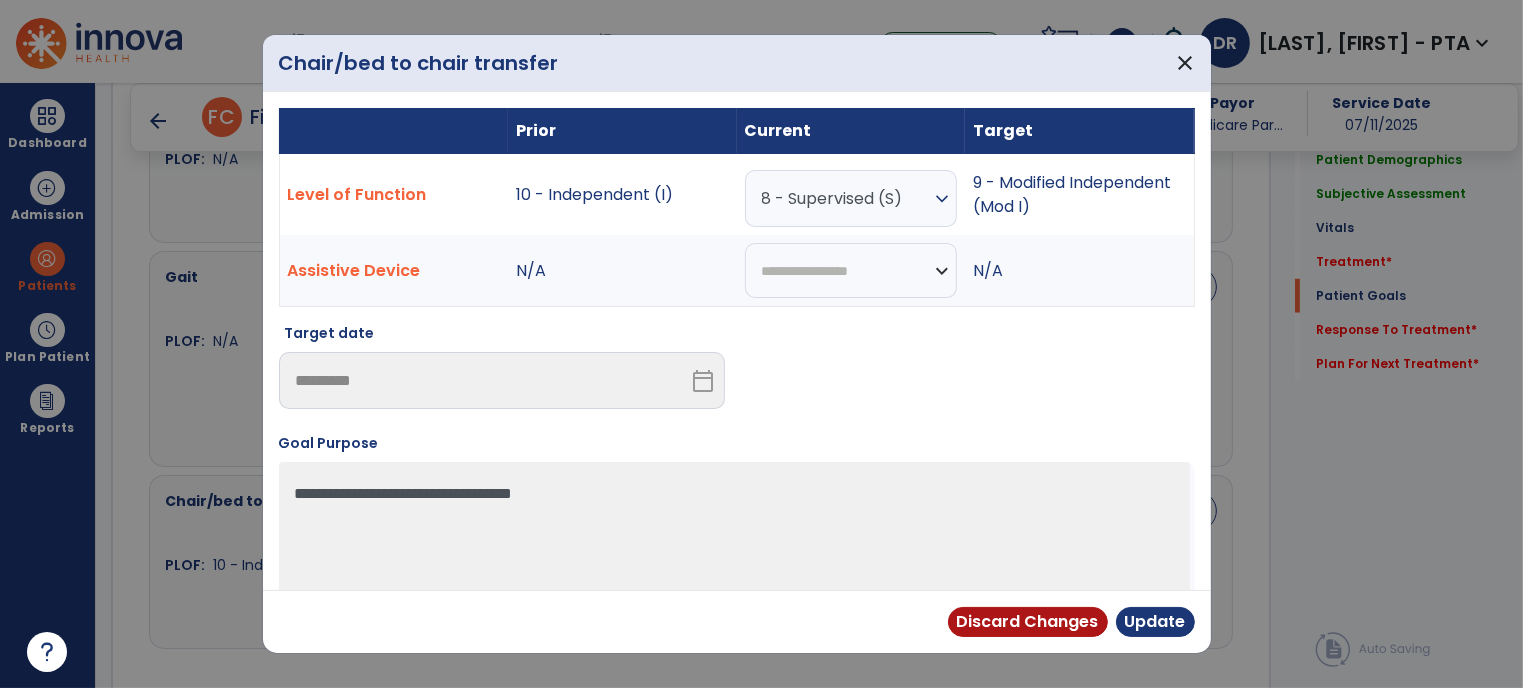 click on "expand_more" at bounding box center (942, 199) 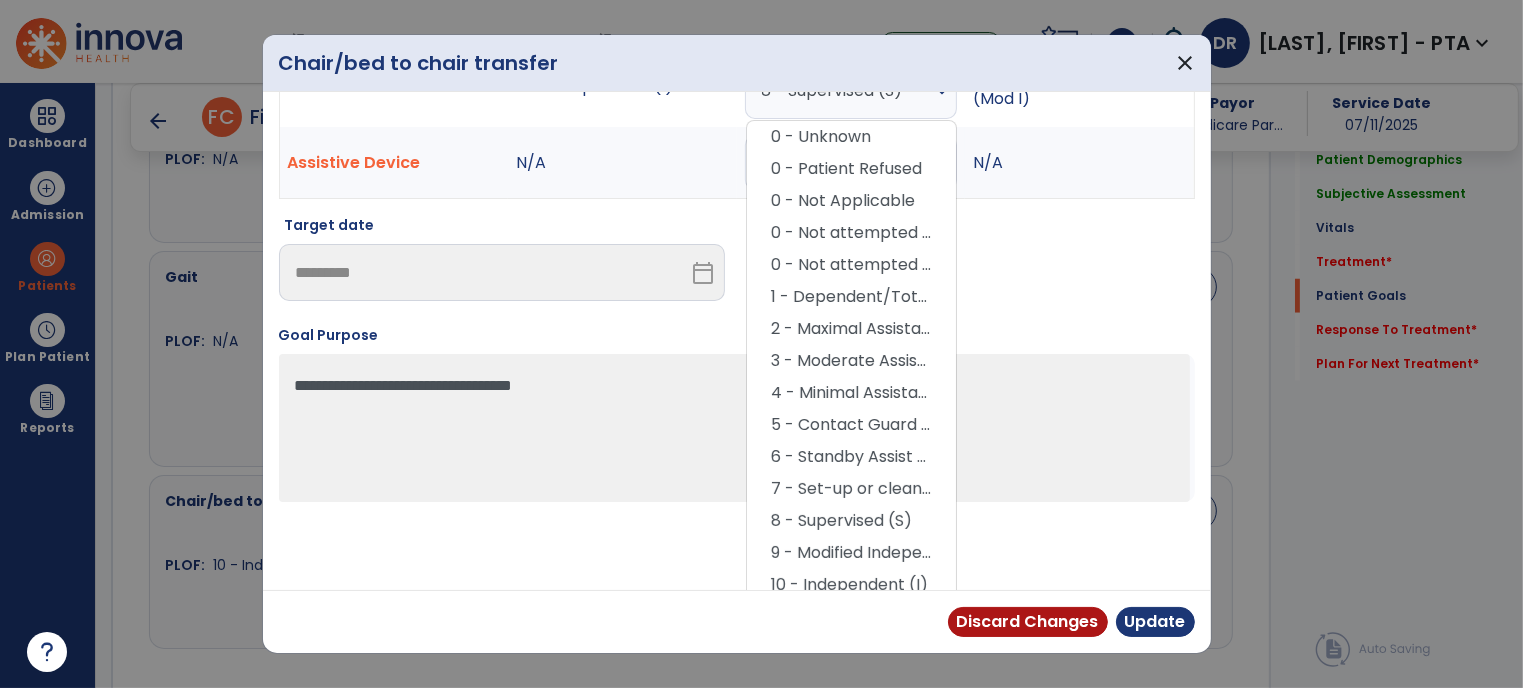 scroll, scrollTop: 34, scrollLeft: 0, axis: vertical 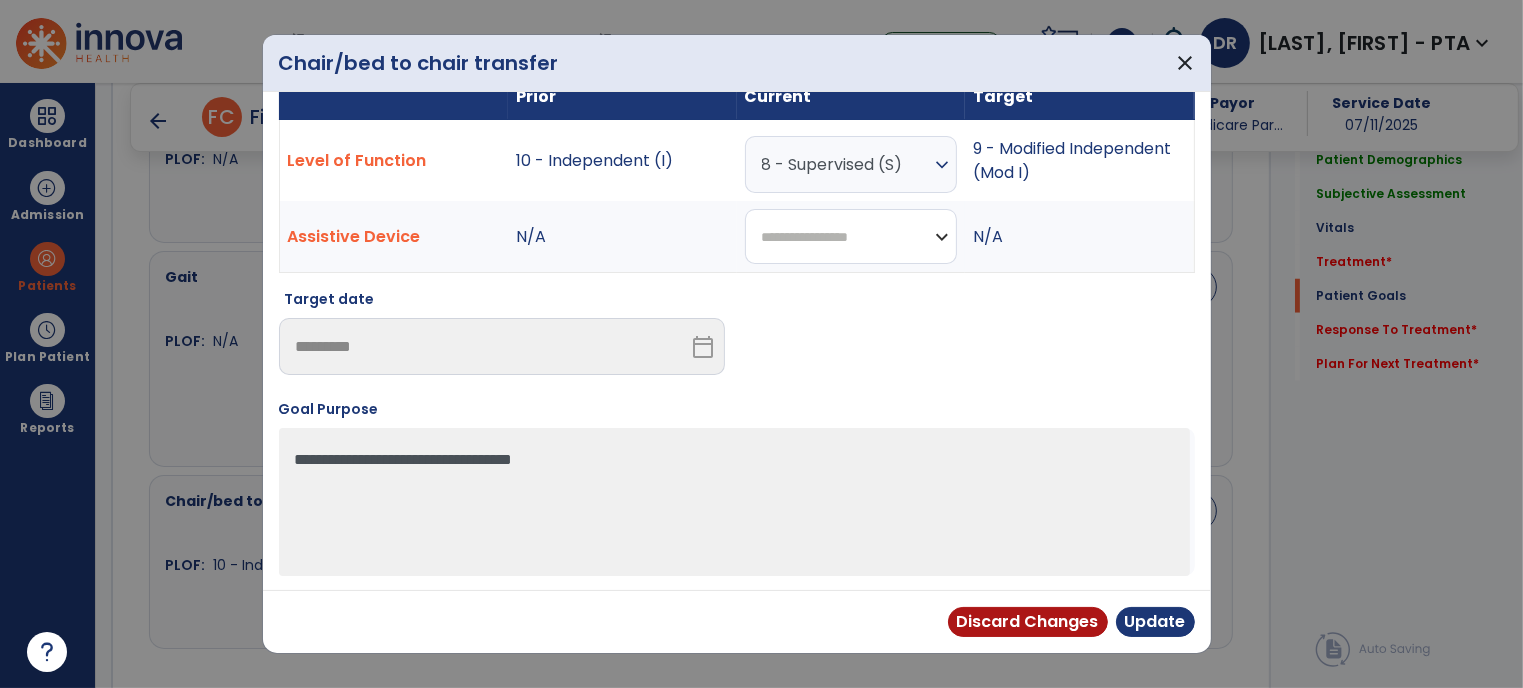 click on "**********" at bounding box center (851, 236) 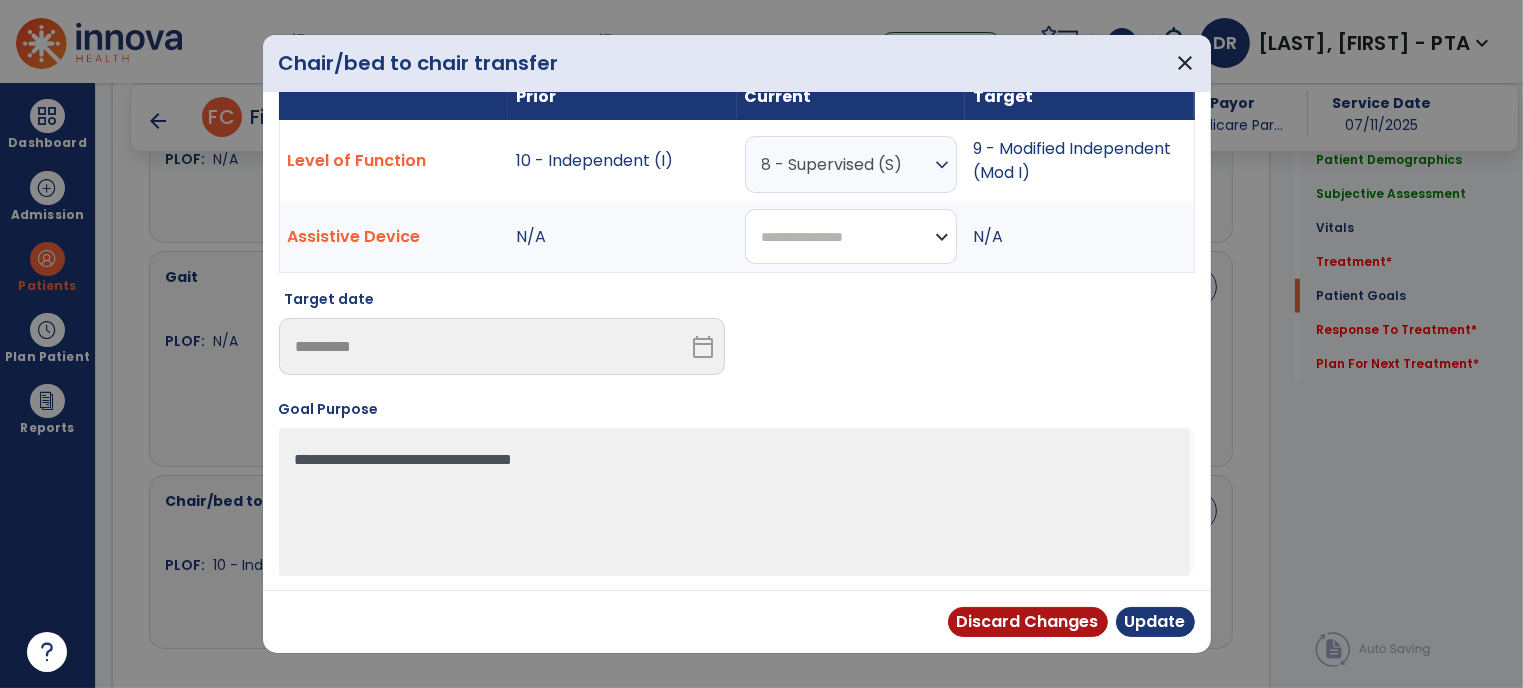 click on "**********" at bounding box center [851, 236] 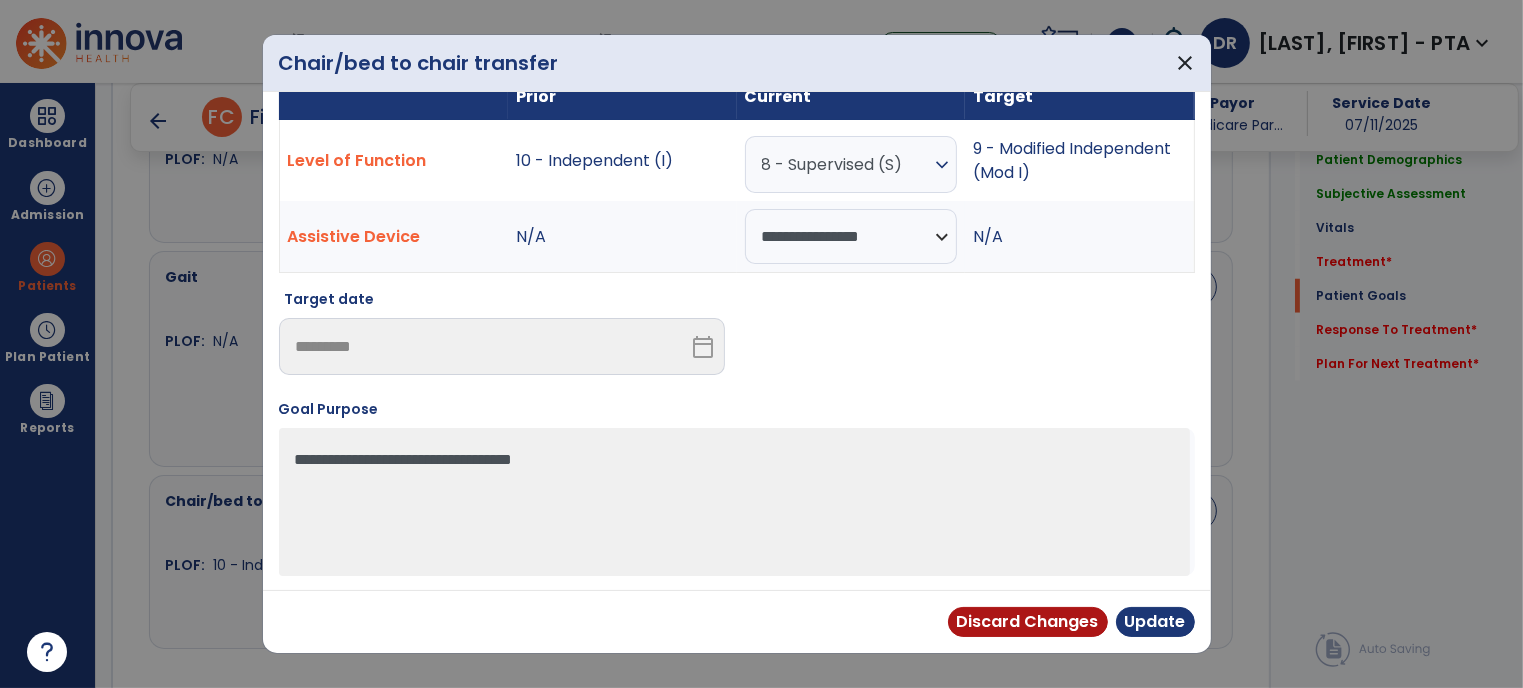 click on "expand_more" at bounding box center (942, 165) 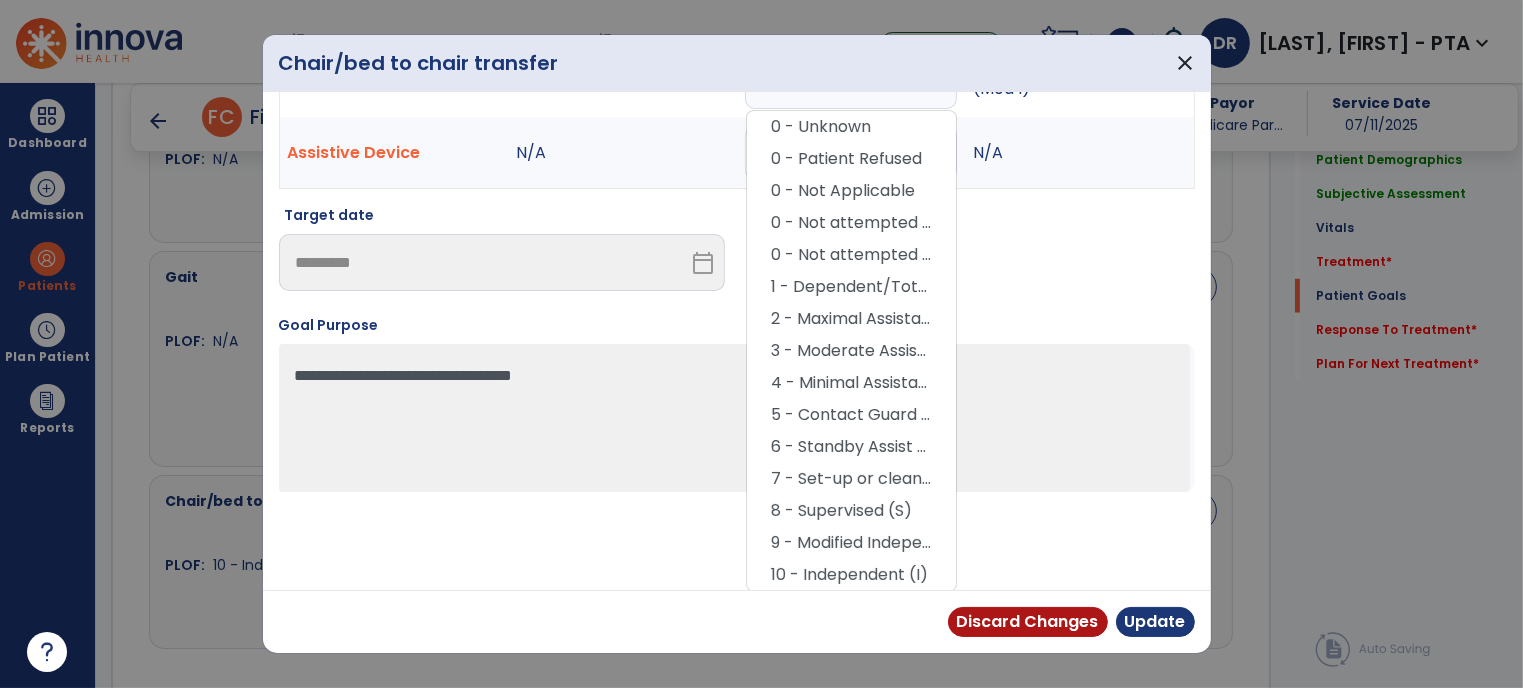 scroll, scrollTop: 34, scrollLeft: 0, axis: vertical 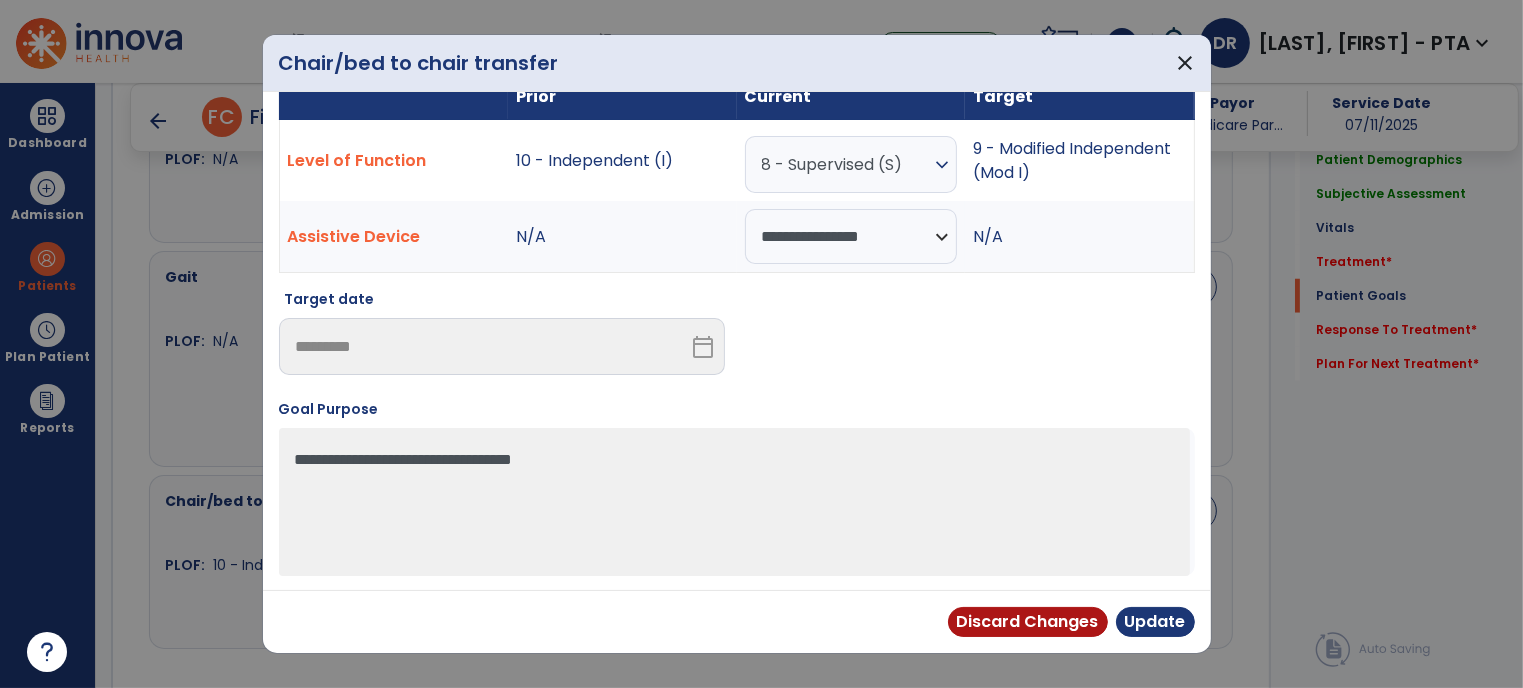 click on "expand_more" at bounding box center (942, 165) 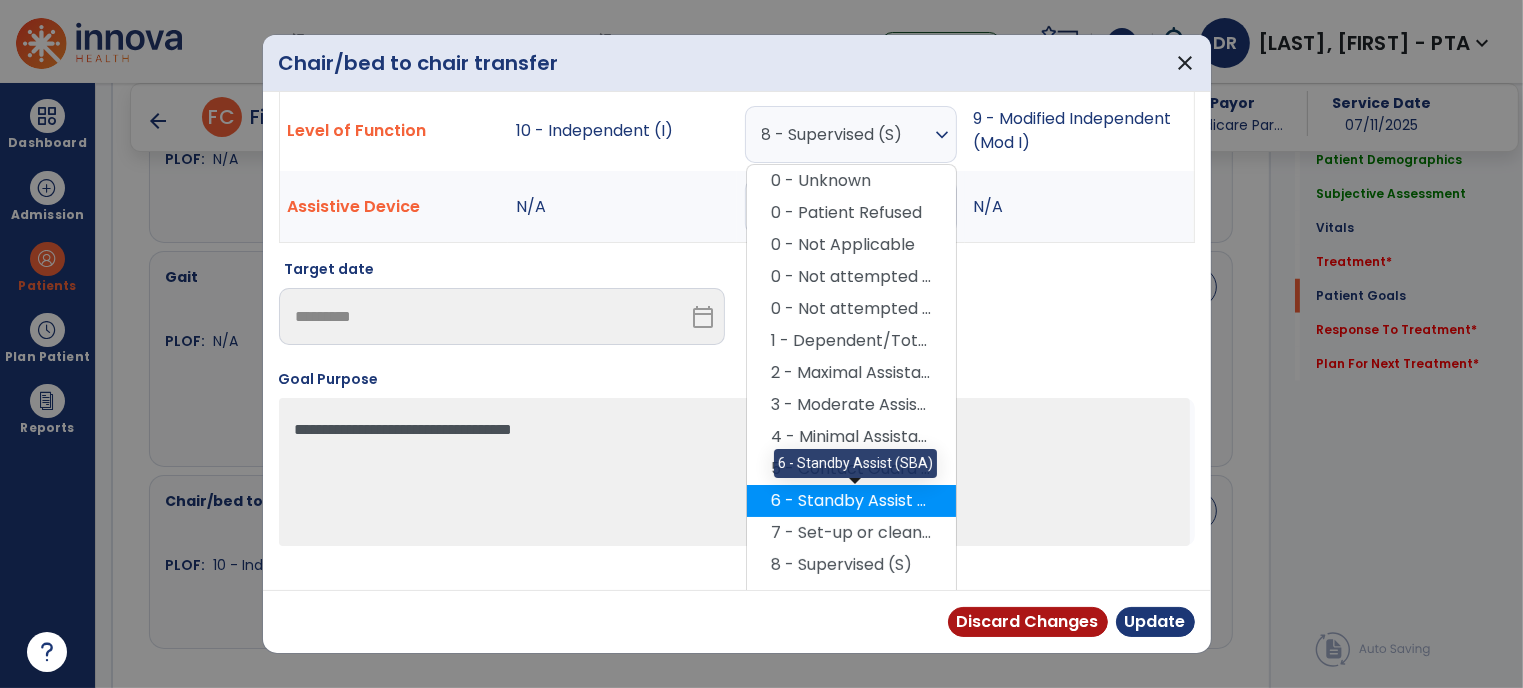 scroll, scrollTop: 118, scrollLeft: 0, axis: vertical 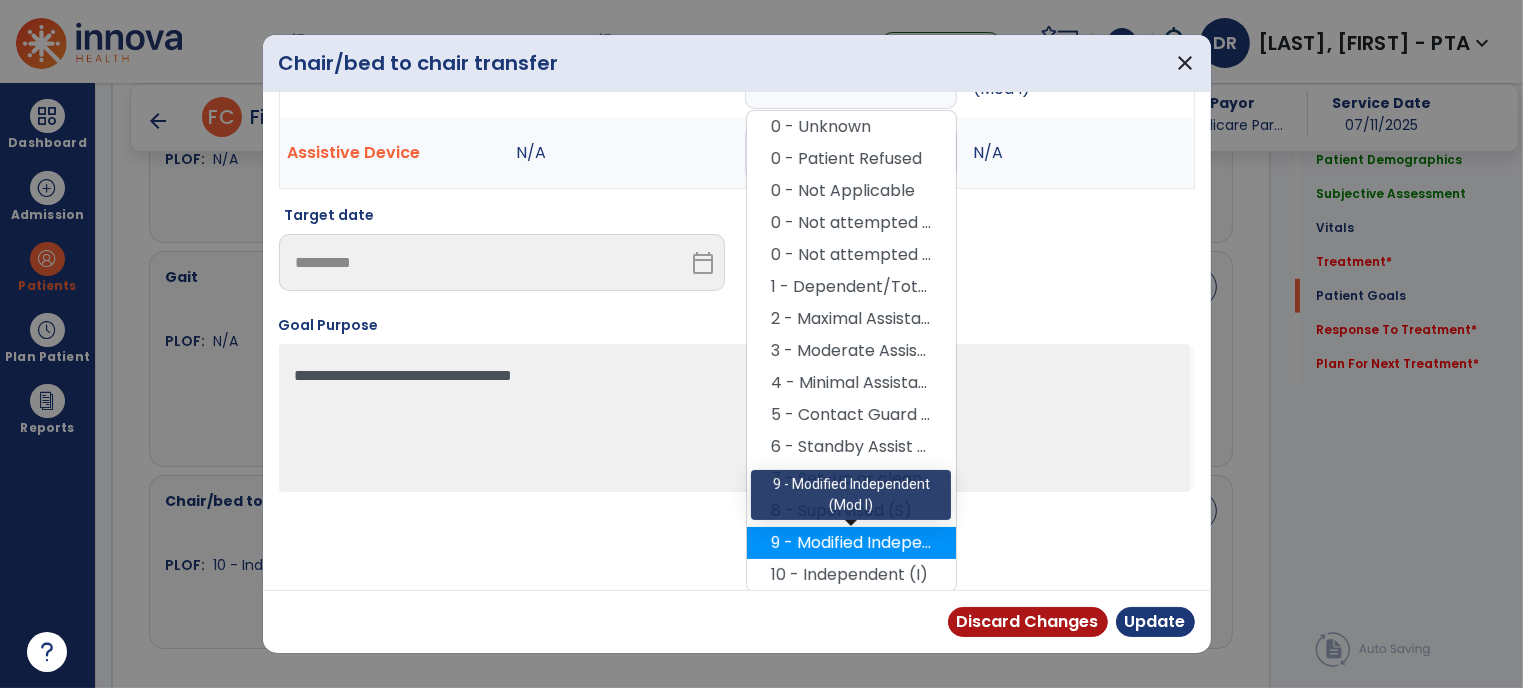 click on "9 - Modified Independent (Mod I)" at bounding box center [851, 543] 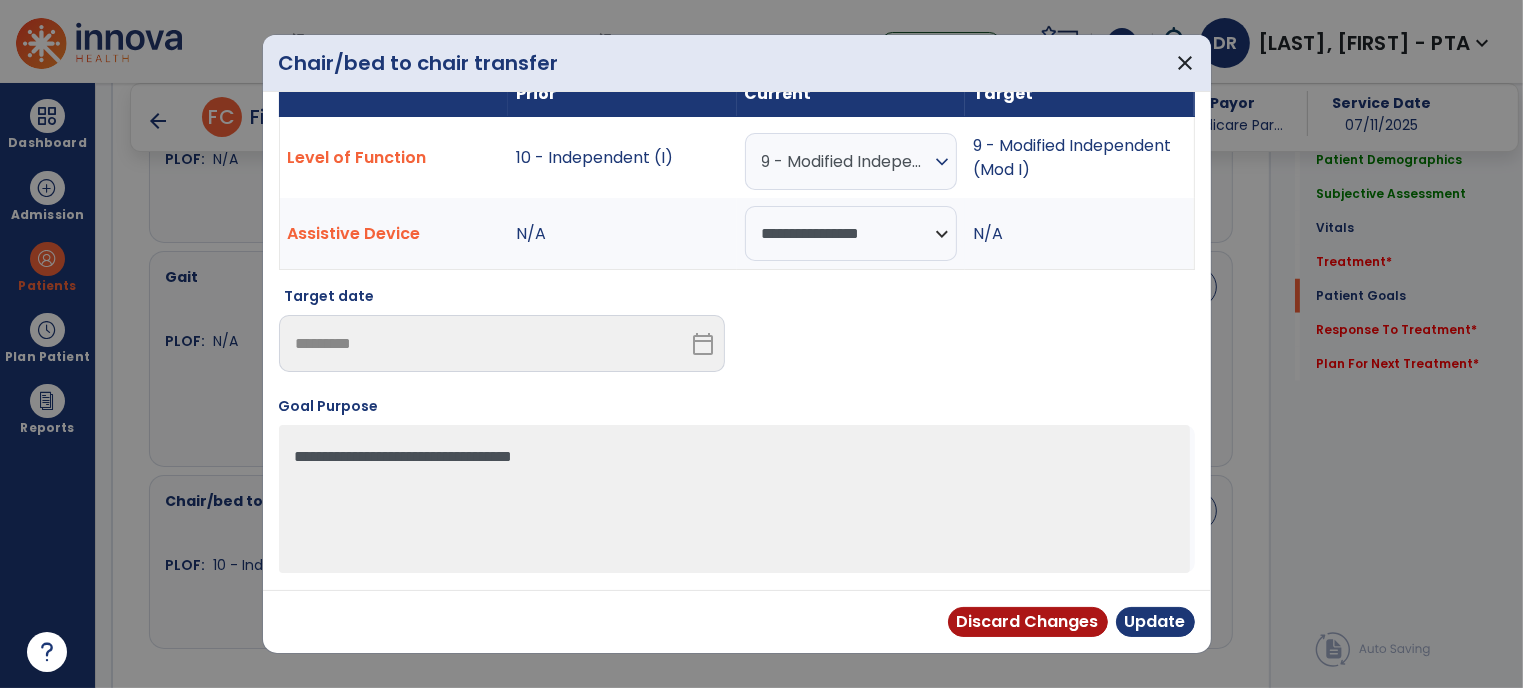 scroll, scrollTop: 34, scrollLeft: 0, axis: vertical 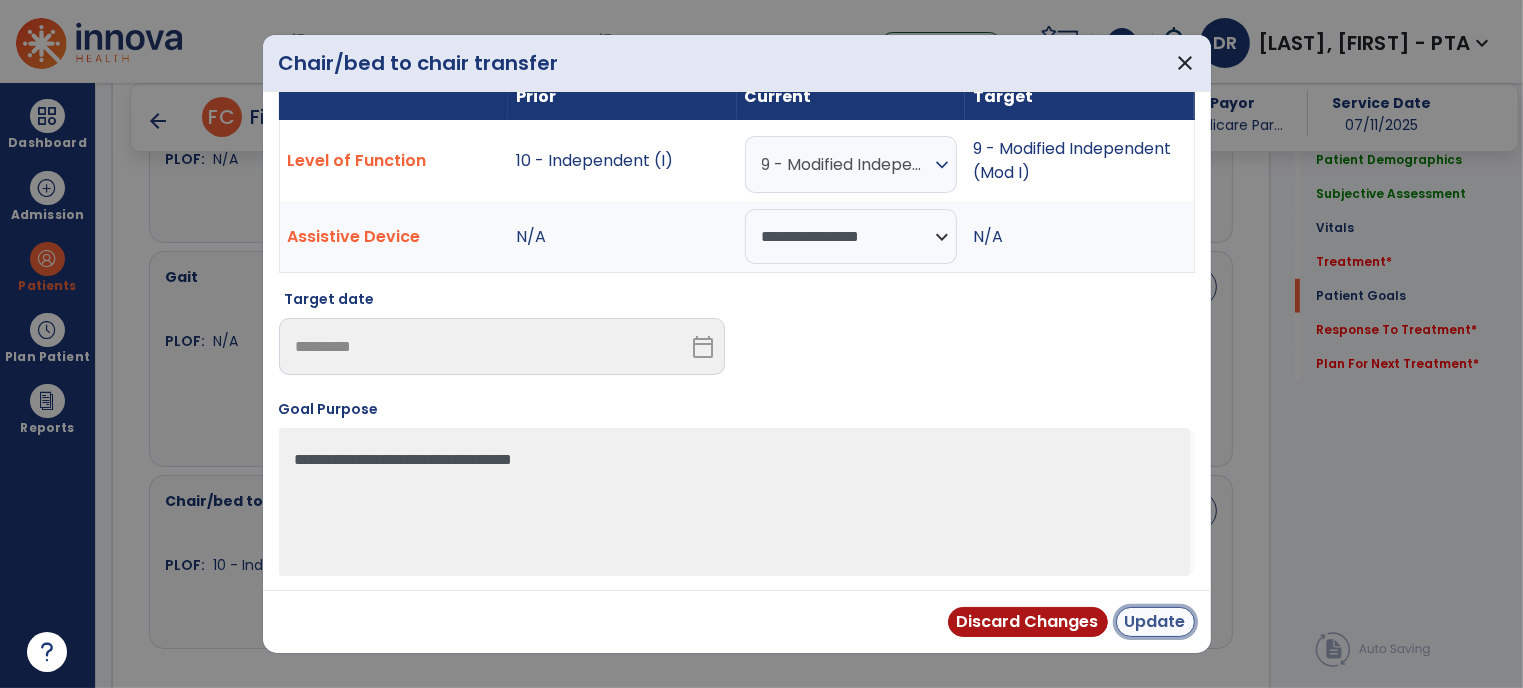 click on "Update" at bounding box center (1155, 622) 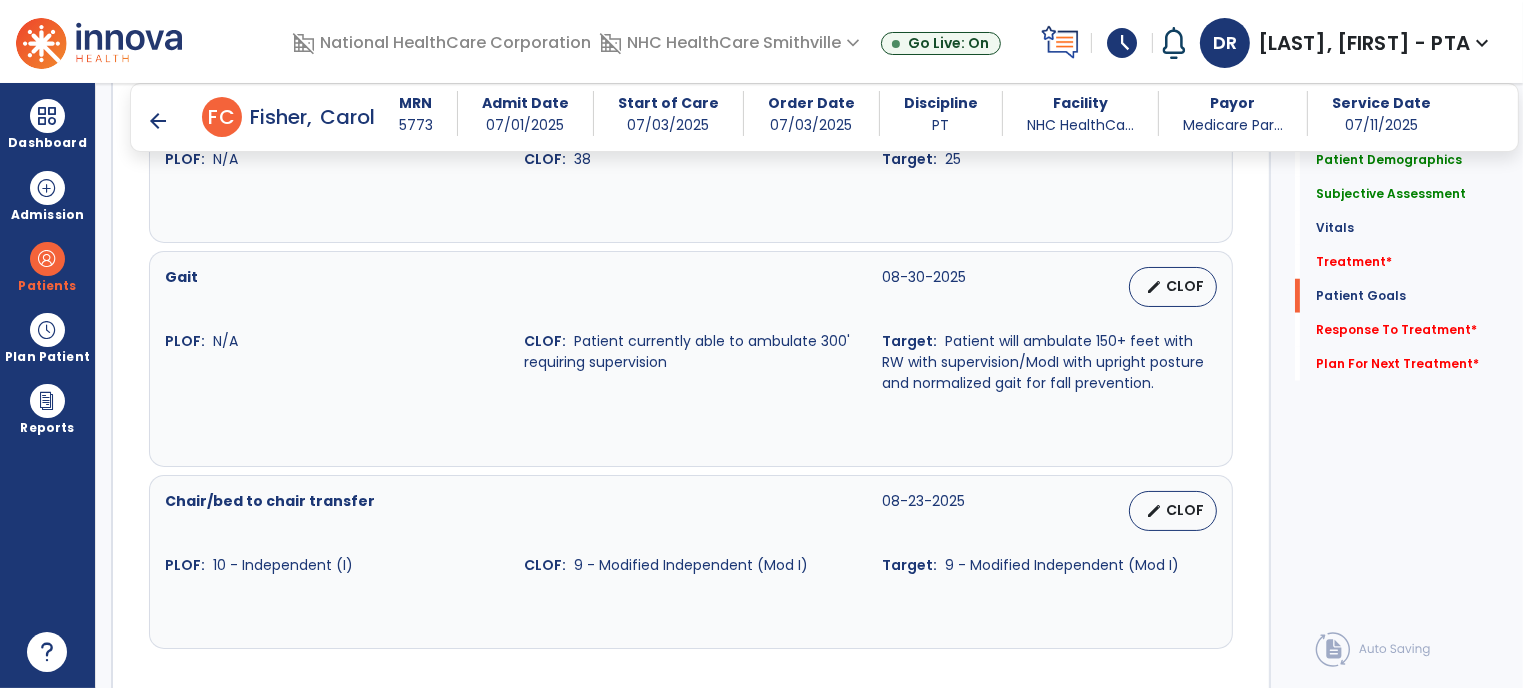 drag, startPoint x: 1517, startPoint y: 544, endPoint x: 1528, endPoint y: 505, distance: 40.5216 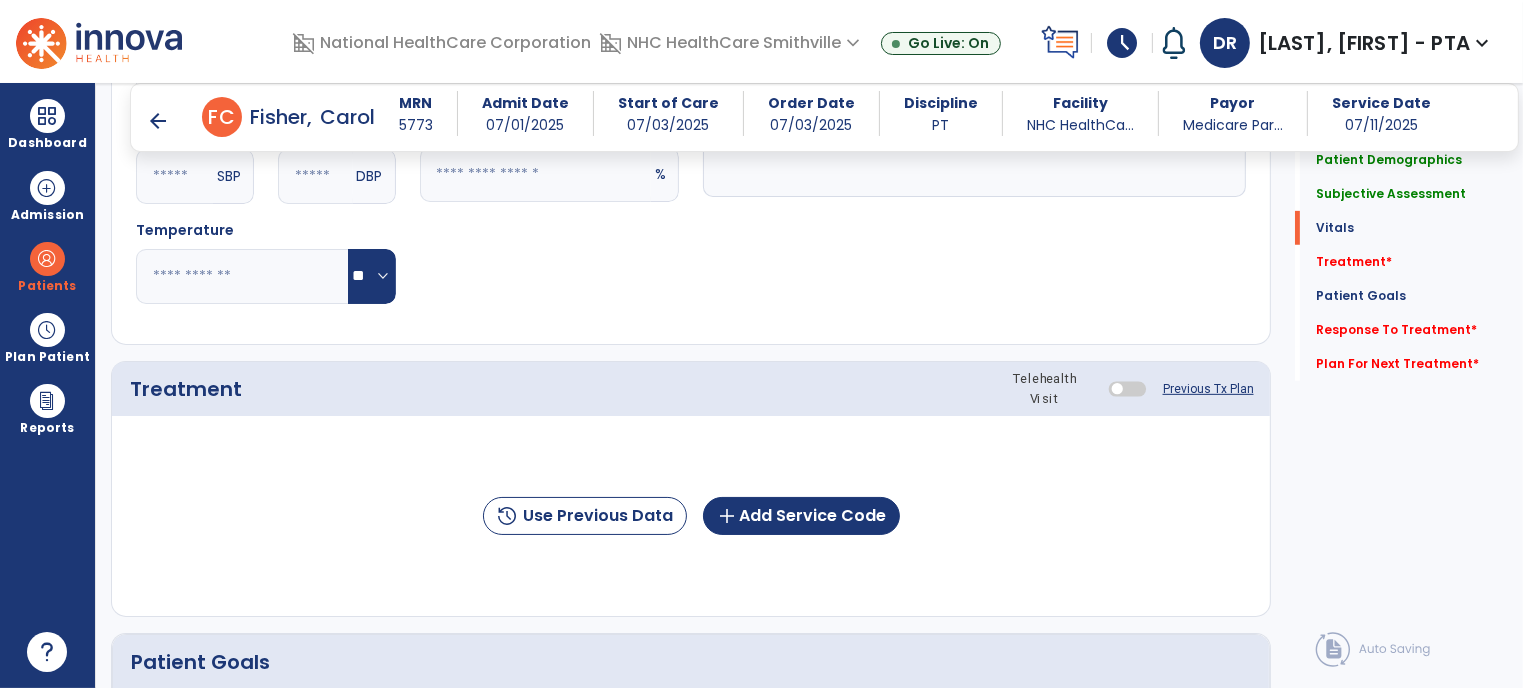 scroll, scrollTop: 843, scrollLeft: 0, axis: vertical 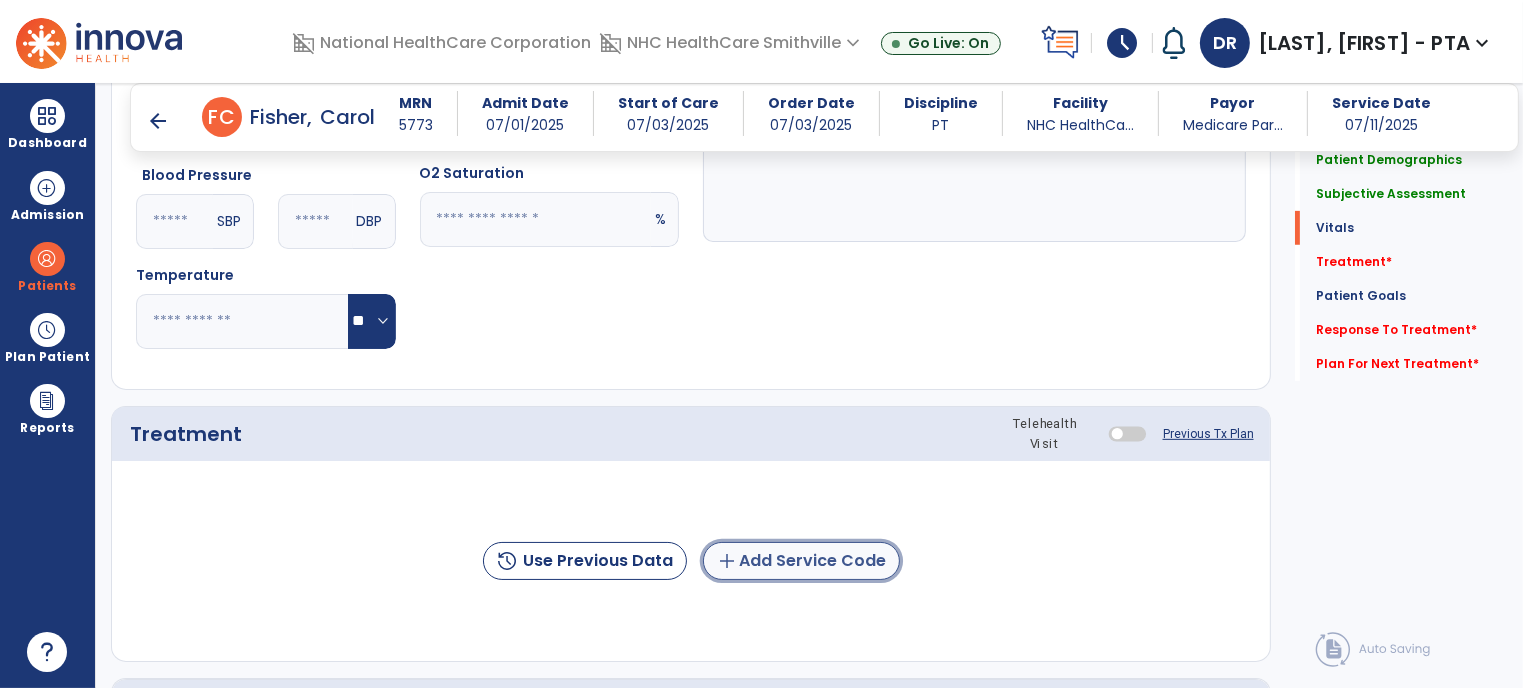 click on "add  Add Service Code" 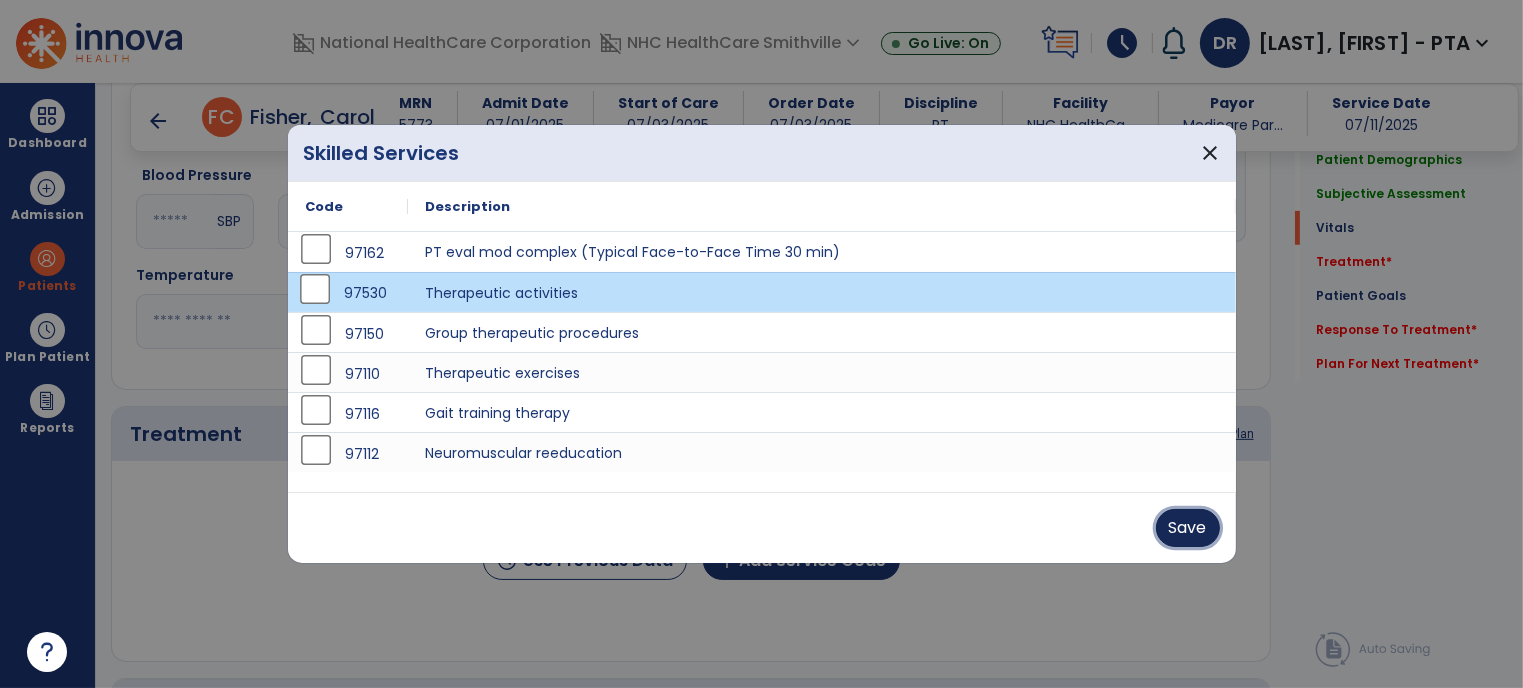 click on "Save" at bounding box center [1188, 528] 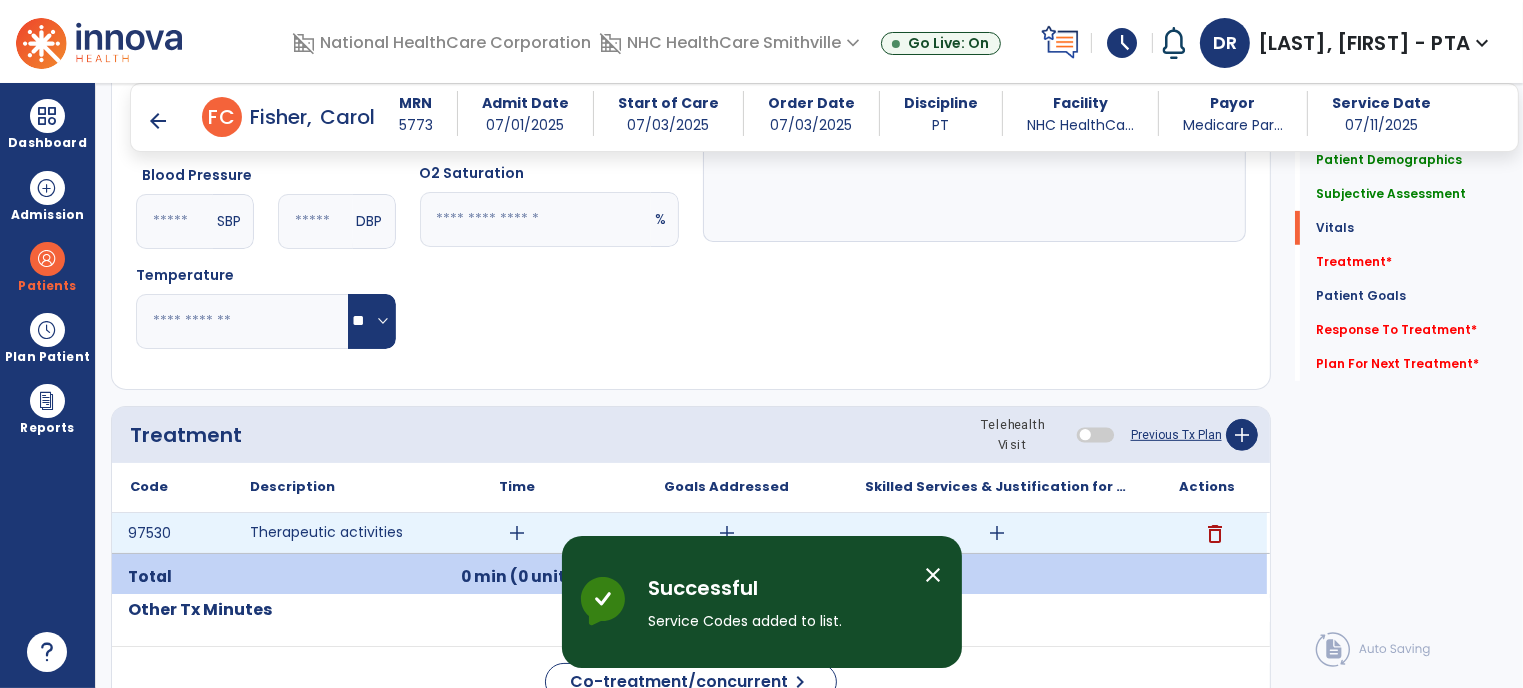 click on "add" at bounding box center (517, 533) 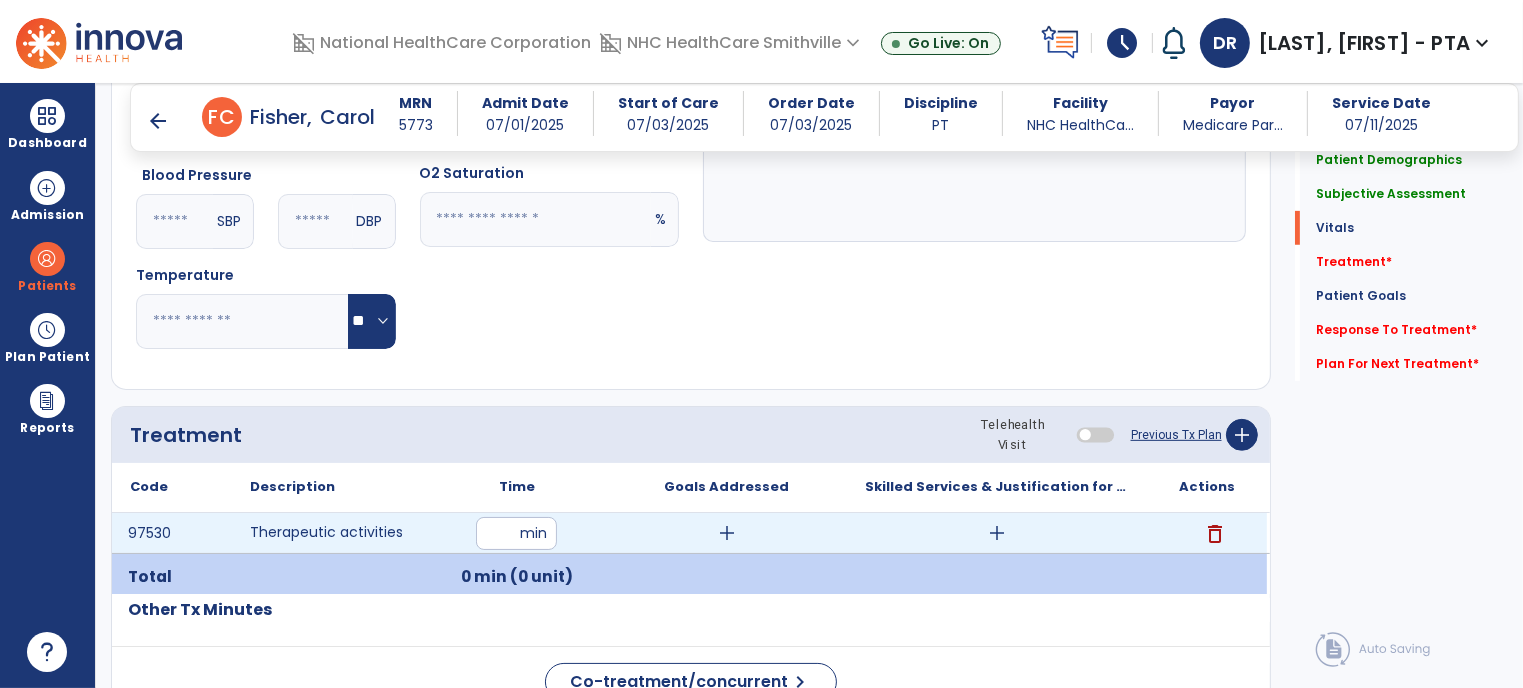 type on "**" 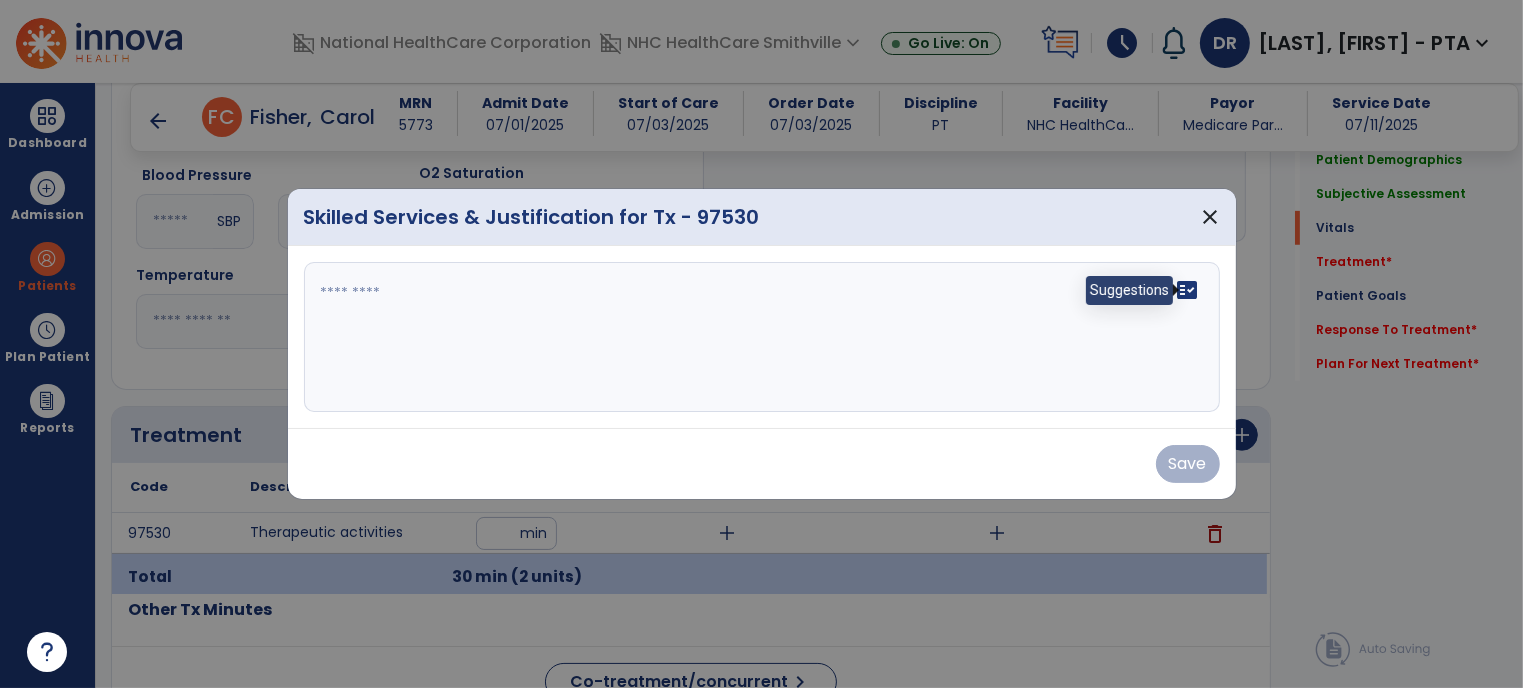 click on "fact_check" at bounding box center (1188, 290) 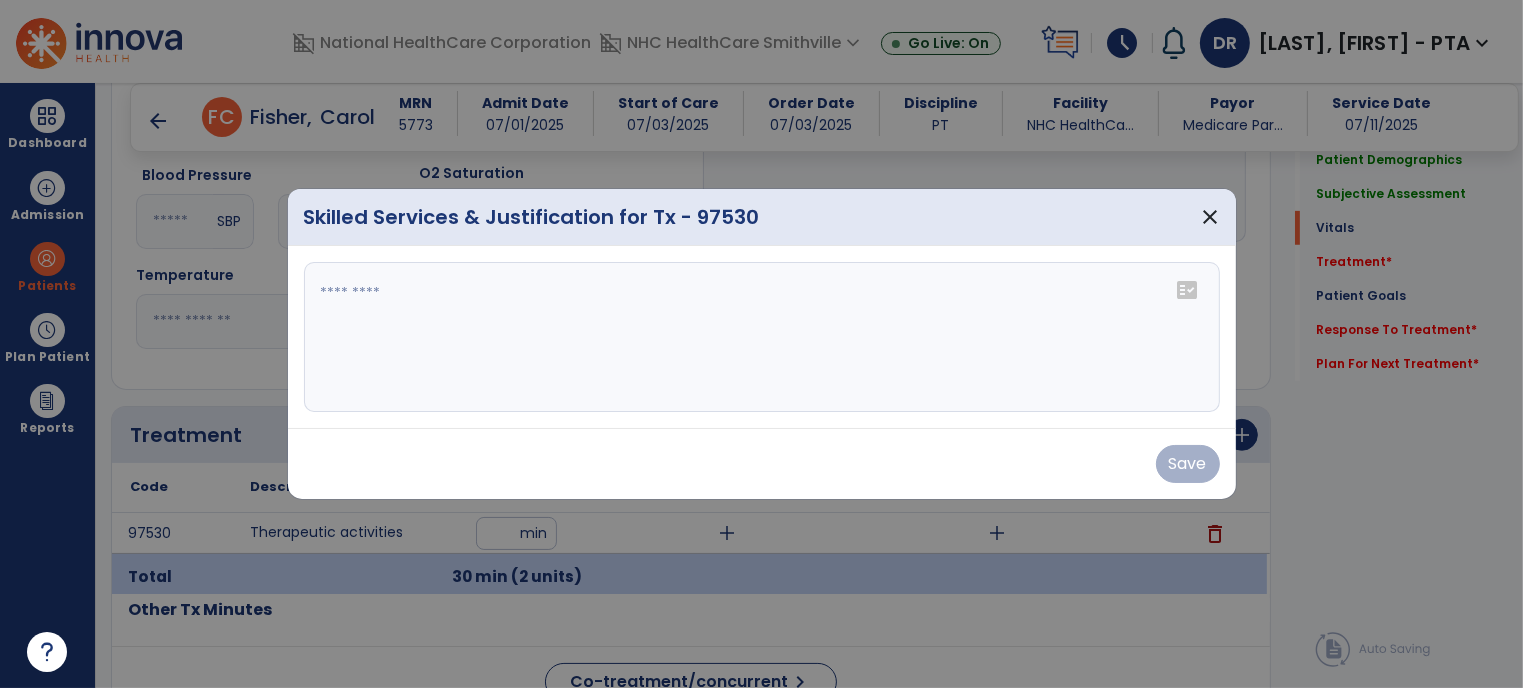 click on "fact_check" at bounding box center (1188, 290) 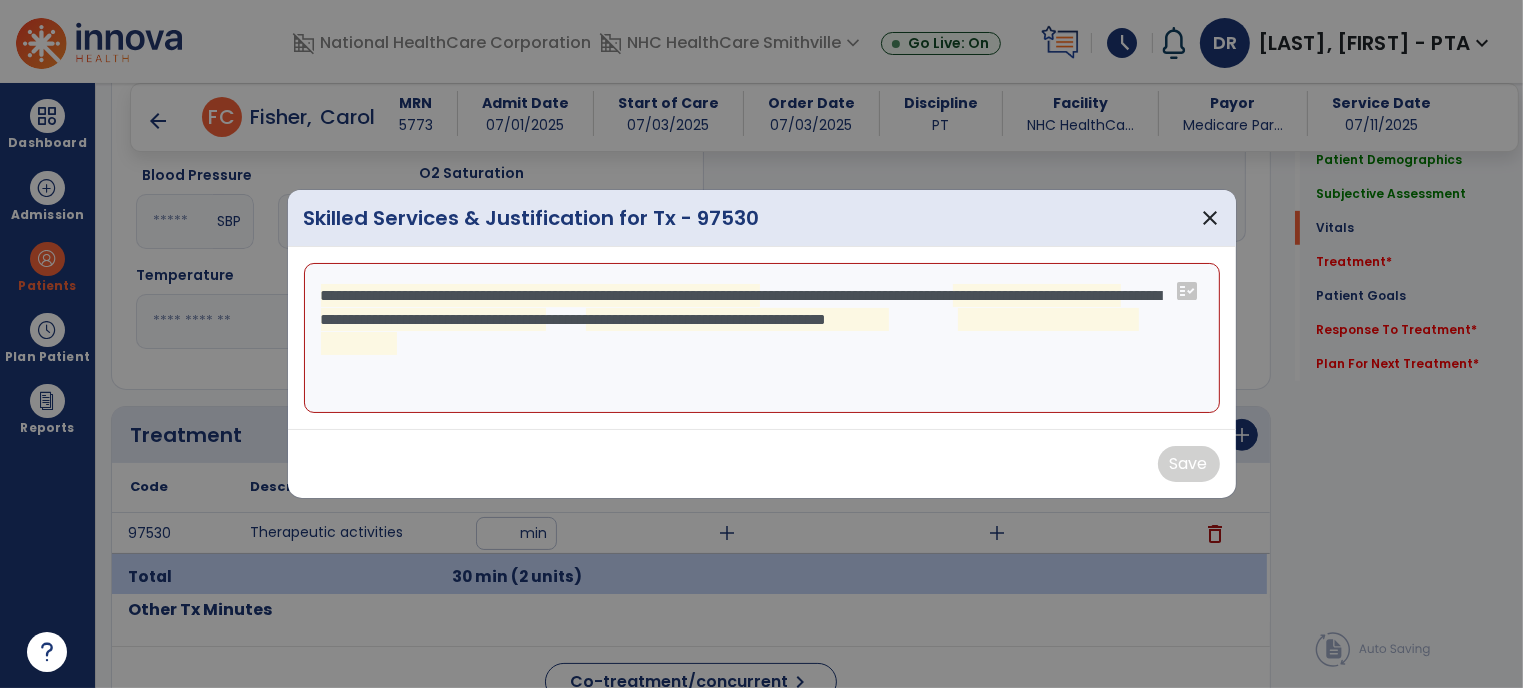 click on "**********" at bounding box center (762, 338) 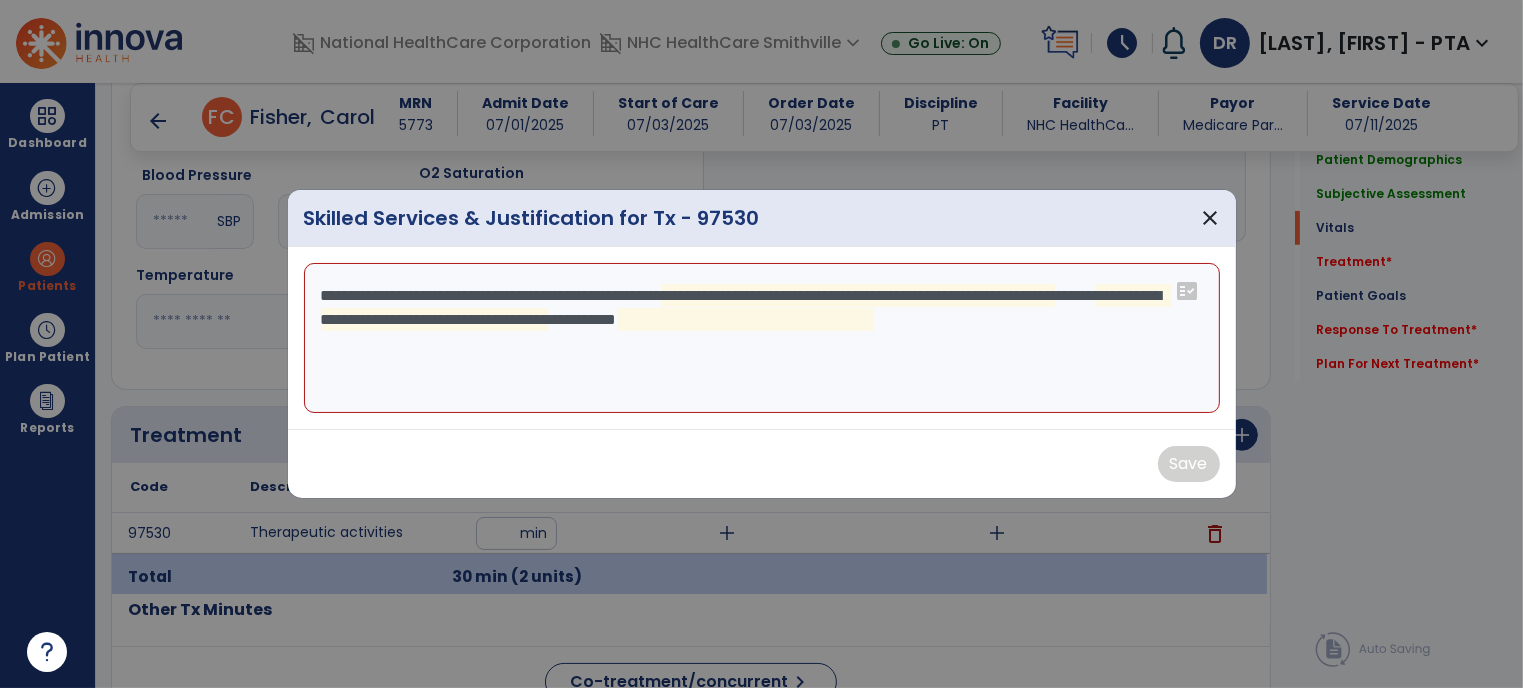 click on "**********" at bounding box center (762, 338) 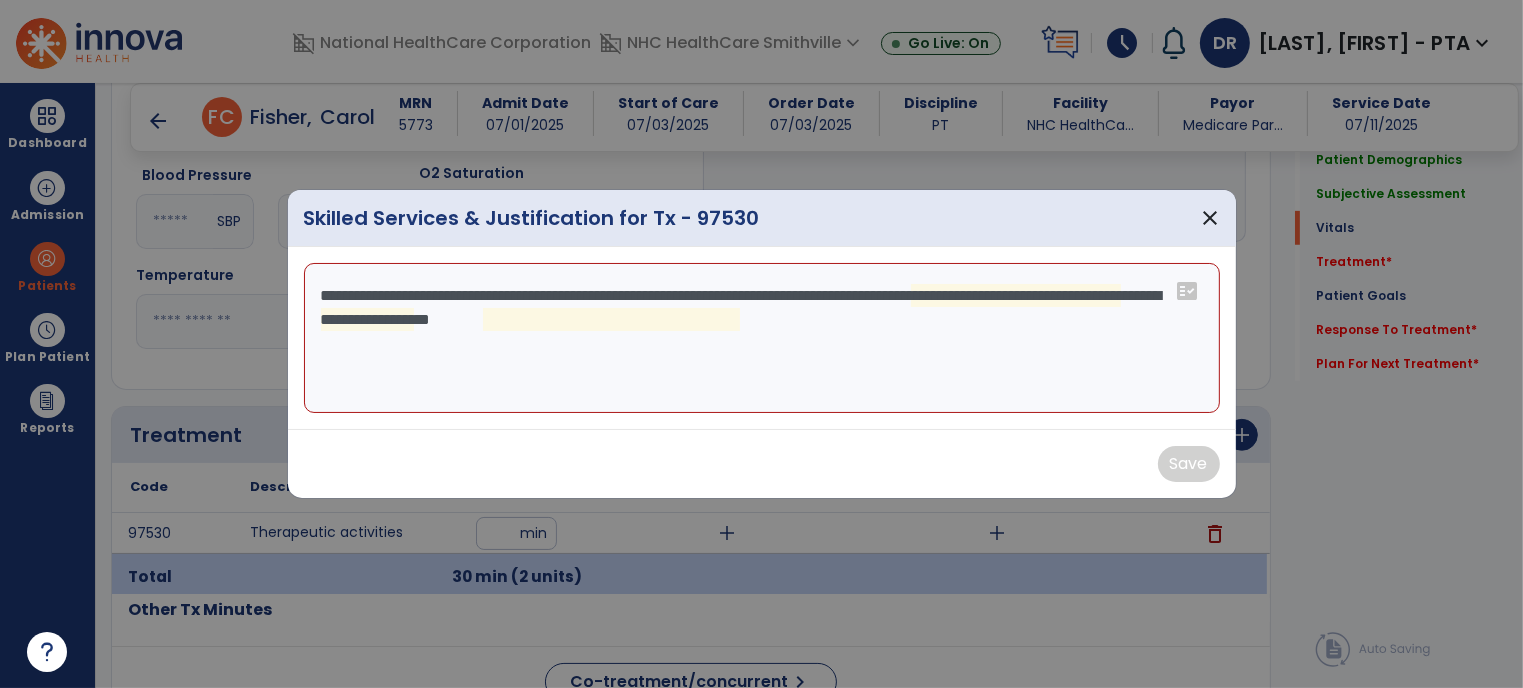 click on "**********" at bounding box center (762, 338) 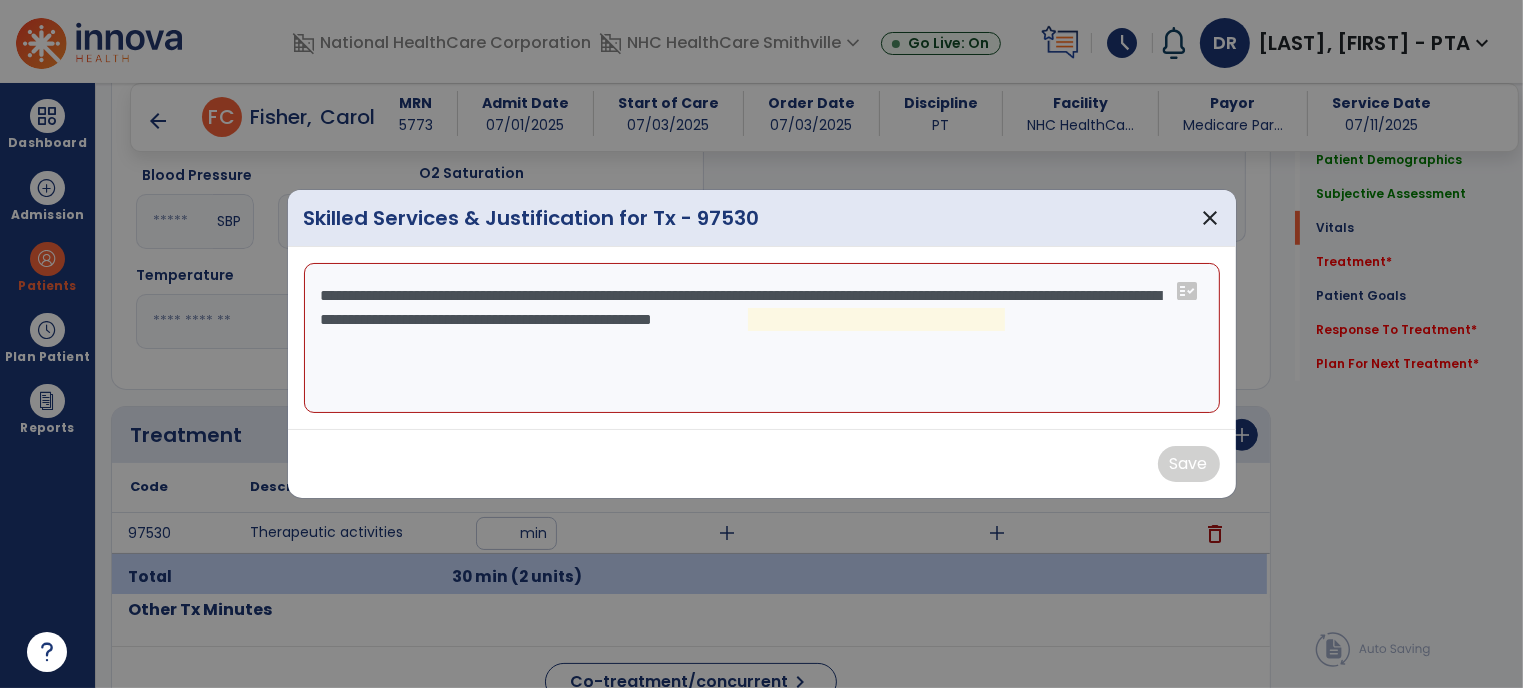 click on "**********" at bounding box center (762, 338) 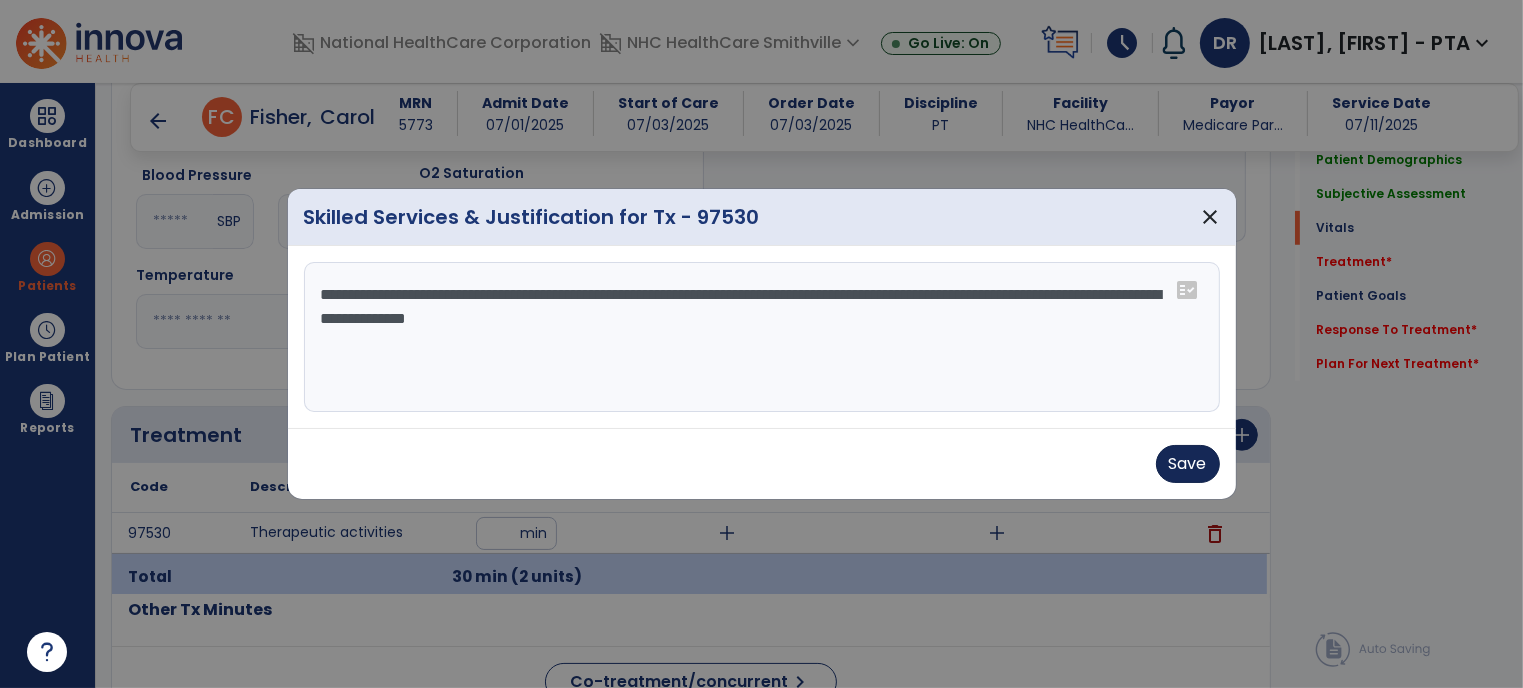 type on "**********" 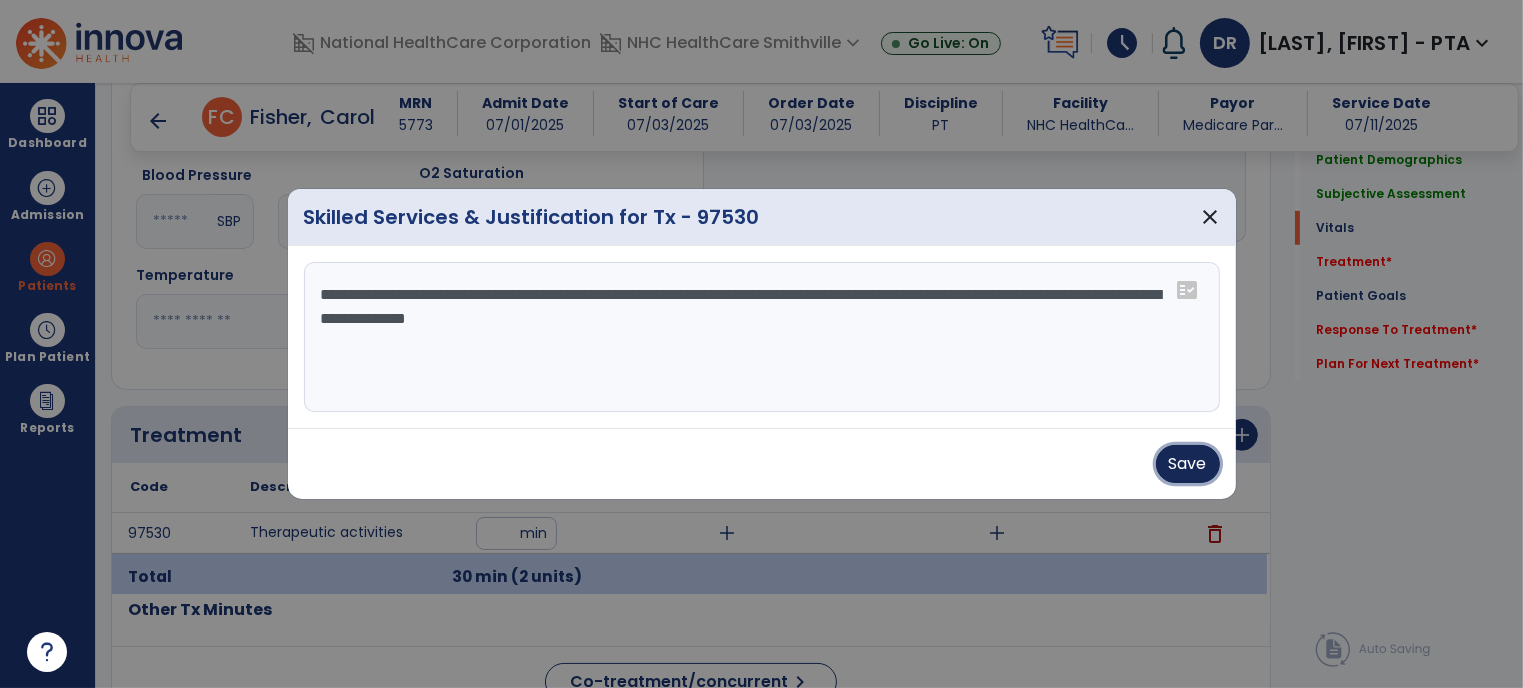 click on "Save" at bounding box center (1188, 464) 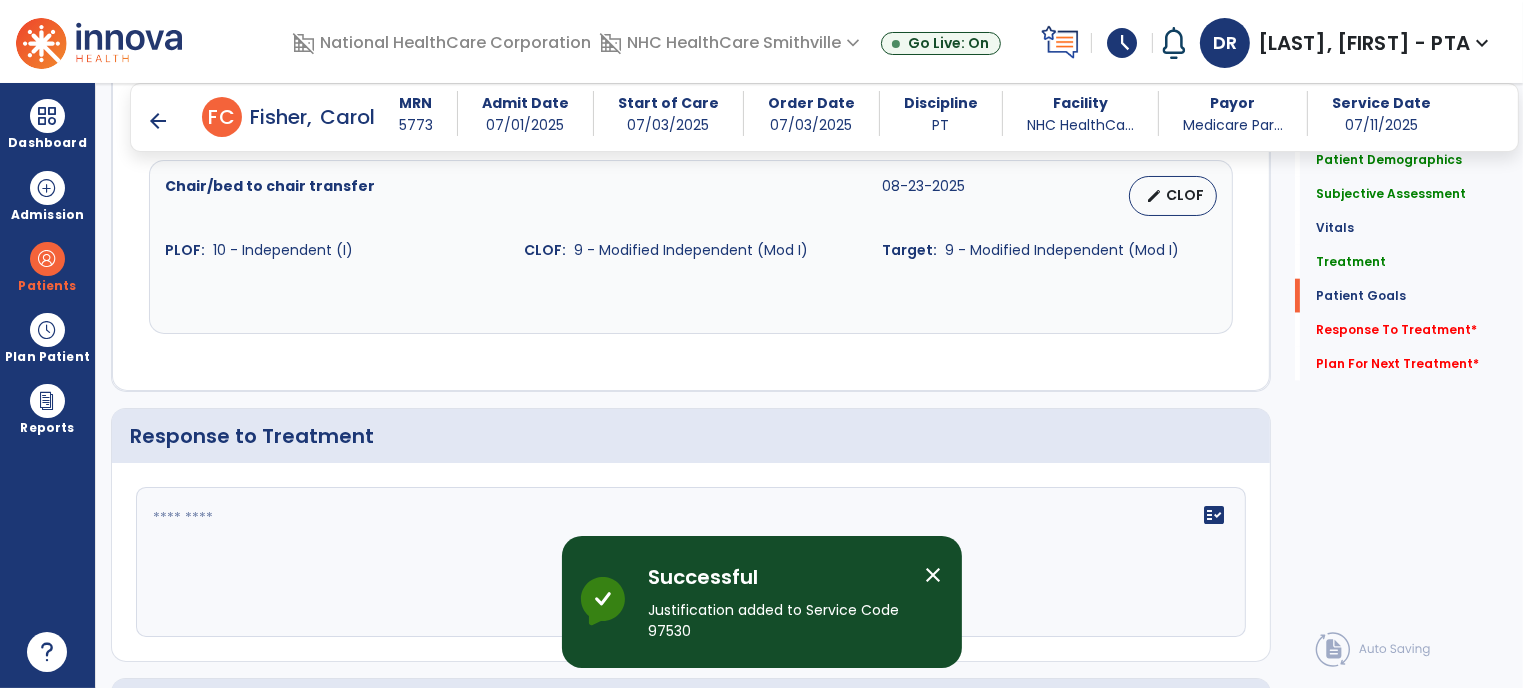 scroll, scrollTop: 2391, scrollLeft: 0, axis: vertical 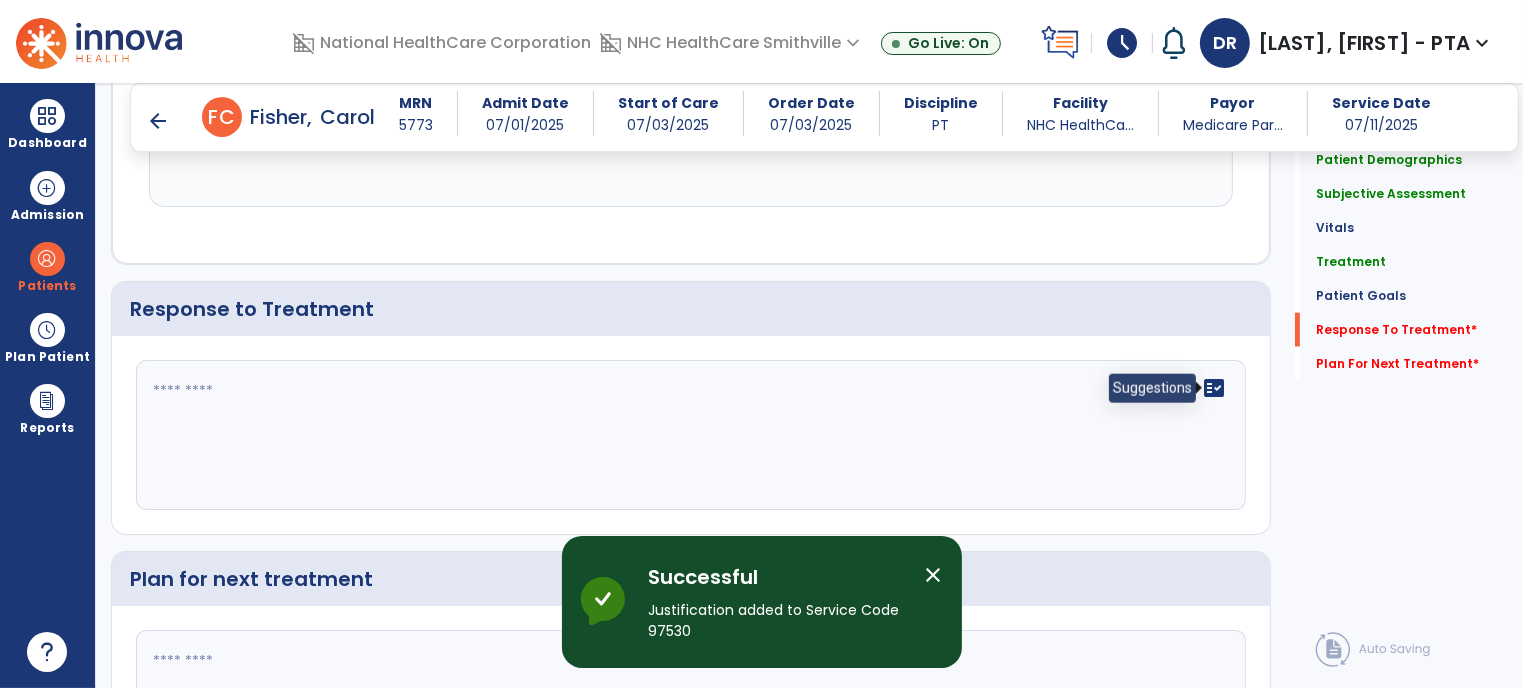 click on "fact_check" 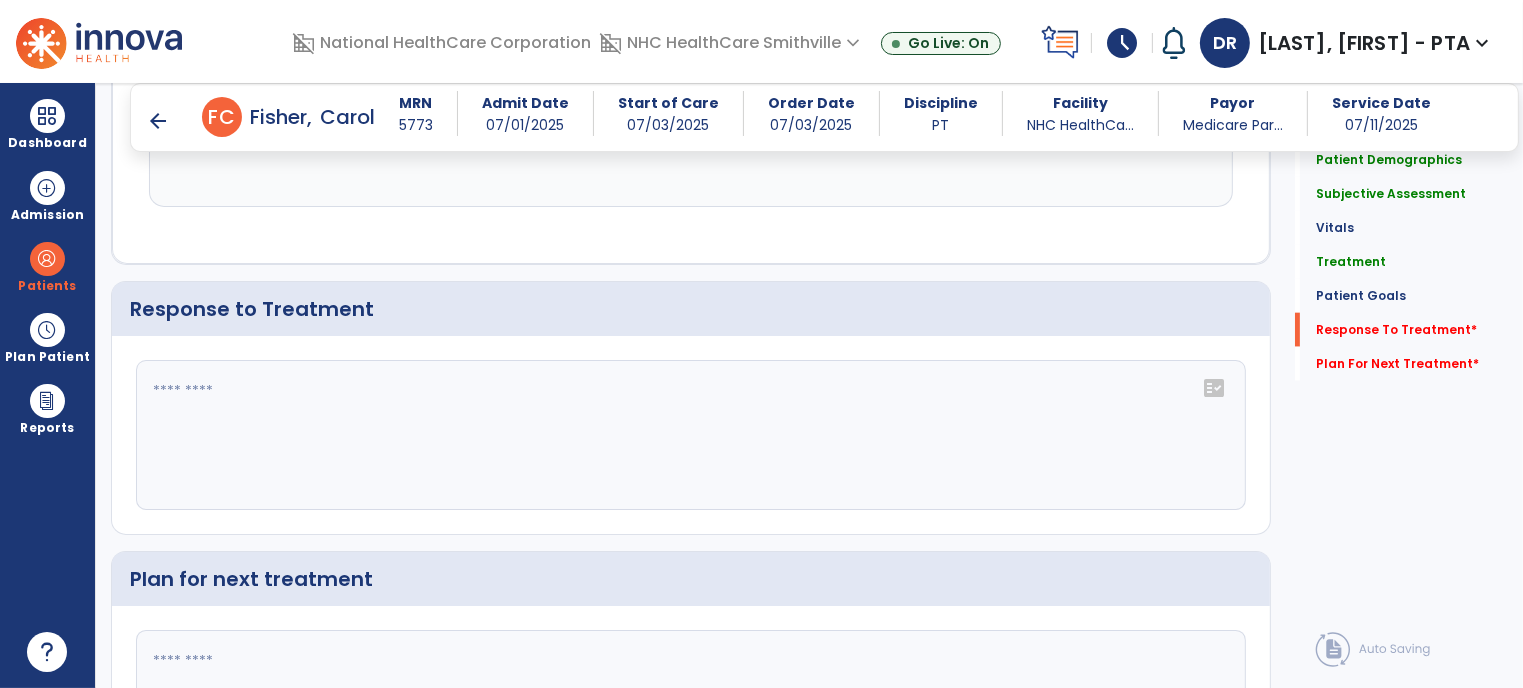 click on "fact_check" 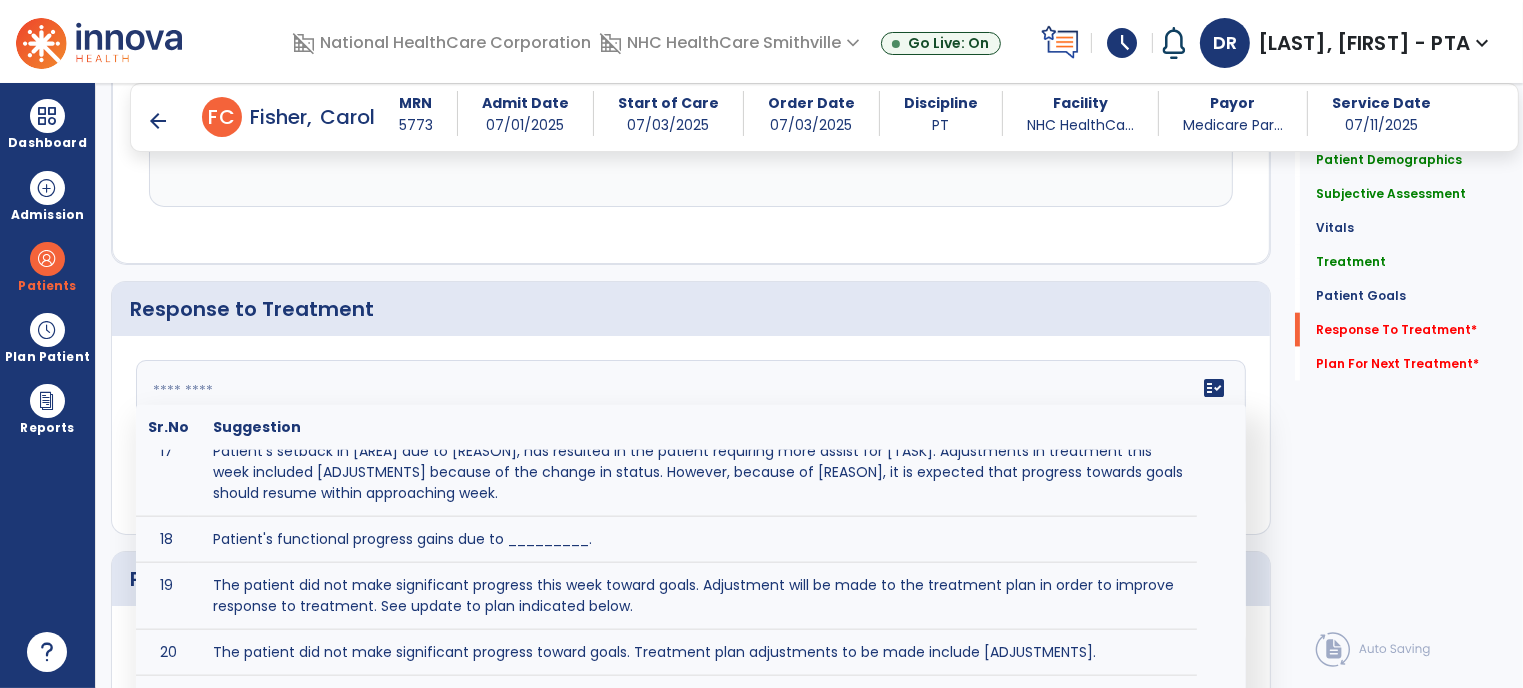 scroll, scrollTop: 830, scrollLeft: 0, axis: vertical 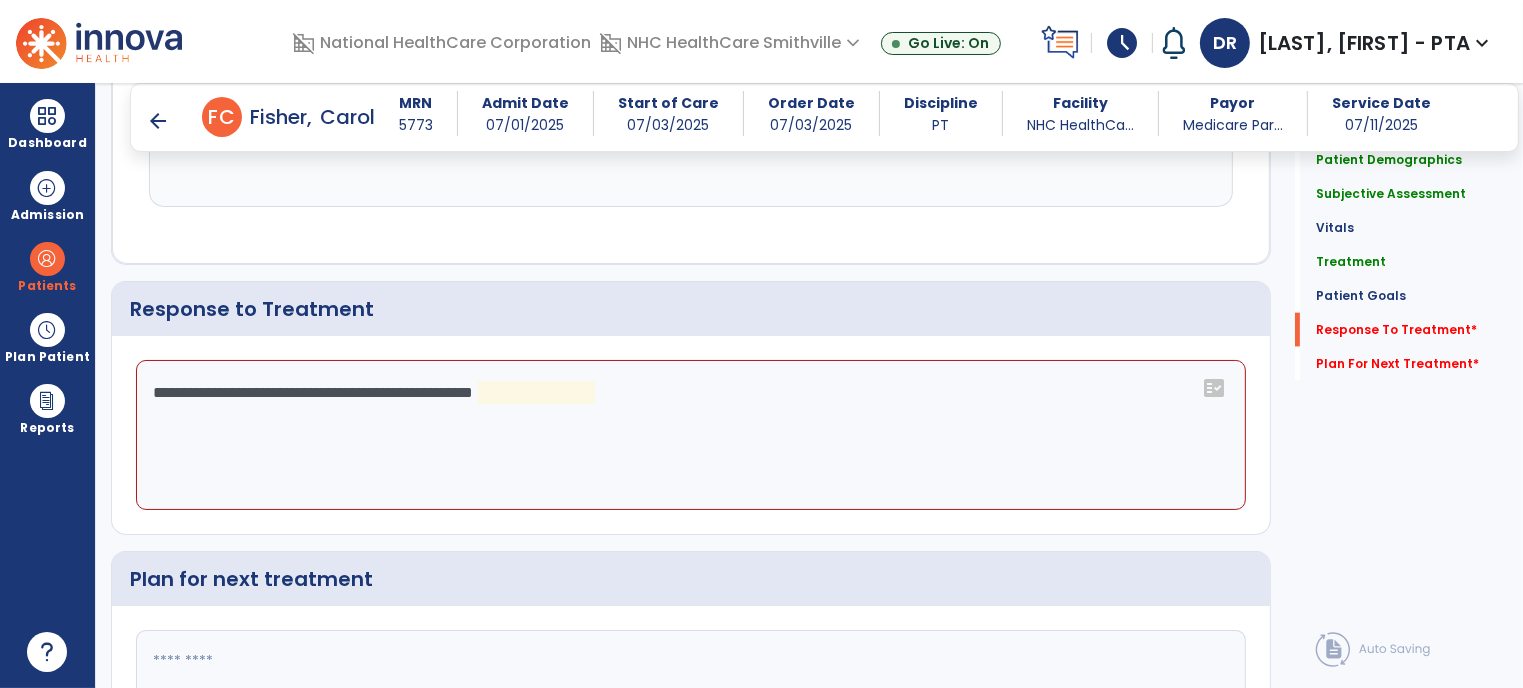 click on "**********" 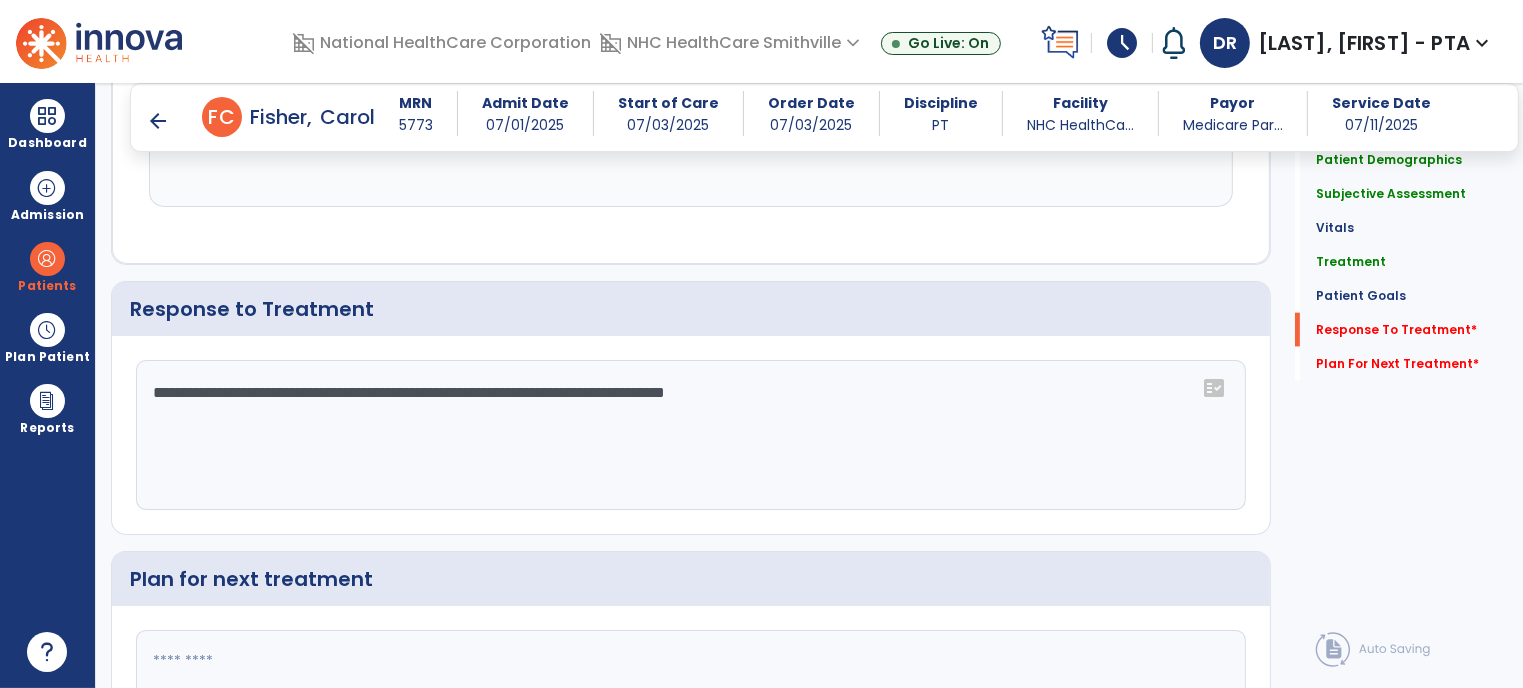 type on "**********" 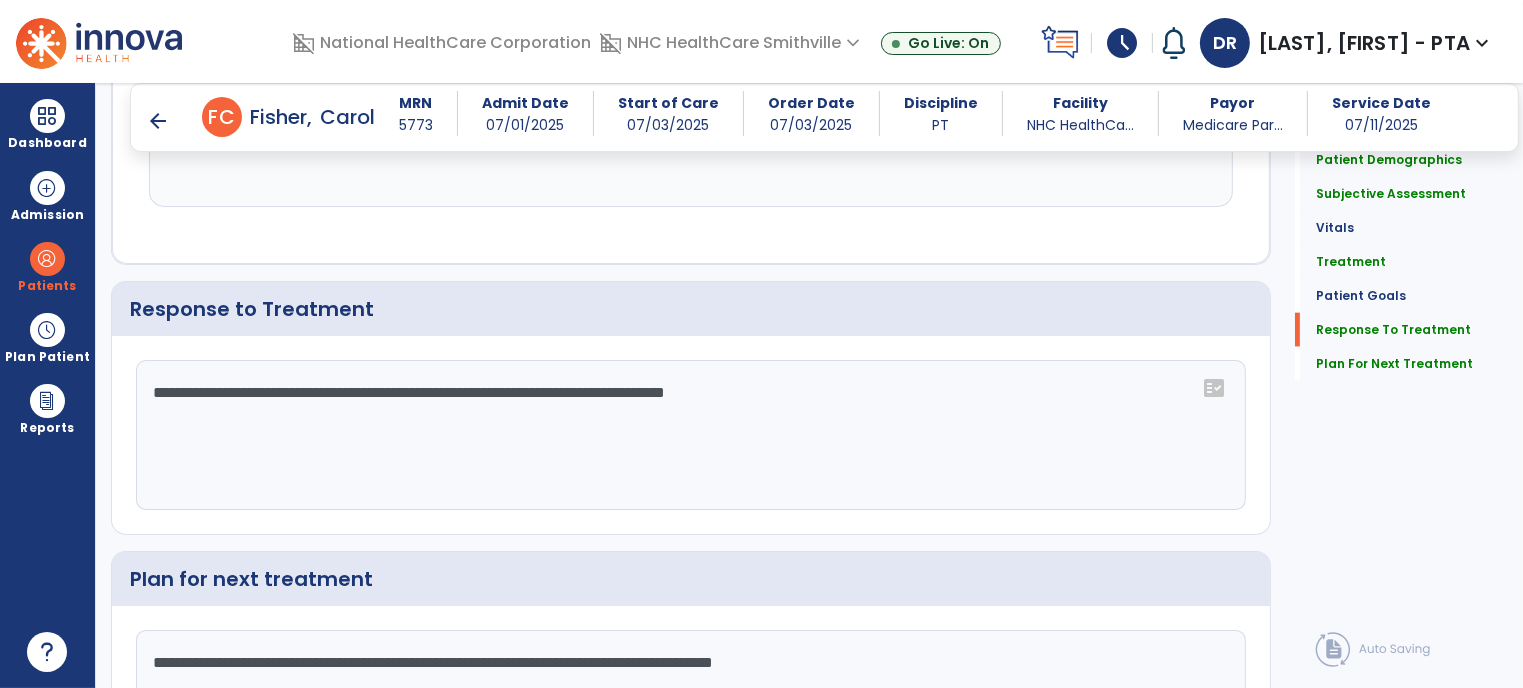 scroll, scrollTop: 2391, scrollLeft: 0, axis: vertical 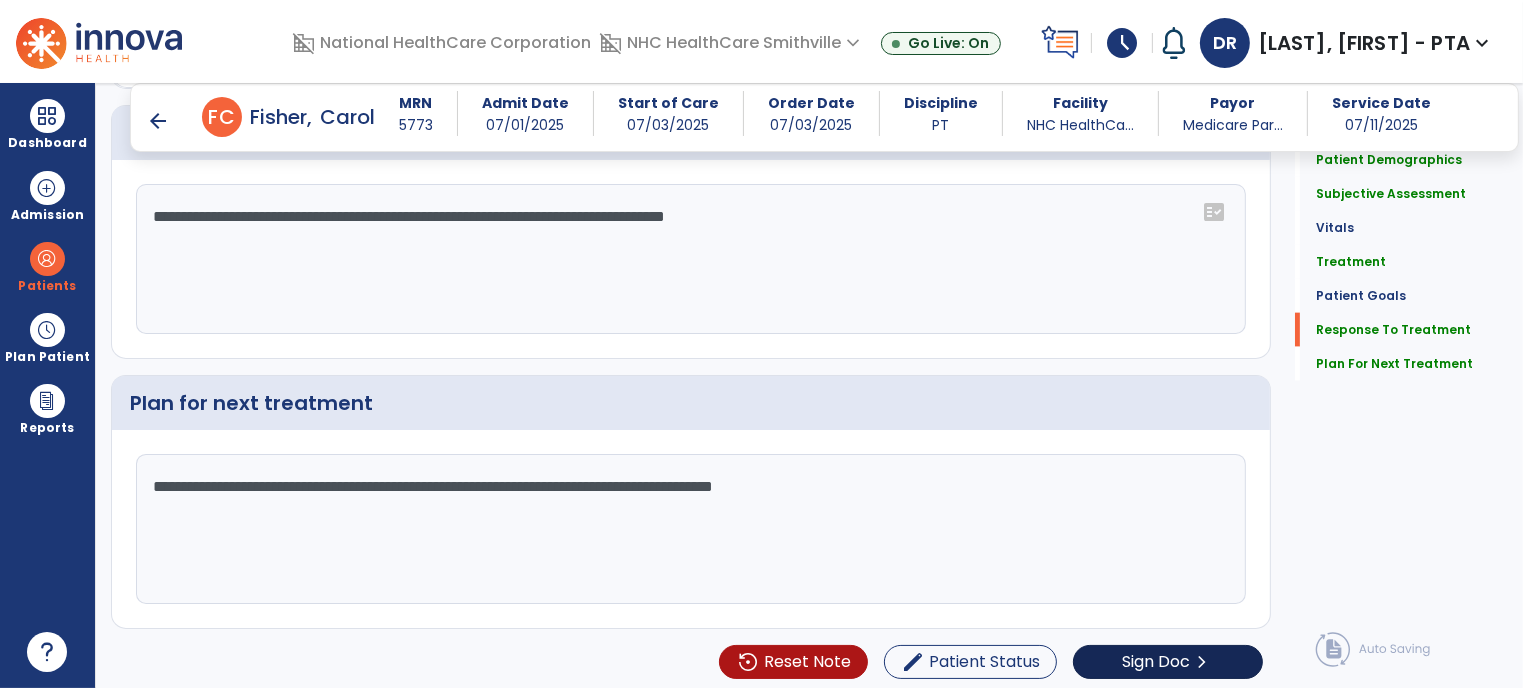 type on "**********" 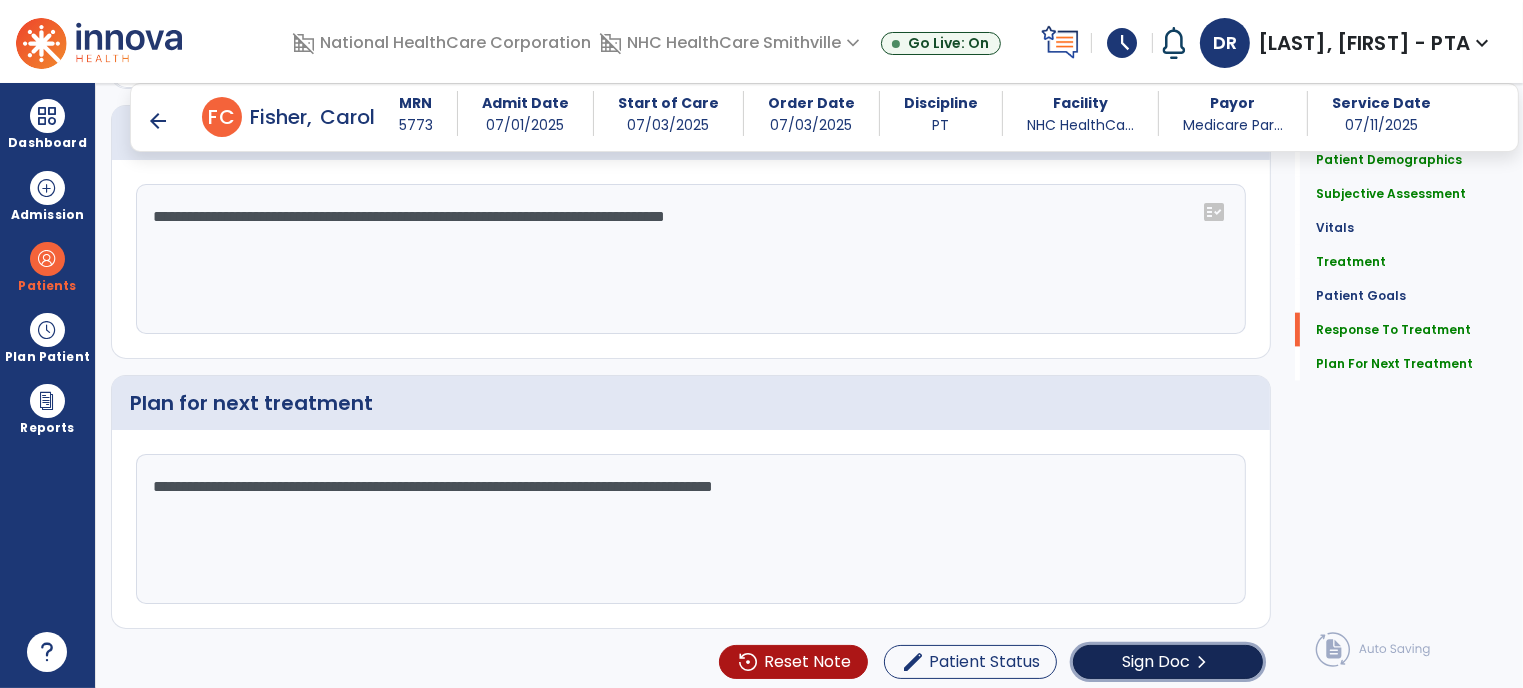 click on "Sign Doc  chevron_right" 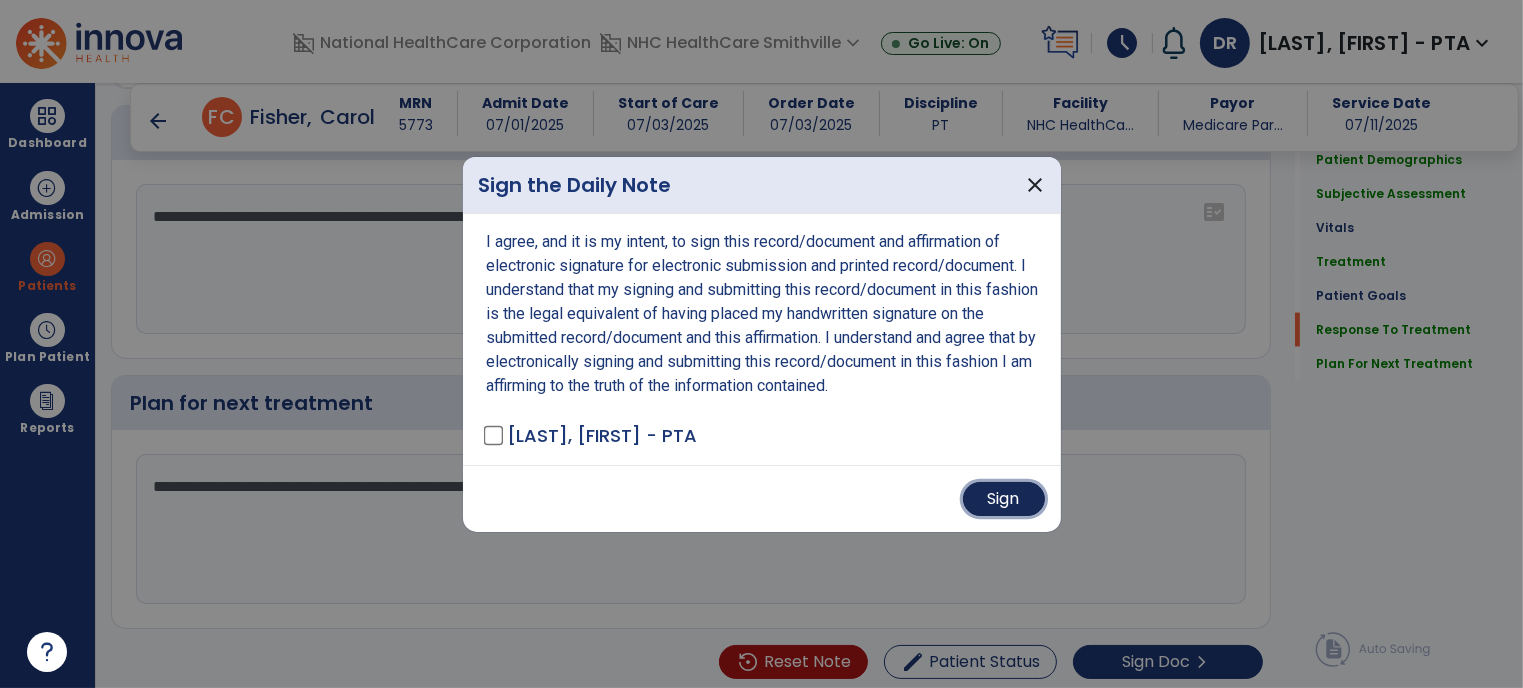 click on "Sign" at bounding box center [1004, 499] 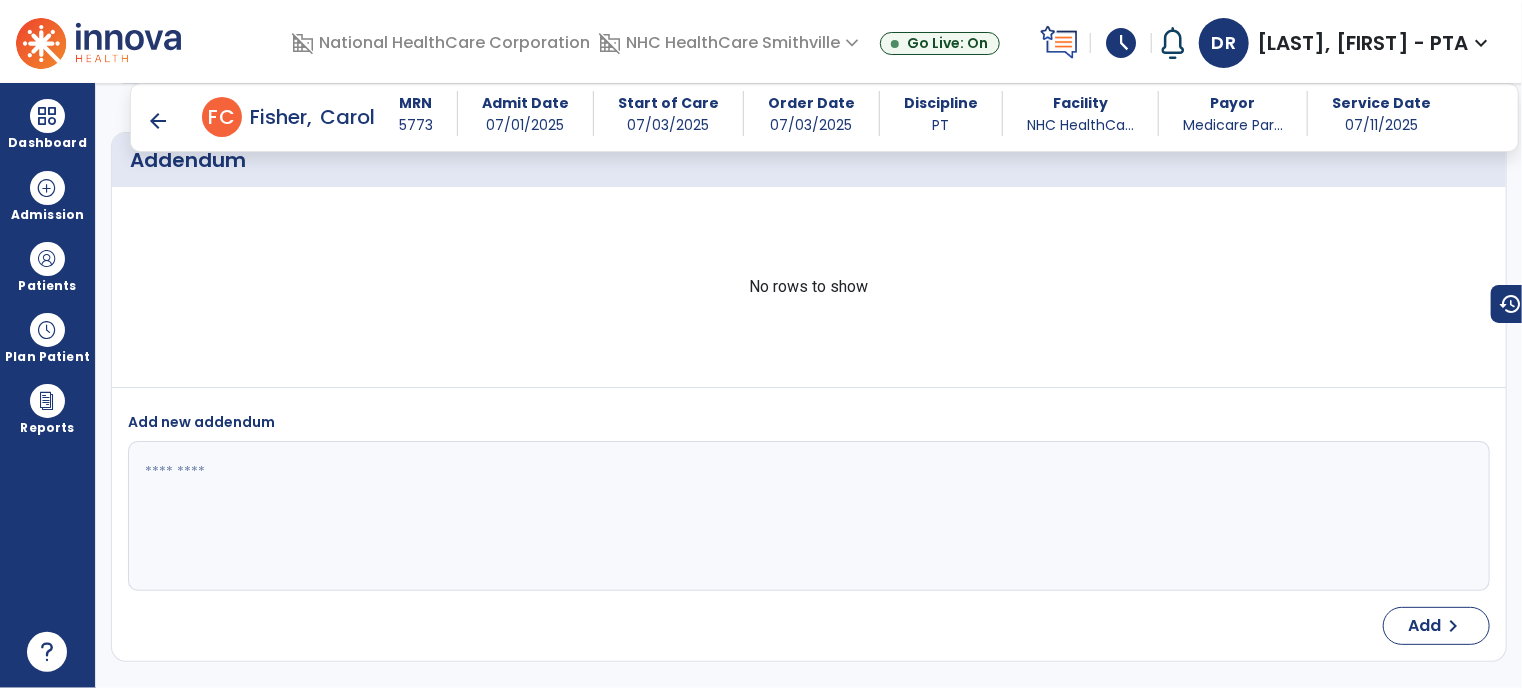 scroll, scrollTop: 3176, scrollLeft: 0, axis: vertical 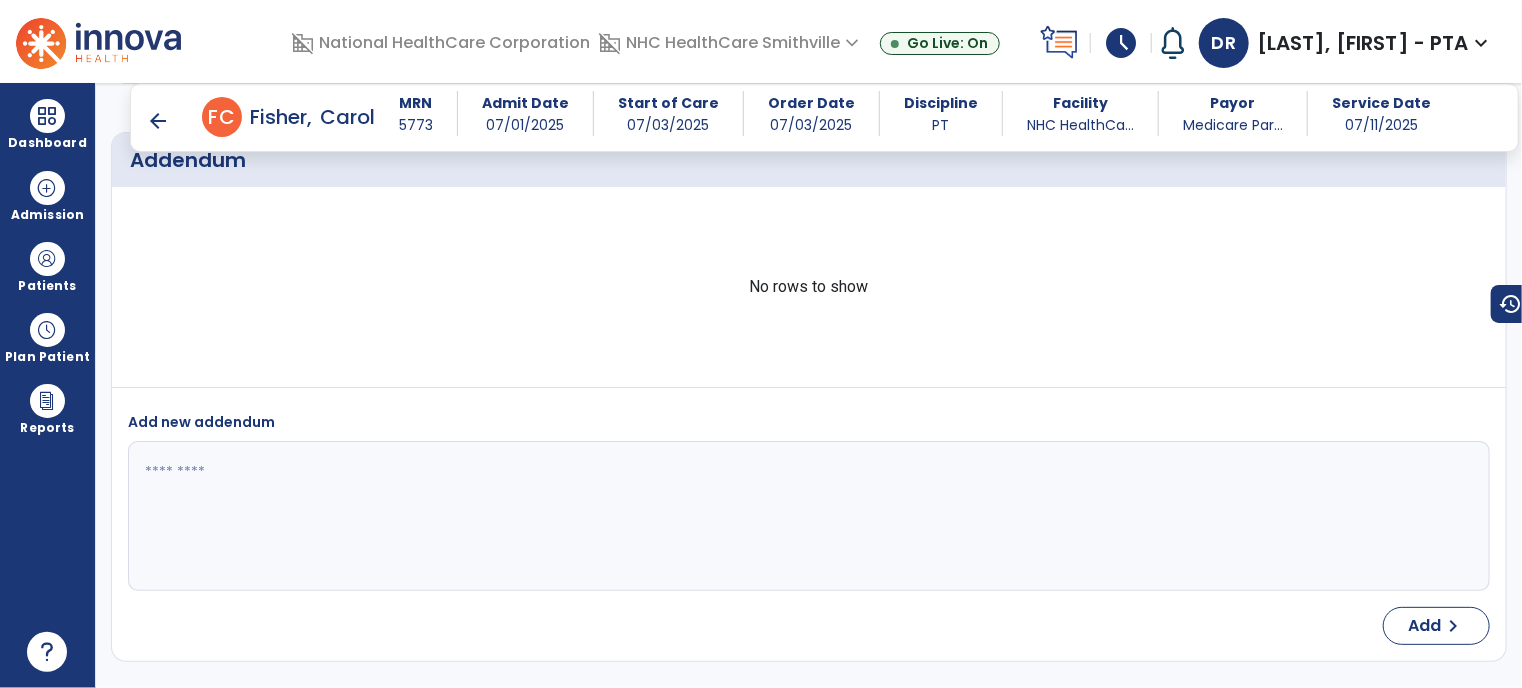 click at bounding box center (807, 516) 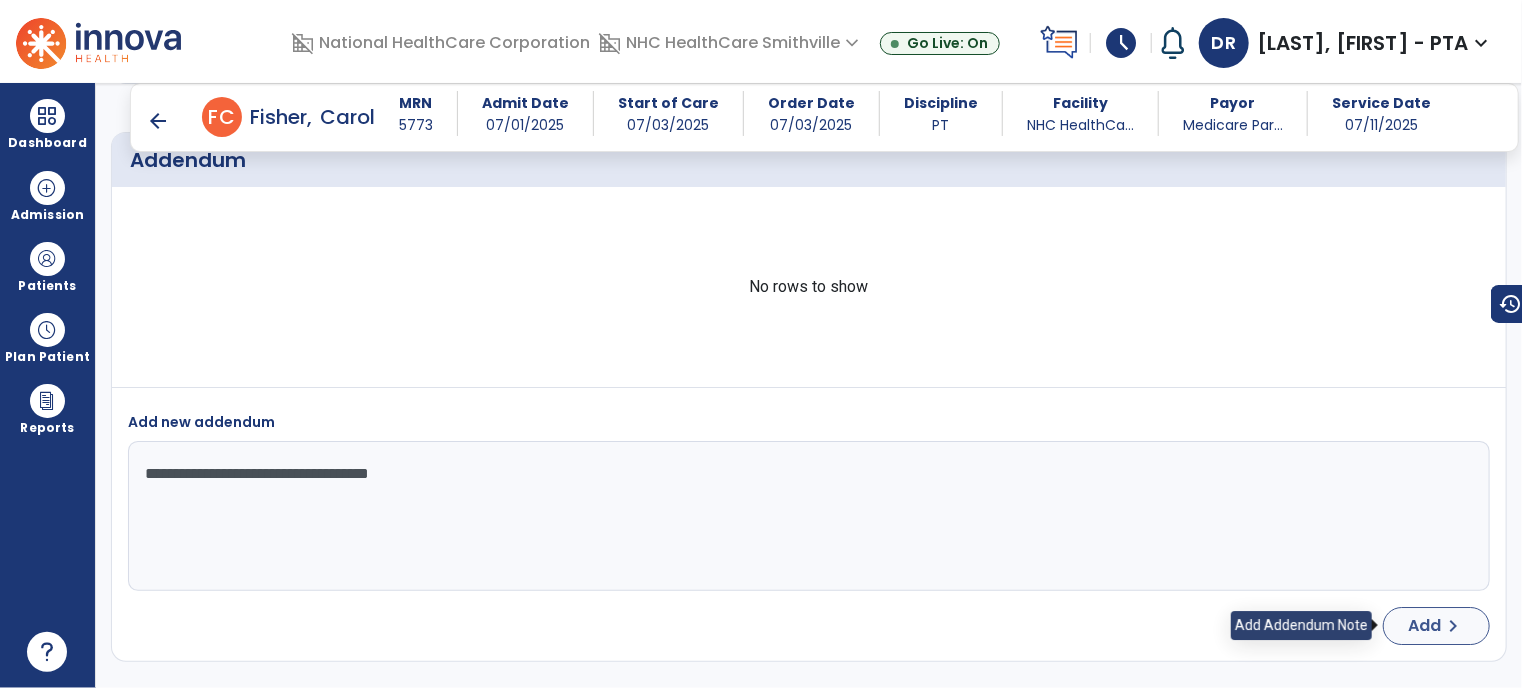 type on "**********" 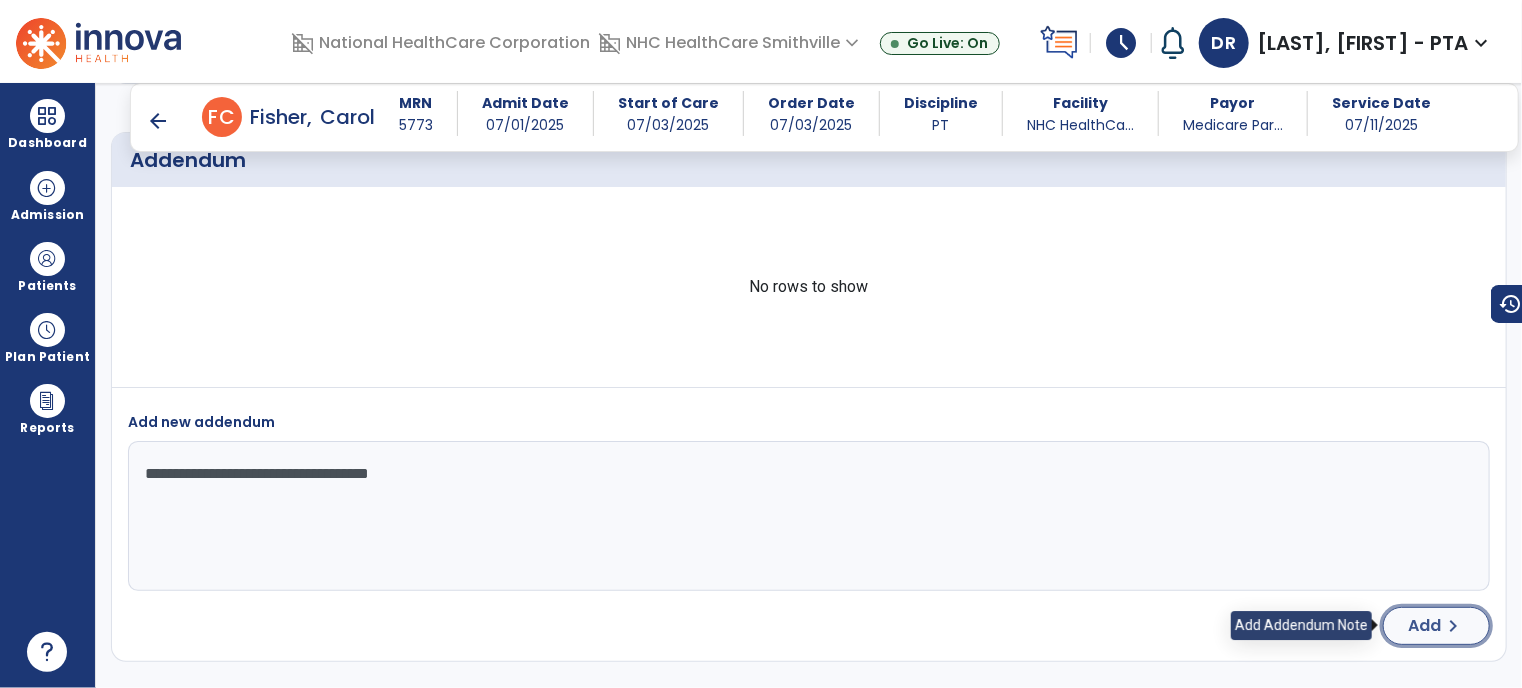 click on "Add" at bounding box center [1424, 626] 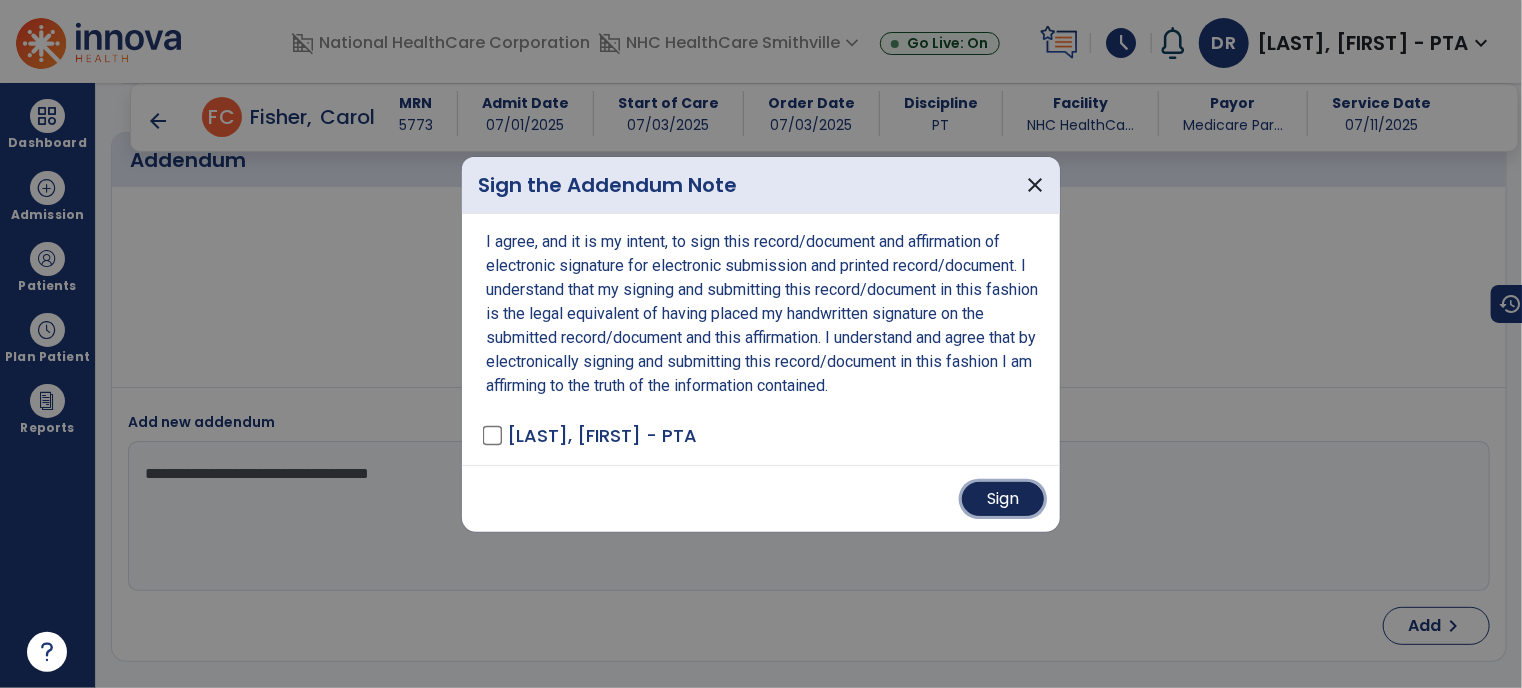 click on "Sign" at bounding box center (1003, 499) 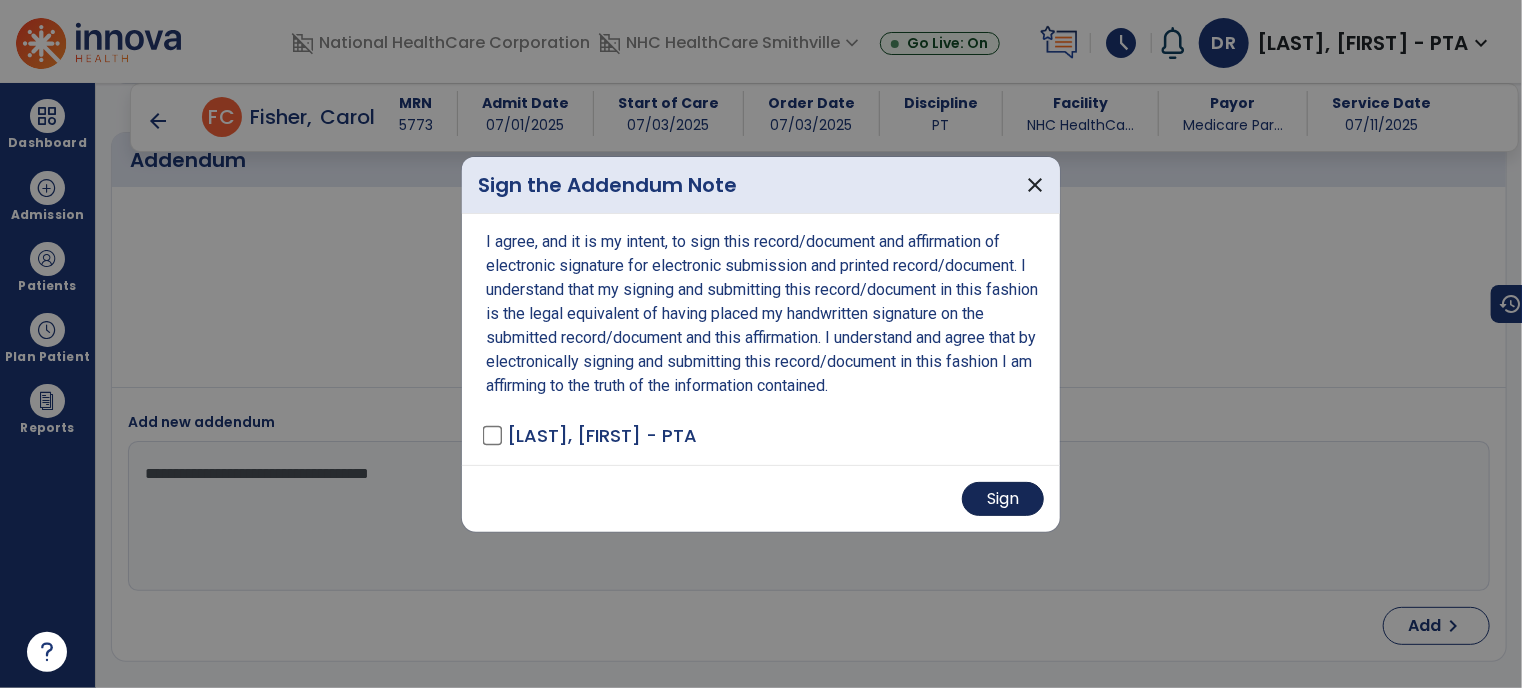 type 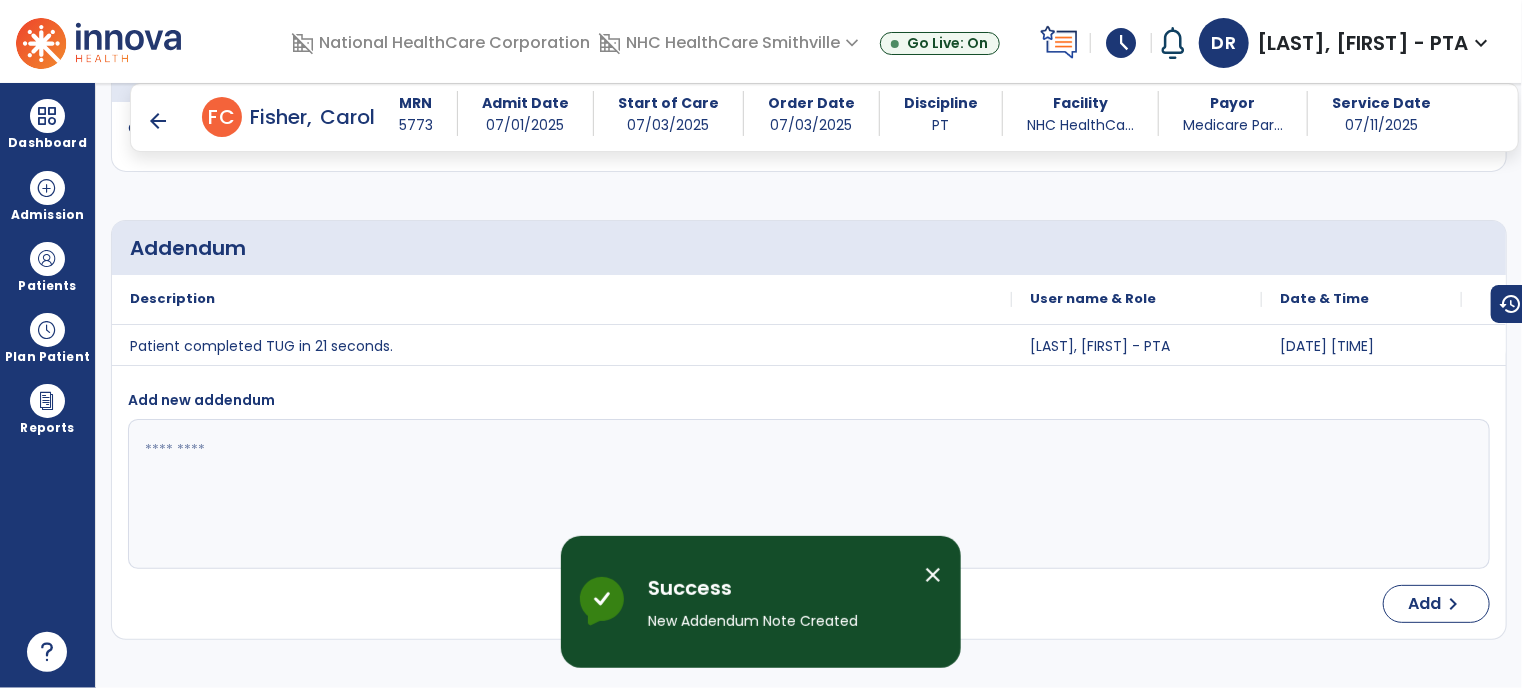 scroll, scrollTop: 3065, scrollLeft: 0, axis: vertical 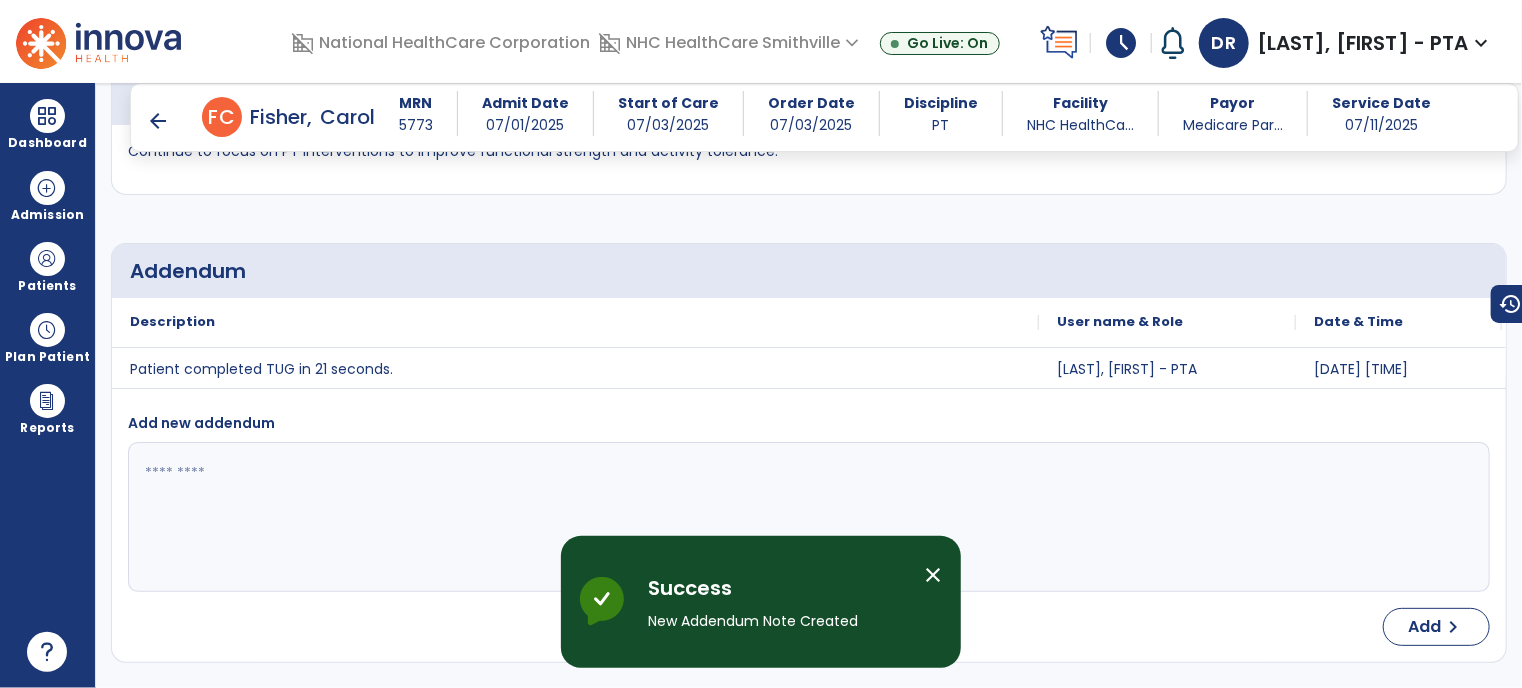 click on "arrow_back" at bounding box center [158, 121] 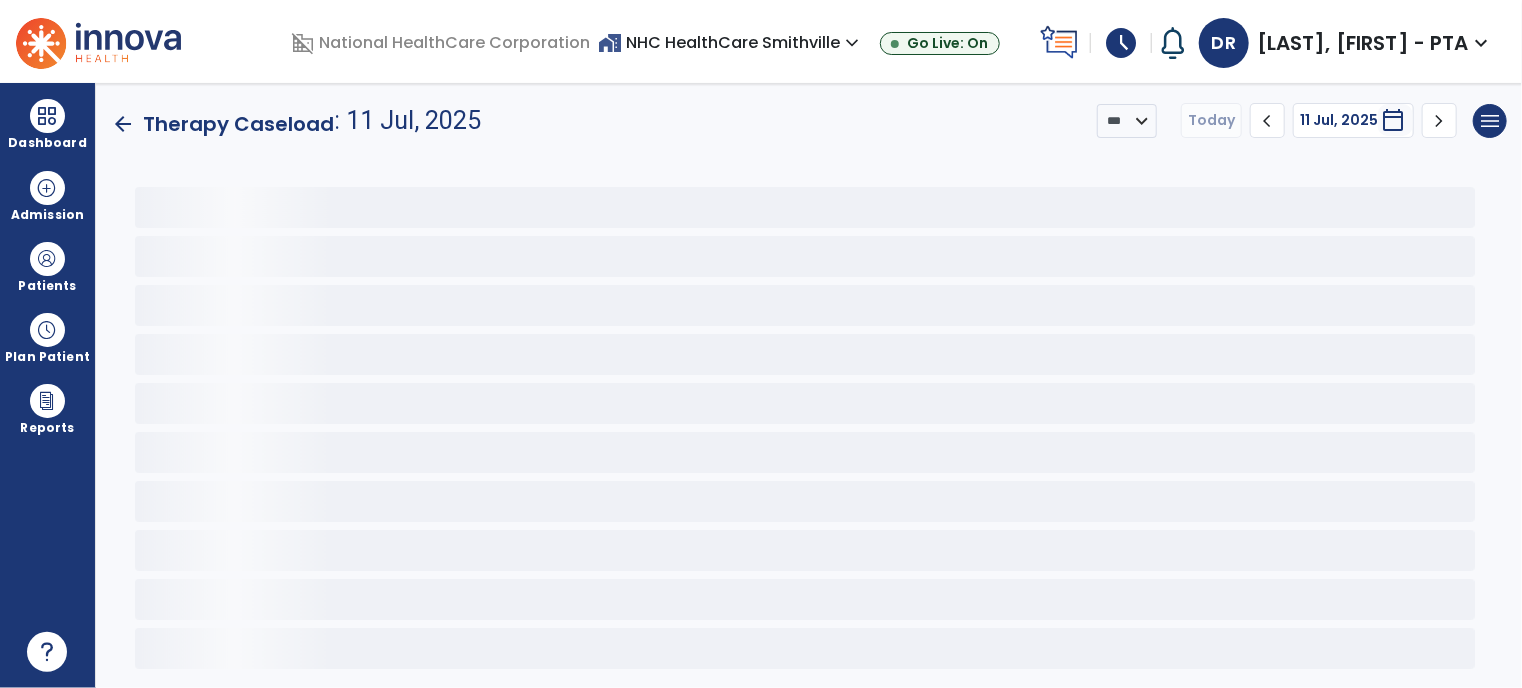 scroll, scrollTop: 0, scrollLeft: 0, axis: both 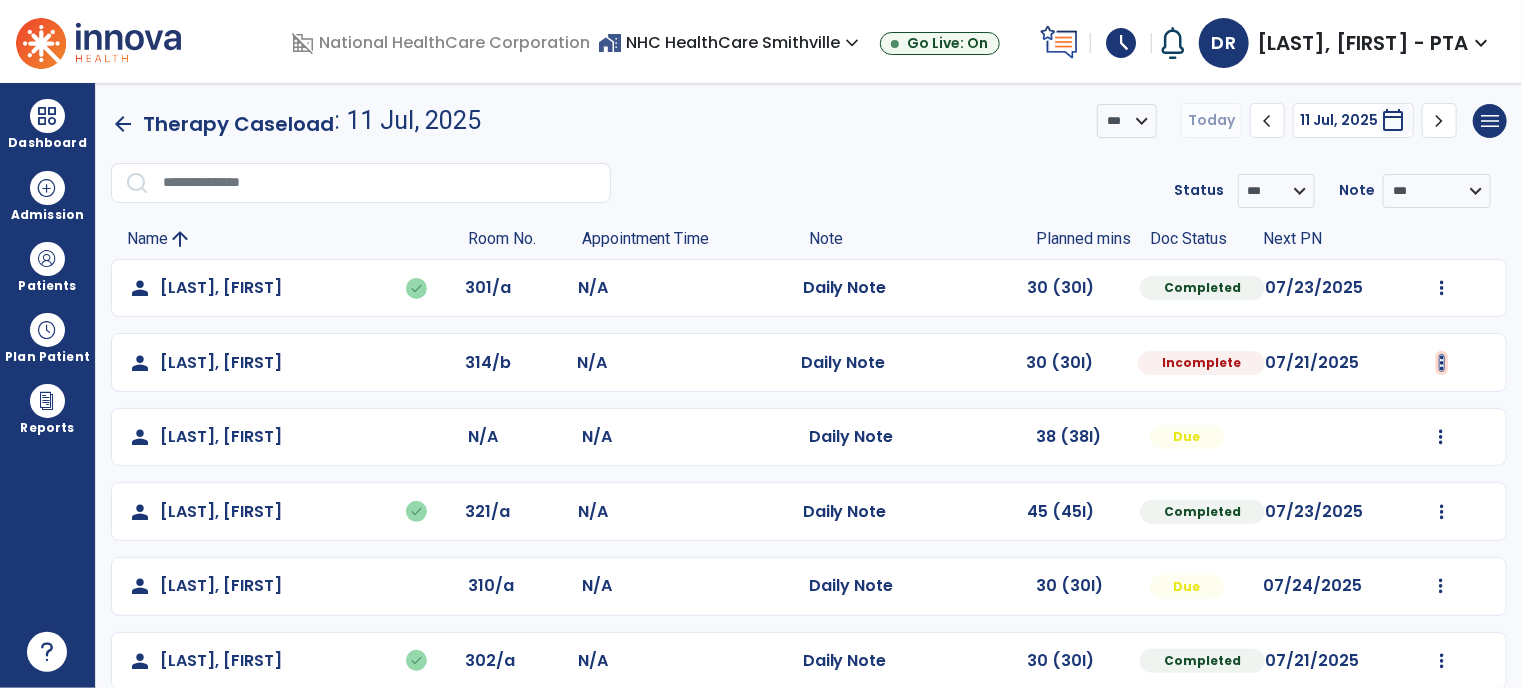click at bounding box center (1442, 288) 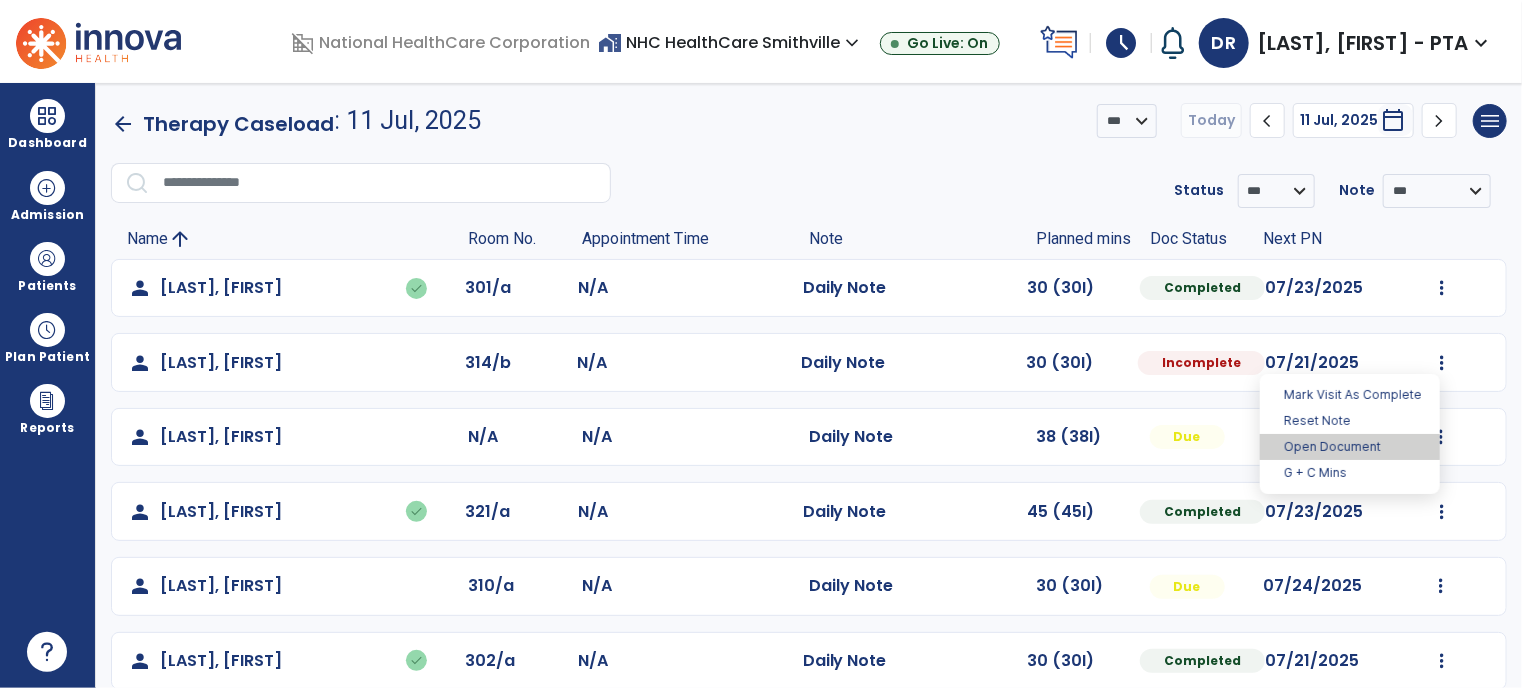click on "Open Document" at bounding box center (1350, 447) 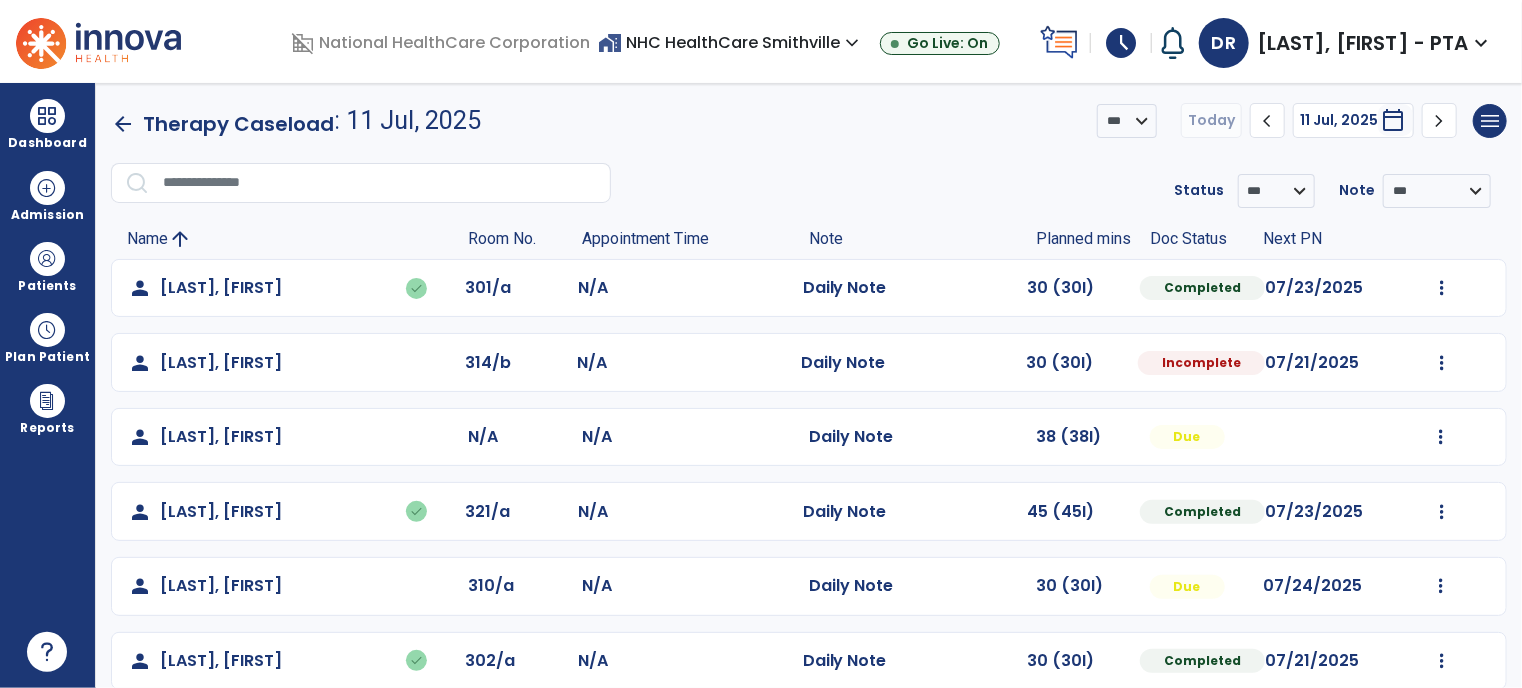 select on "*" 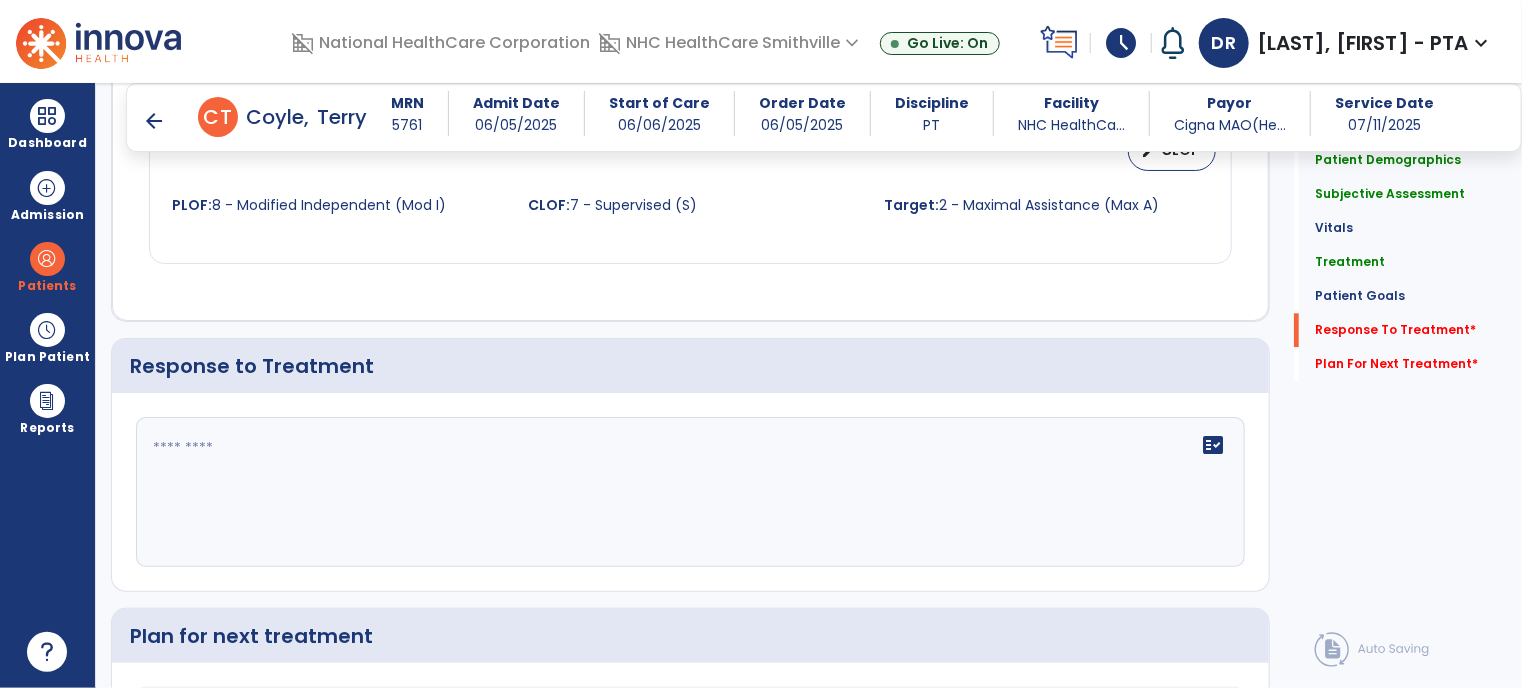 scroll, scrollTop: 2429, scrollLeft: 0, axis: vertical 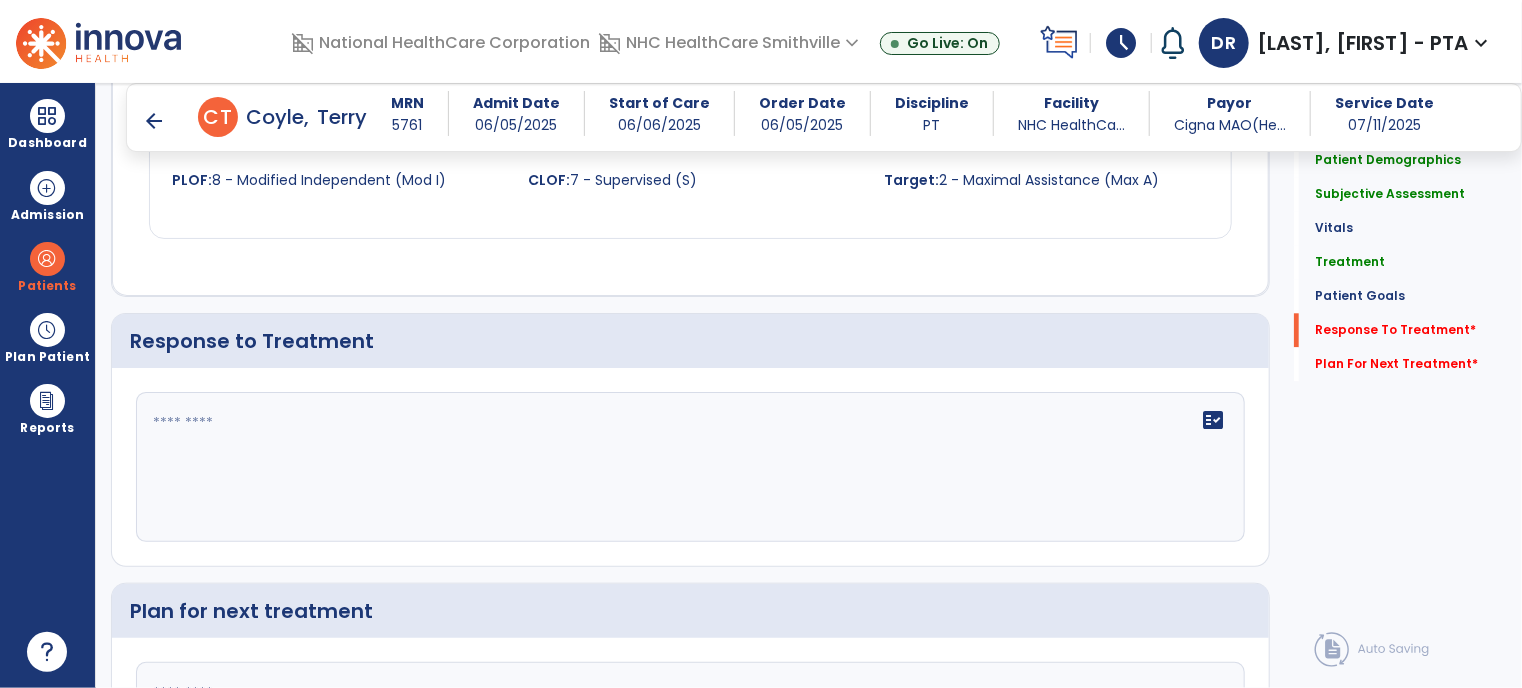 click on "fact_check" 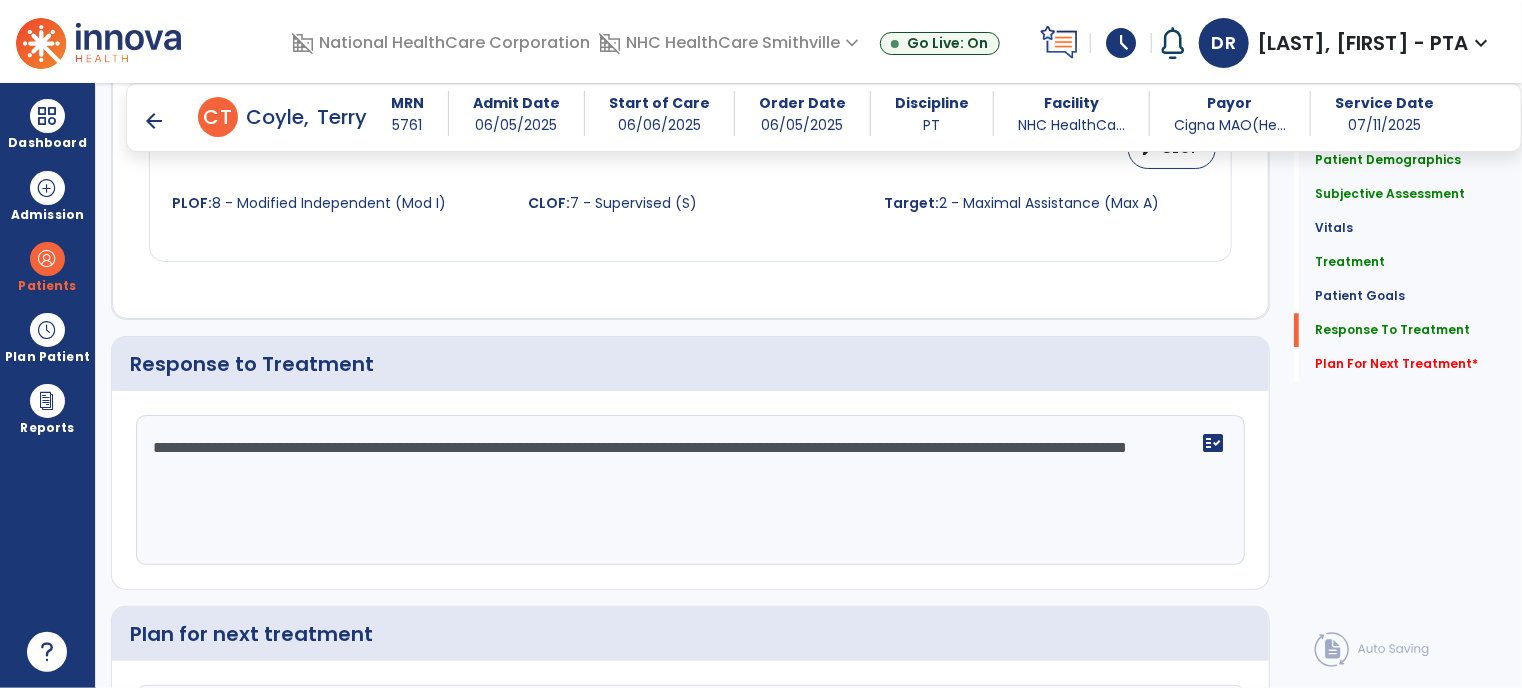 scroll, scrollTop: 2429, scrollLeft: 0, axis: vertical 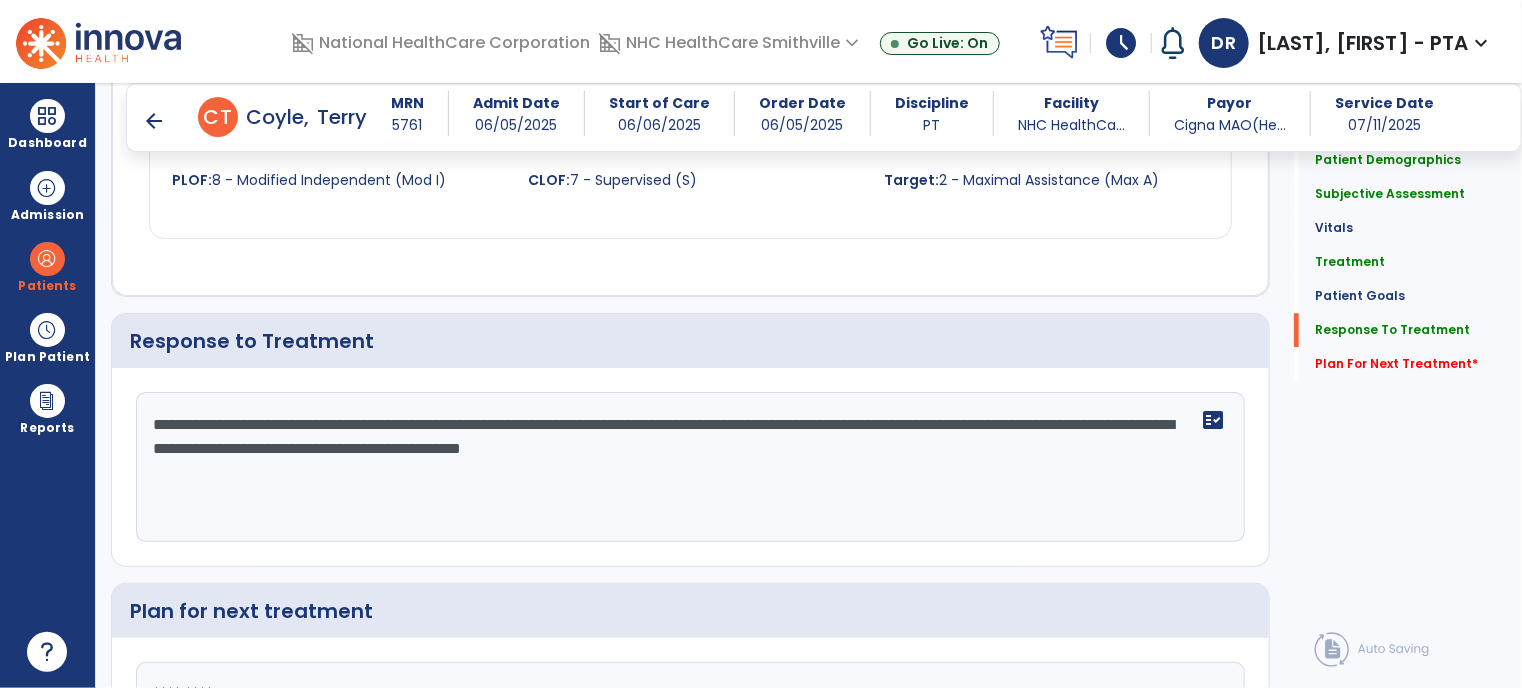 type on "**********" 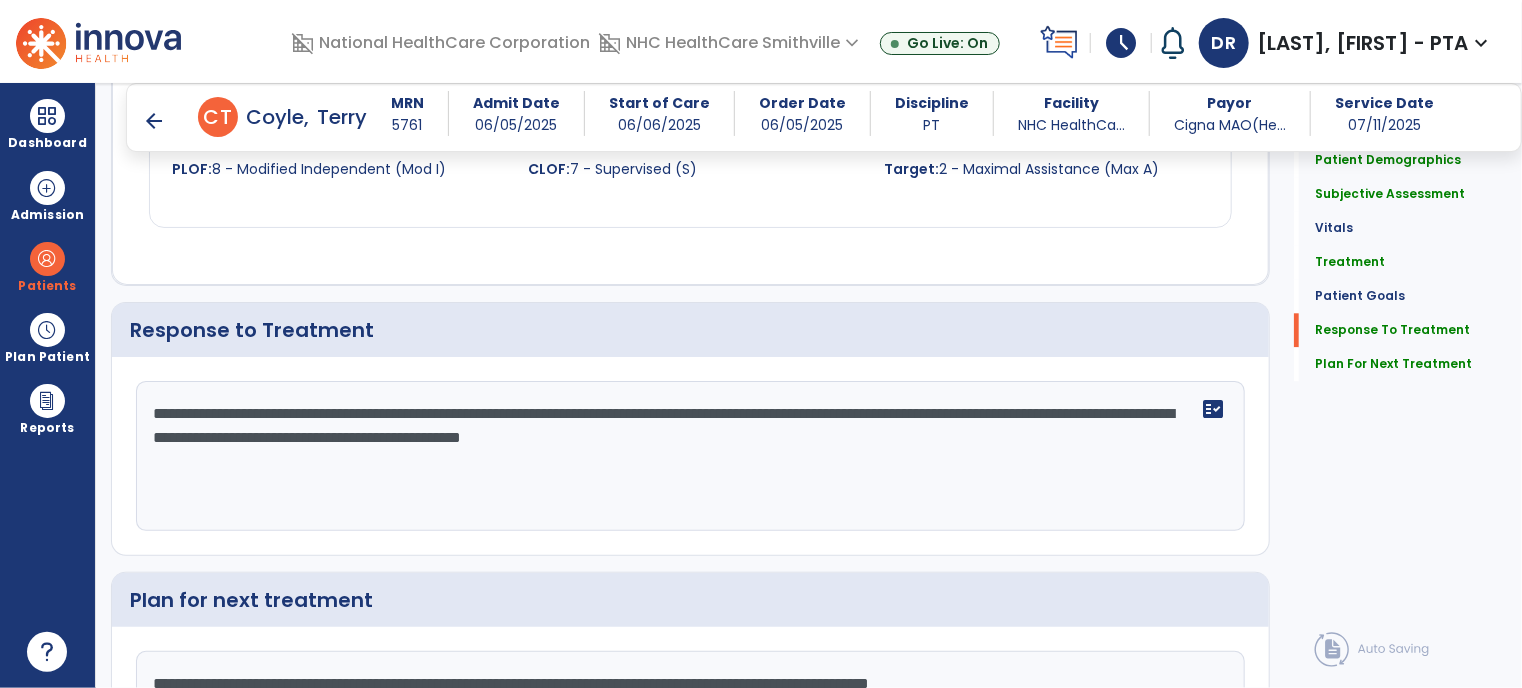 scroll, scrollTop: 2440, scrollLeft: 0, axis: vertical 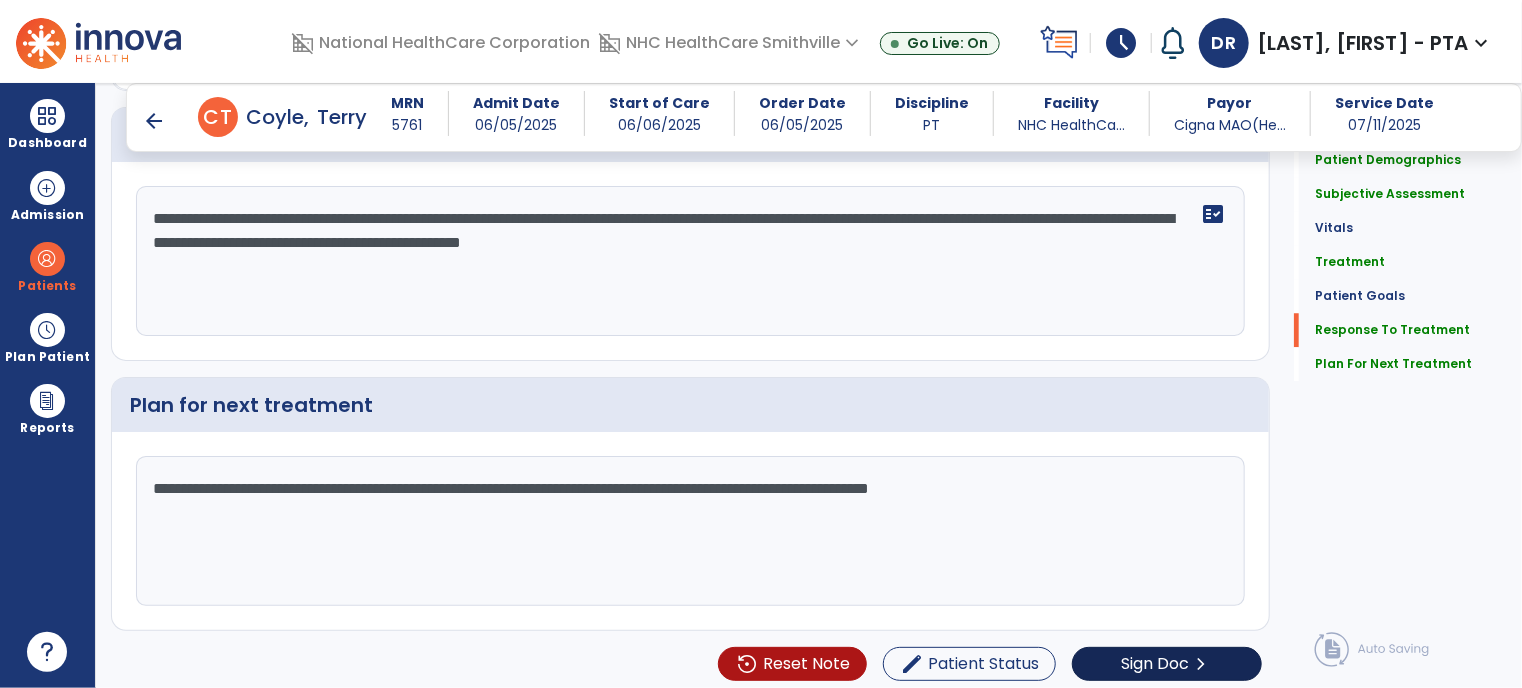 type on "**********" 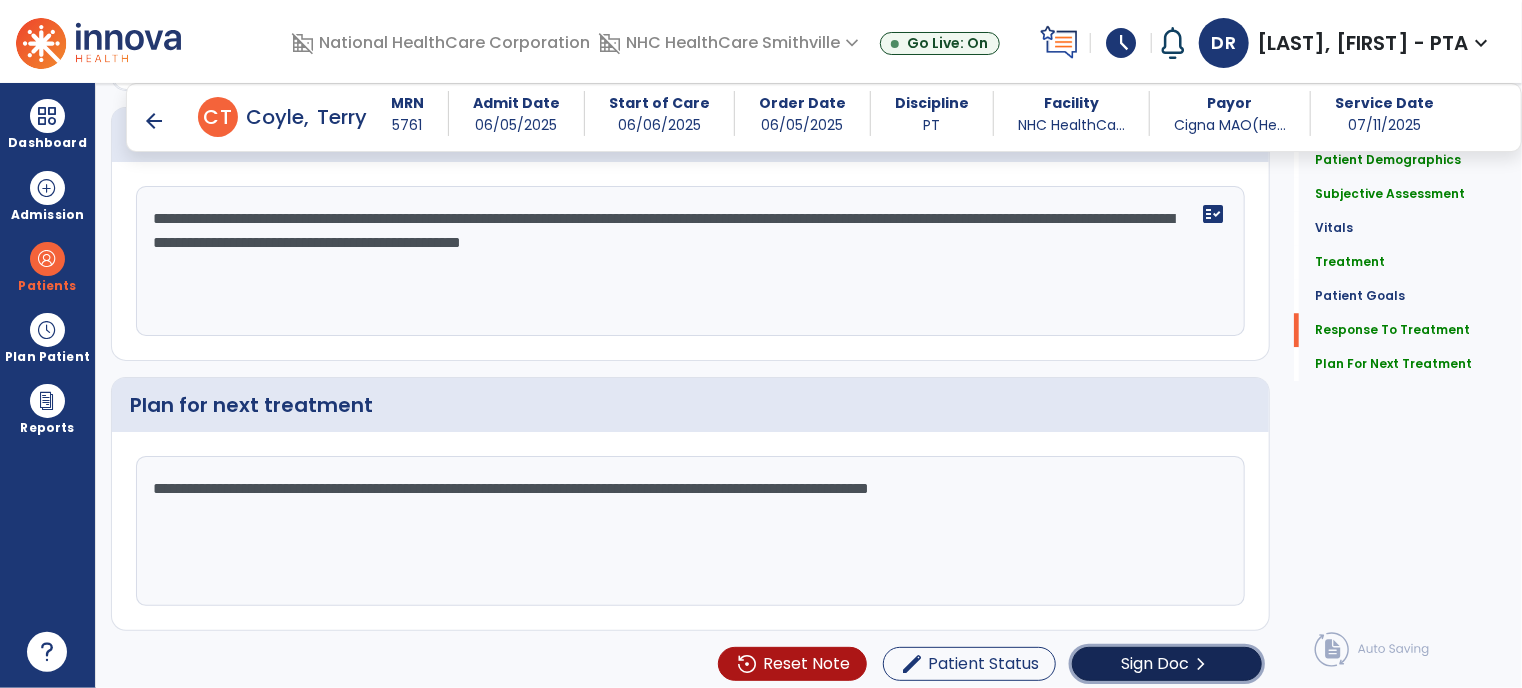 click on "chevron_right" 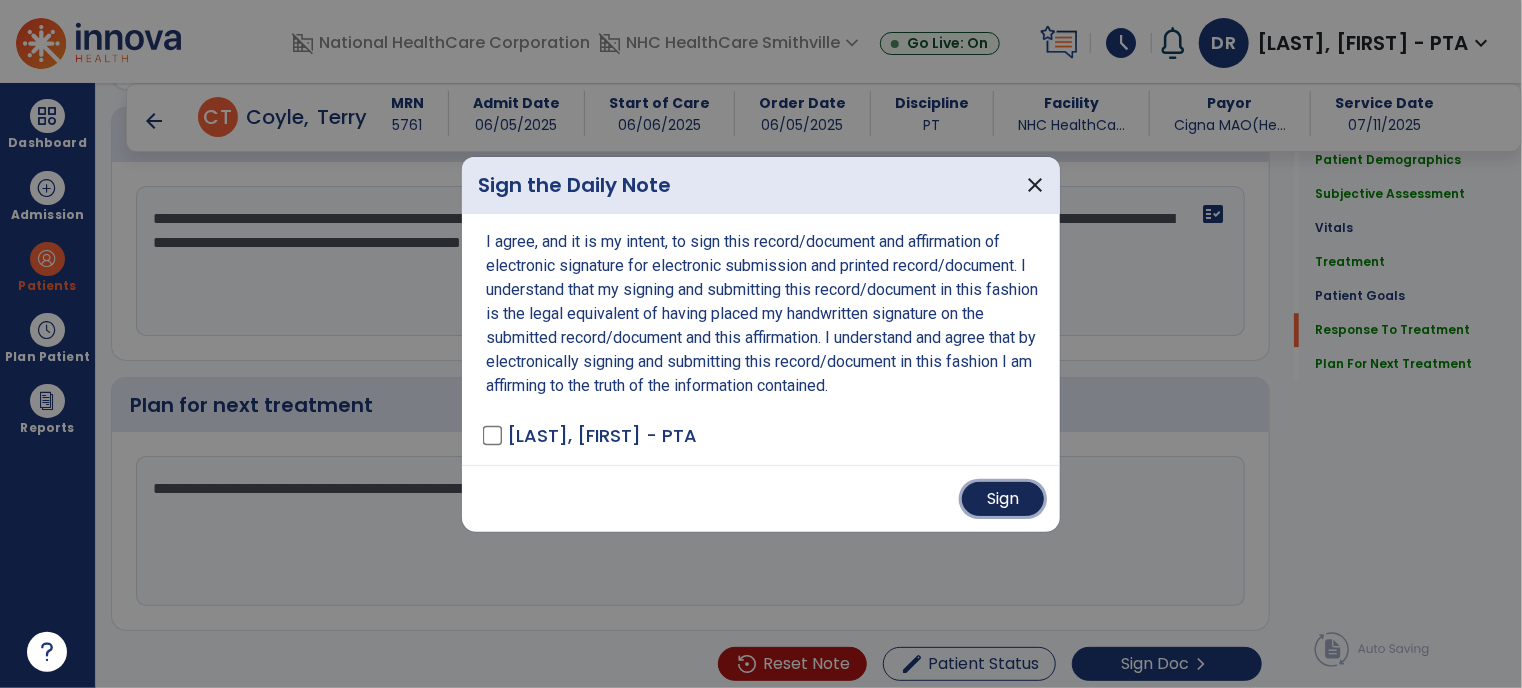 click on "Sign" at bounding box center (1003, 499) 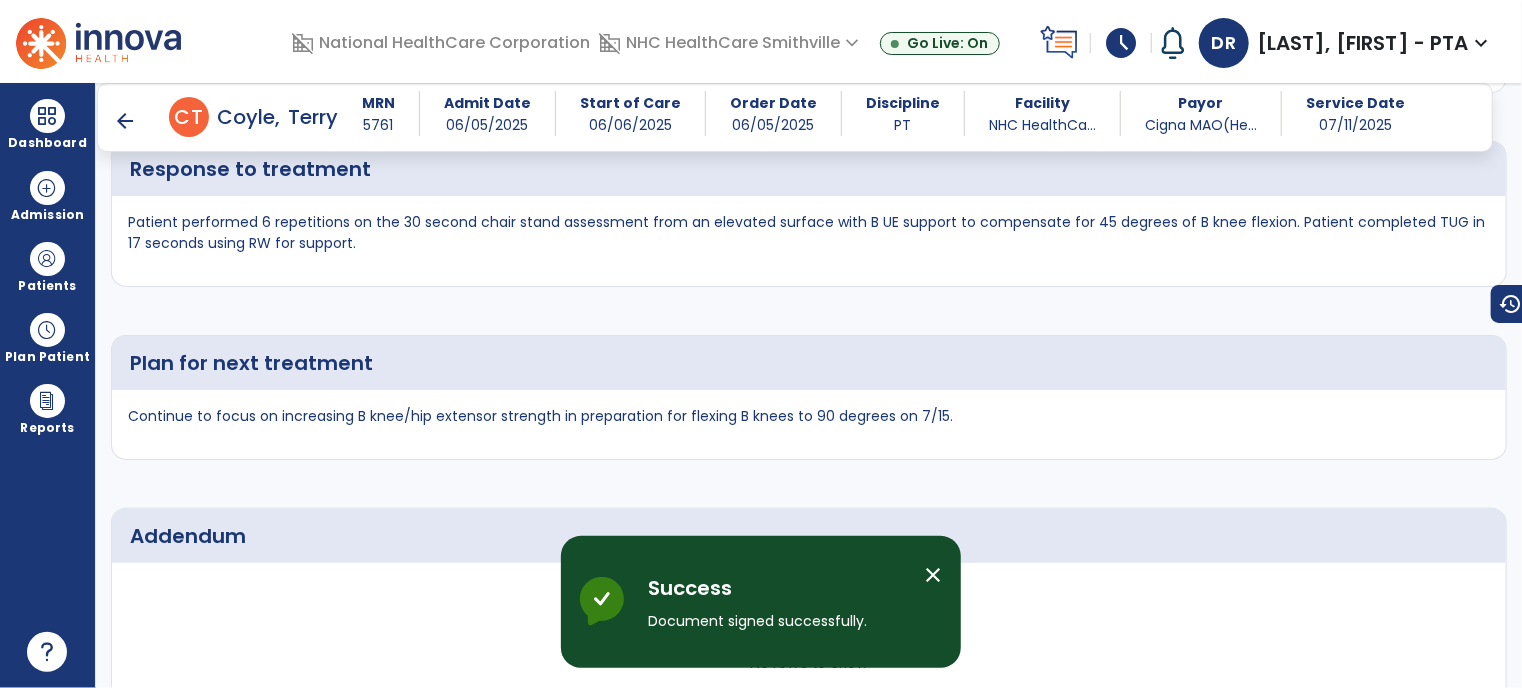scroll, scrollTop: 3763, scrollLeft: 0, axis: vertical 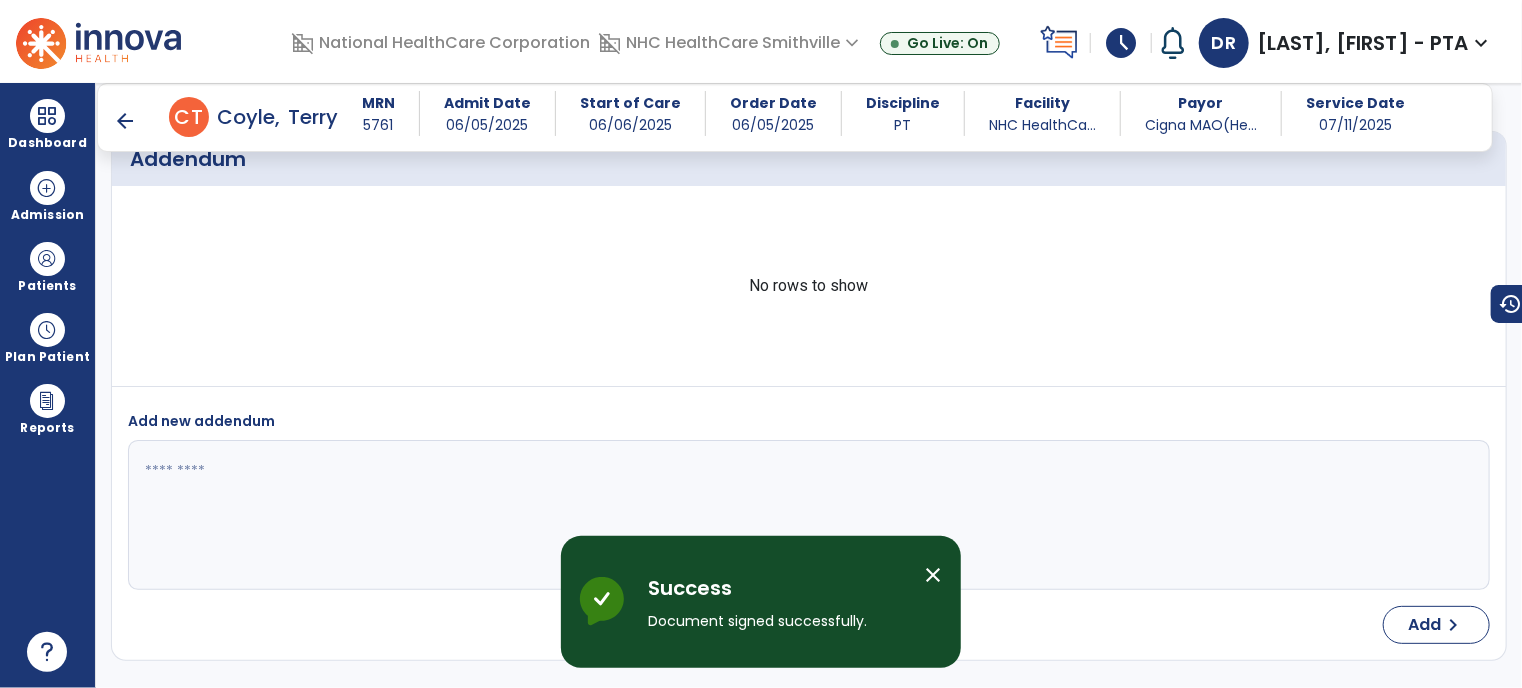 click on "arrow_back" at bounding box center (125, 121) 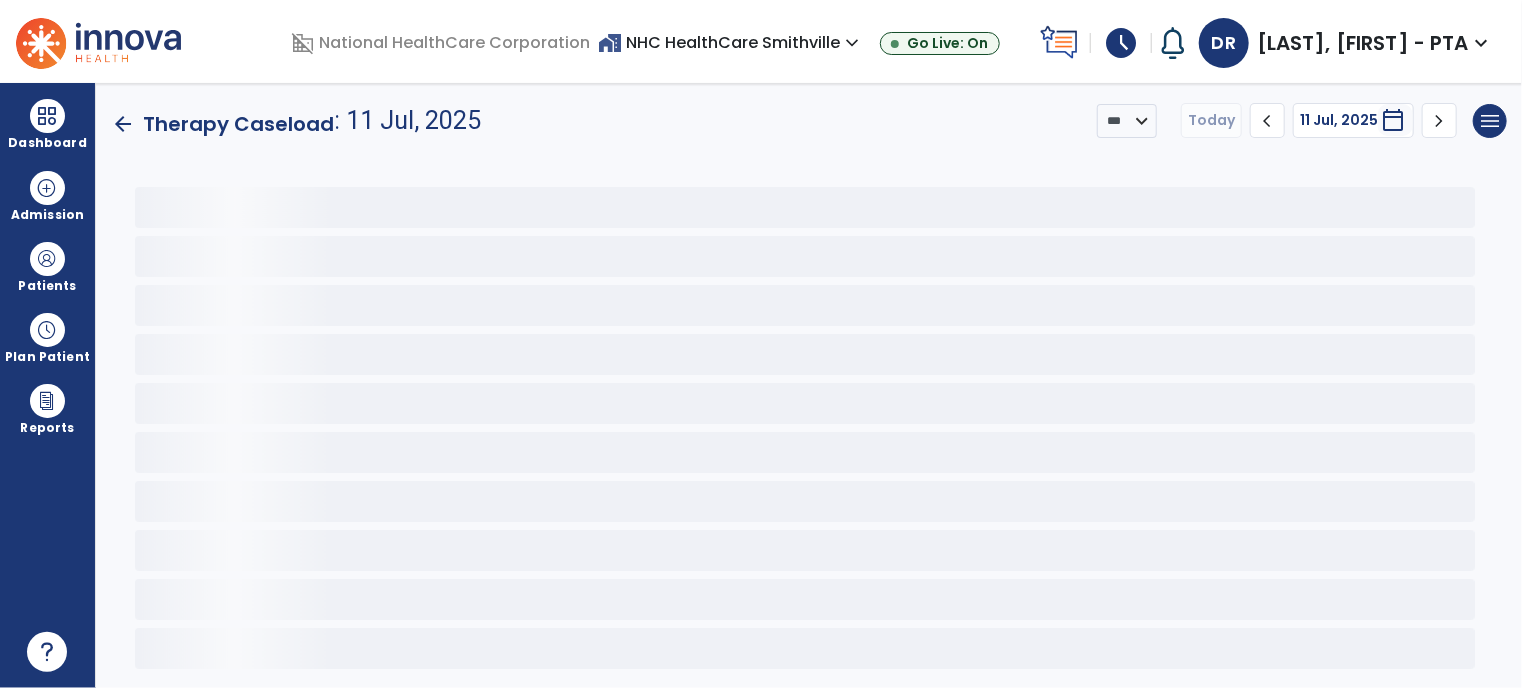 scroll, scrollTop: 0, scrollLeft: 0, axis: both 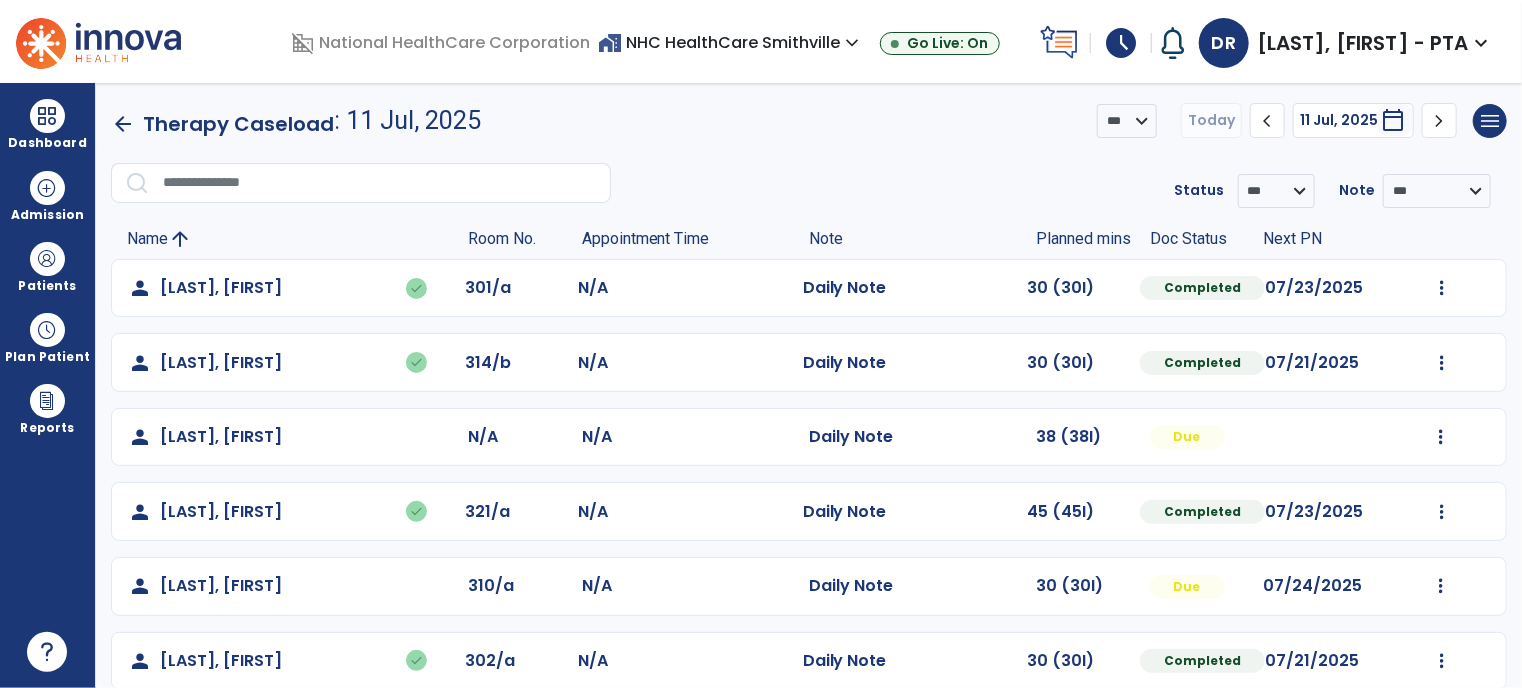 click on "Mark Visit As Complete   Reset Note   Open Document   G + C Mins" 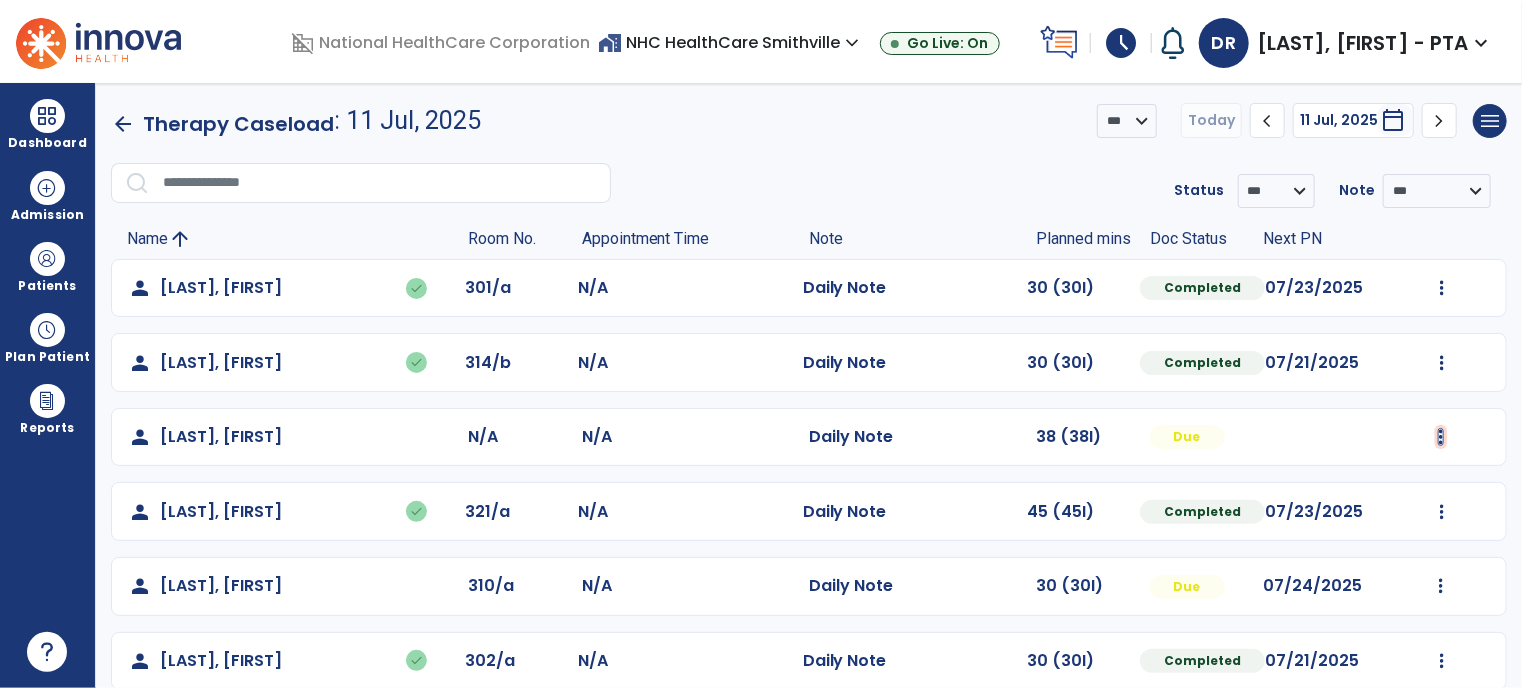 click at bounding box center (1442, 288) 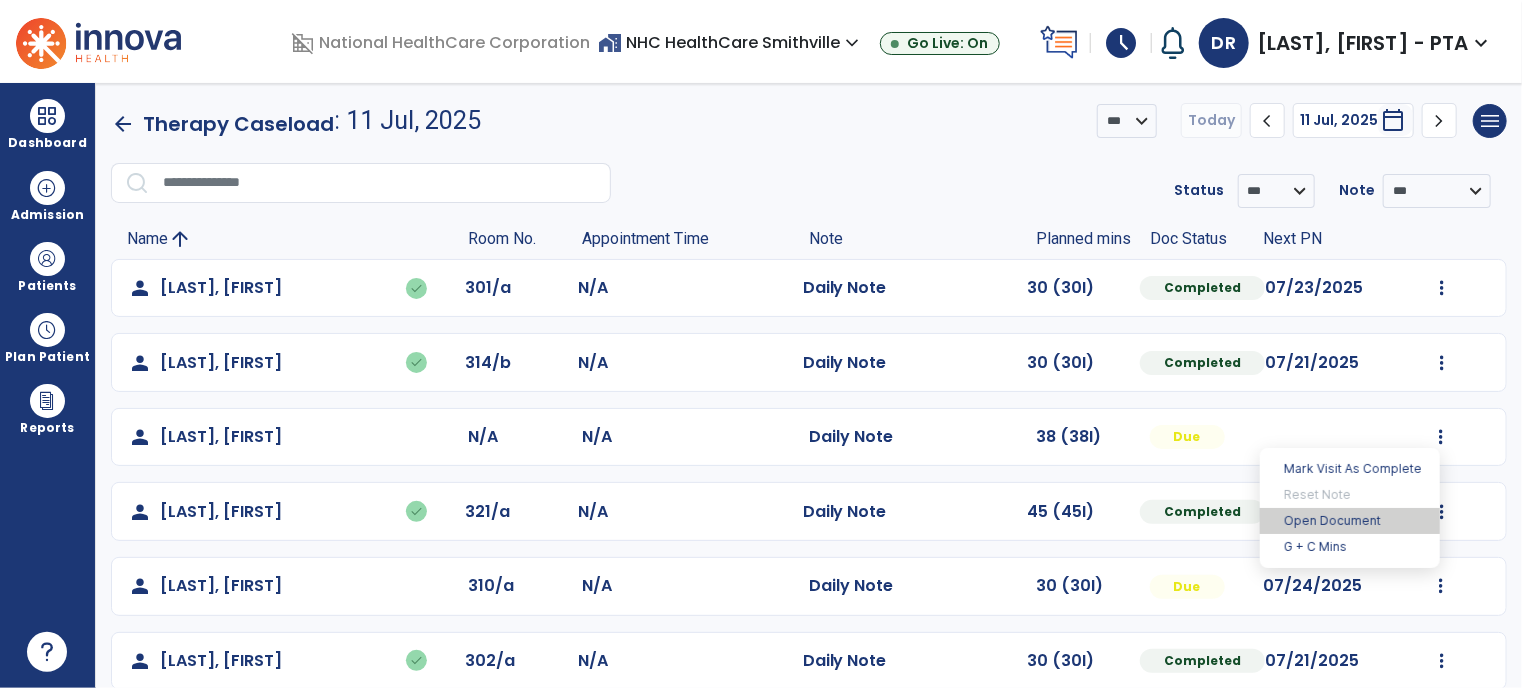 click on "Open Document" at bounding box center [1350, 521] 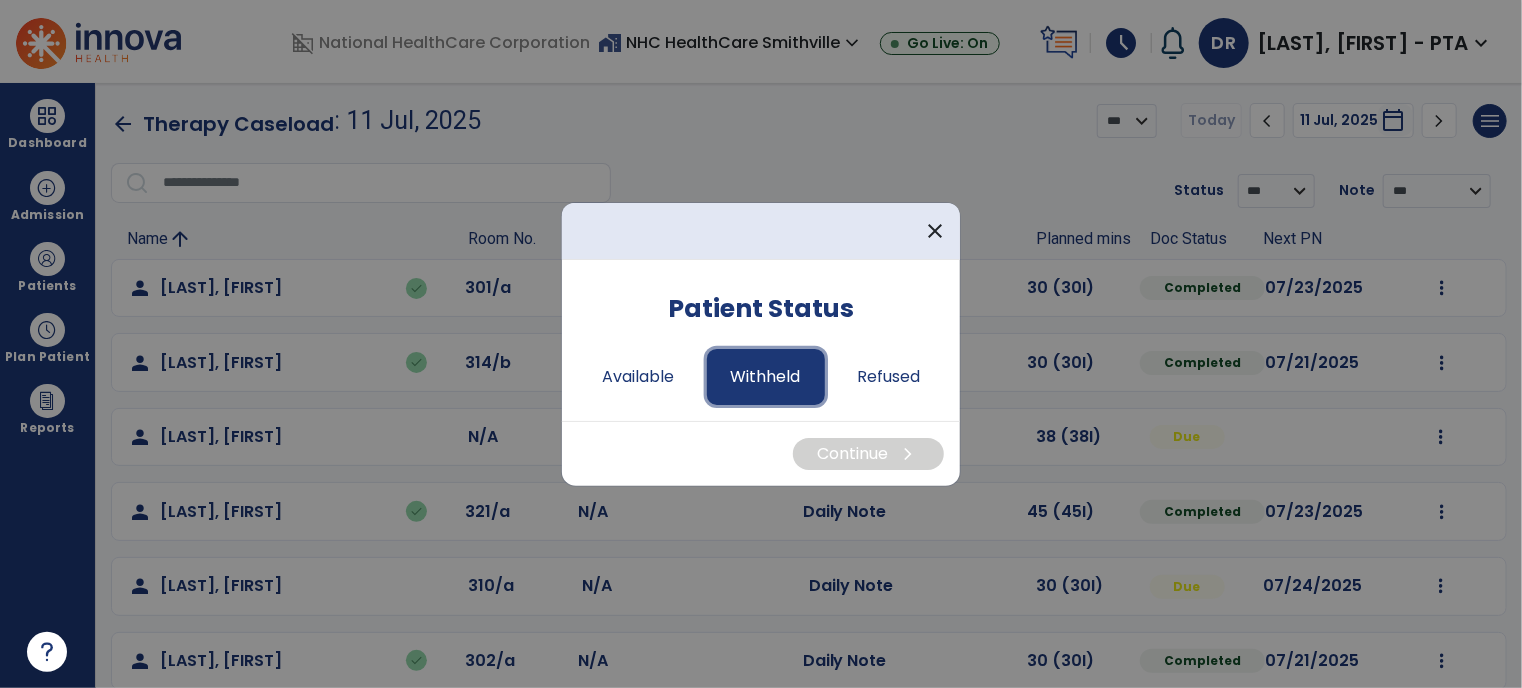 click on "Withheld" at bounding box center (766, 377) 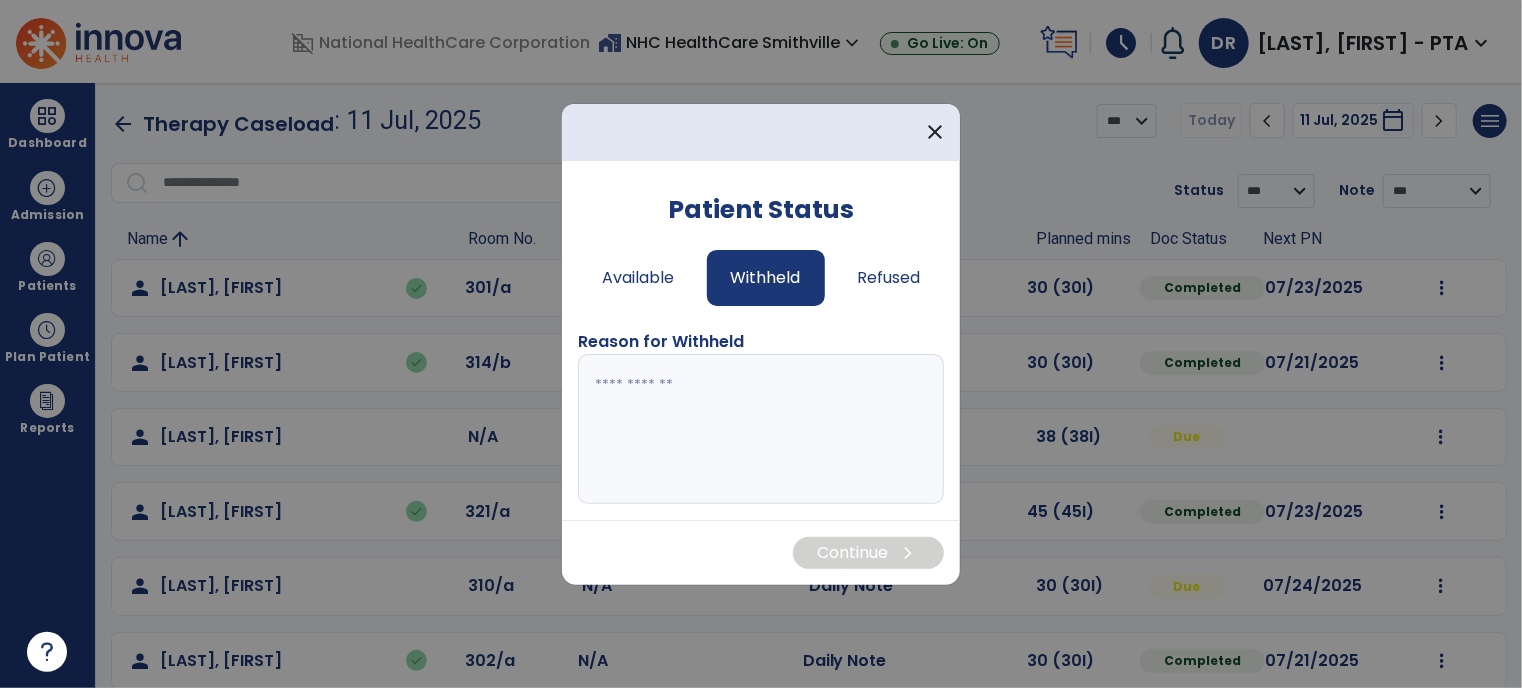 click at bounding box center [761, 429] 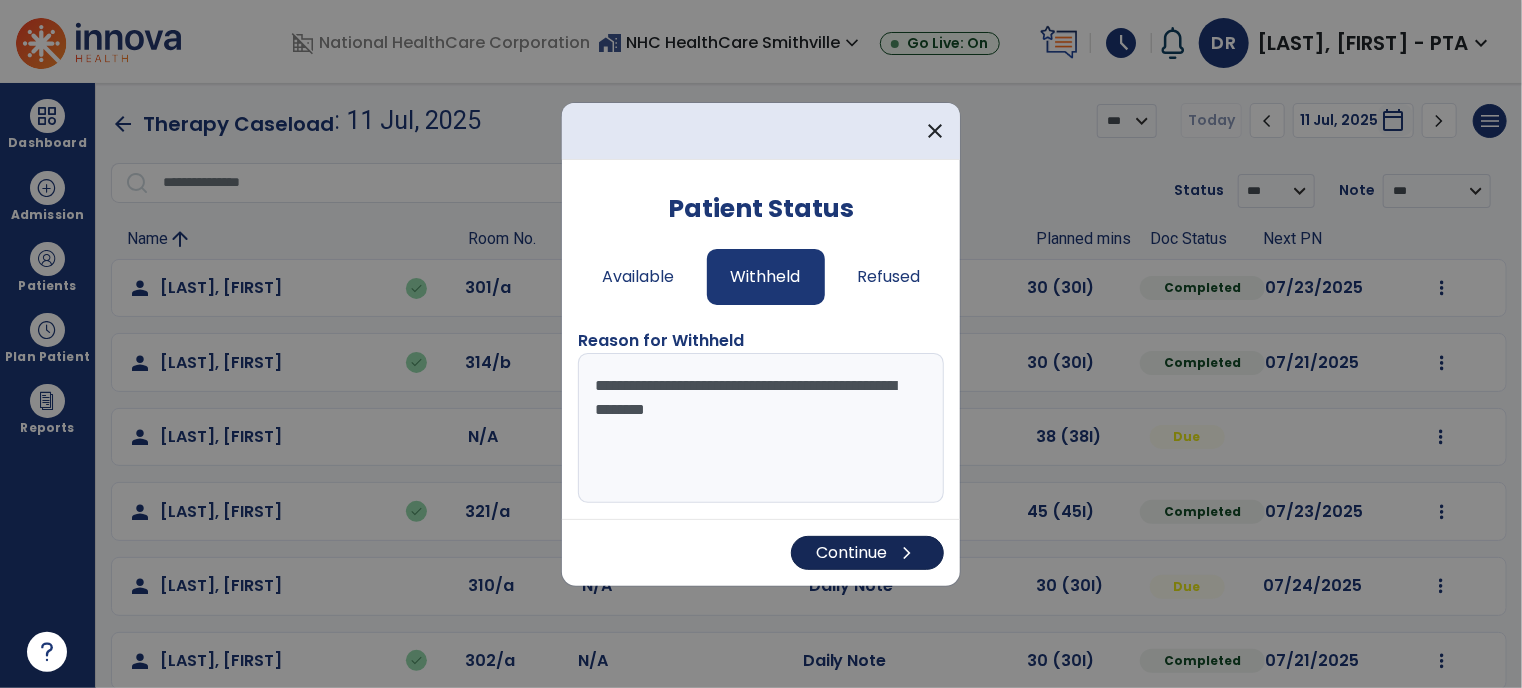 type on "**********" 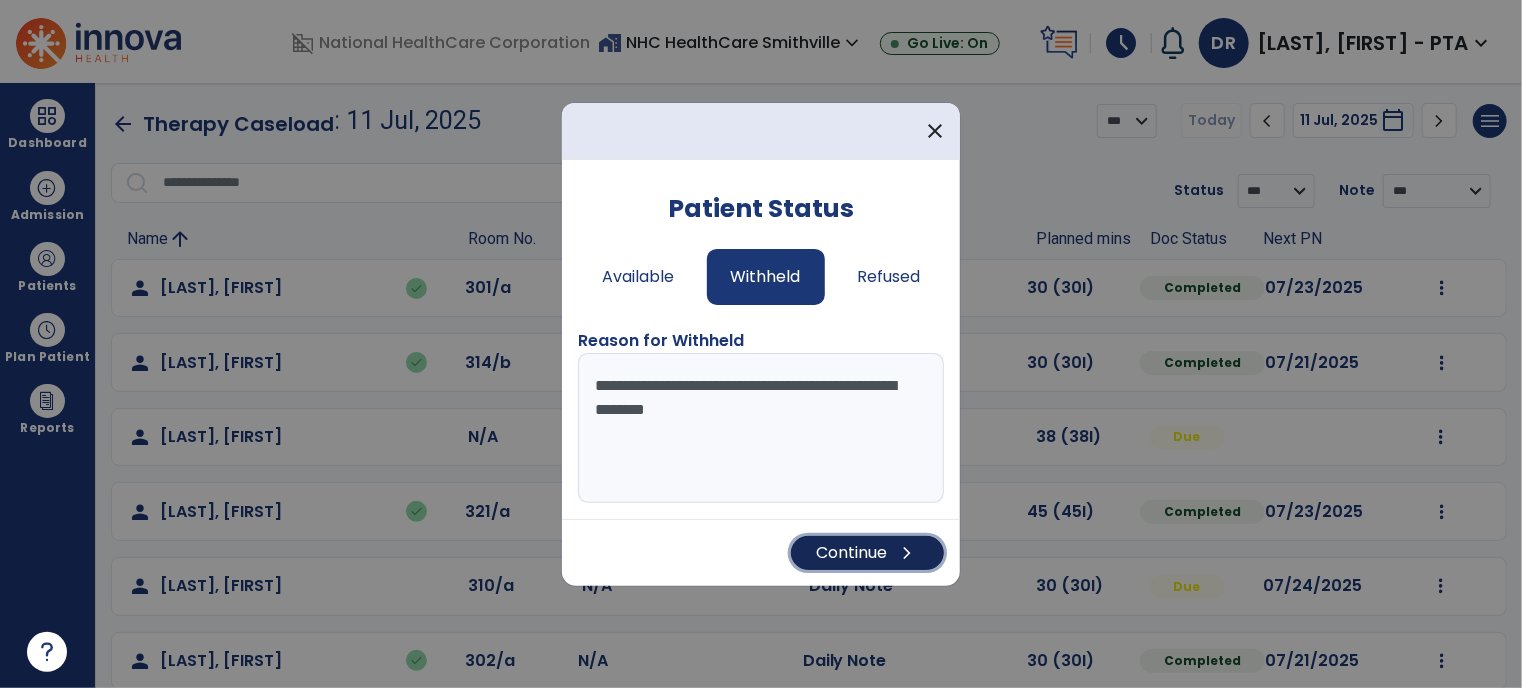 click on "Continue   chevron_right" at bounding box center (867, 553) 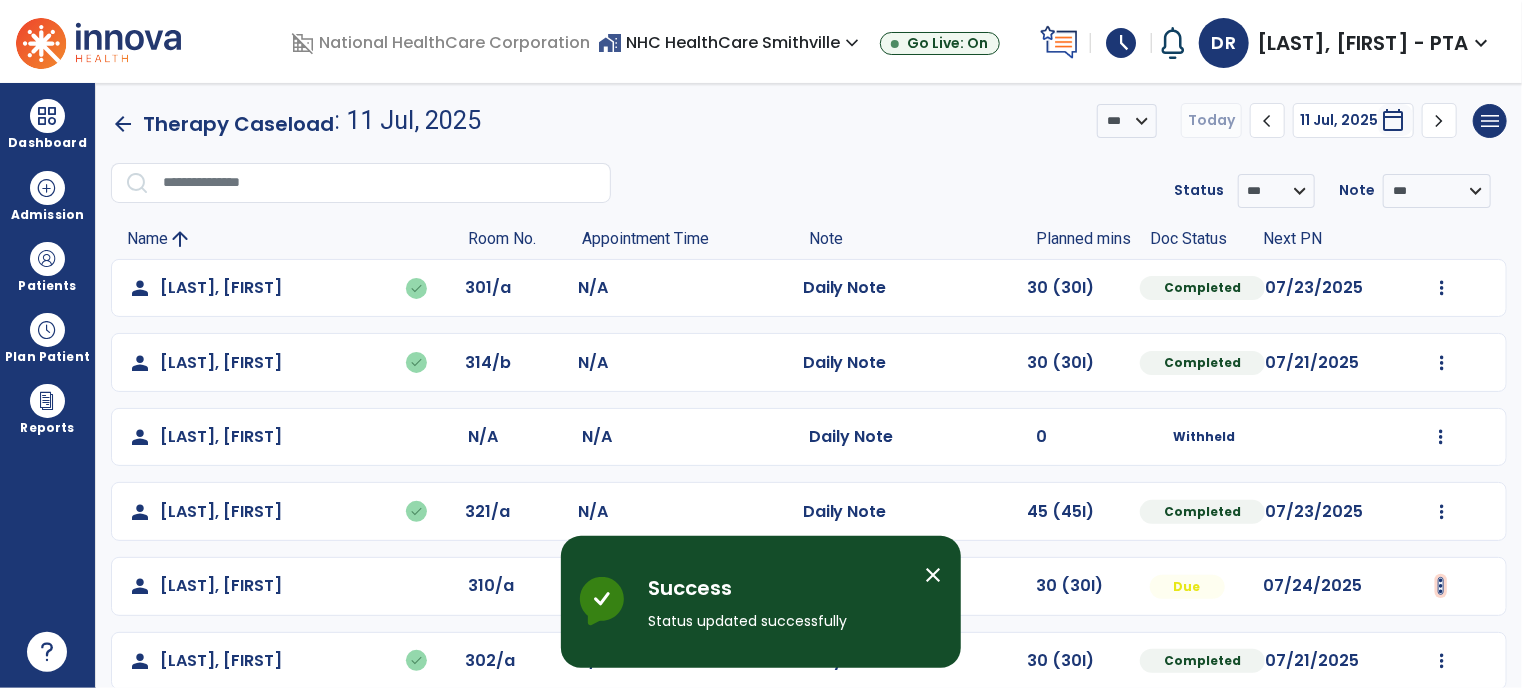 click at bounding box center [1442, 288] 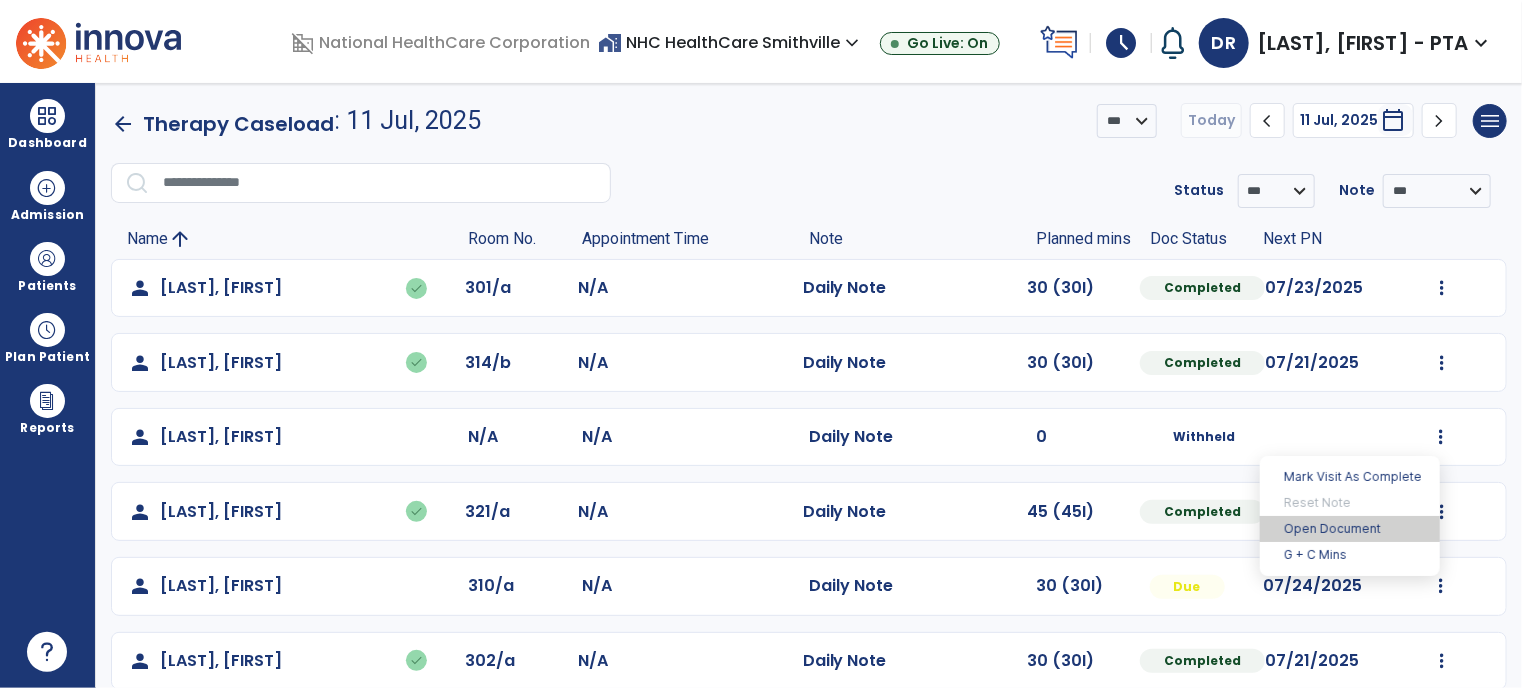 click on "Open Document" at bounding box center [1350, 529] 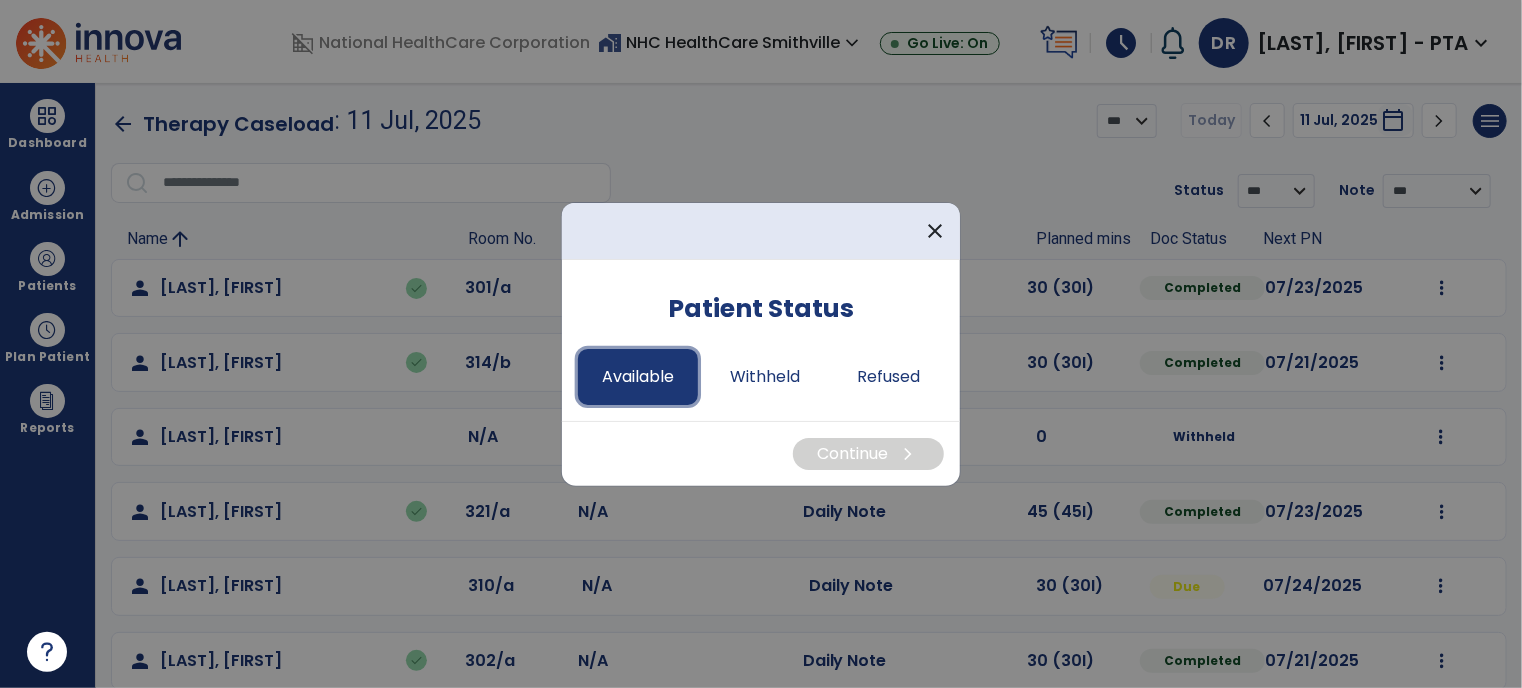 click on "Available" at bounding box center (638, 377) 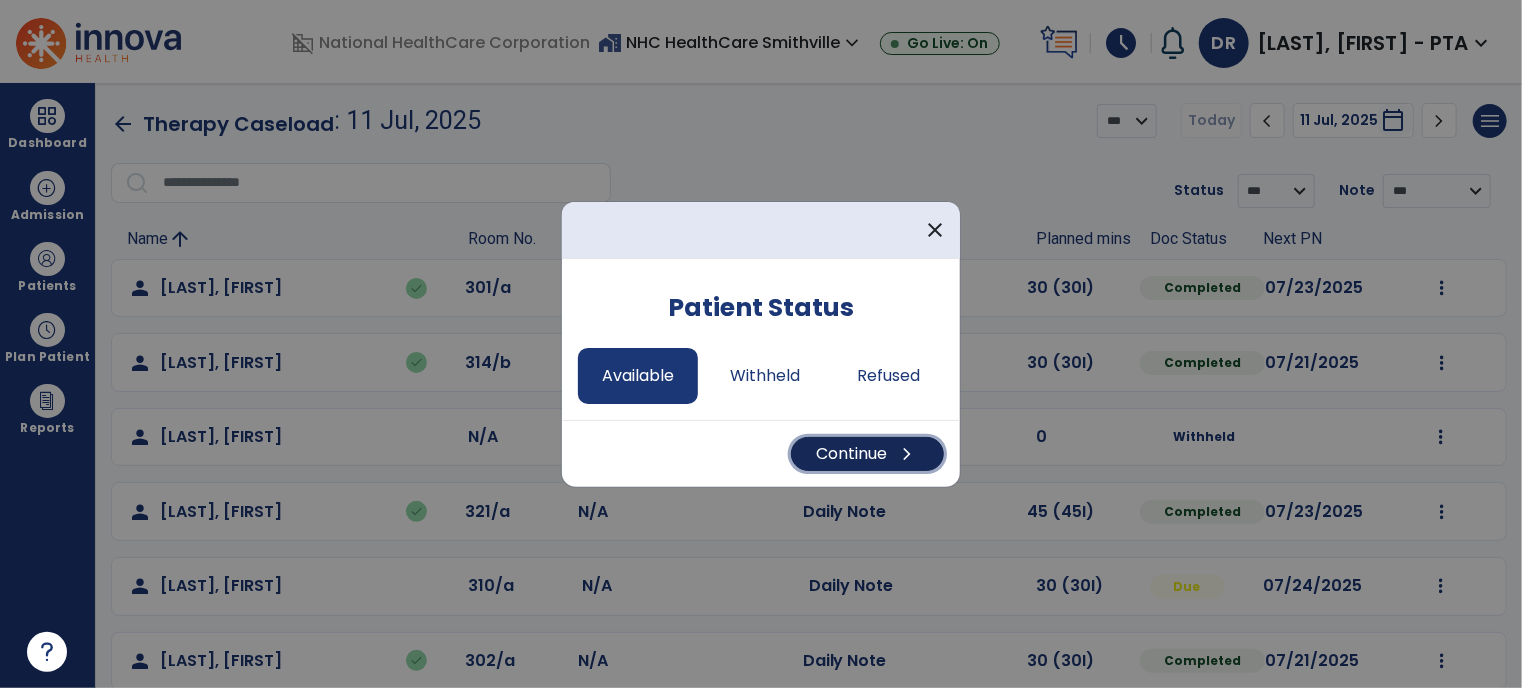 click on "Continue   chevron_right" at bounding box center (867, 454) 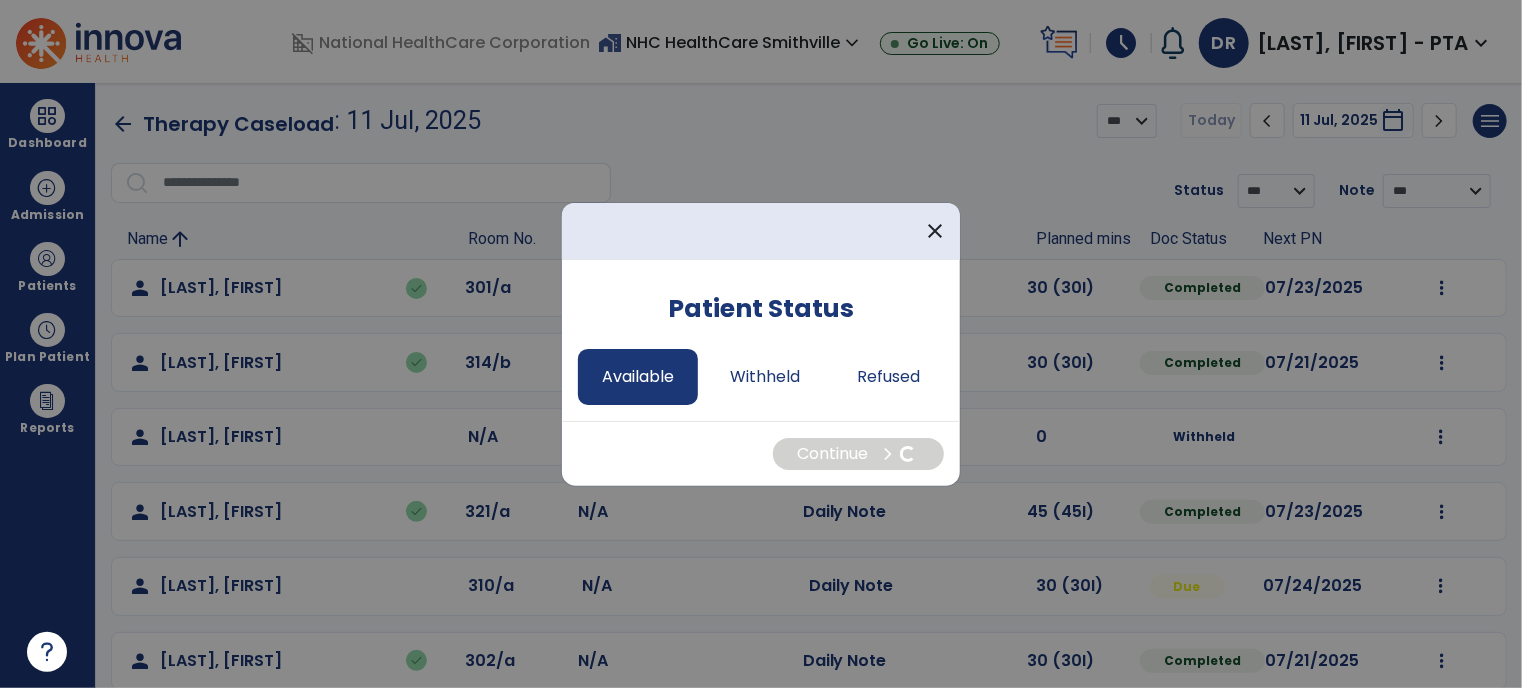select on "*" 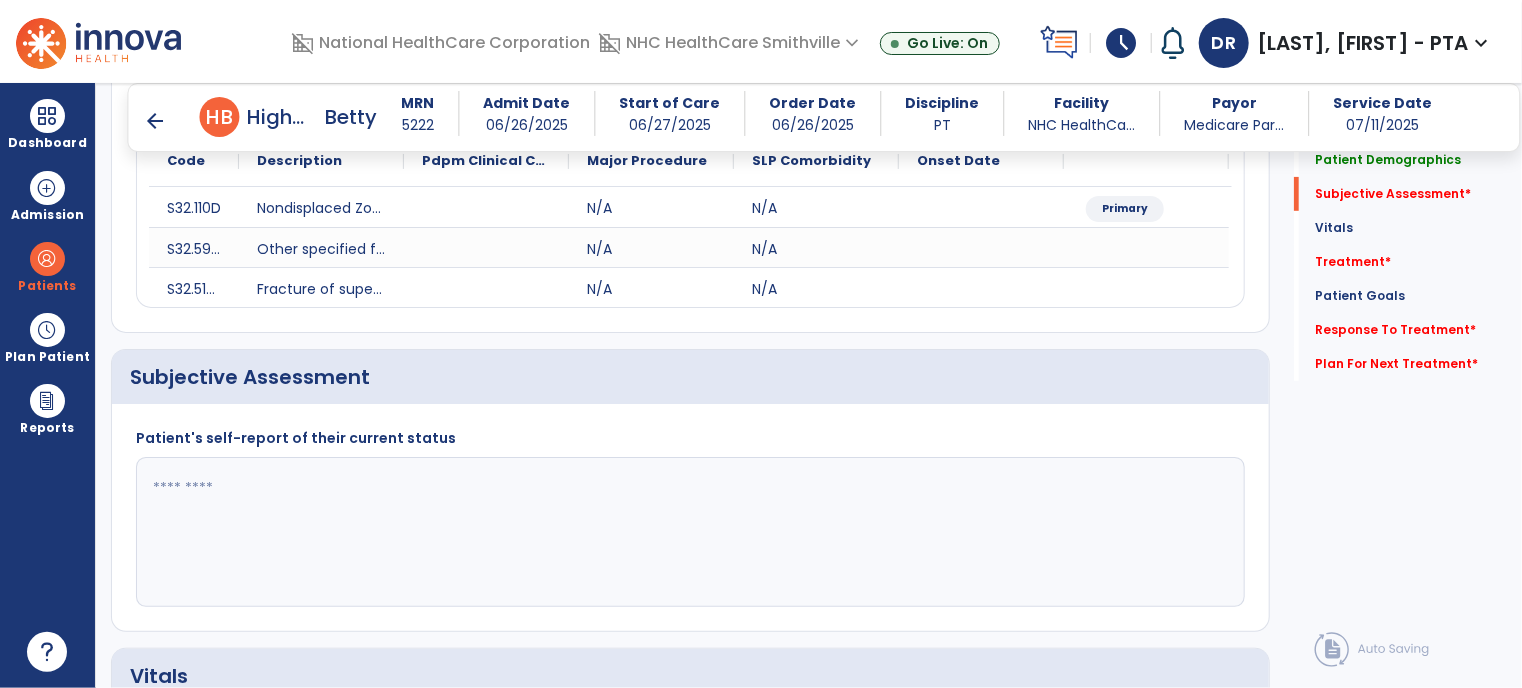 scroll, scrollTop: 277, scrollLeft: 0, axis: vertical 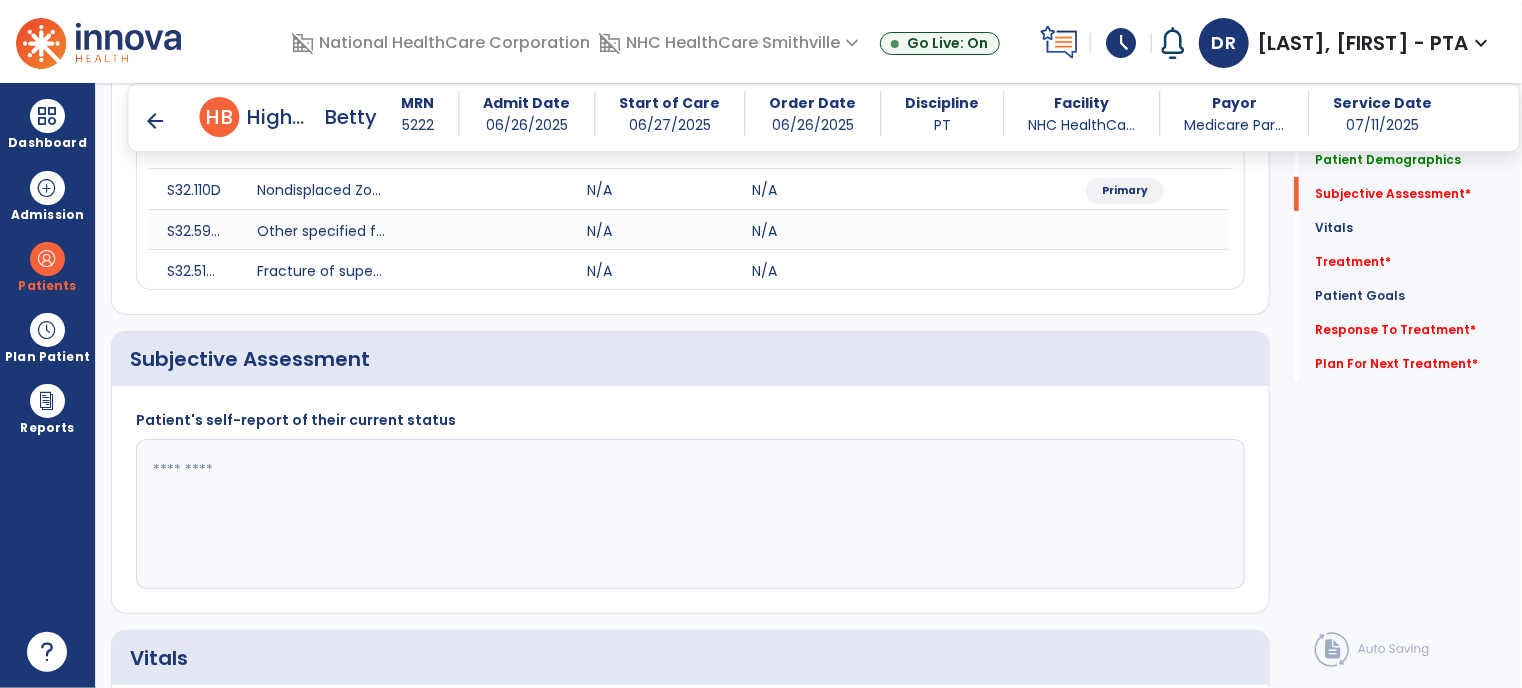 click 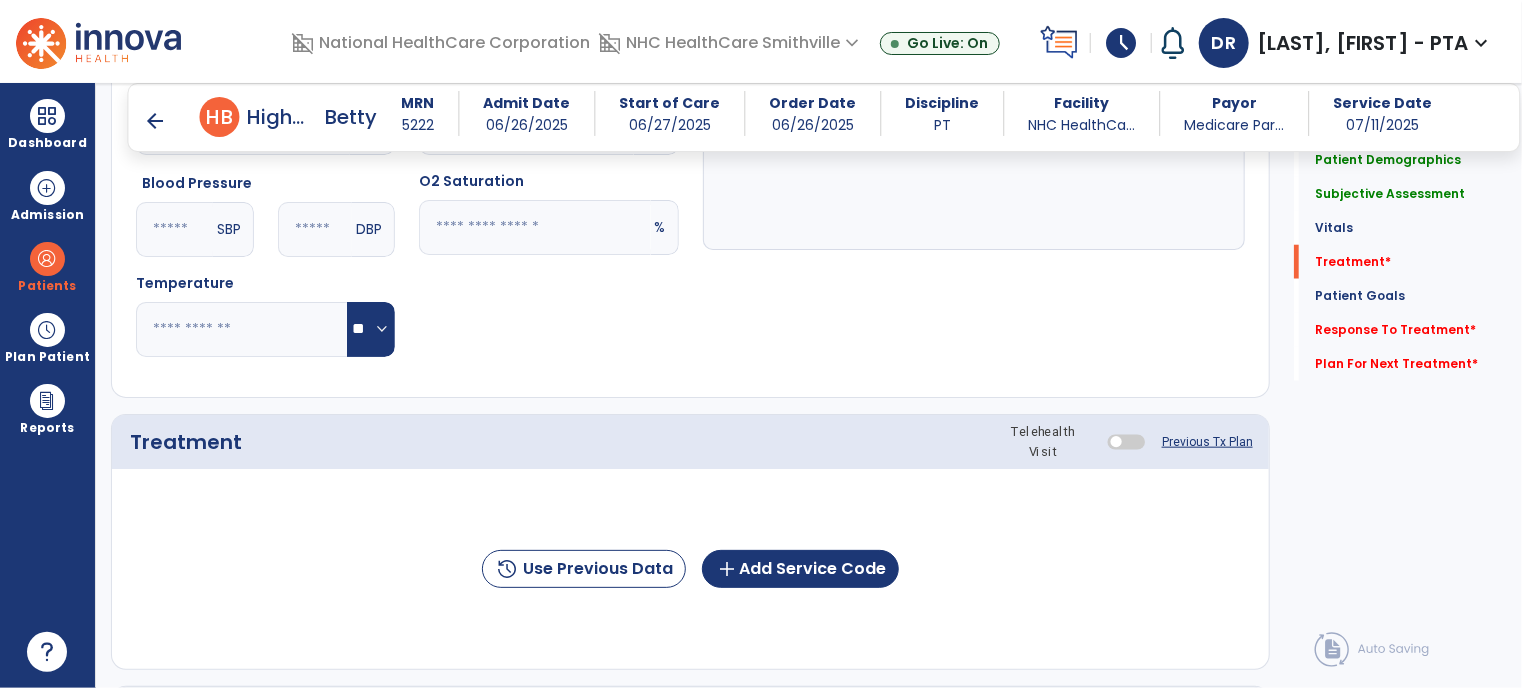 scroll, scrollTop: 1084, scrollLeft: 0, axis: vertical 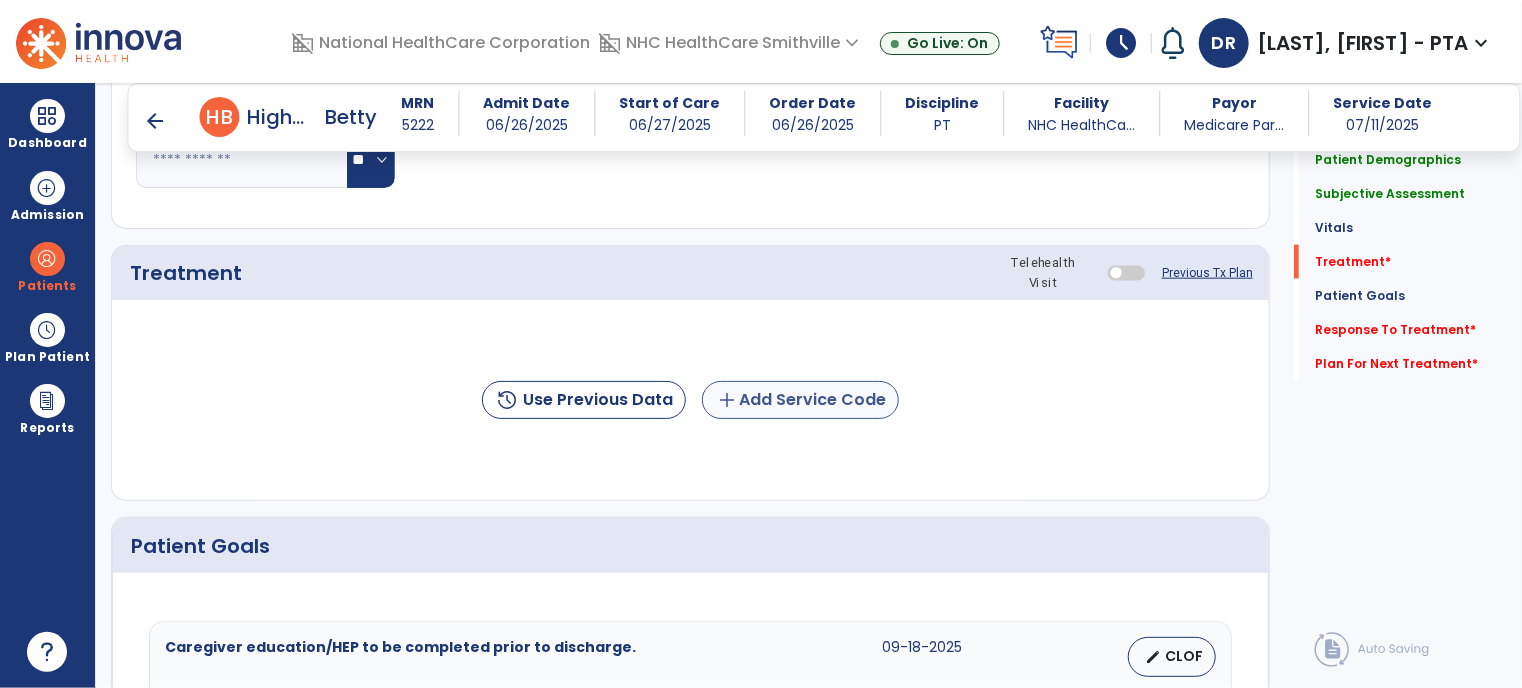 type on "**********" 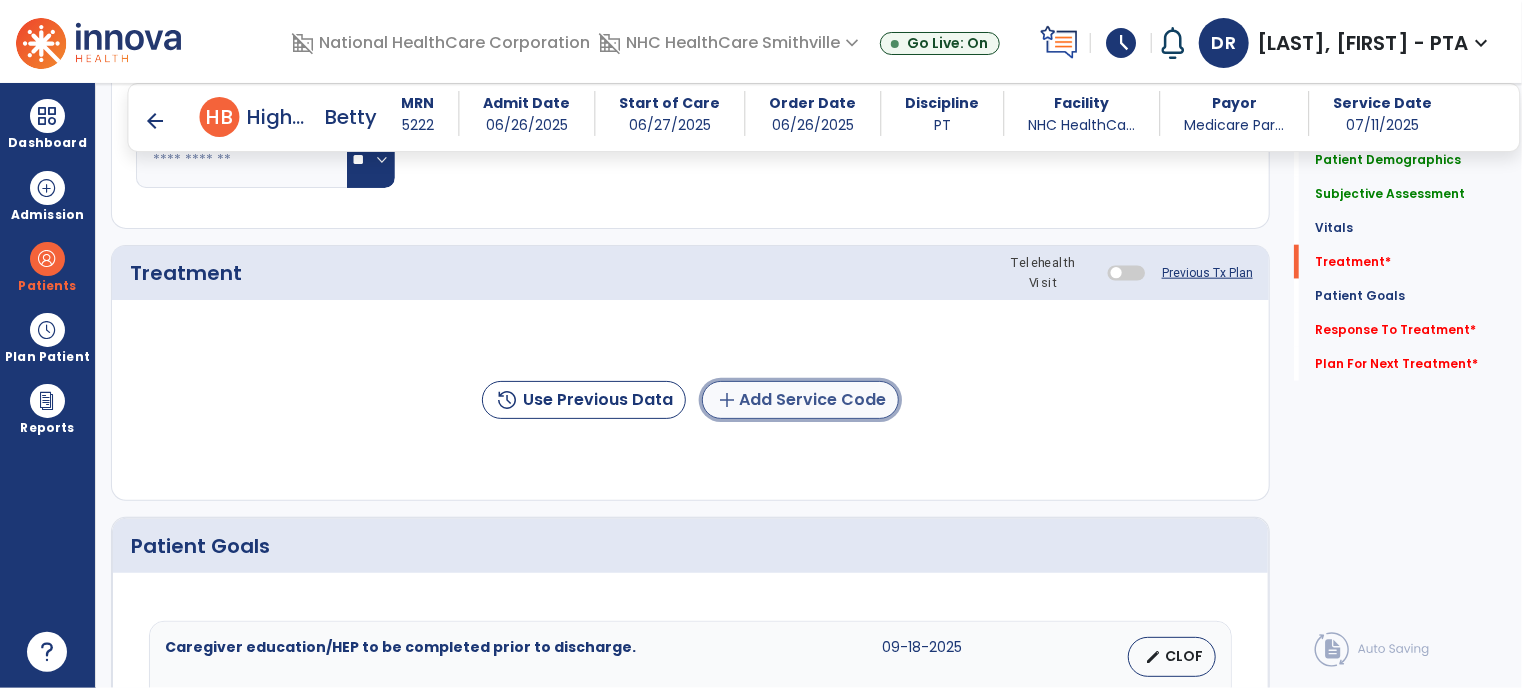 click on "add  Add Service Code" 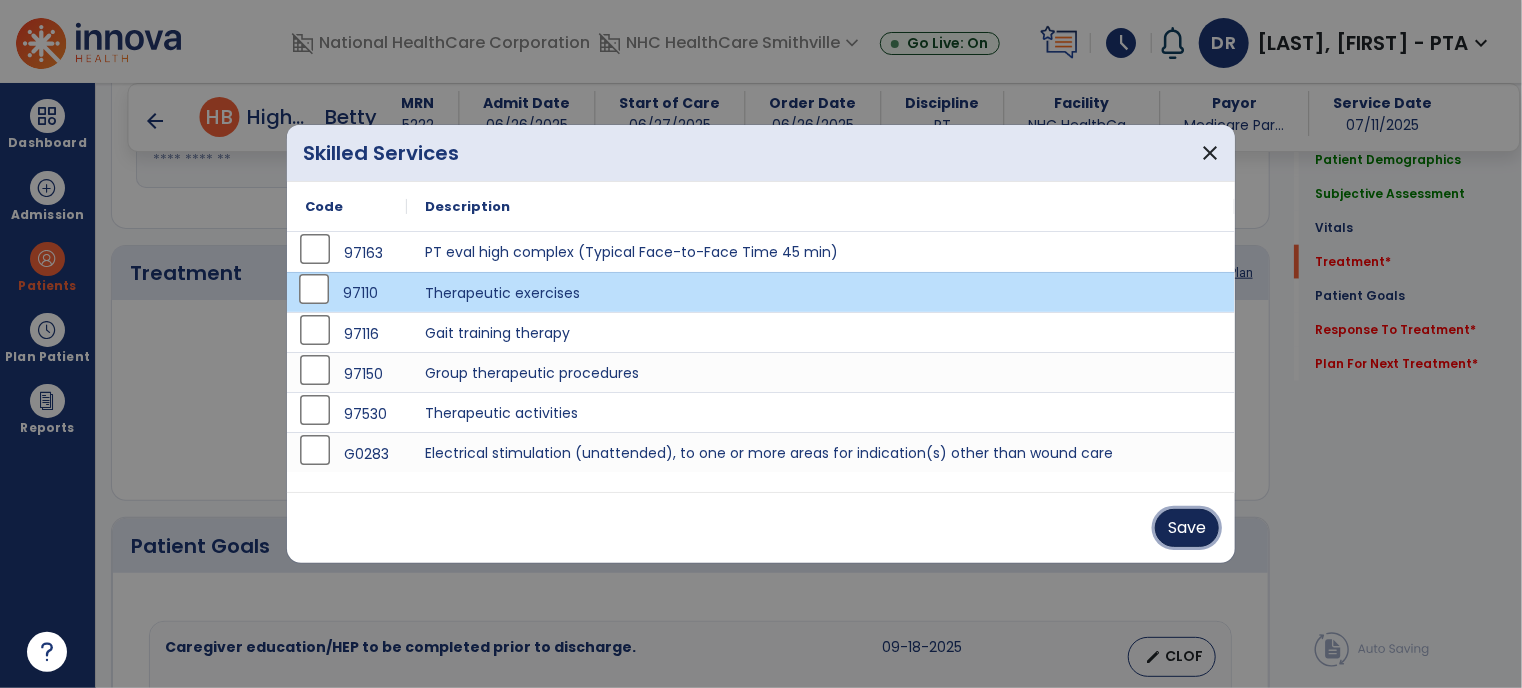 click on "Save" at bounding box center (1187, 528) 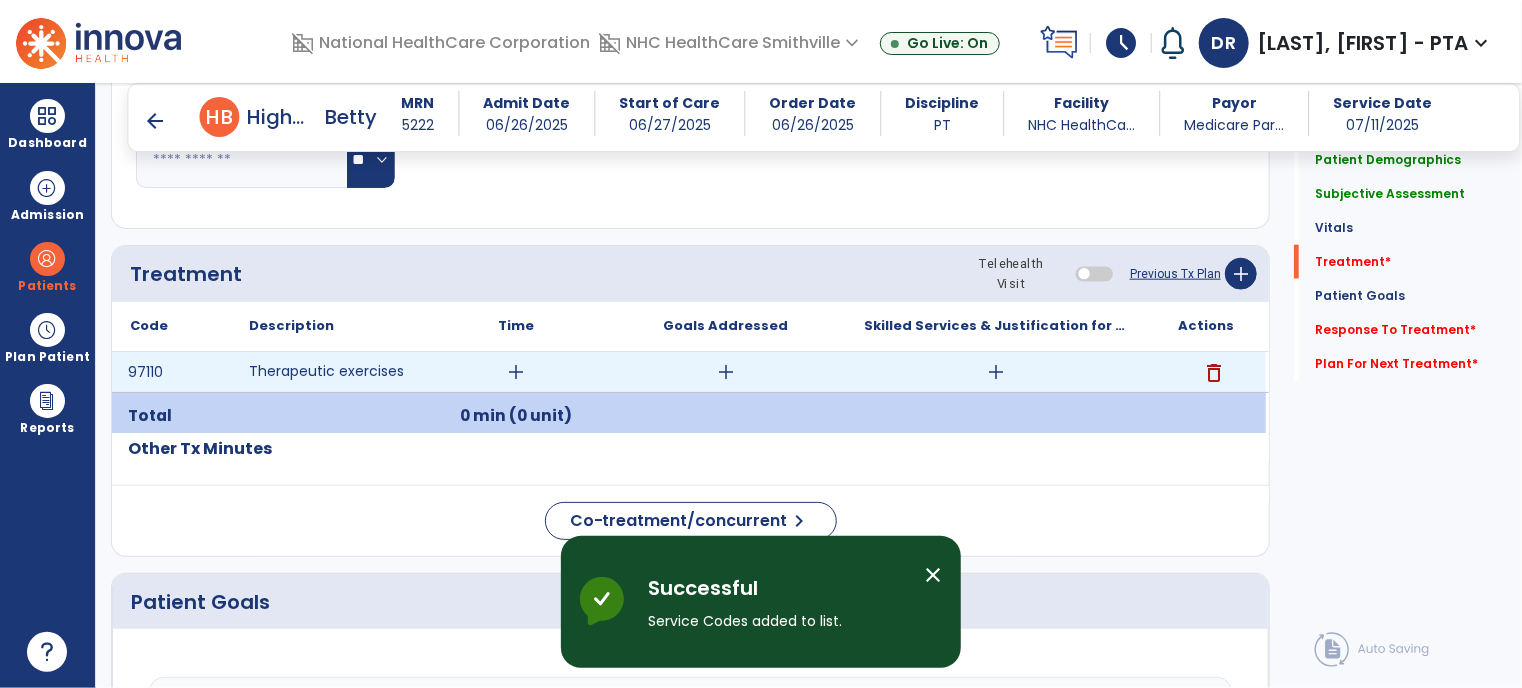 click on "add" at bounding box center (516, 372) 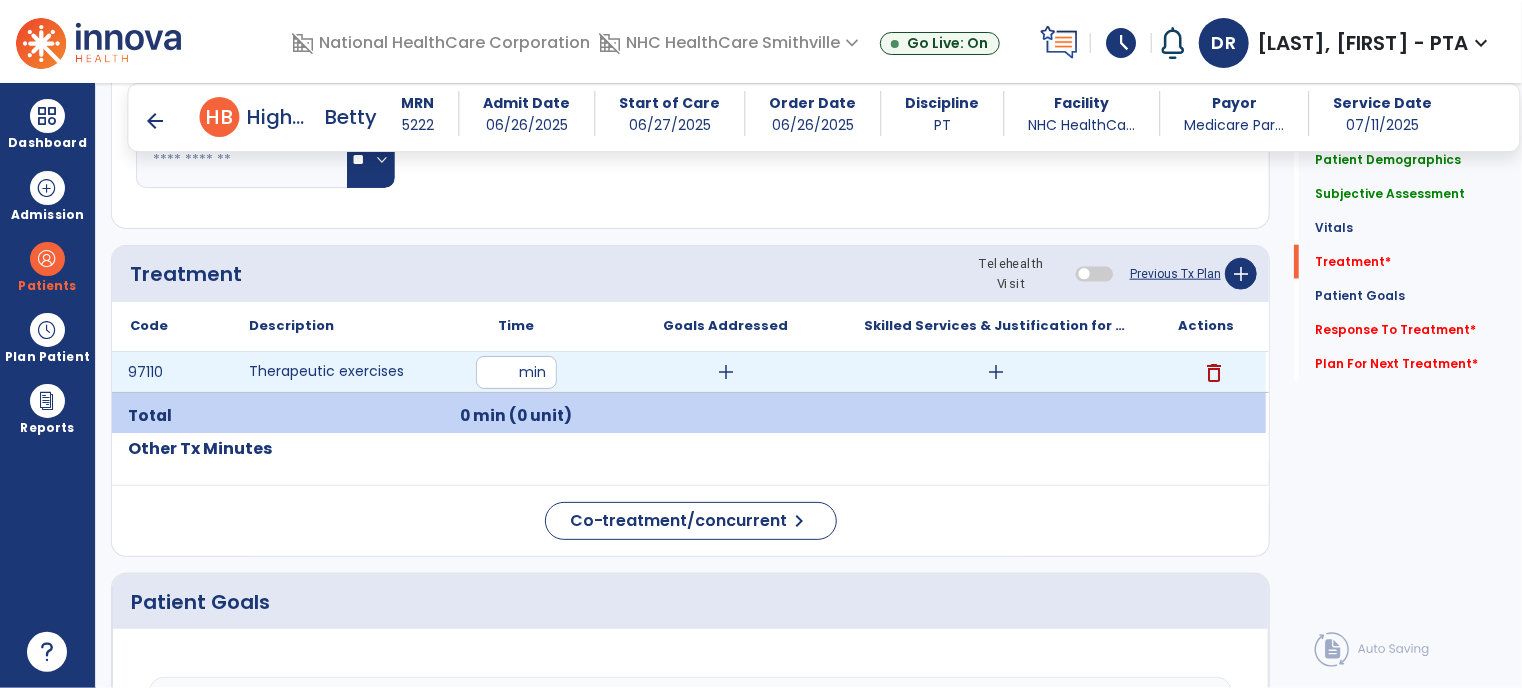 type on "**" 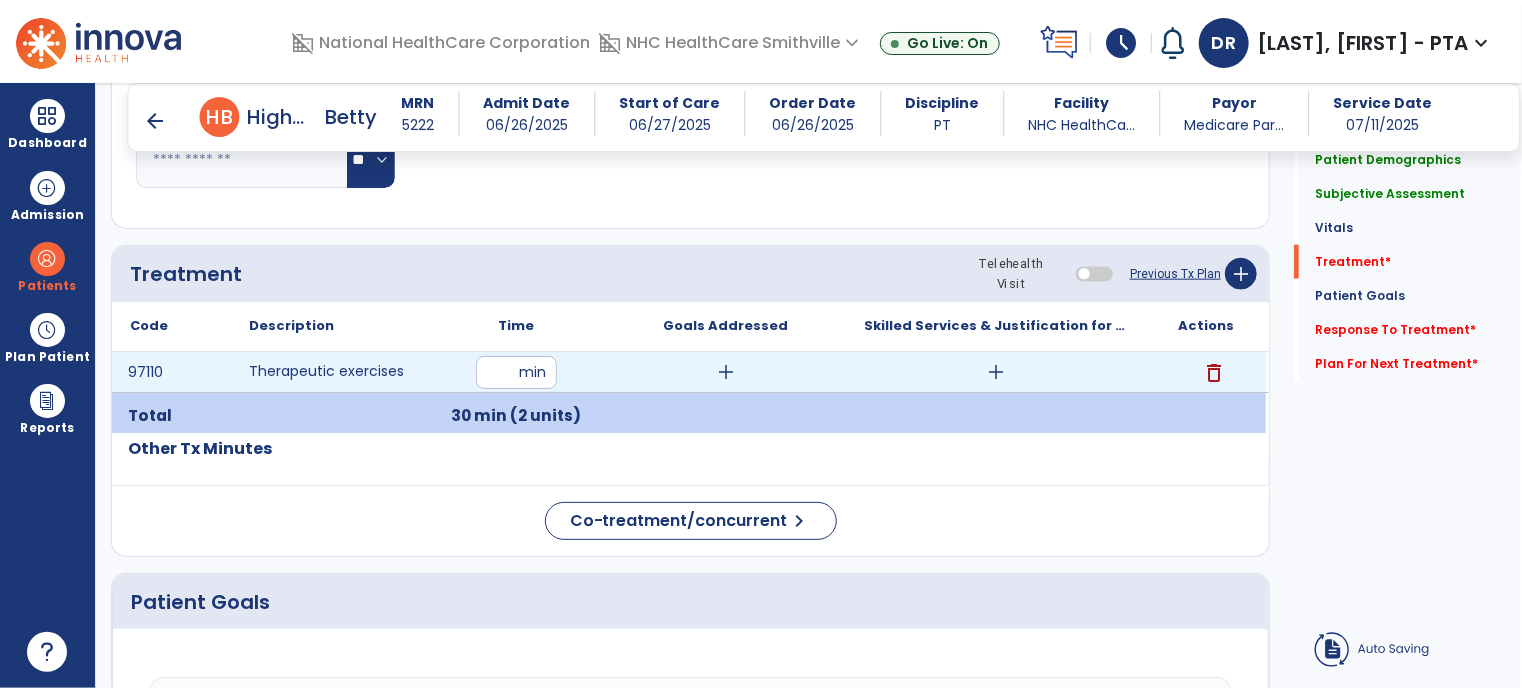 click on "add" at bounding box center (996, 372) 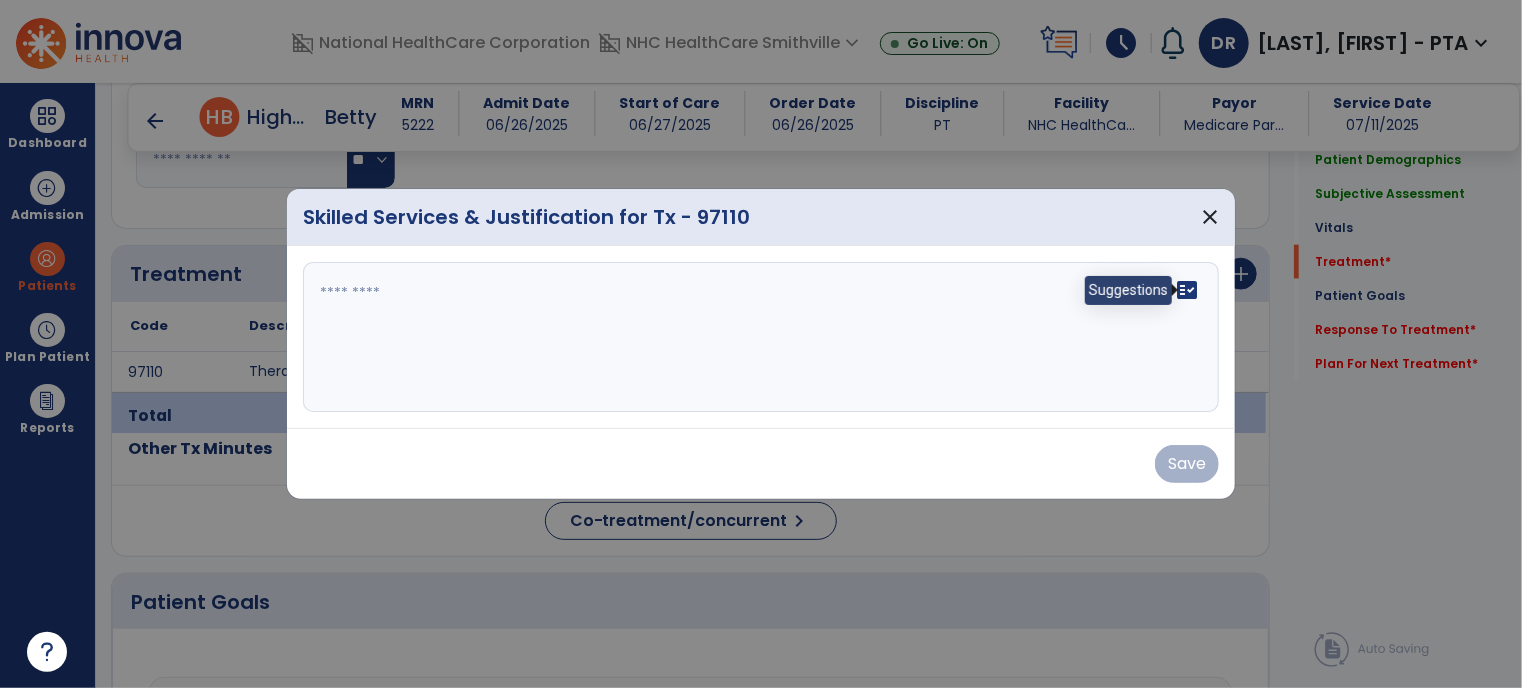click on "fact_check" at bounding box center (1187, 290) 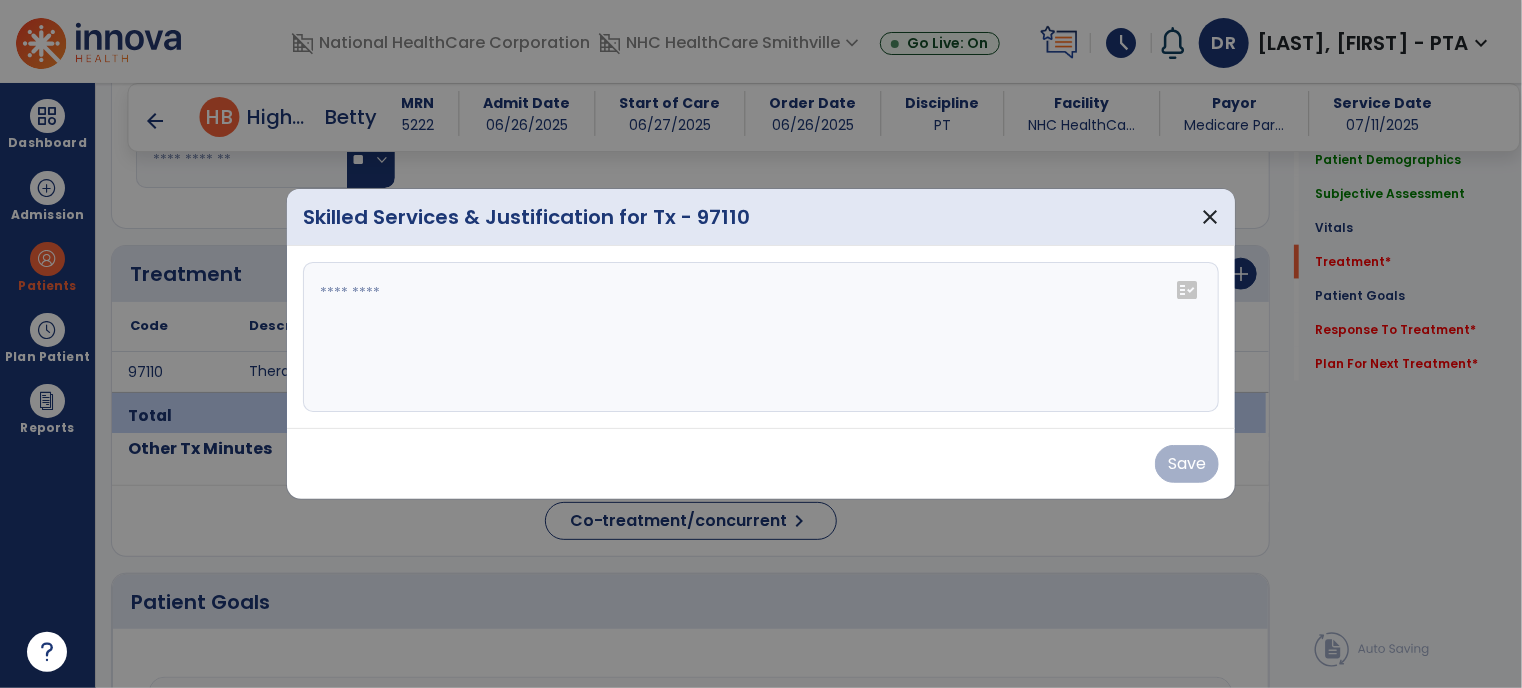 click on "fact_check" at bounding box center [1187, 290] 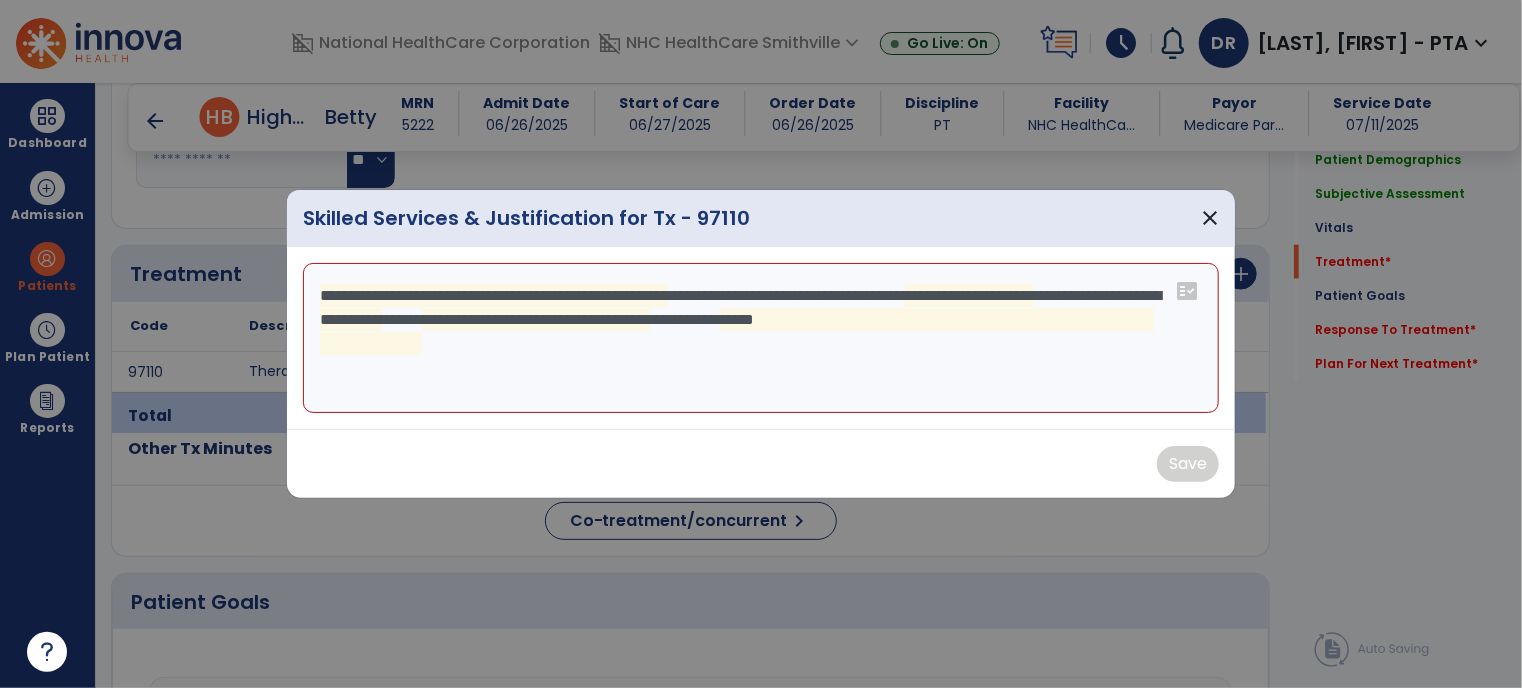 click on "**********" at bounding box center (761, 338) 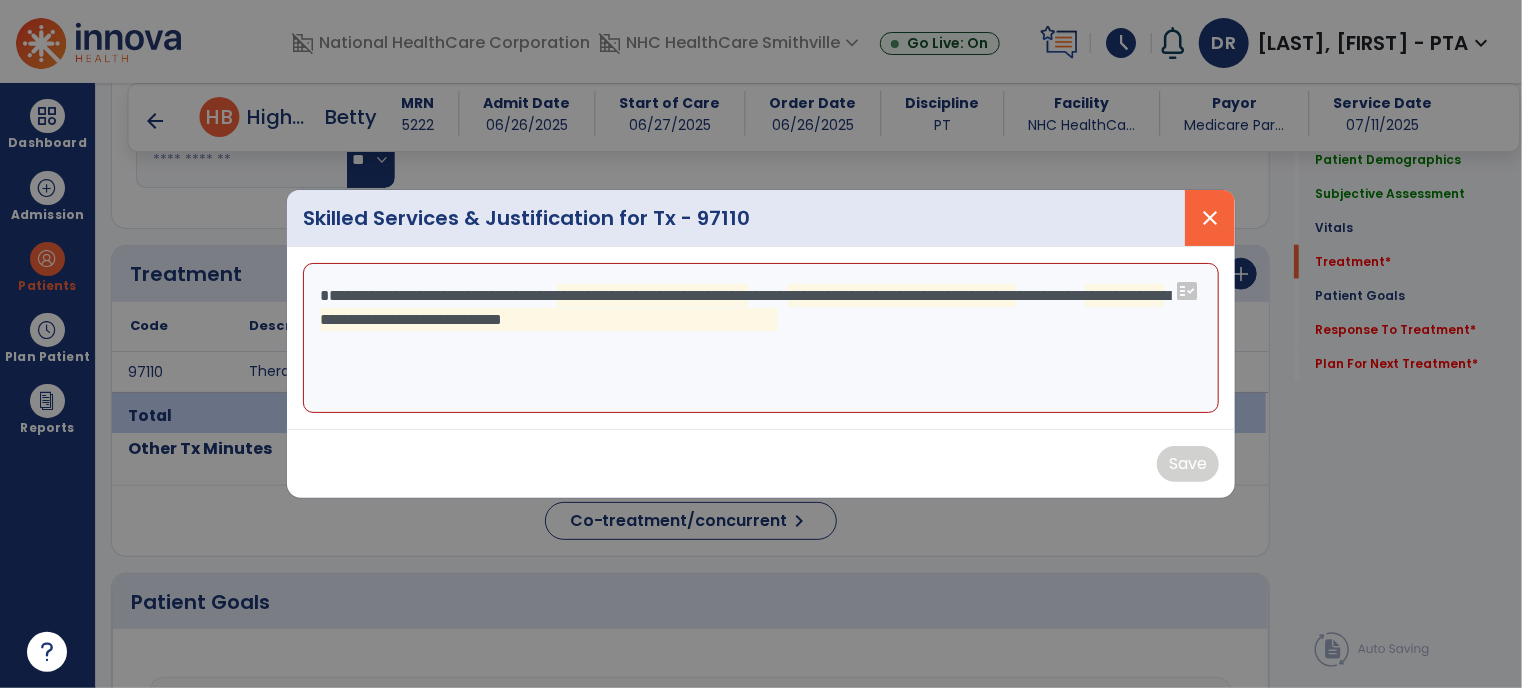 type on "**********" 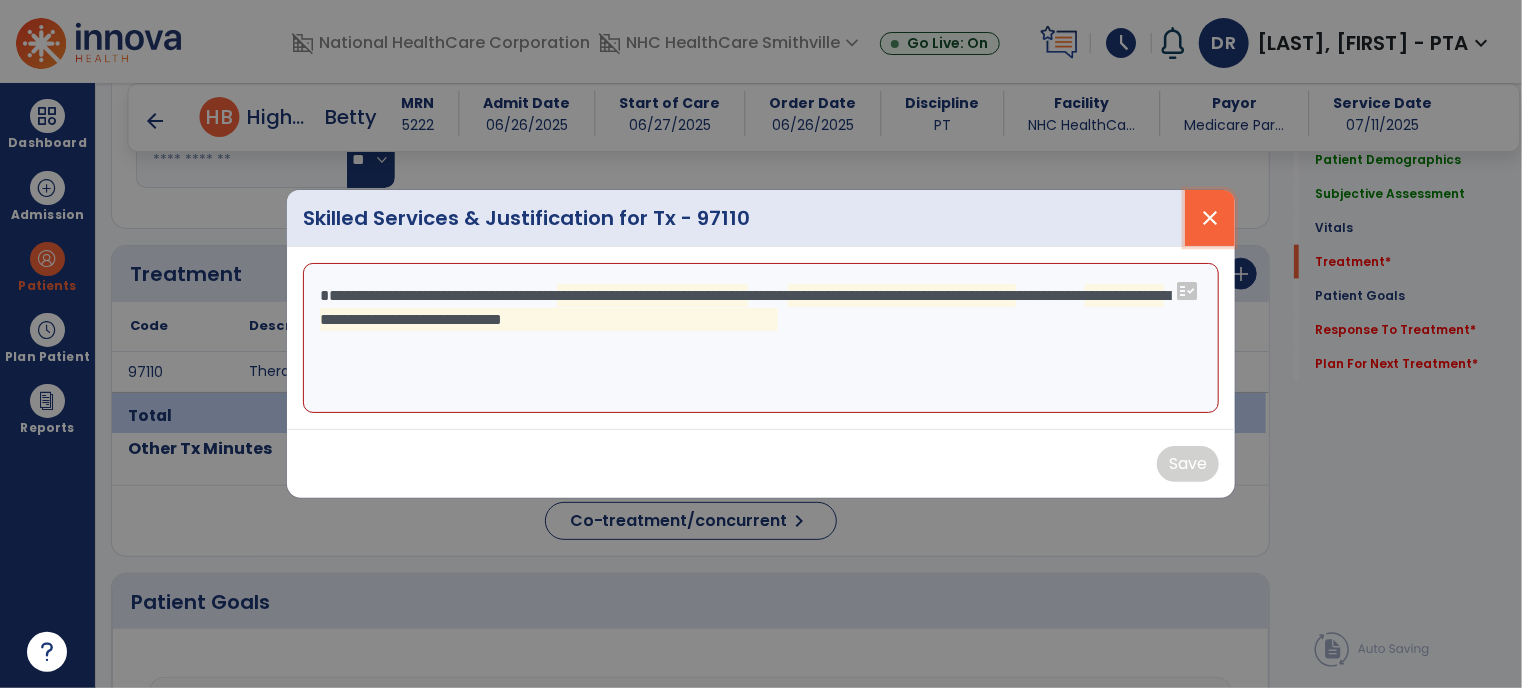 click on "close" at bounding box center [1210, 218] 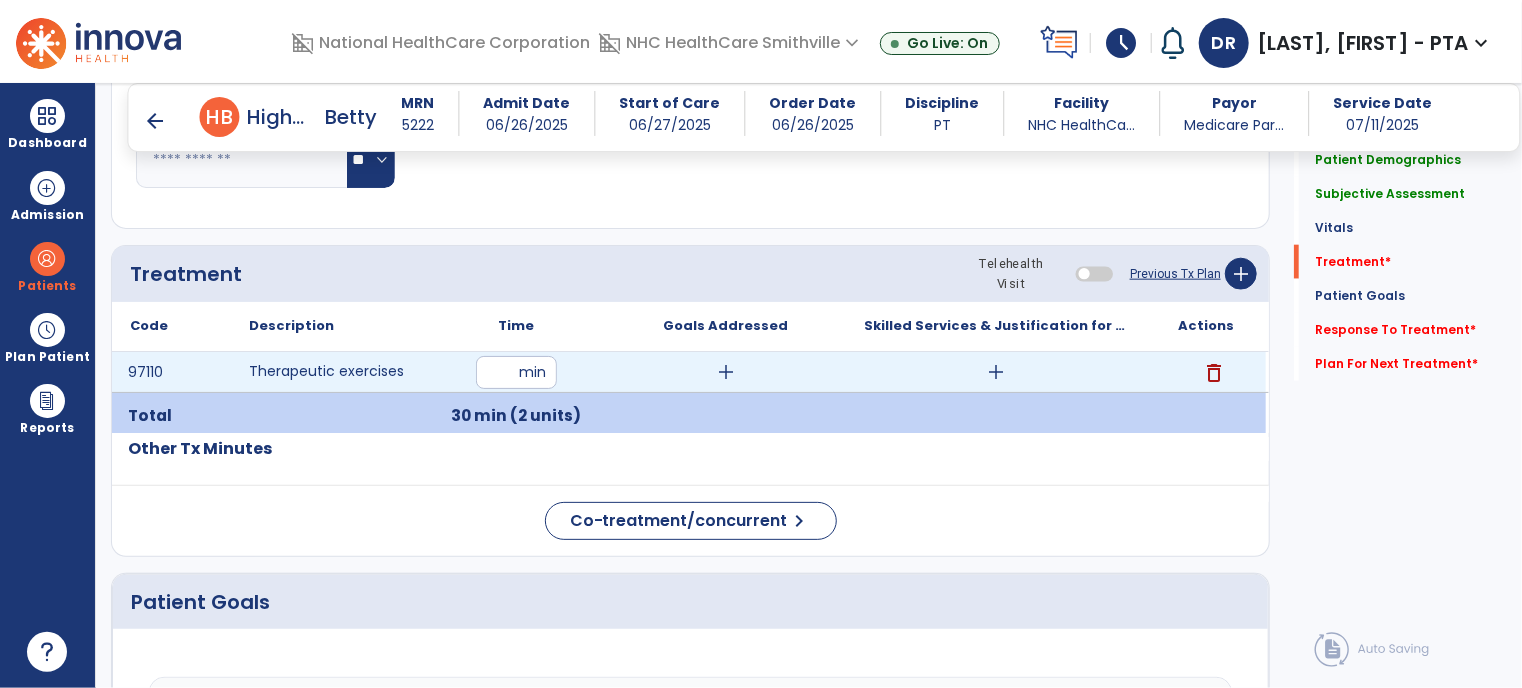 click on "delete" at bounding box center (1214, 373) 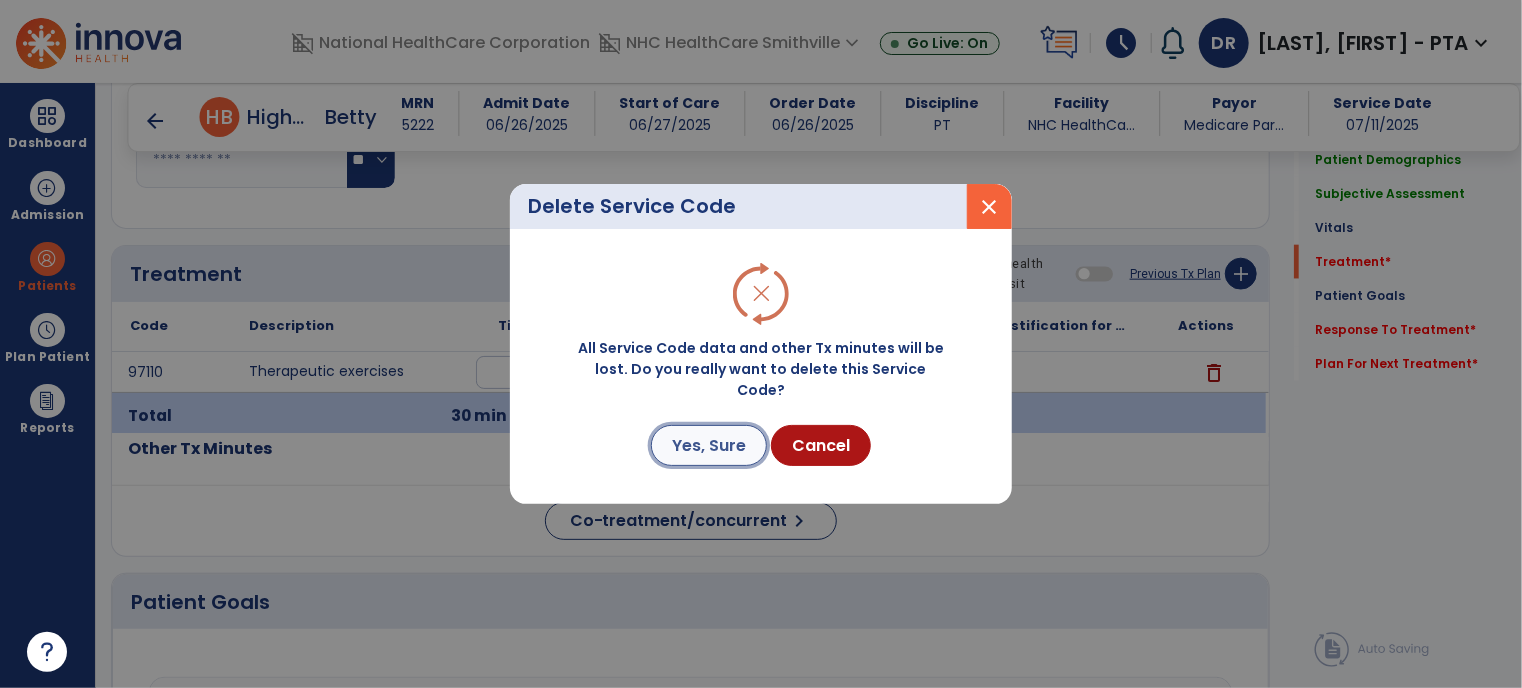 click on "Yes, Sure" at bounding box center [709, 445] 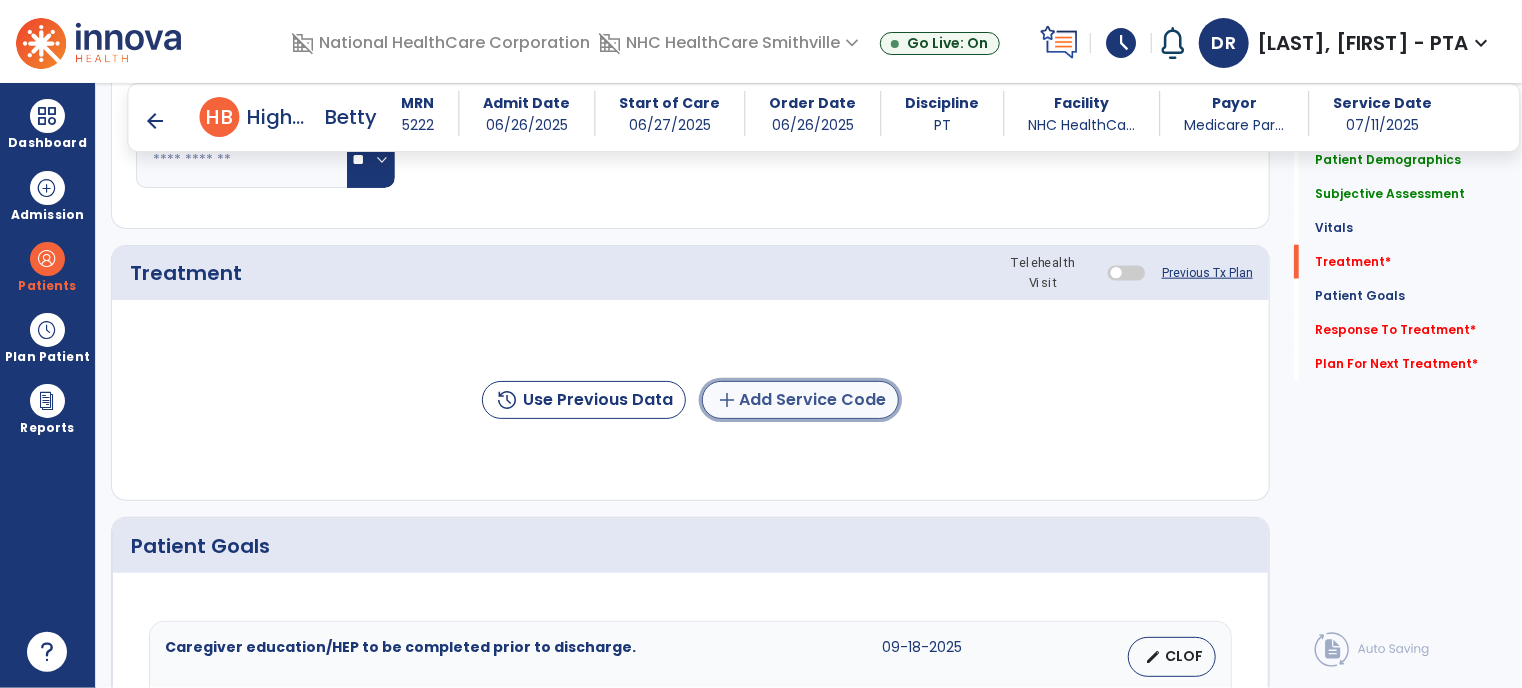 click on "add  Add Service Code" 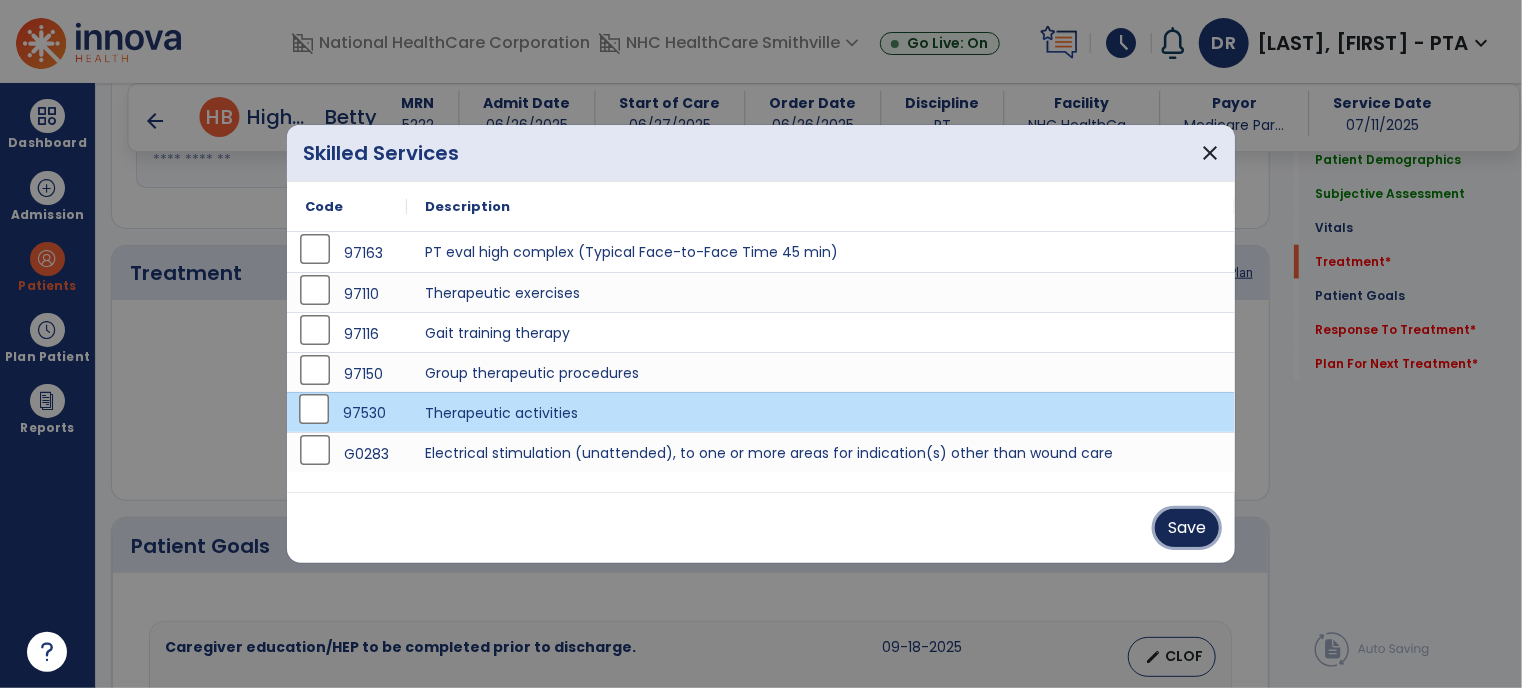 click on "Save" at bounding box center (1187, 528) 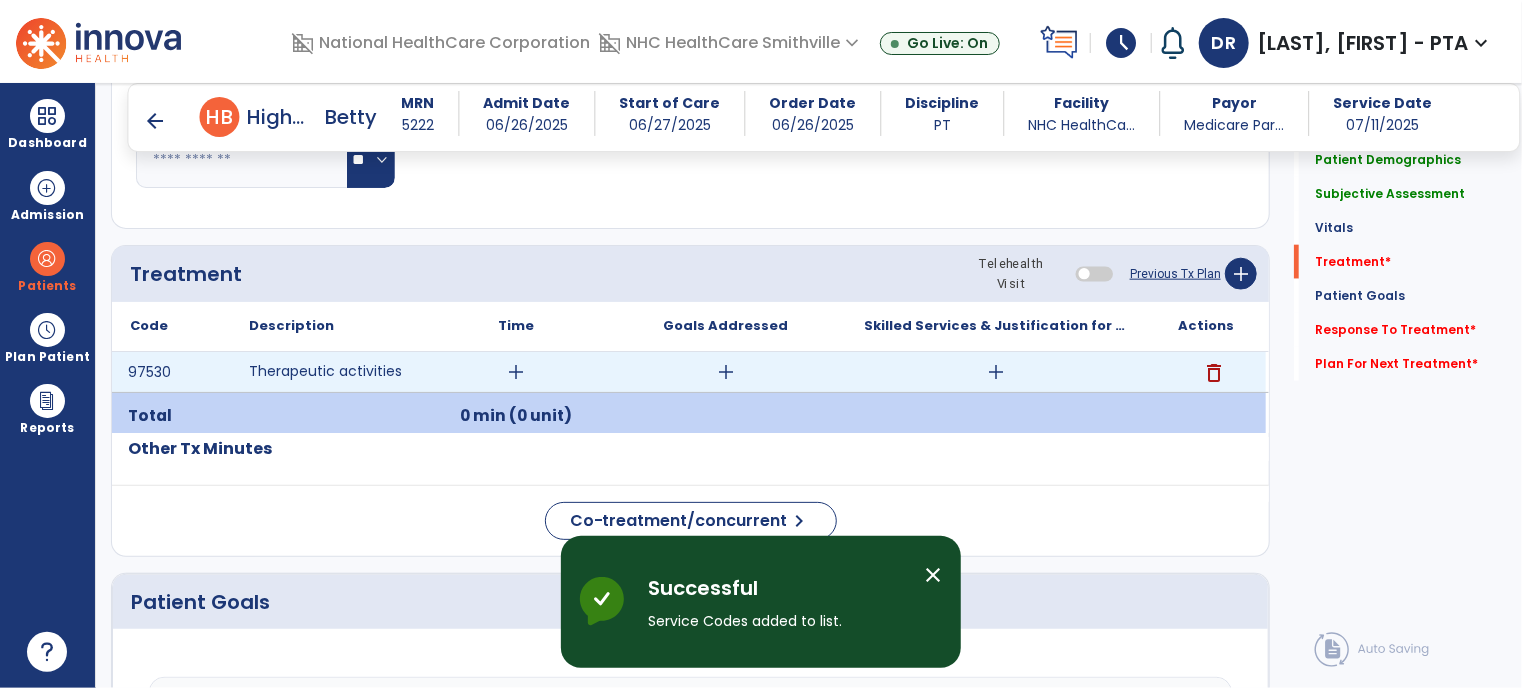 click on "add" at bounding box center [516, 372] 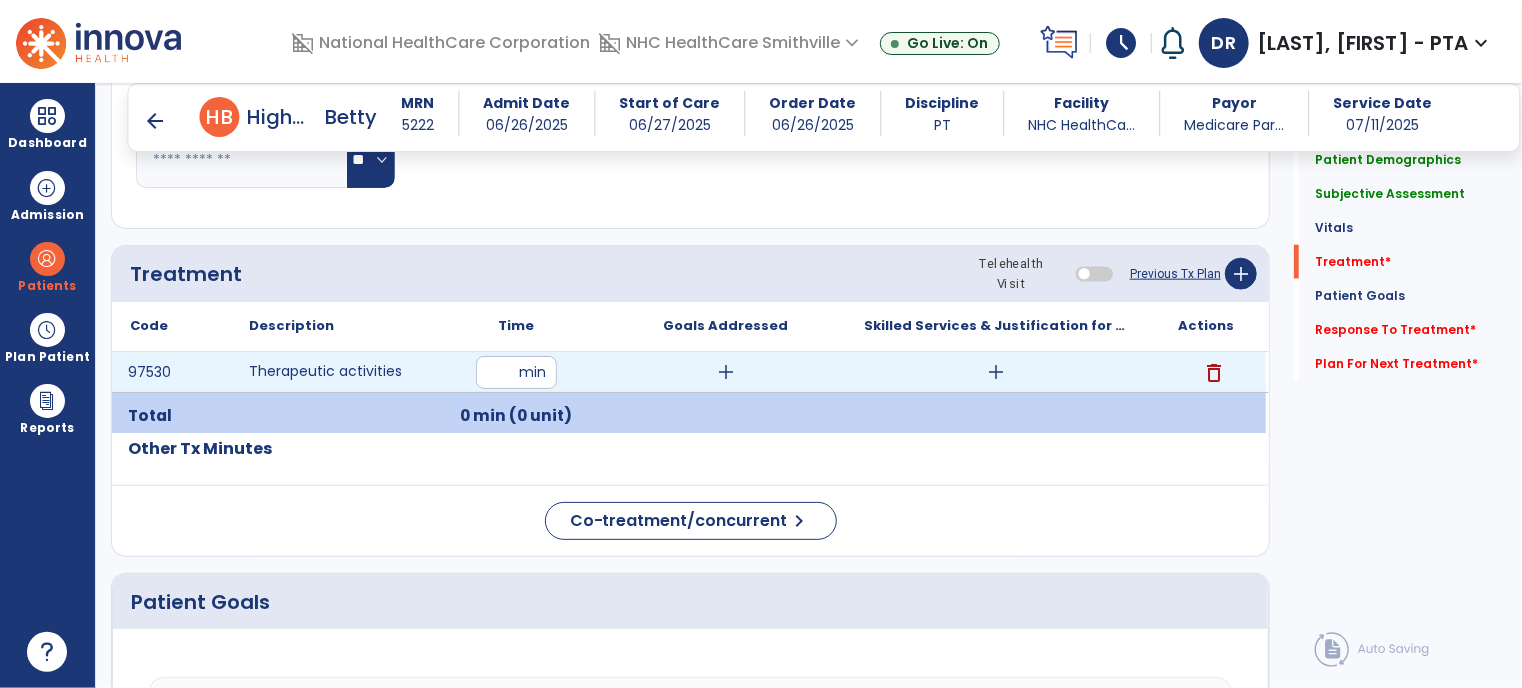 type on "**" 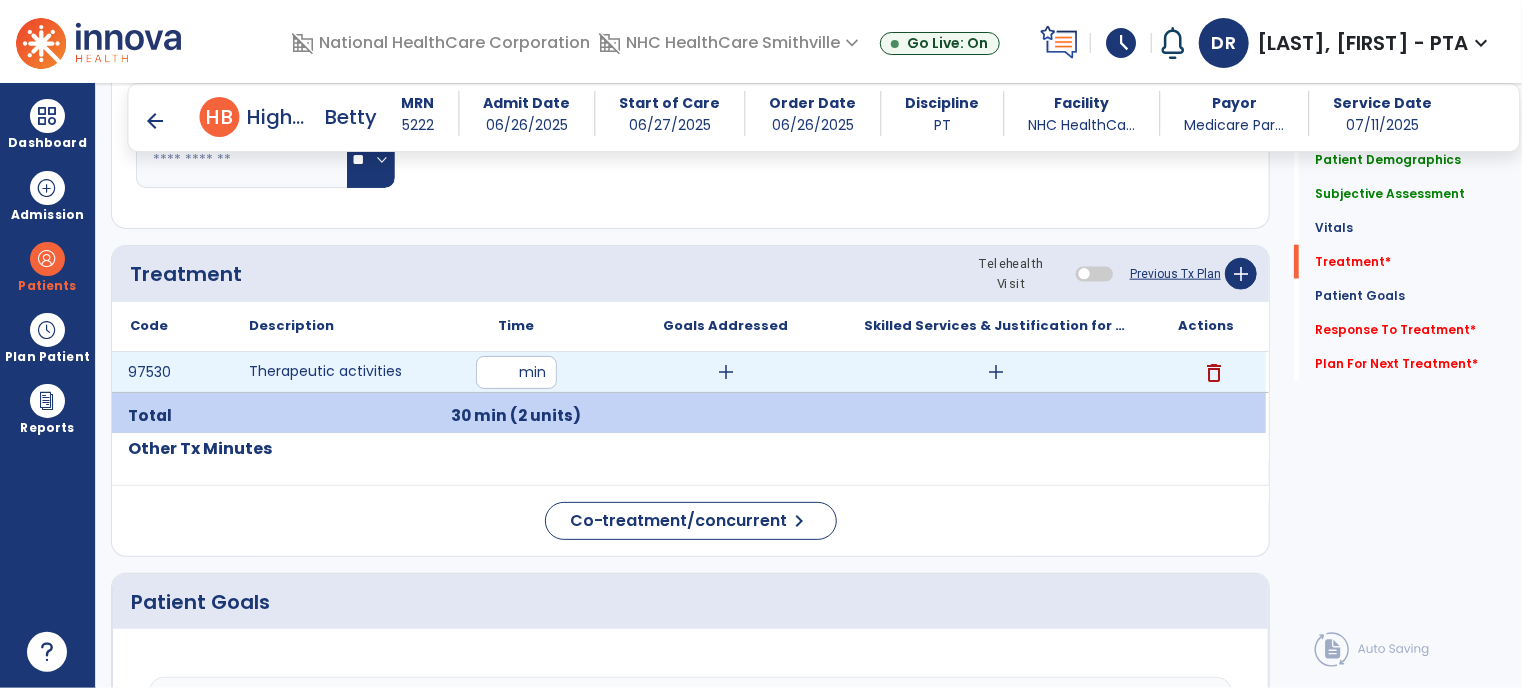 click on "add" at bounding box center (996, 372) 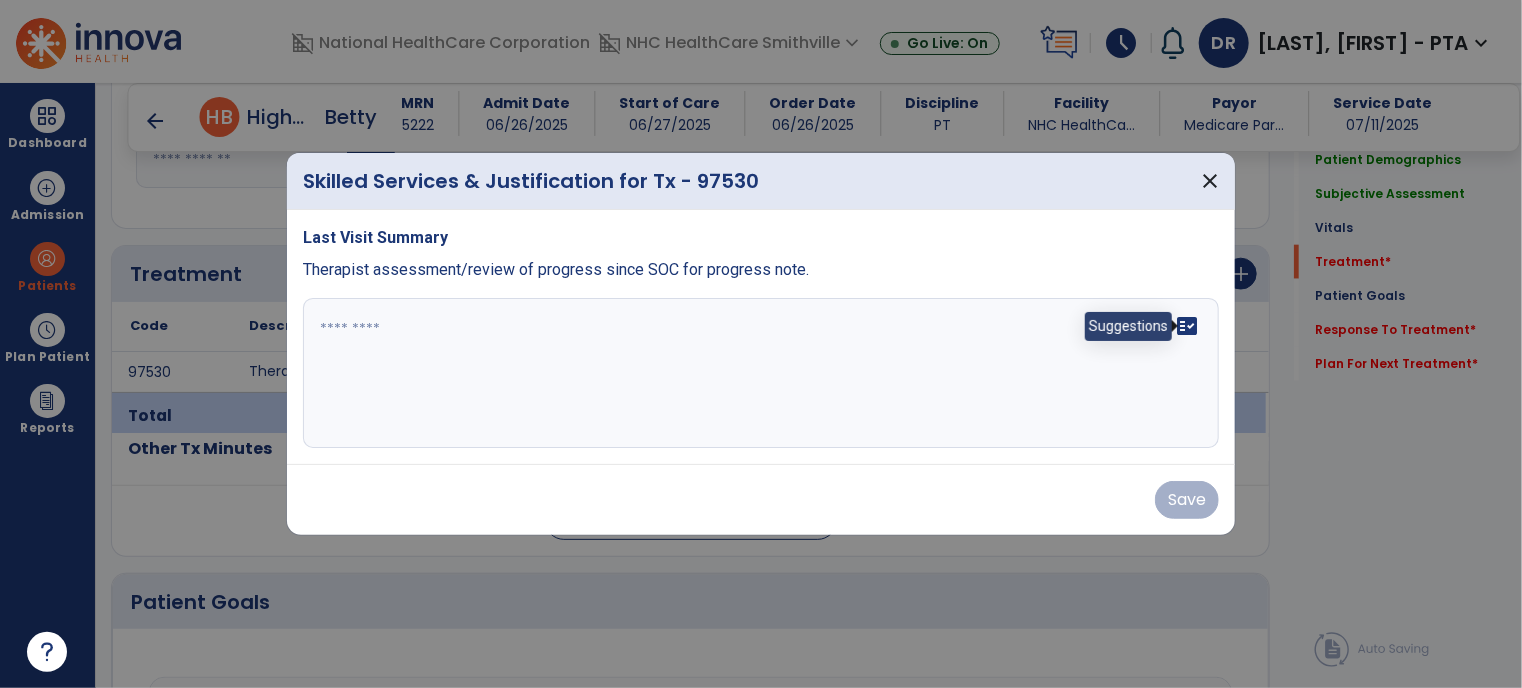 click on "fact_check" at bounding box center [1187, 326] 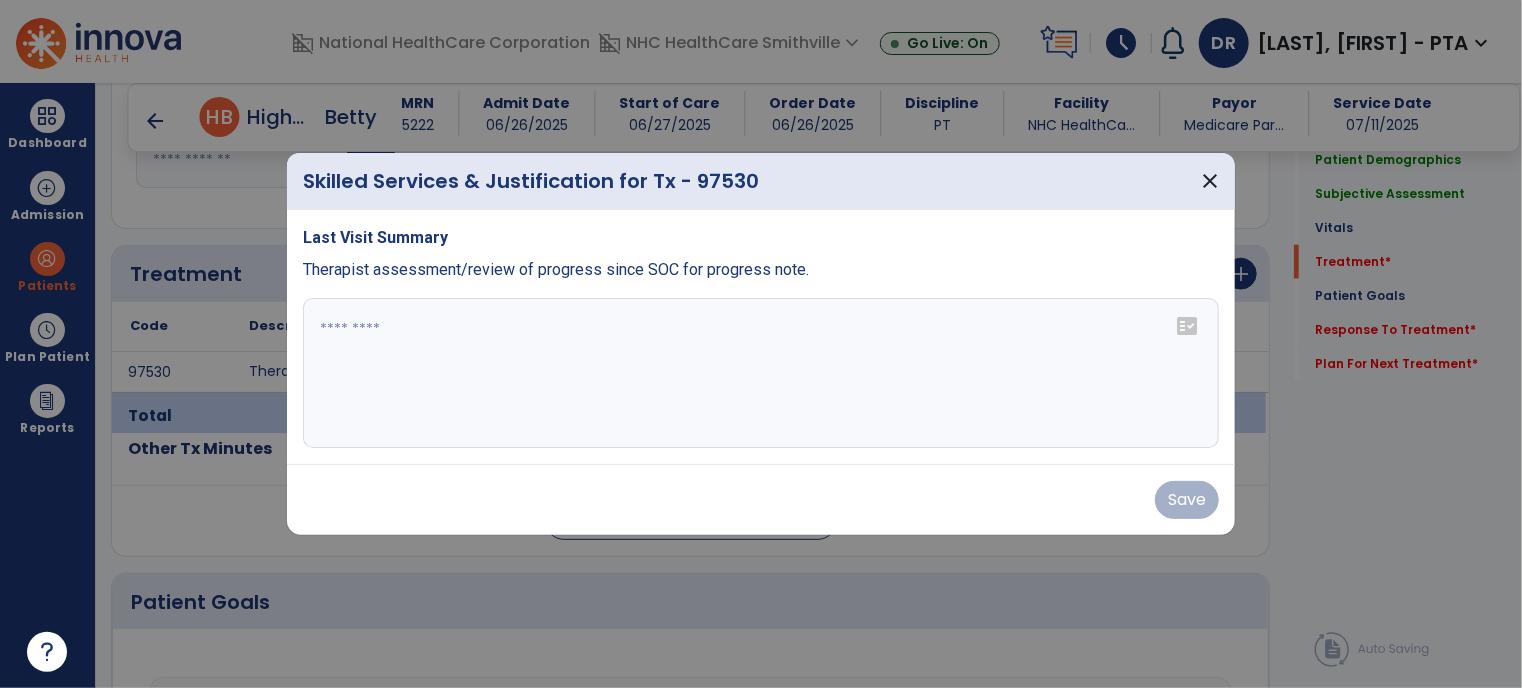 click on "fact_check" at bounding box center [1187, 326] 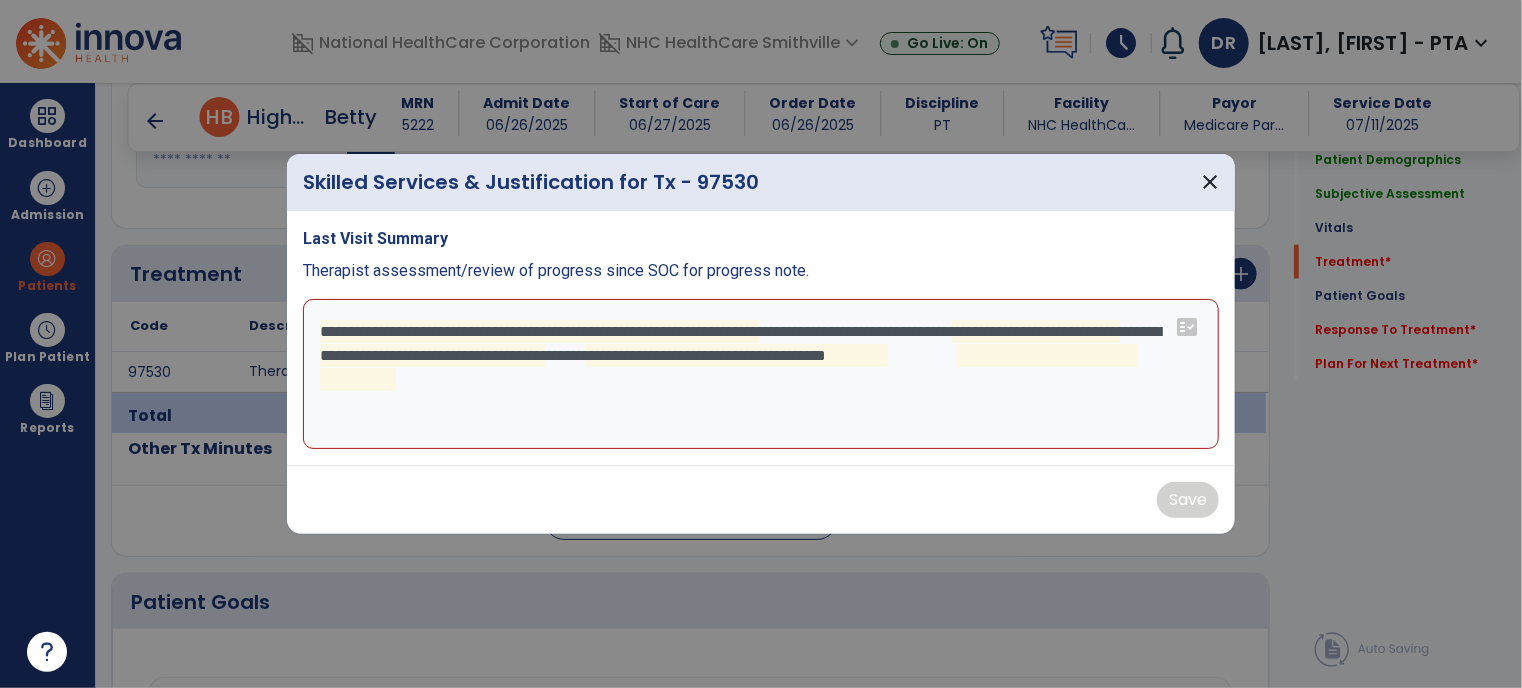 click on "**********" at bounding box center (761, 374) 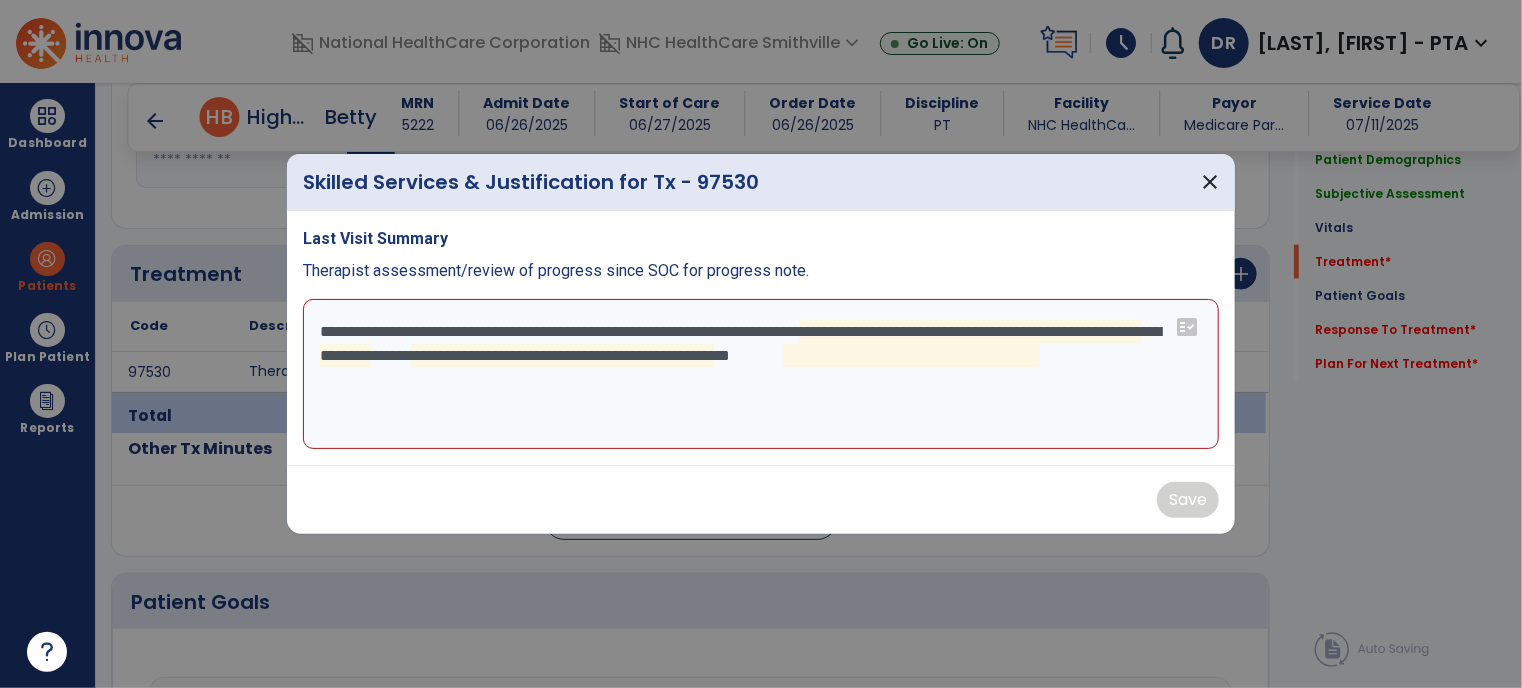 click on "**********" at bounding box center [761, 374] 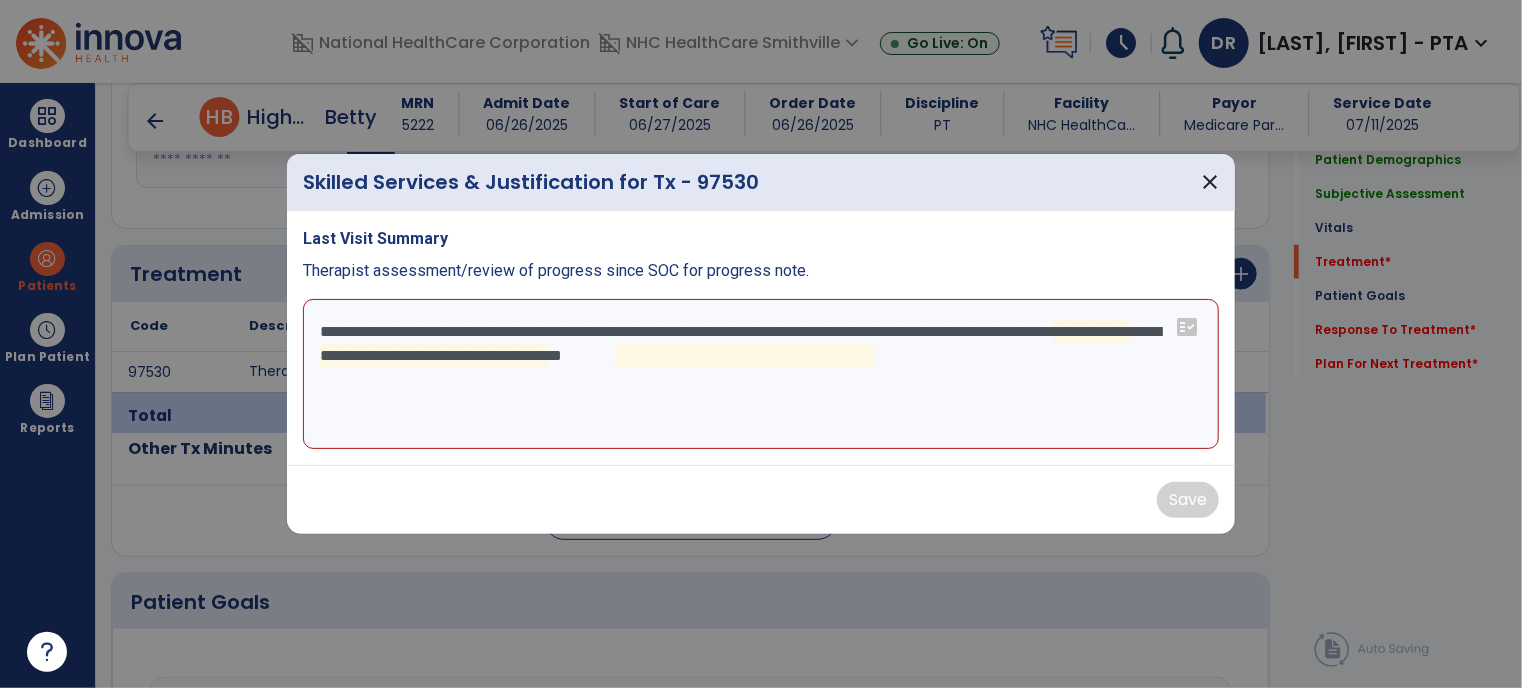 click on "**********" at bounding box center [761, 374] 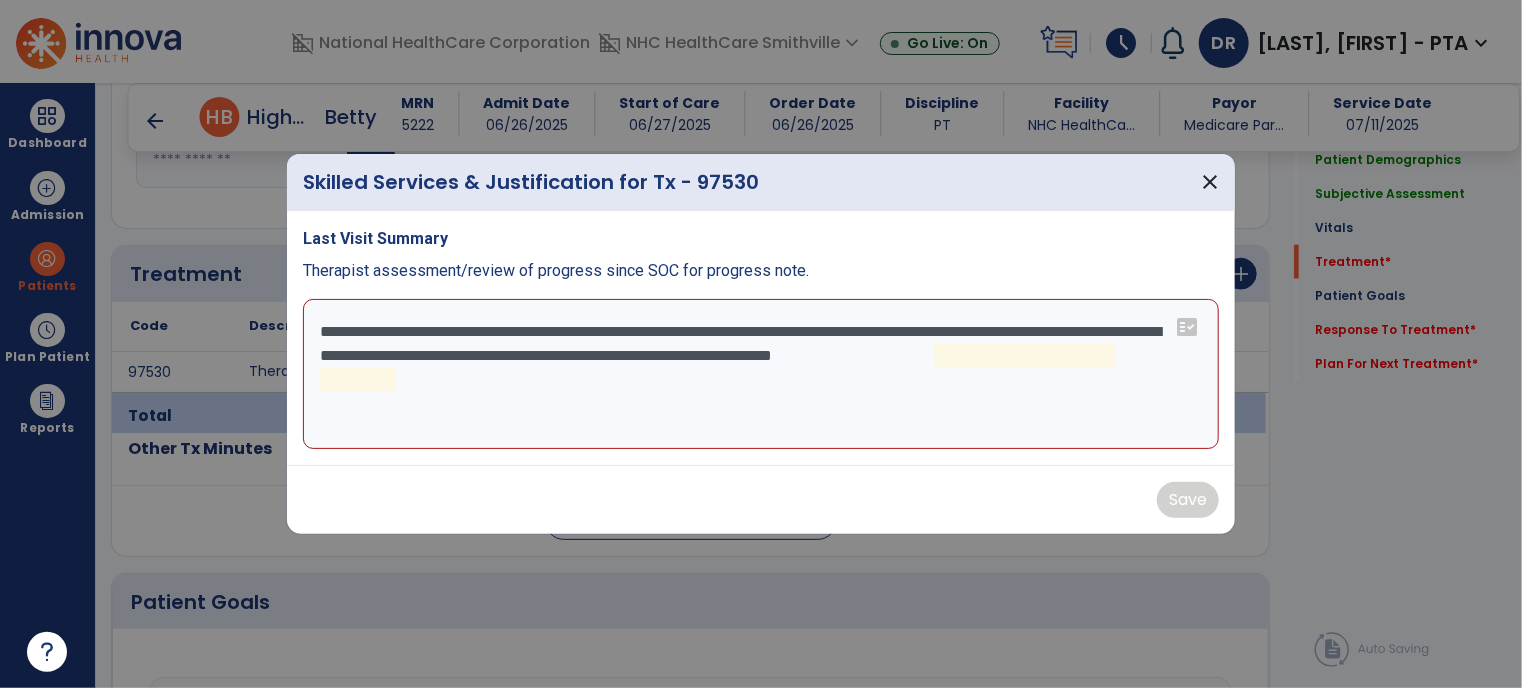 click on "**********" at bounding box center [761, 374] 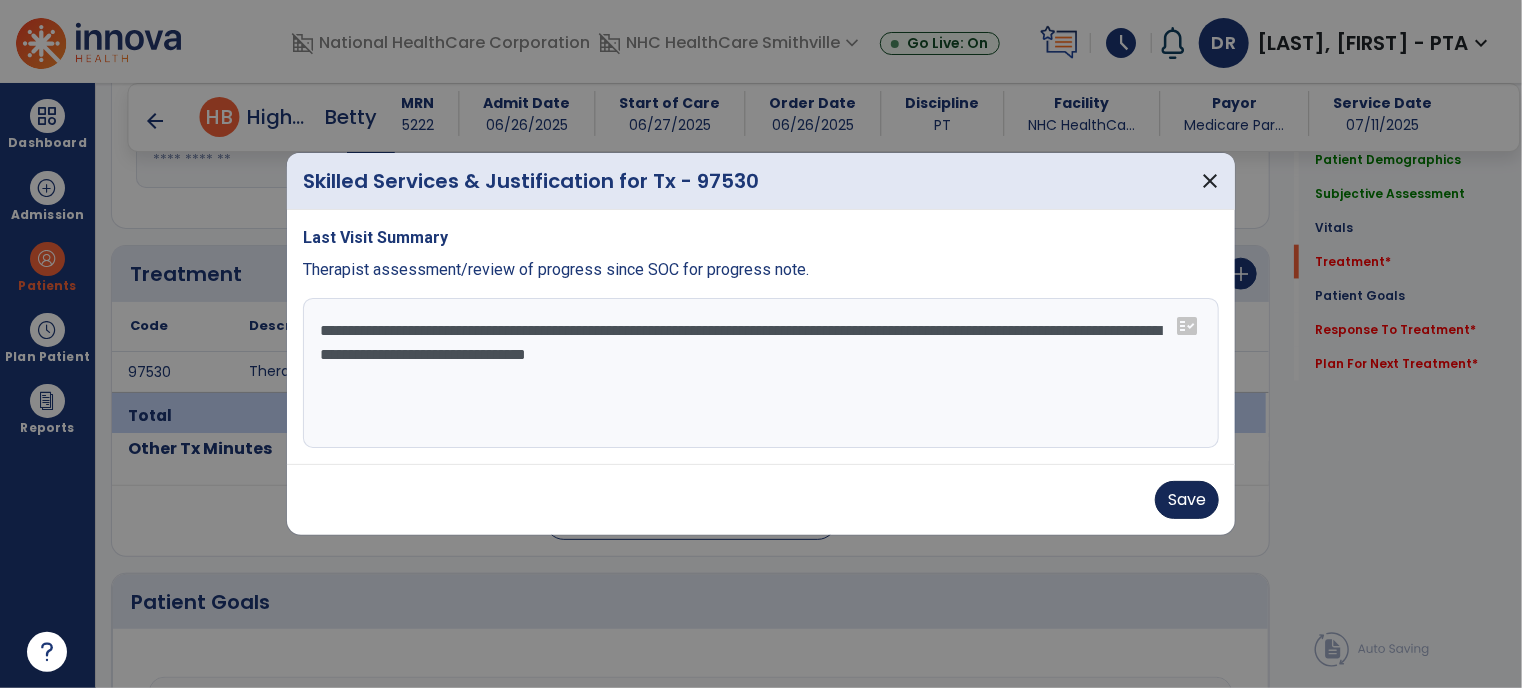 type on "**********" 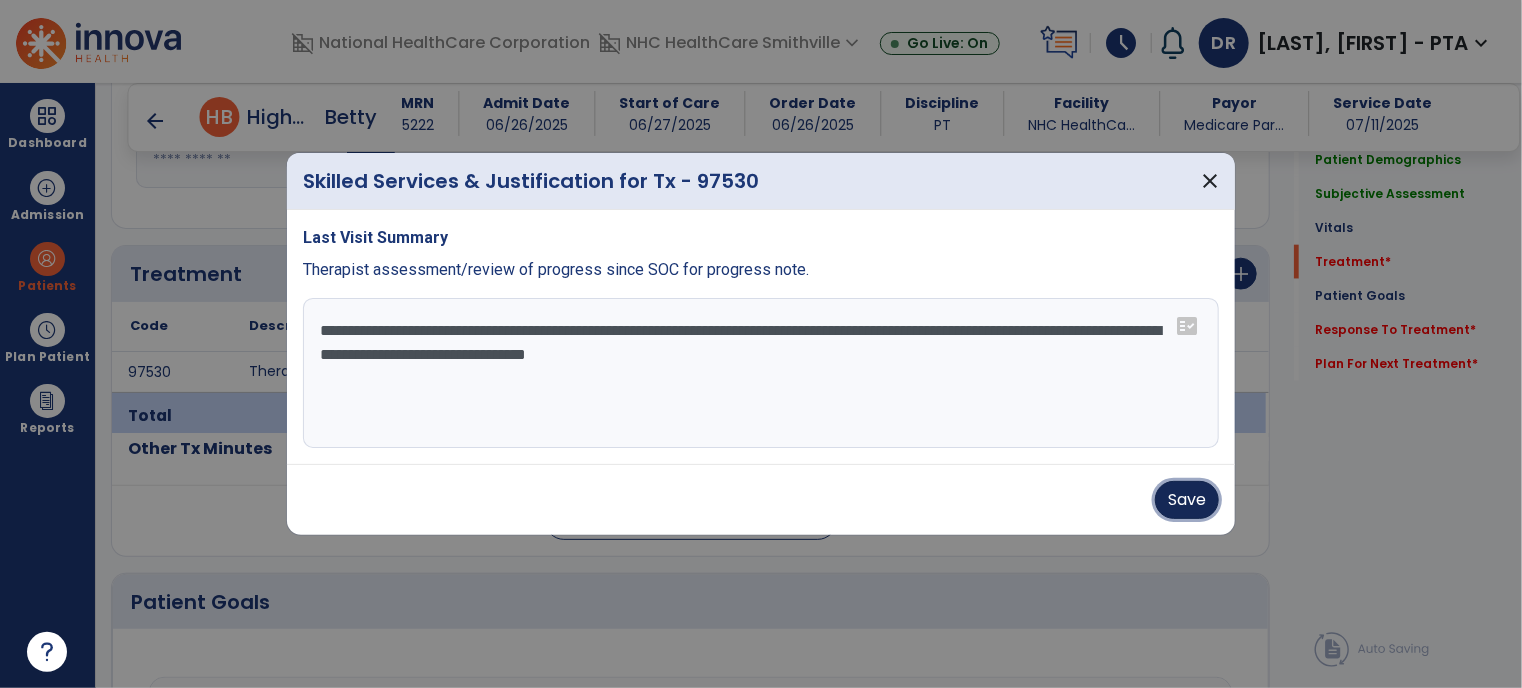 click on "Save" at bounding box center [1187, 500] 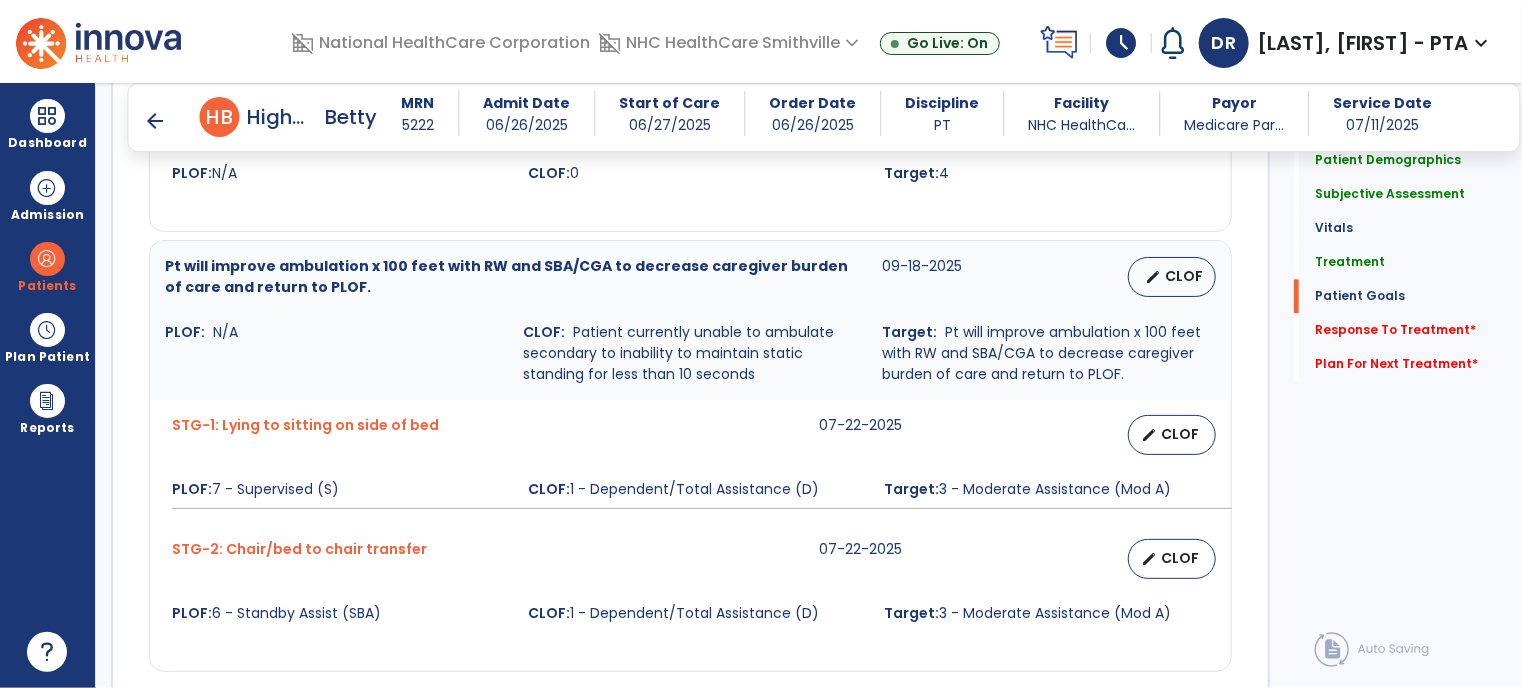 scroll, scrollTop: 2320, scrollLeft: 0, axis: vertical 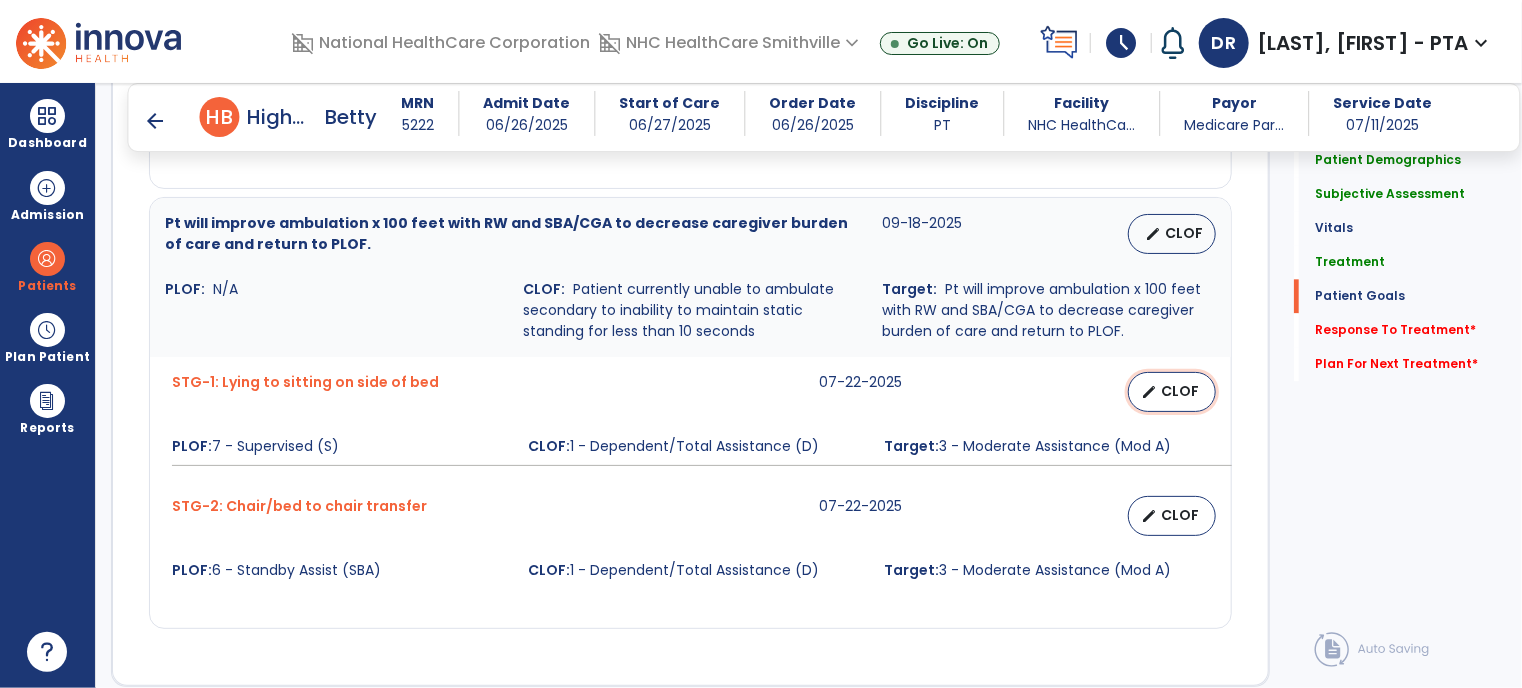 click on "CLOF" at bounding box center (1180, 391) 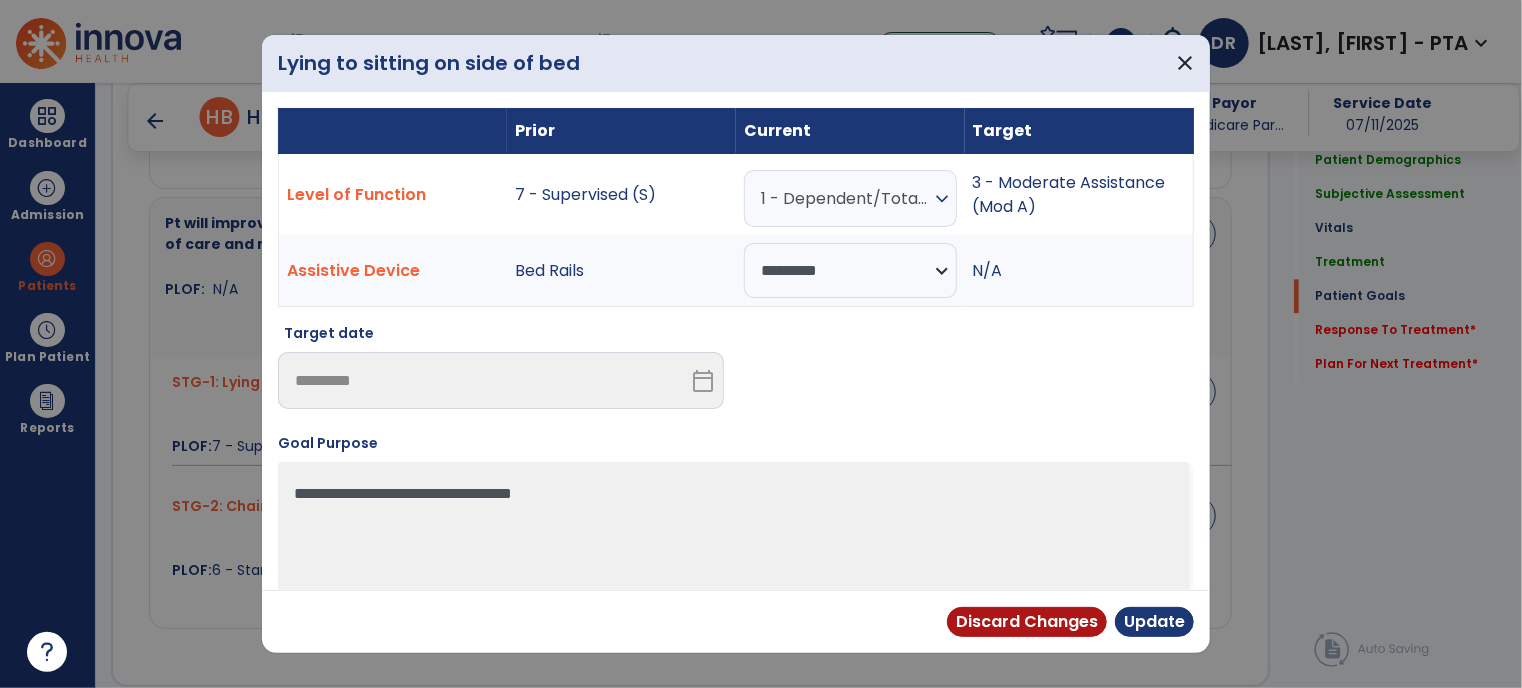 click on "expand_more" at bounding box center (942, 199) 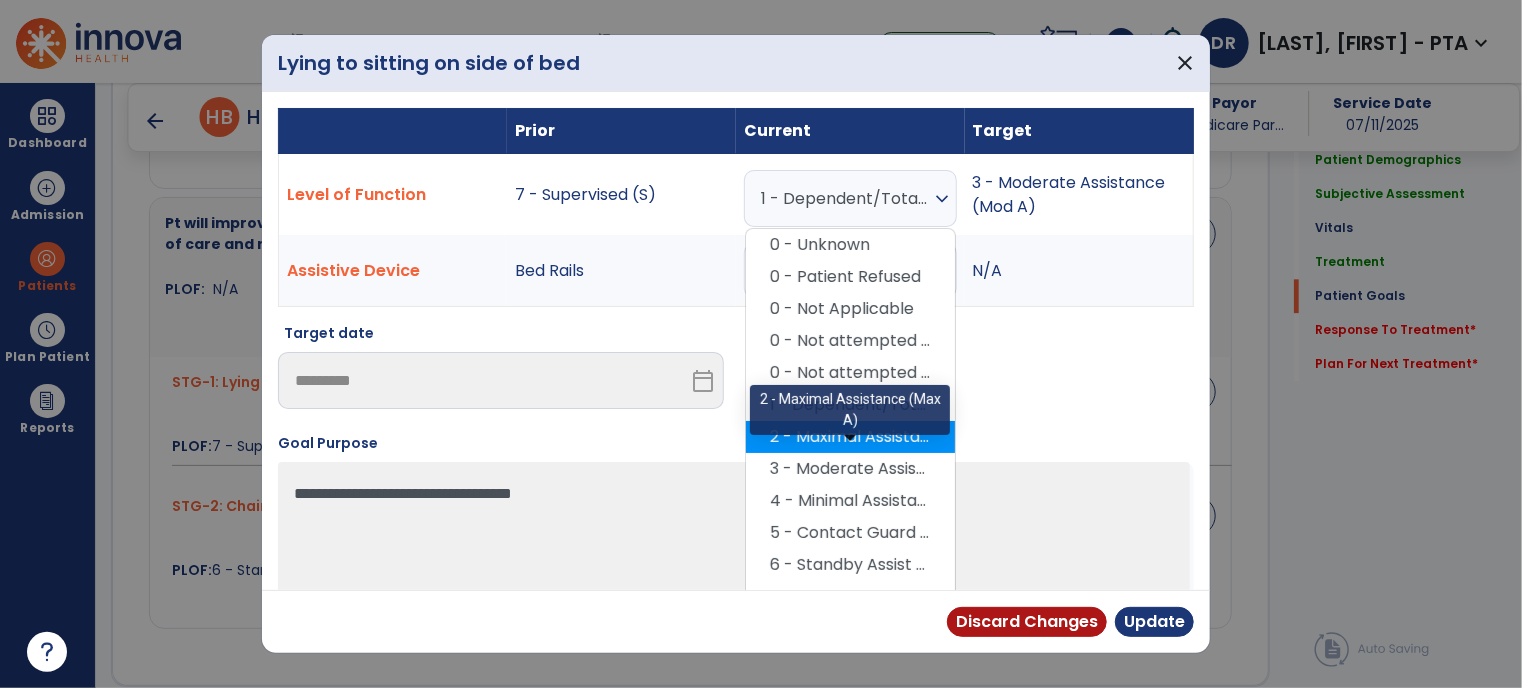 click on "2 - Maximal Assistance (Max A)" at bounding box center [850, 437] 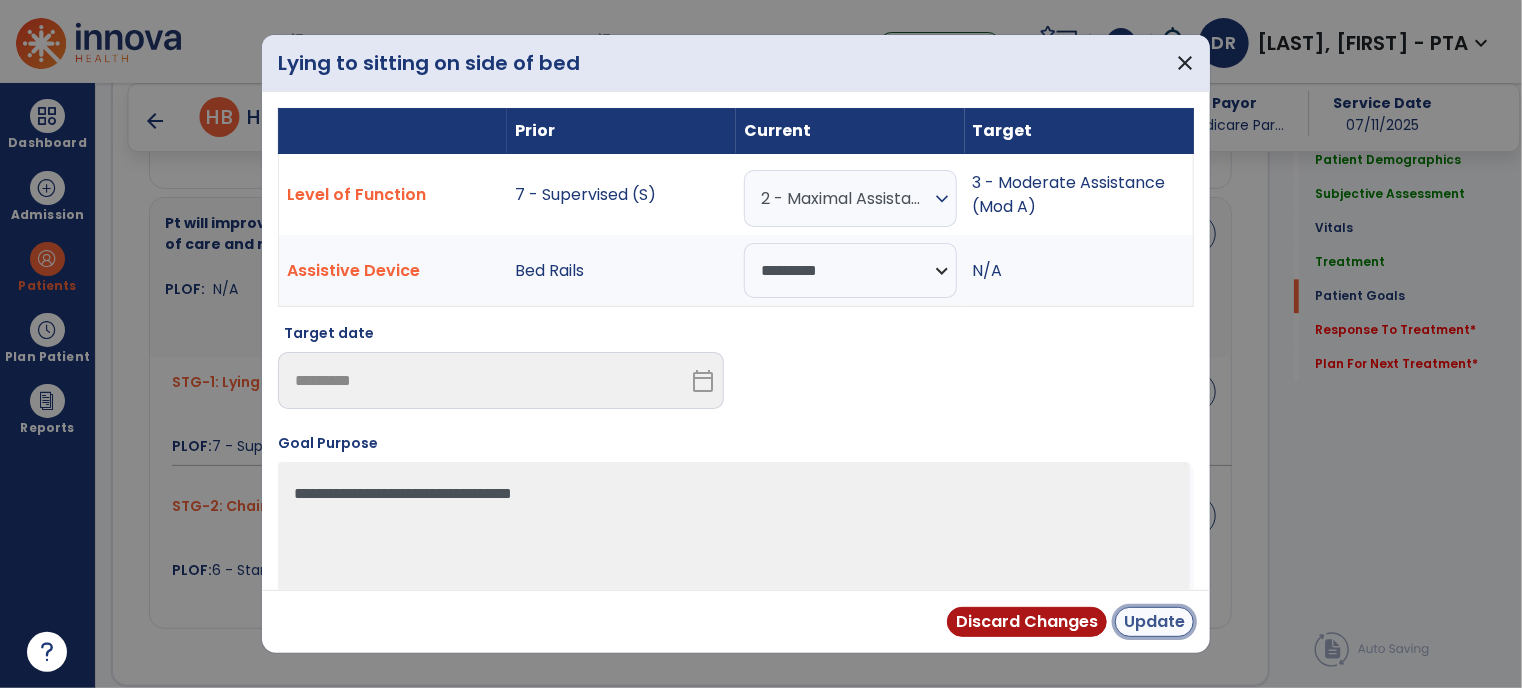 click on "Update" at bounding box center [1154, 622] 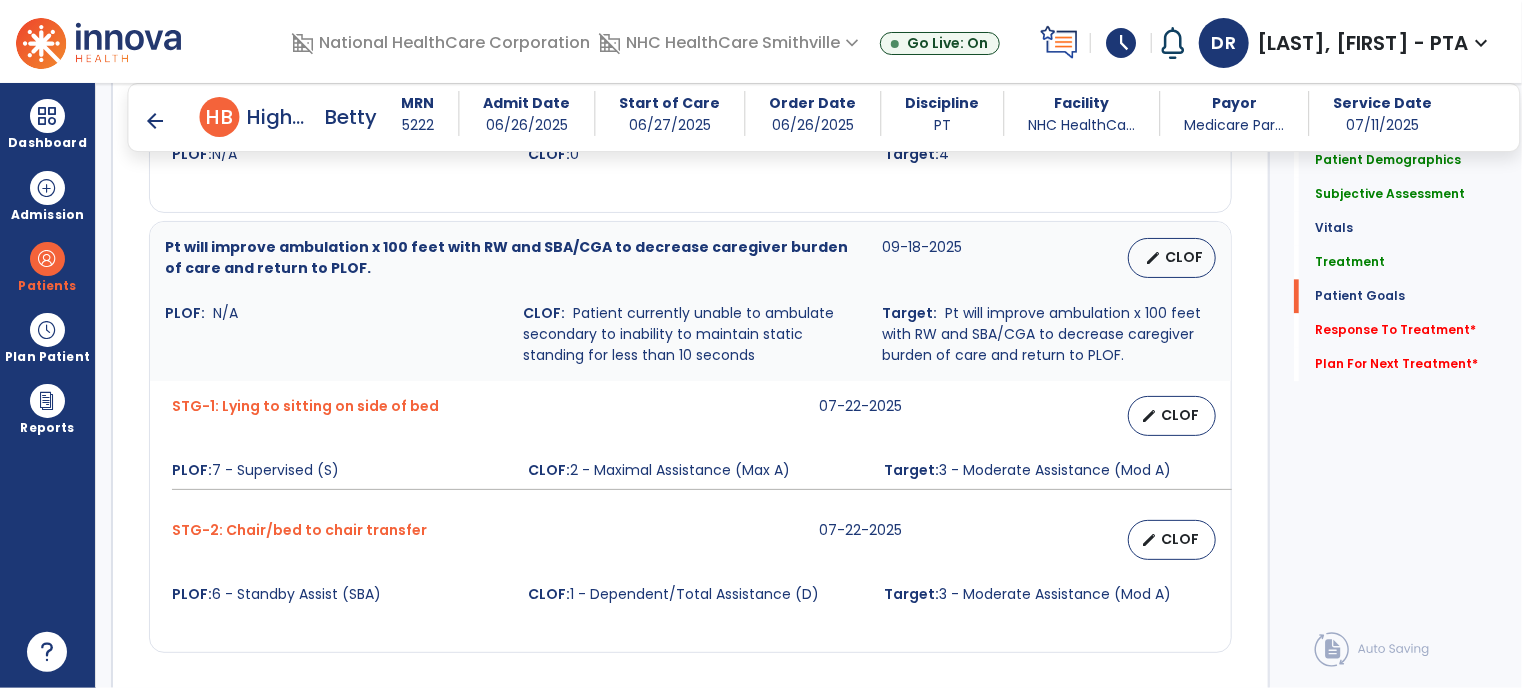 scroll, scrollTop: 2320, scrollLeft: 0, axis: vertical 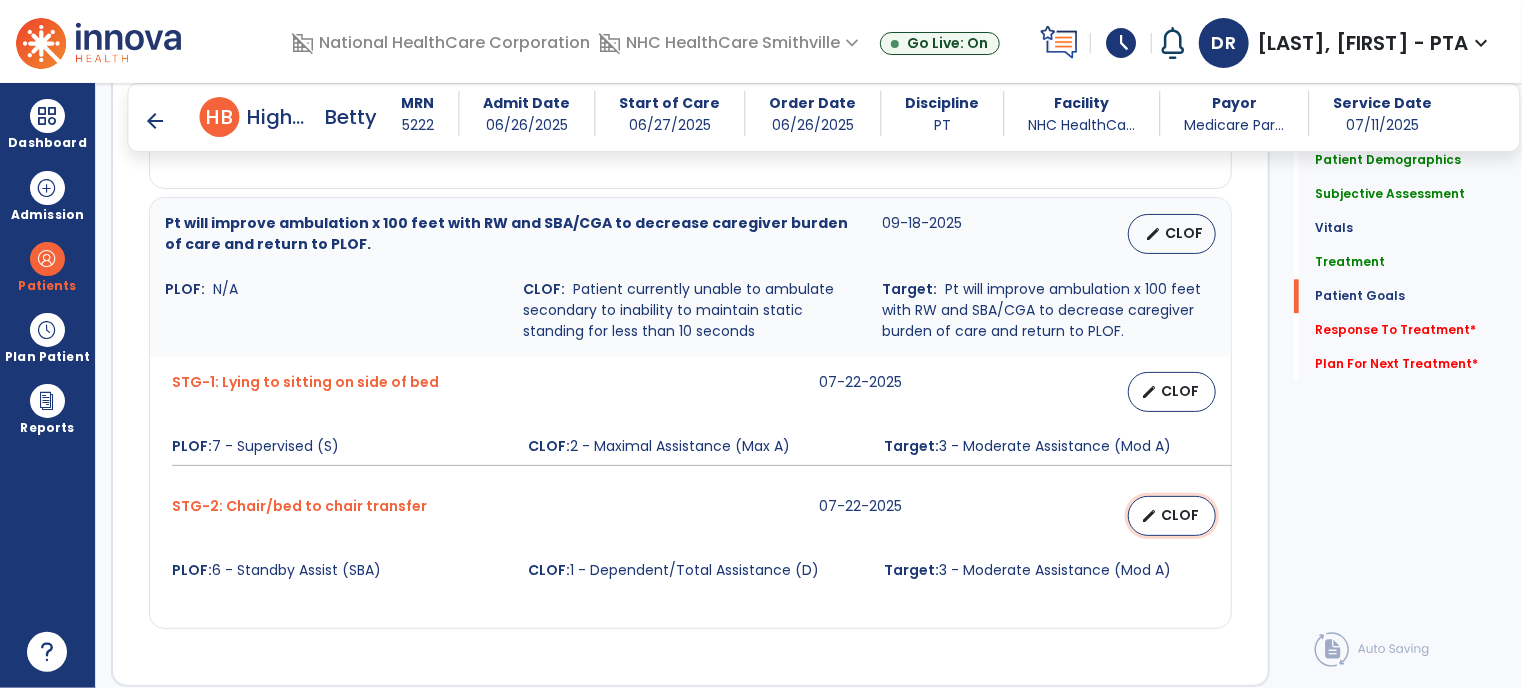 click on "edit   CLOF" at bounding box center (1172, 516) 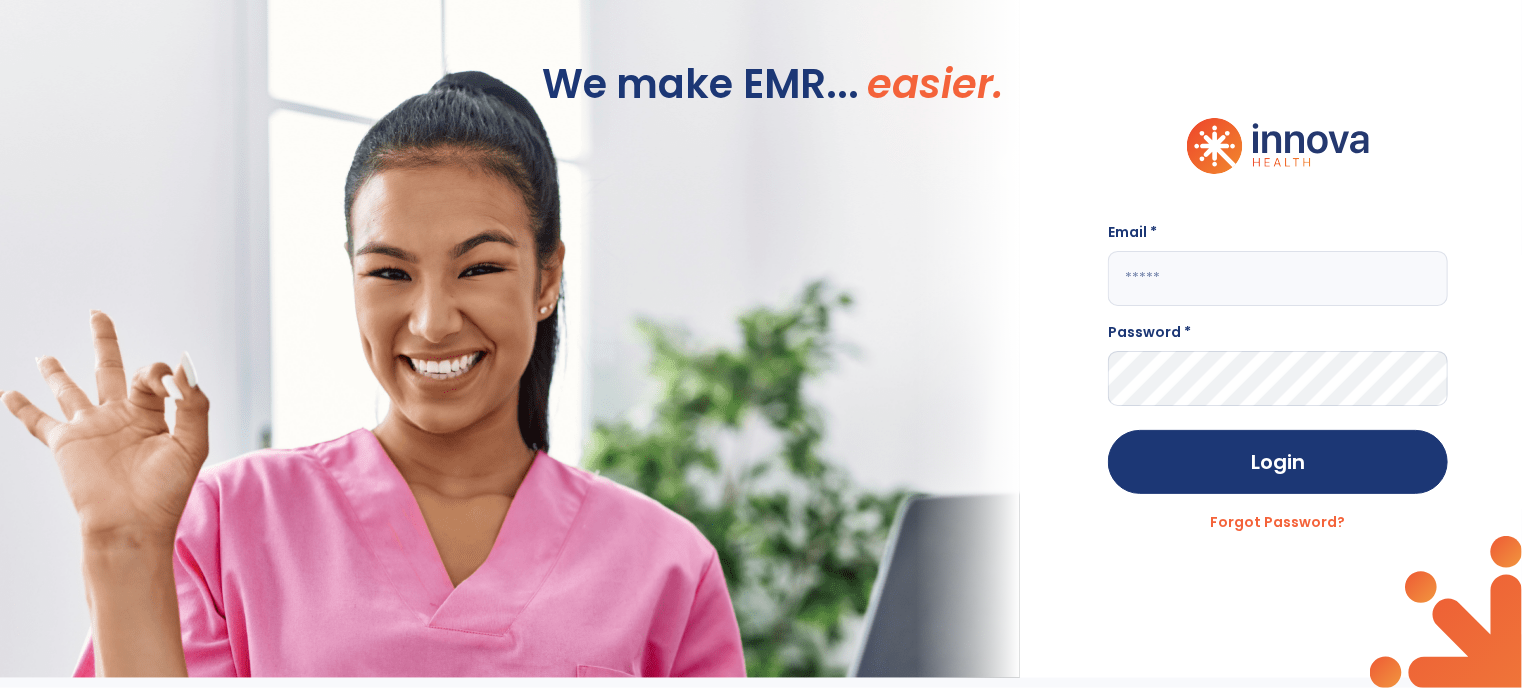 type on "**********" 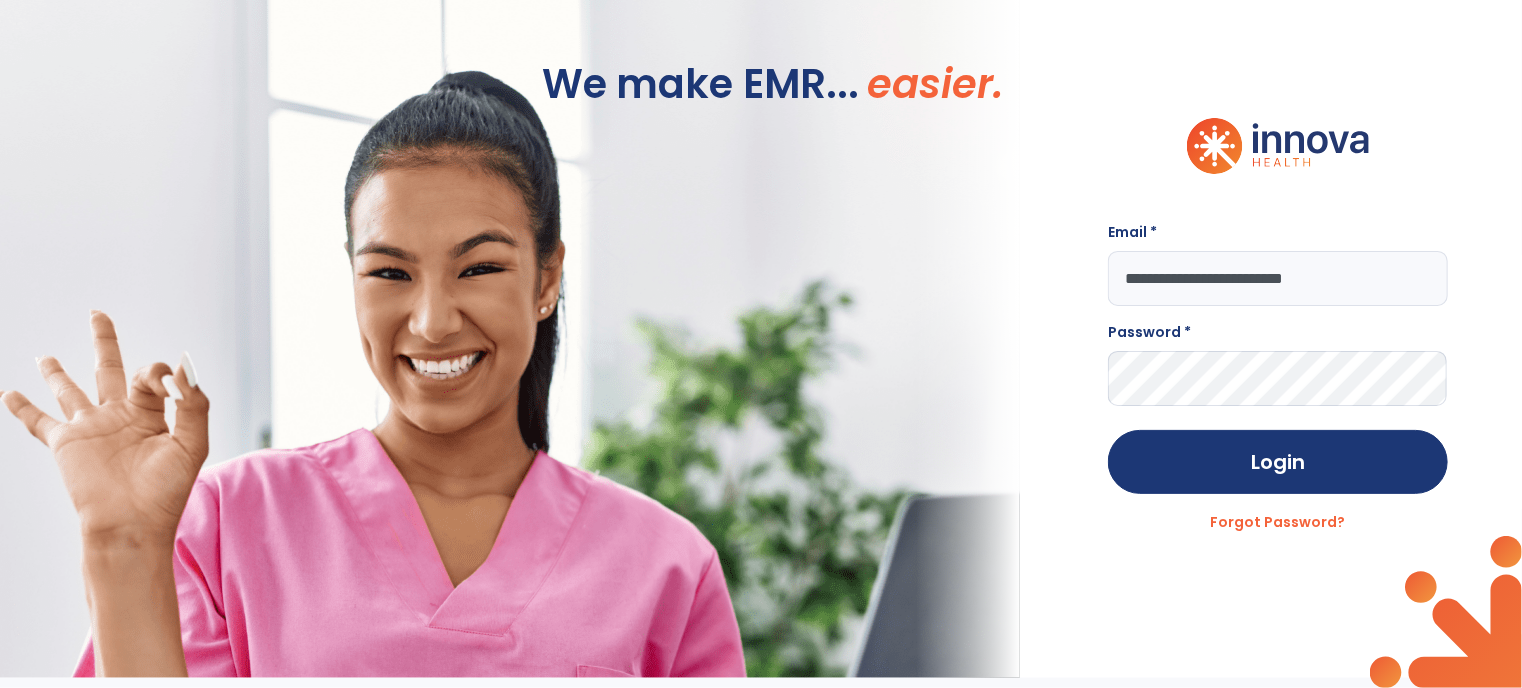 scroll, scrollTop: 0, scrollLeft: 0, axis: both 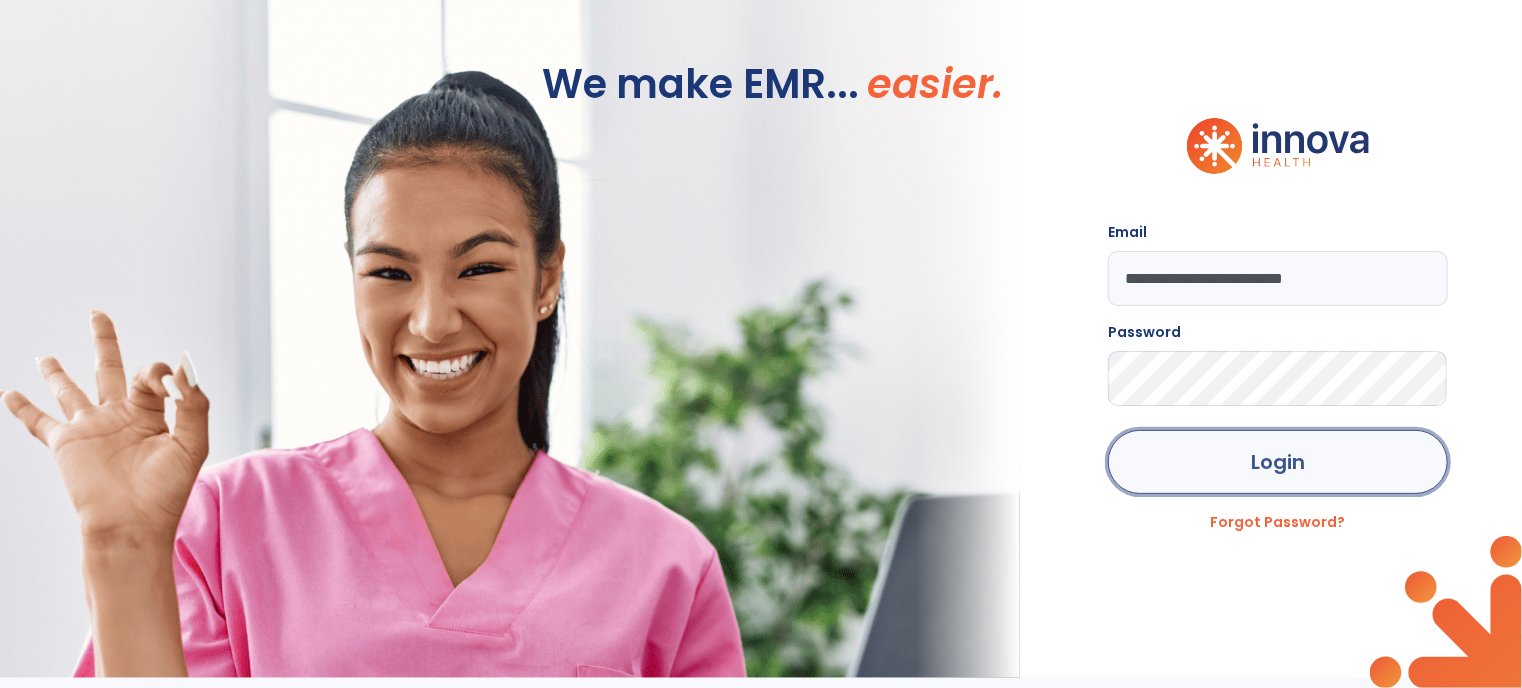 click on "Login" 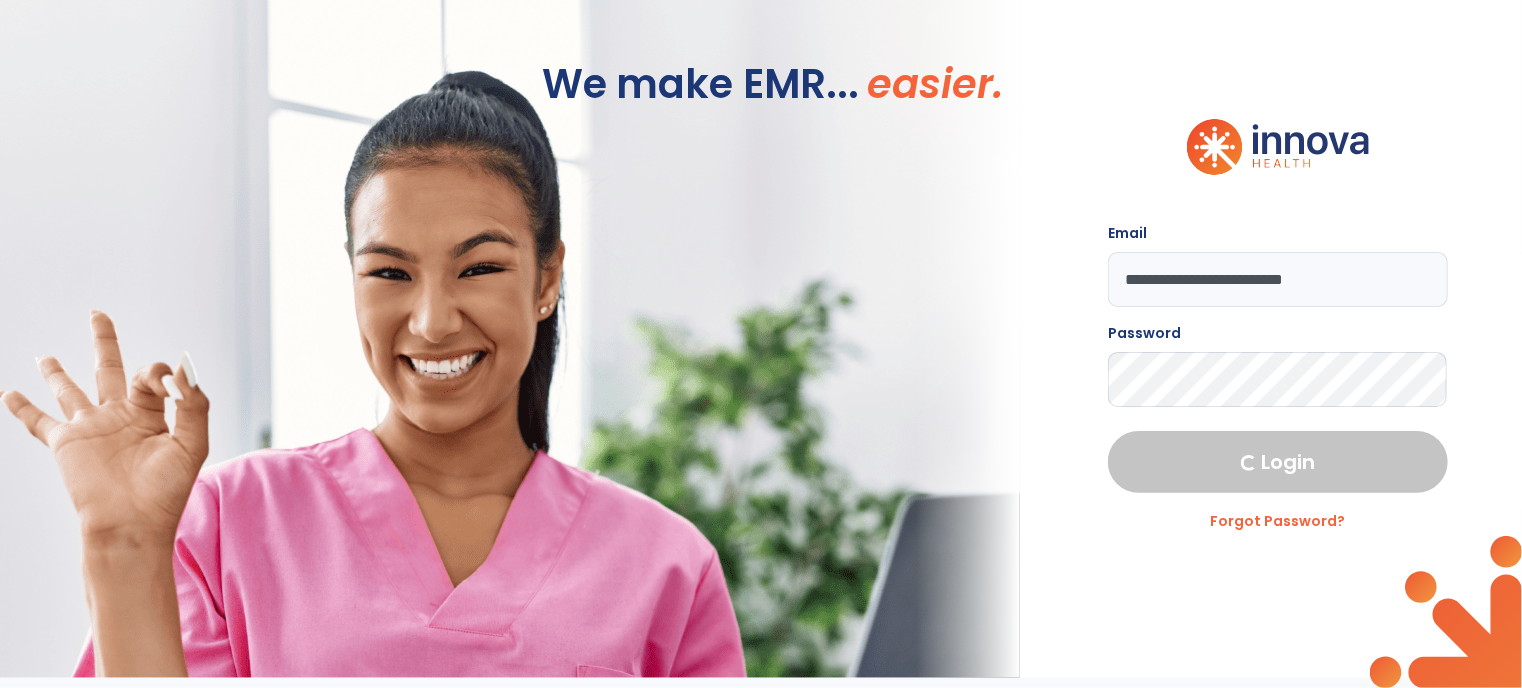 select on "****" 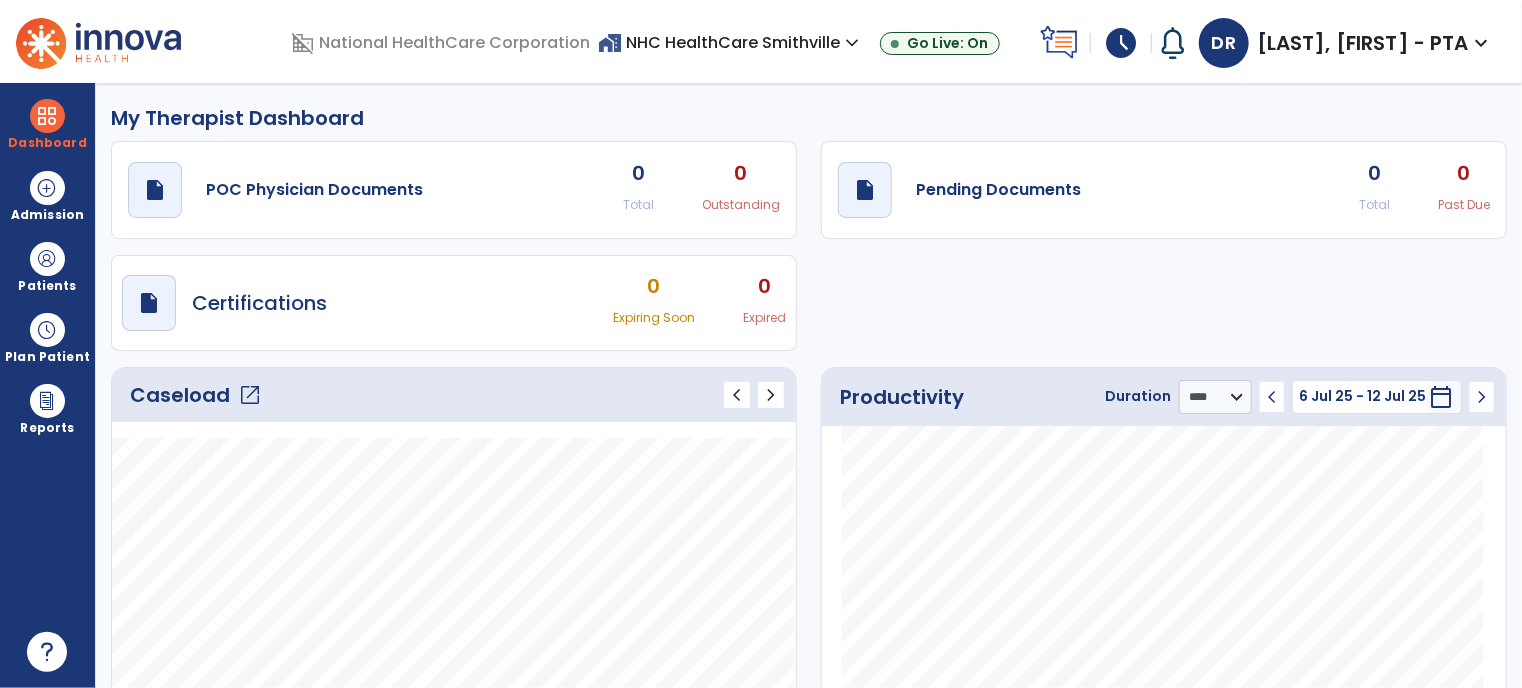 click on "schedule" at bounding box center [1121, 43] 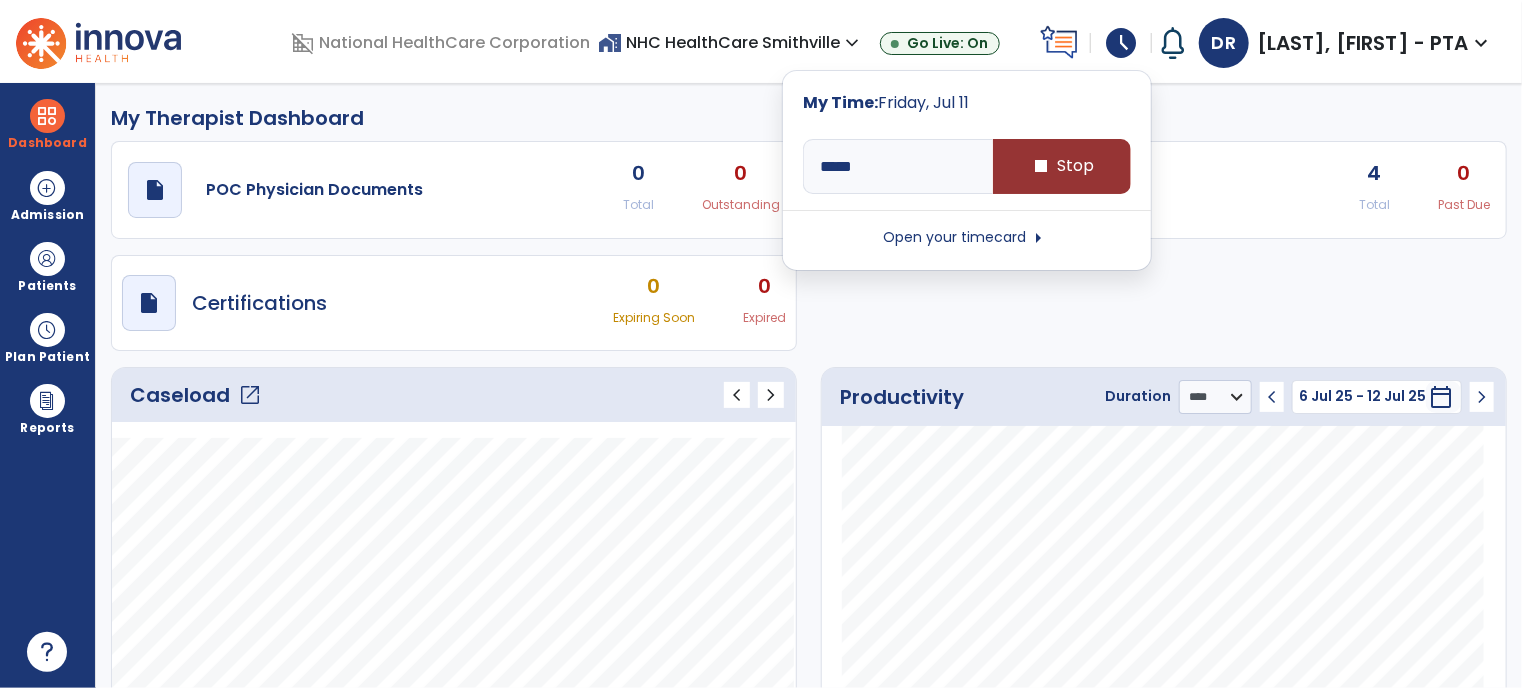 click on "stop  Stop" at bounding box center [1062, 166] 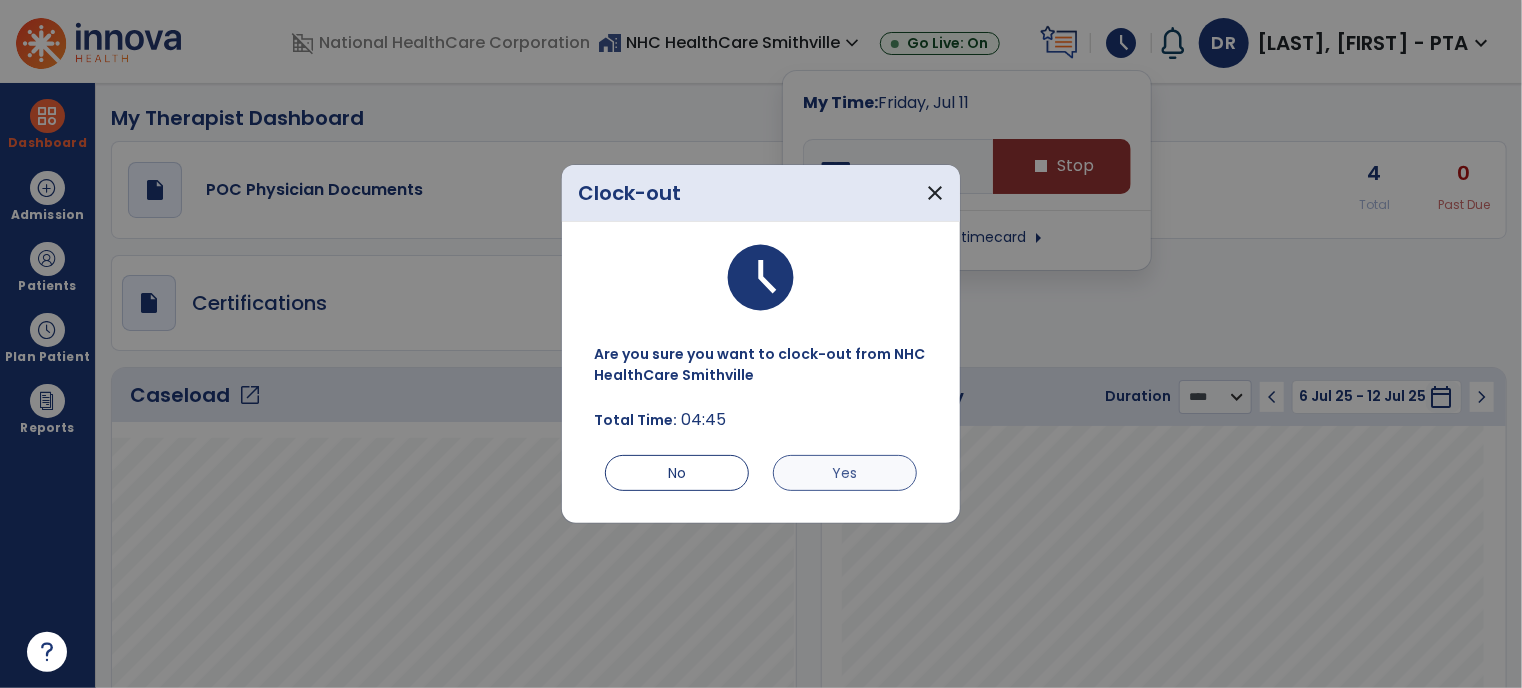 type on "*****" 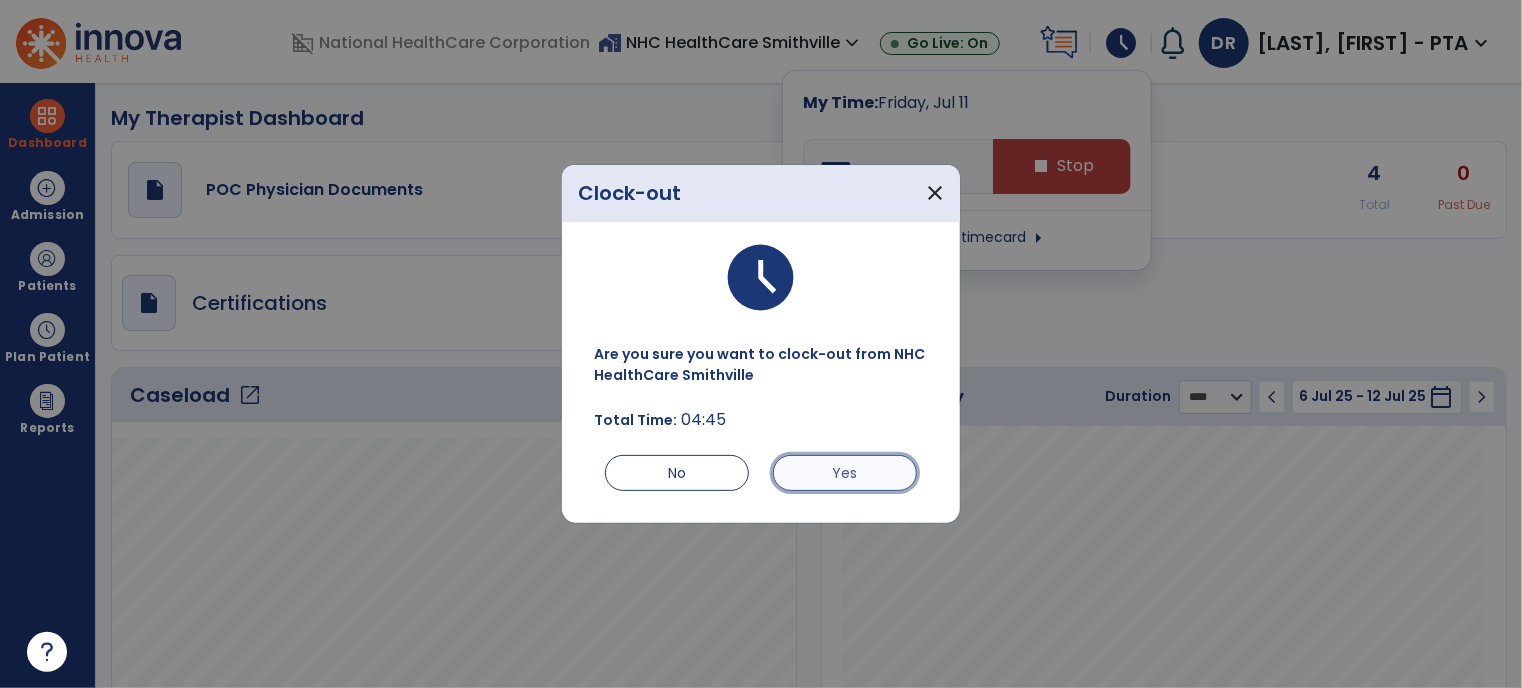 click on "Yes" at bounding box center [845, 473] 